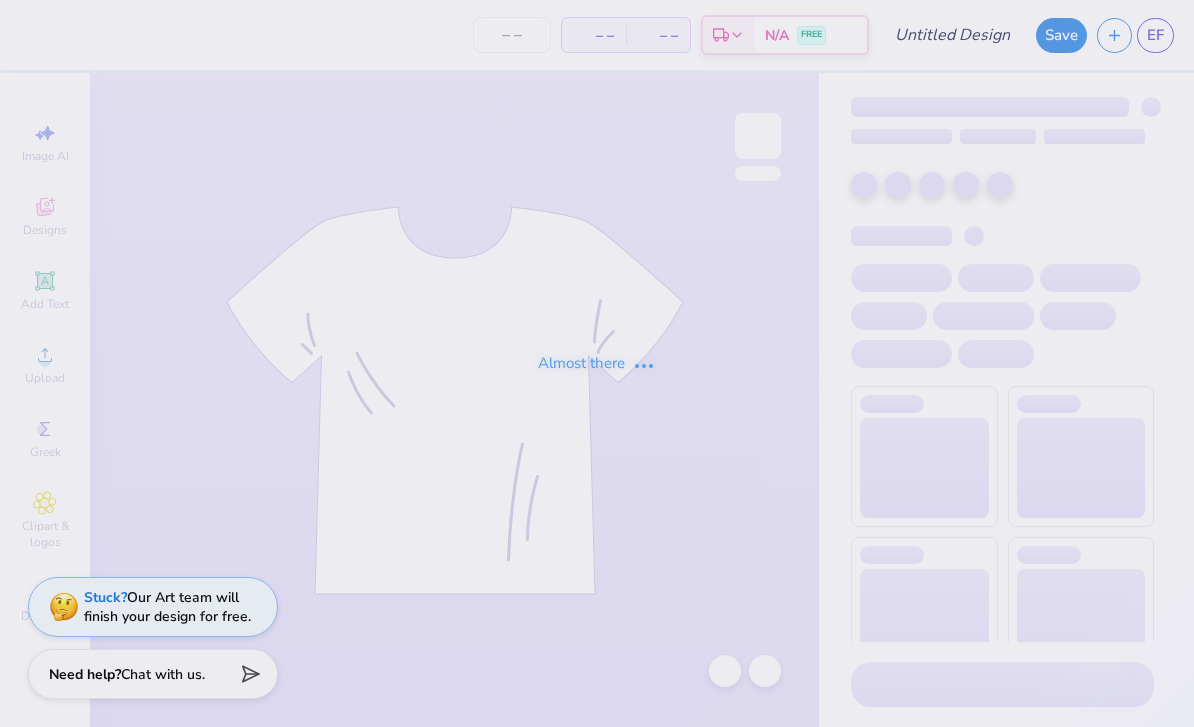 scroll, scrollTop: 0, scrollLeft: 0, axis: both 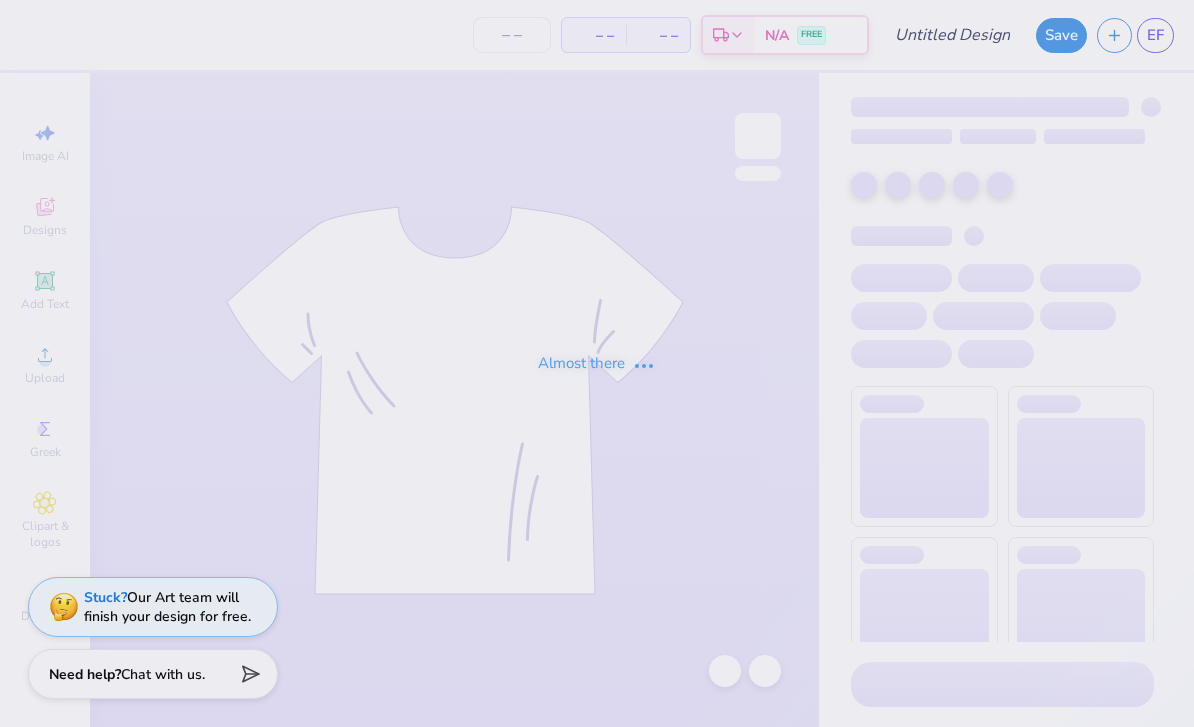 type on "DG PC" 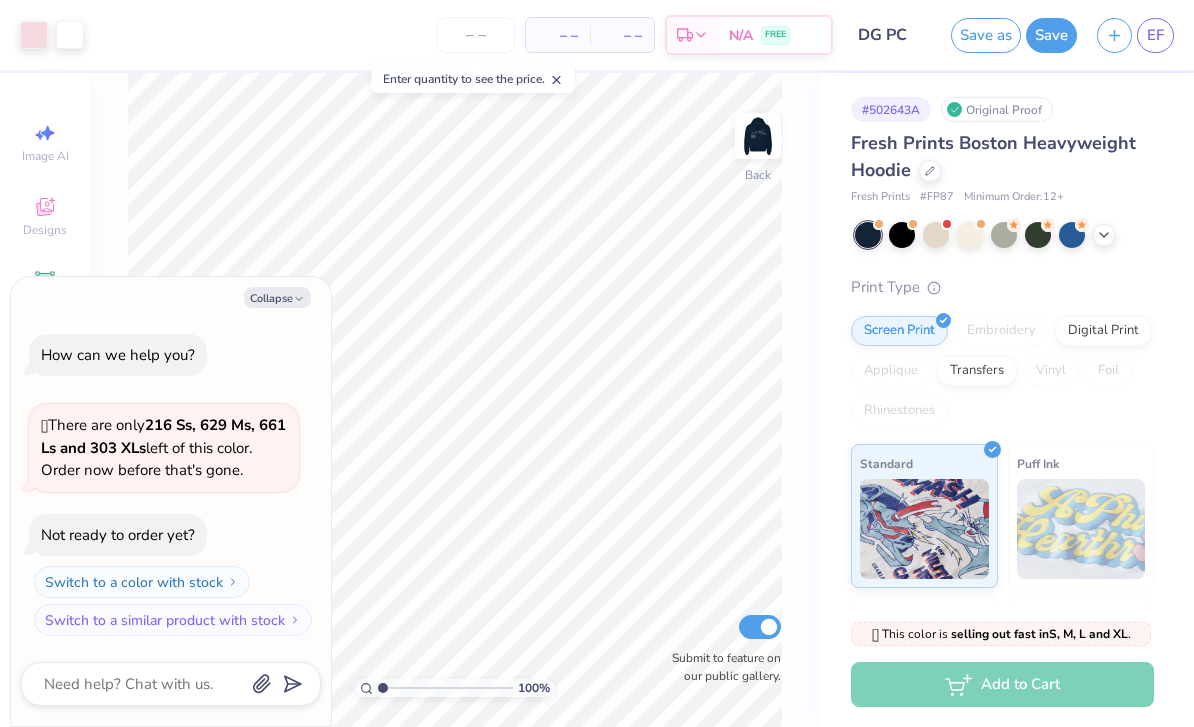 click on "Collapse" at bounding box center (277, 297) 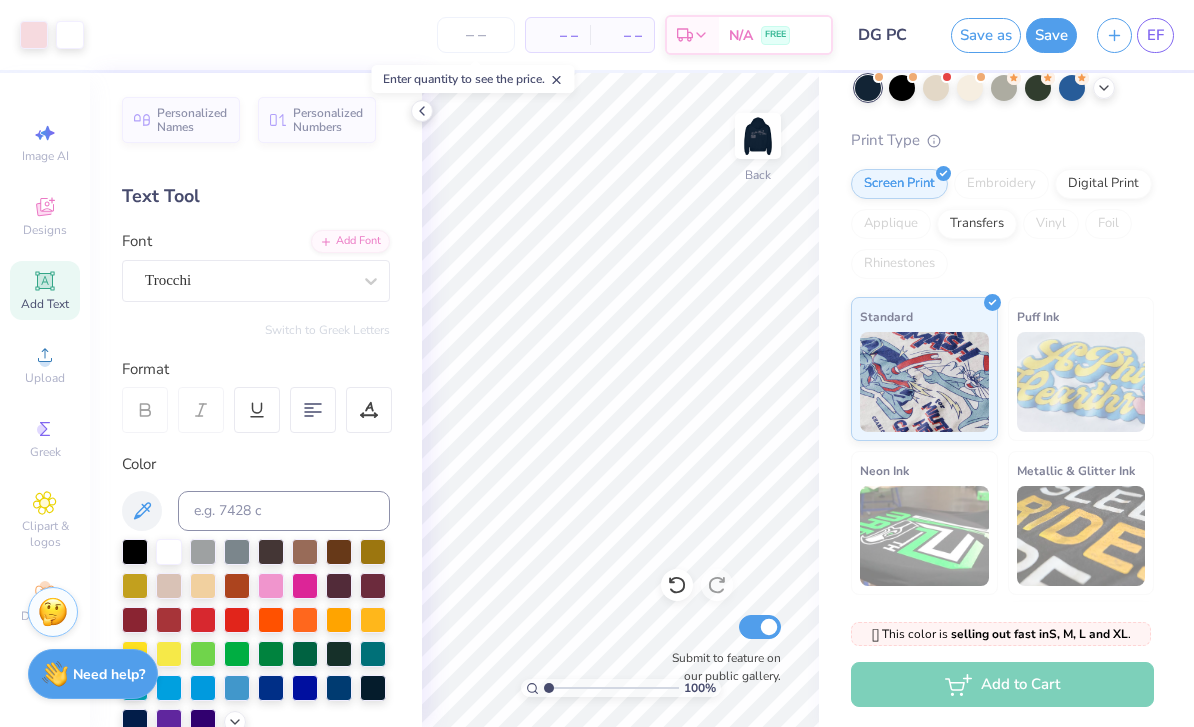scroll, scrollTop: 148, scrollLeft: 0, axis: vertical 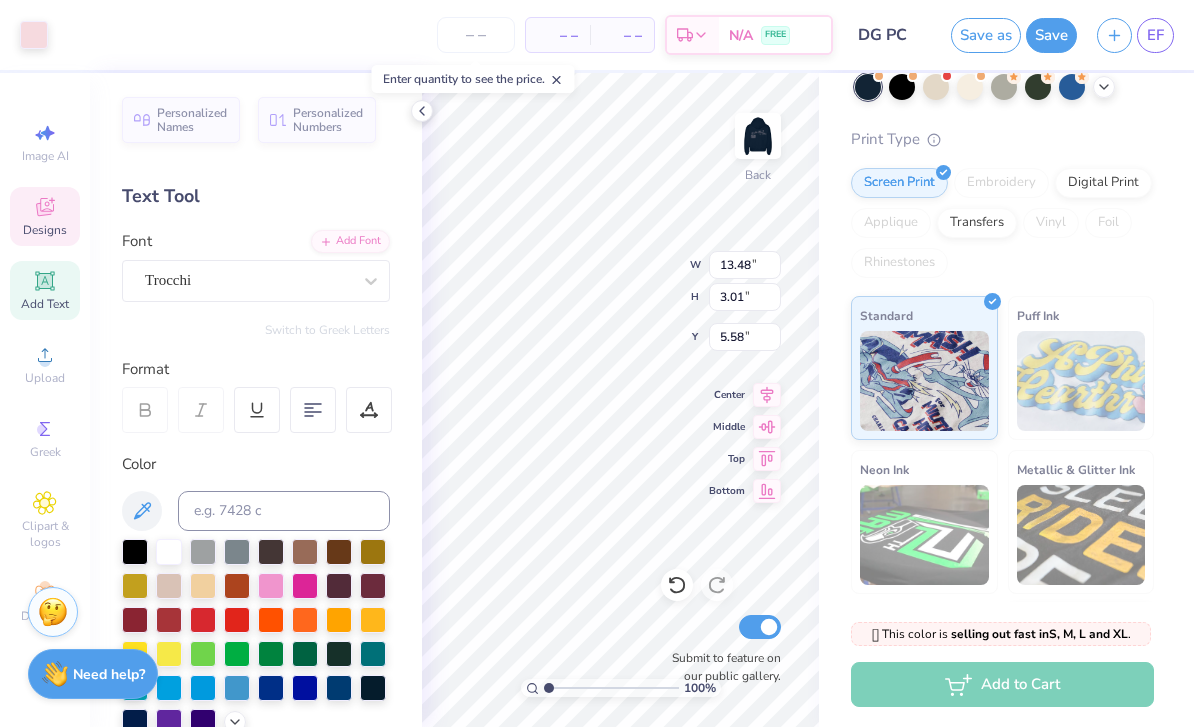 type on "5.56" 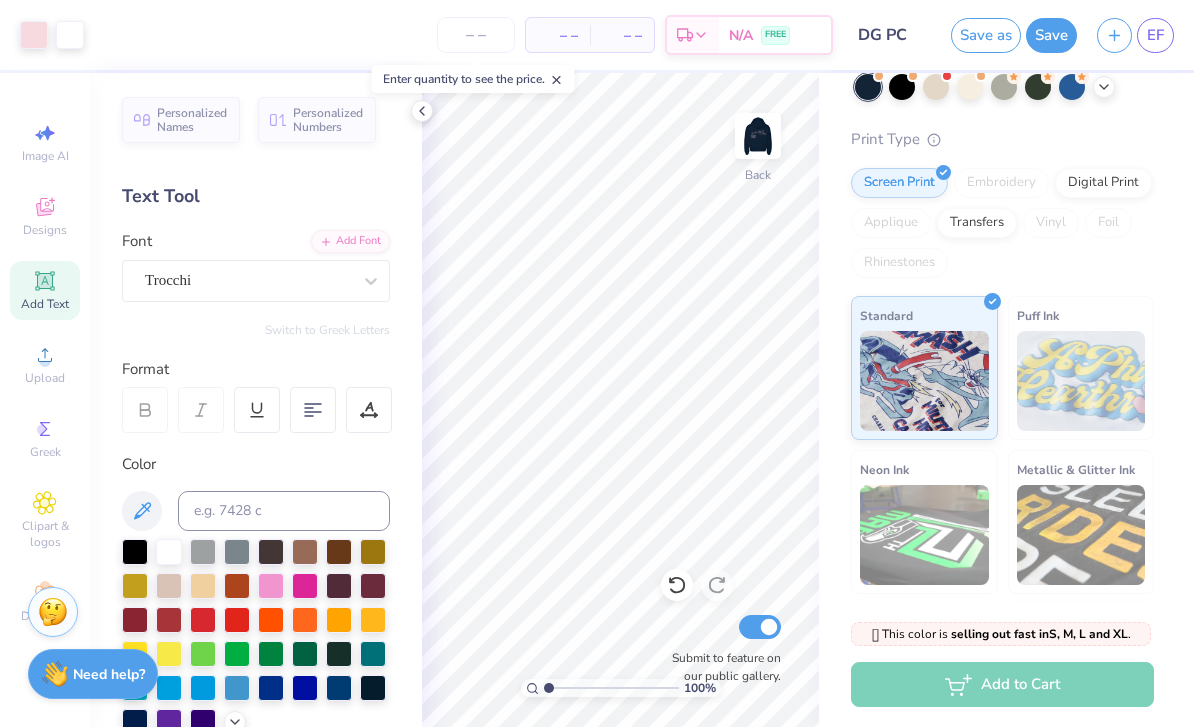 click at bounding box center (758, 136) 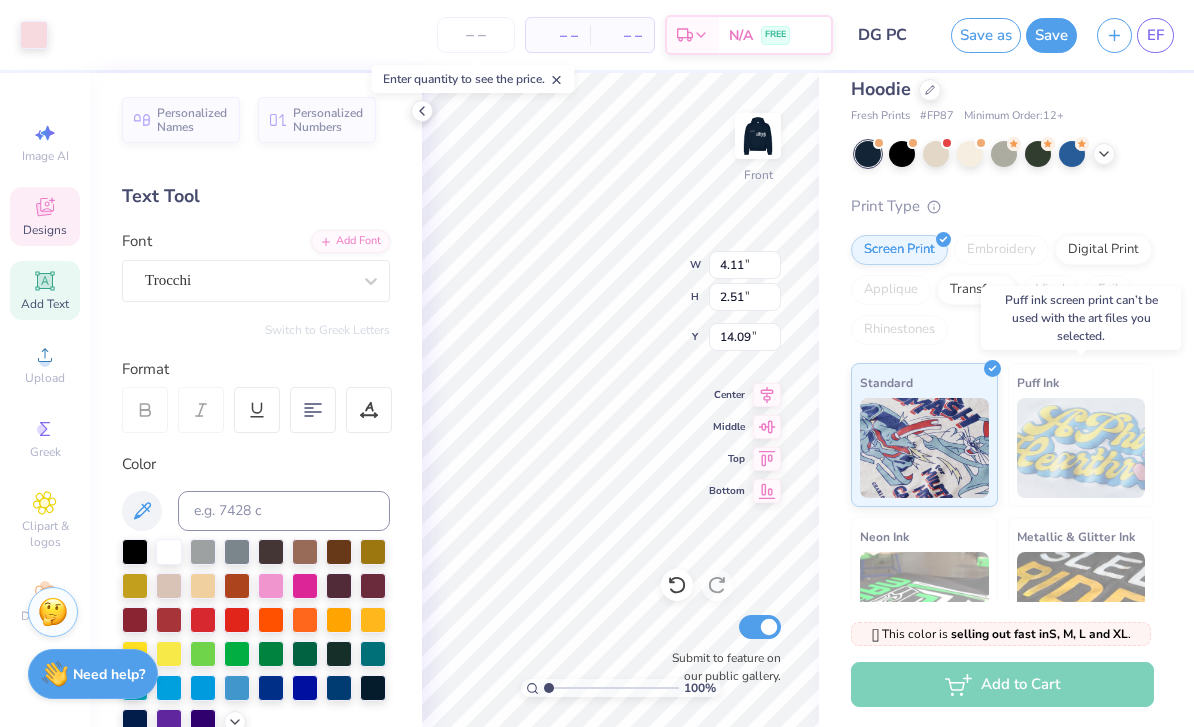 scroll, scrollTop: 82, scrollLeft: 0, axis: vertical 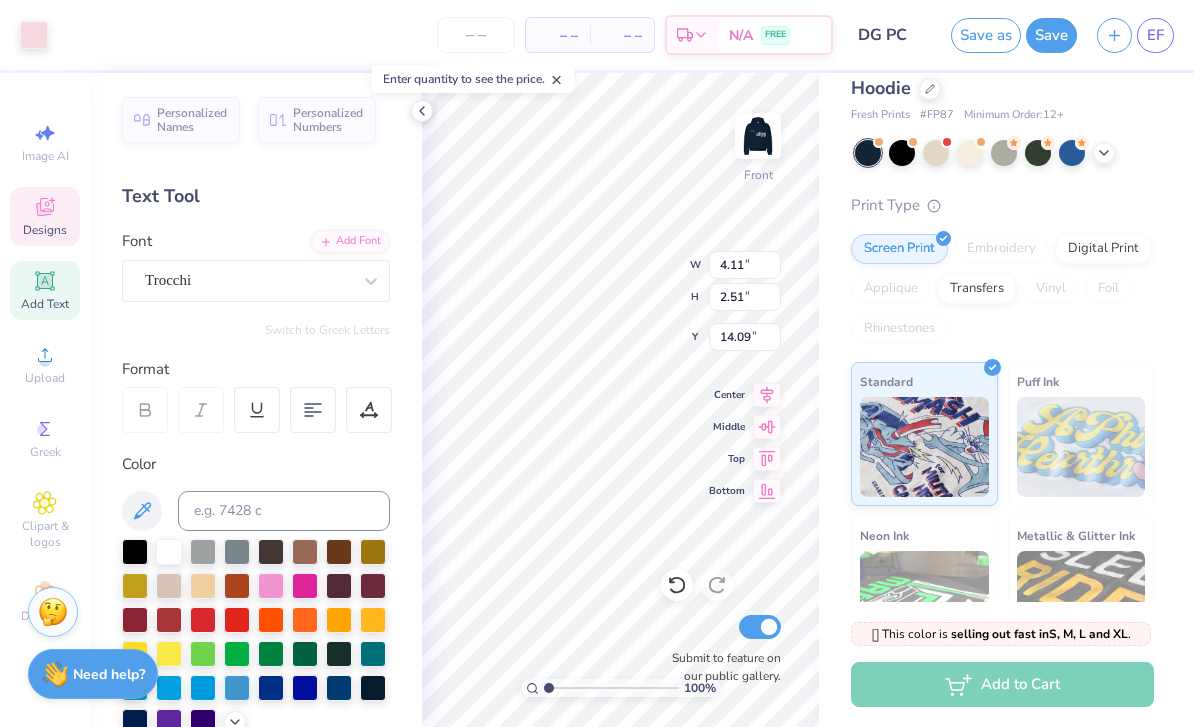 type on "13.97" 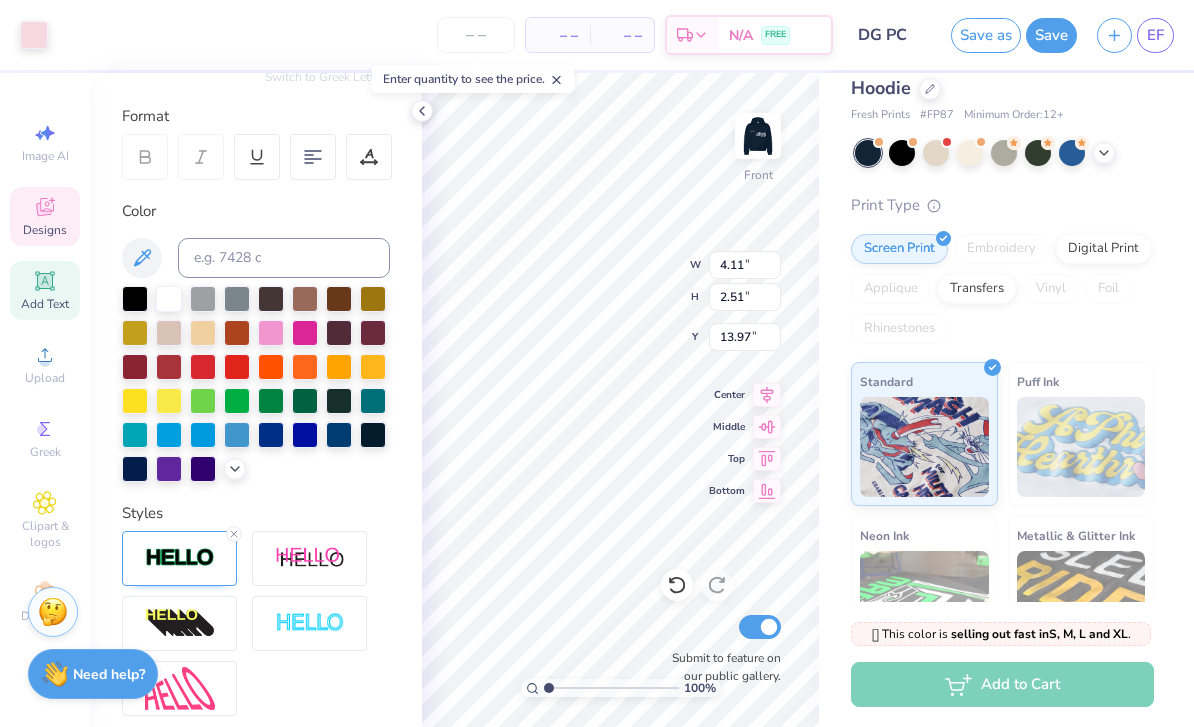 scroll, scrollTop: 249, scrollLeft: 0, axis: vertical 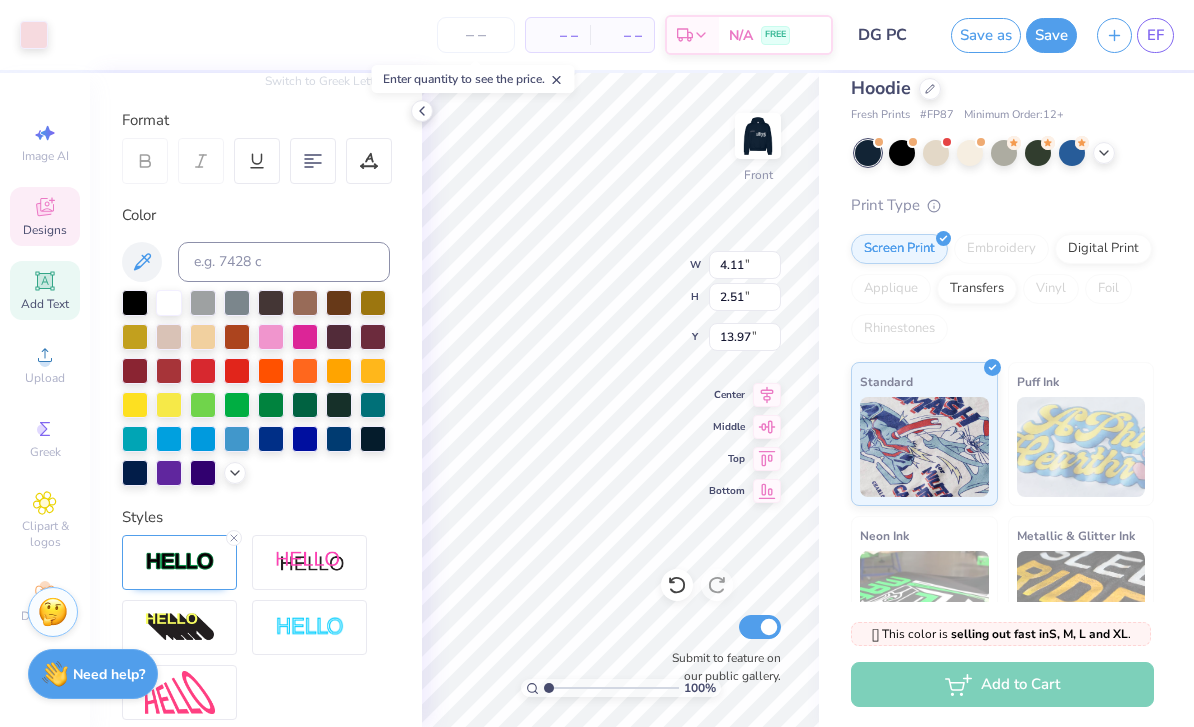 click 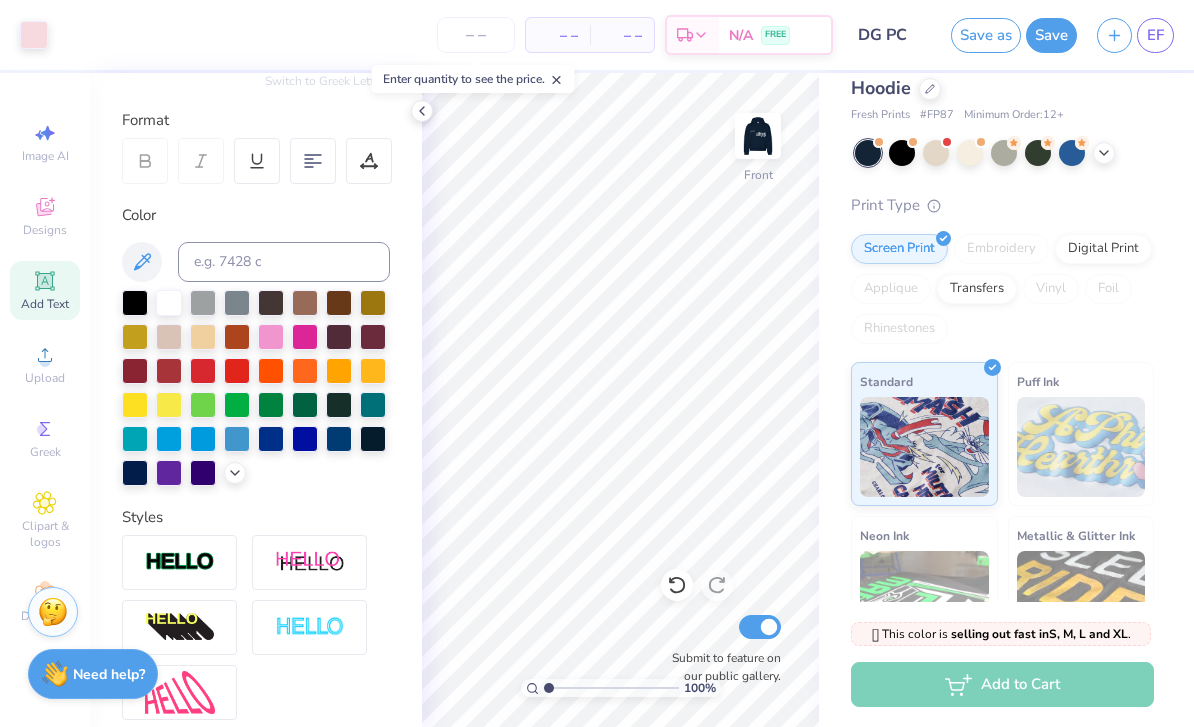 click on "Submit to feature on our public gallery." at bounding box center (760, 627) 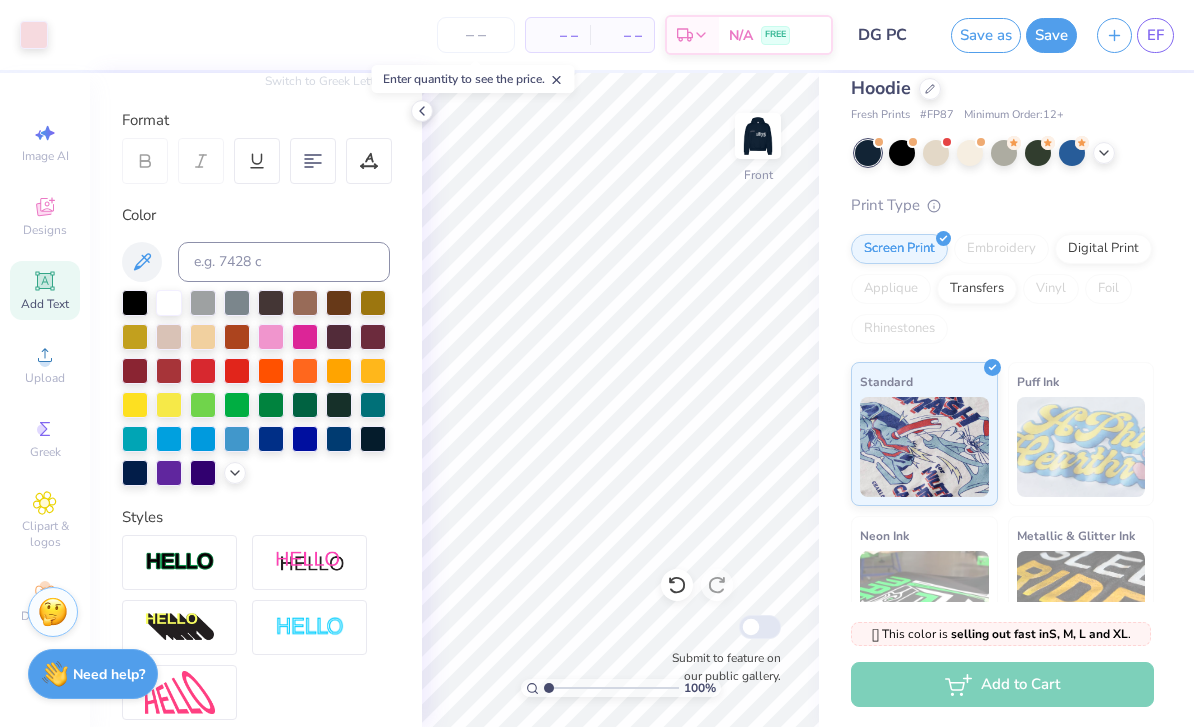 checkbox on "false" 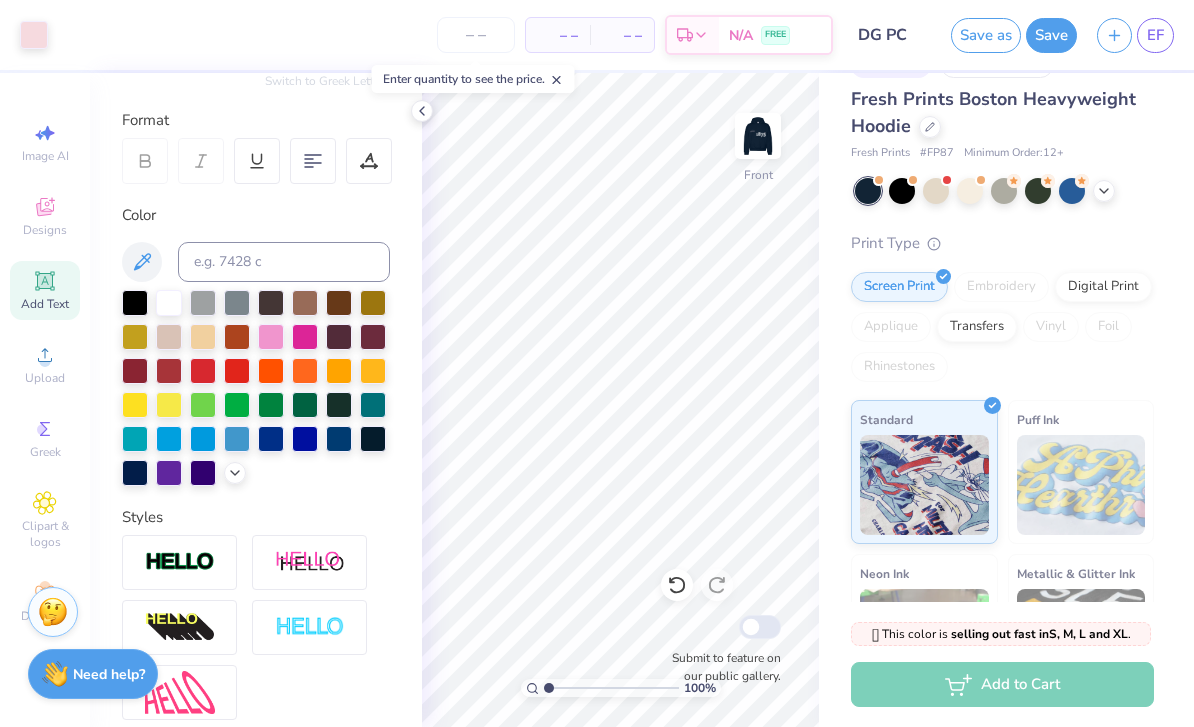 scroll, scrollTop: 43, scrollLeft: 0, axis: vertical 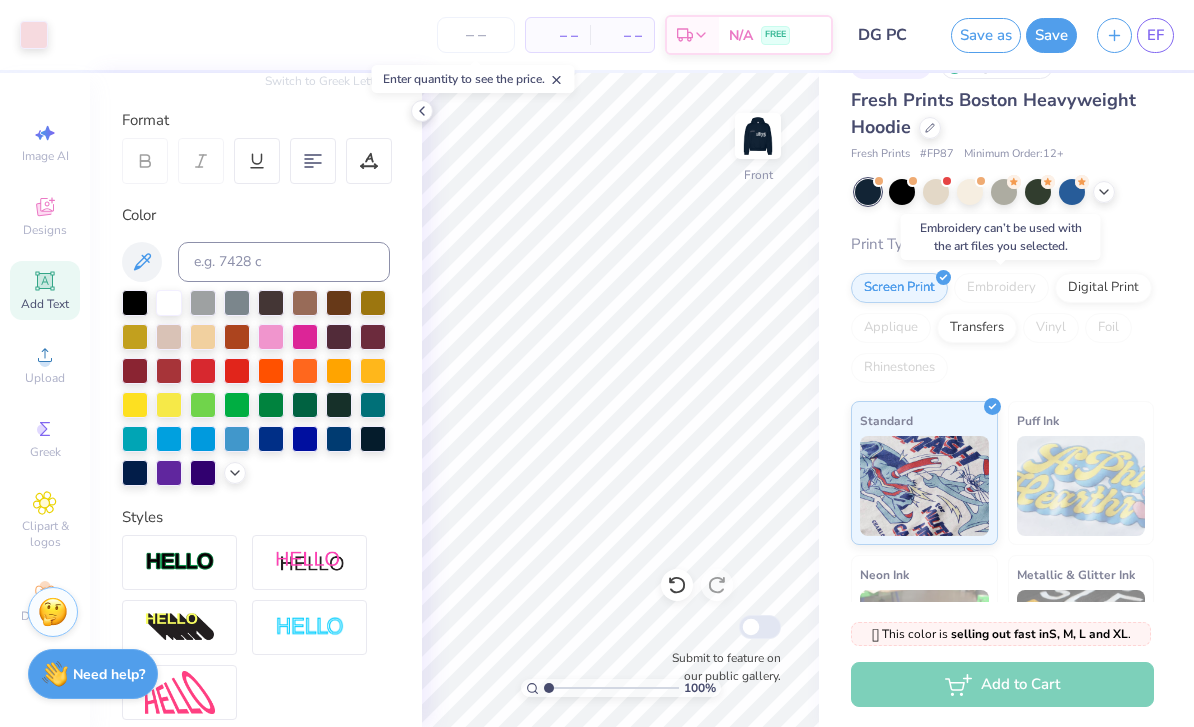 click on "Embroidery" at bounding box center [1001, 288] 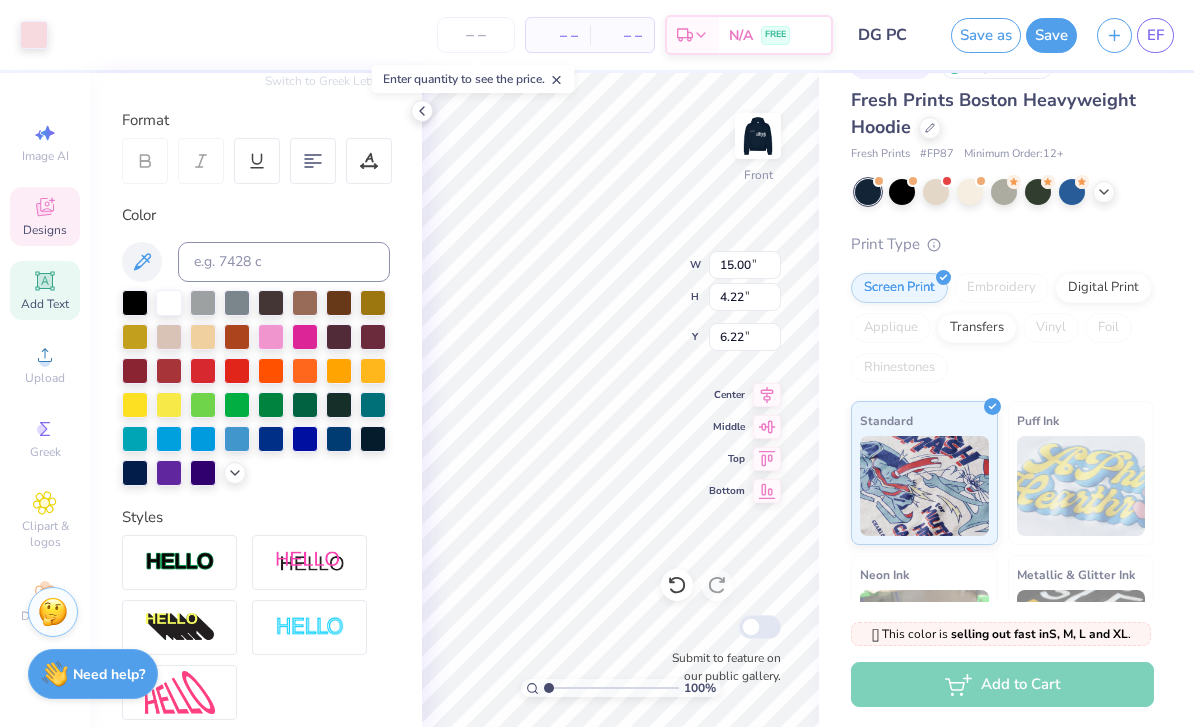 click on "Embroidery" at bounding box center [1001, 288] 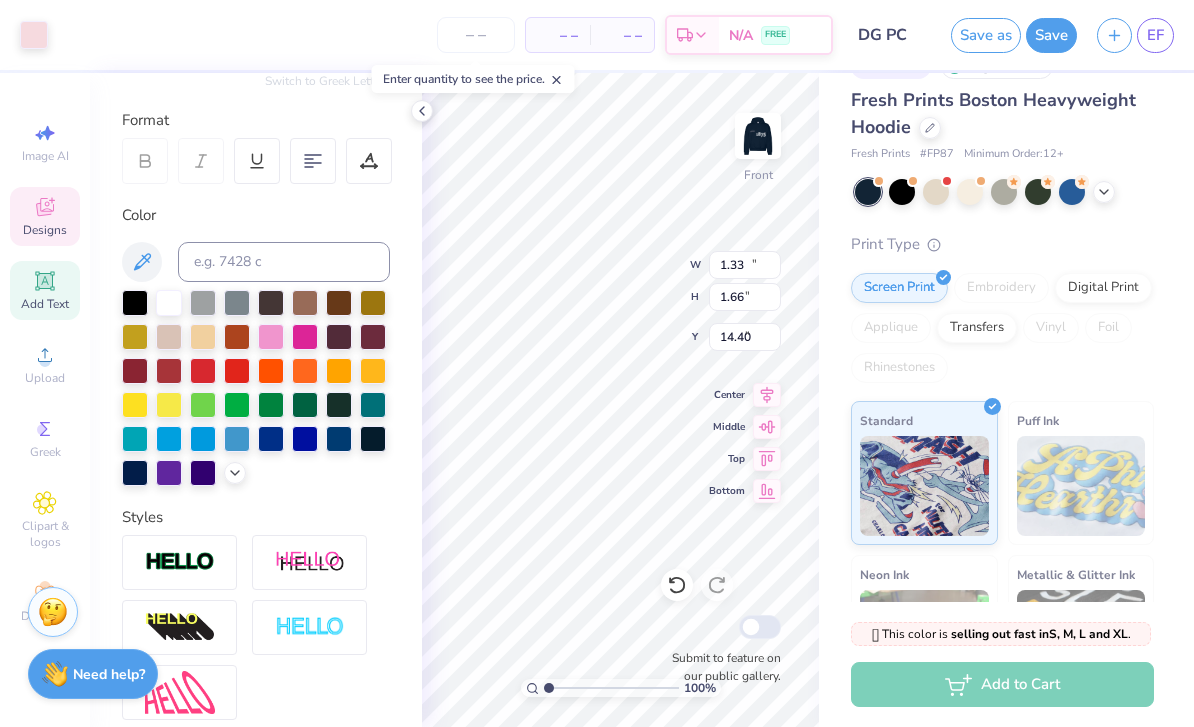 type on "14.36" 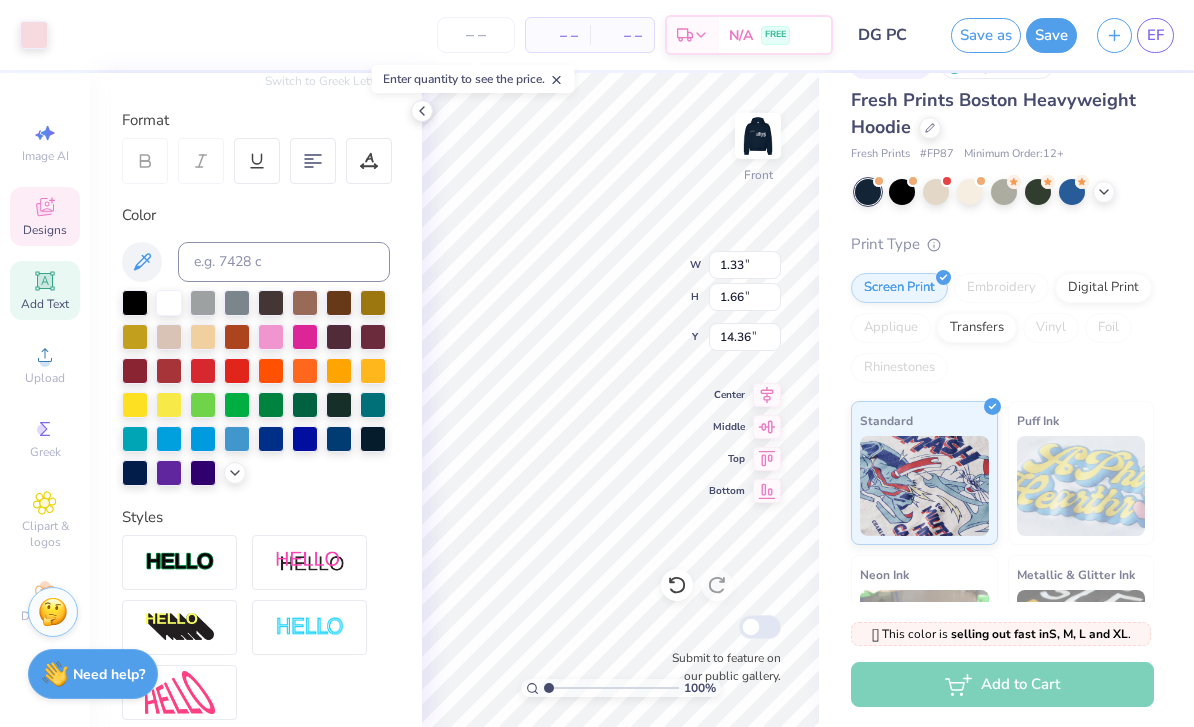 type on "4.11" 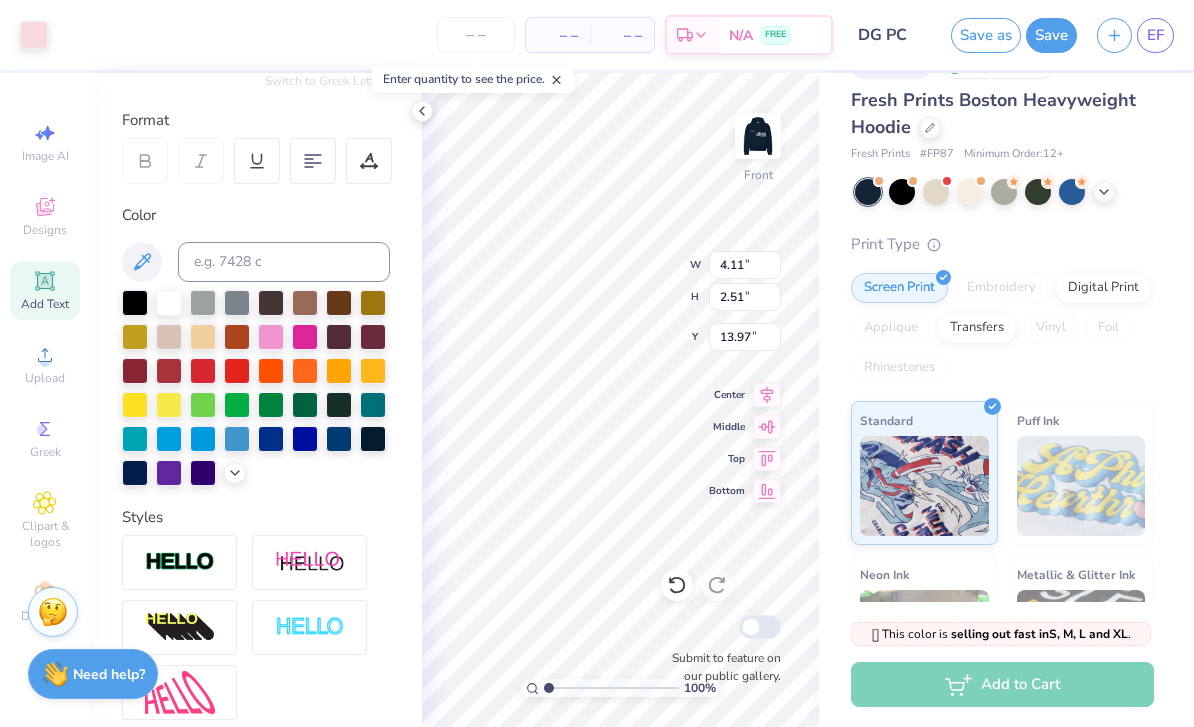 click at bounding box center (930, 128) 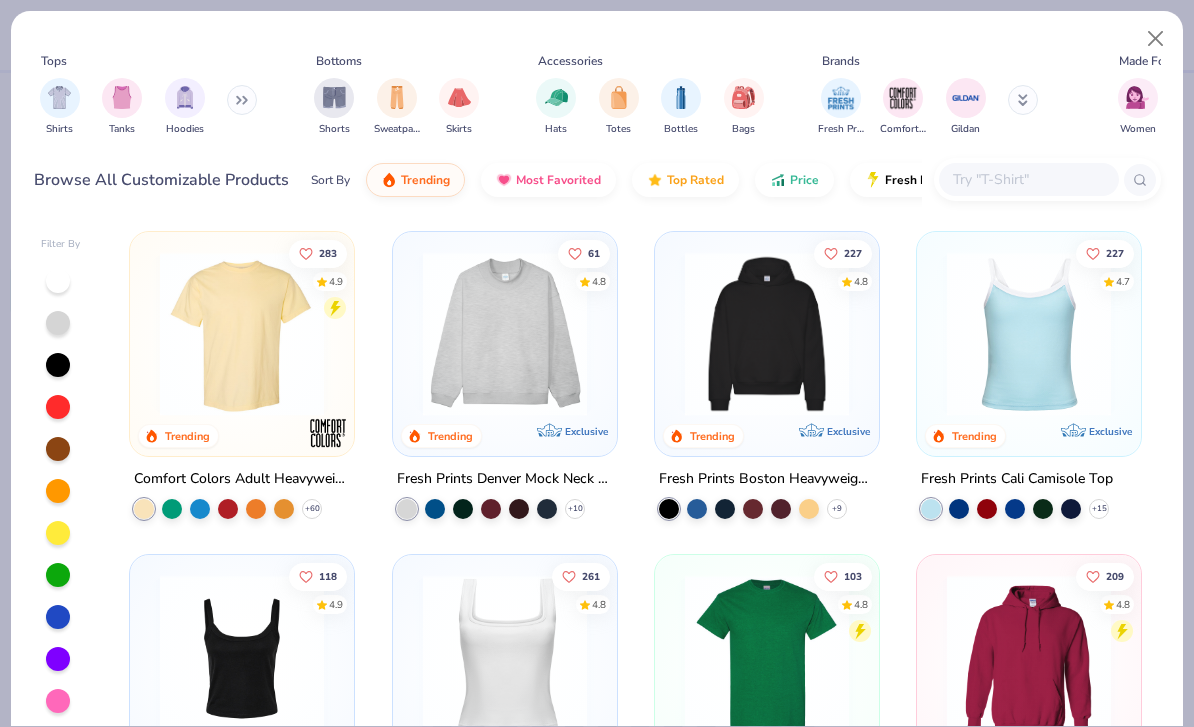click at bounding box center [1156, 39] 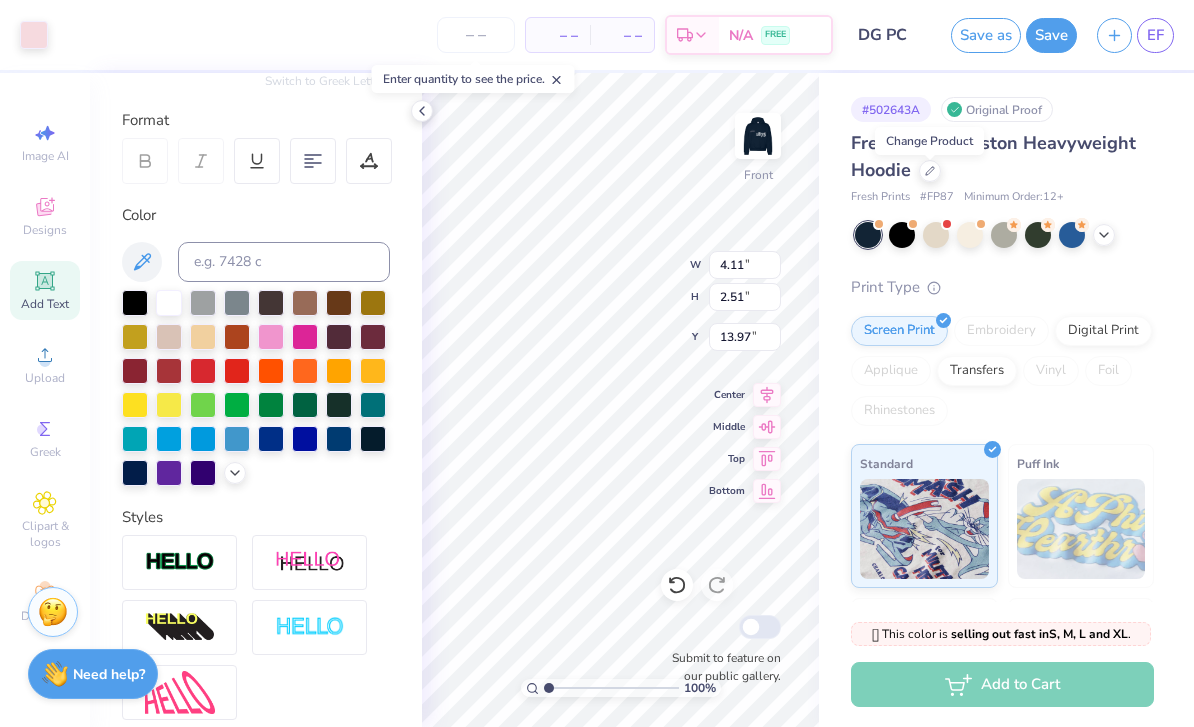 scroll, scrollTop: 0, scrollLeft: 0, axis: both 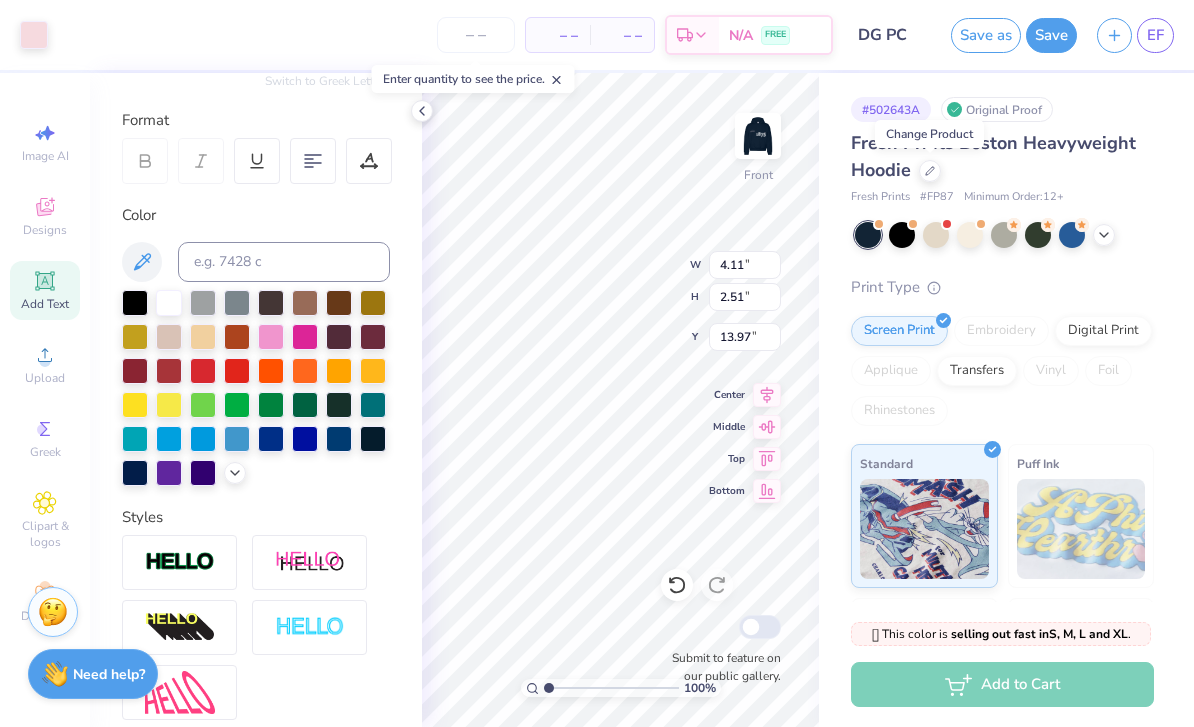 click on "Designs" at bounding box center (45, 230) 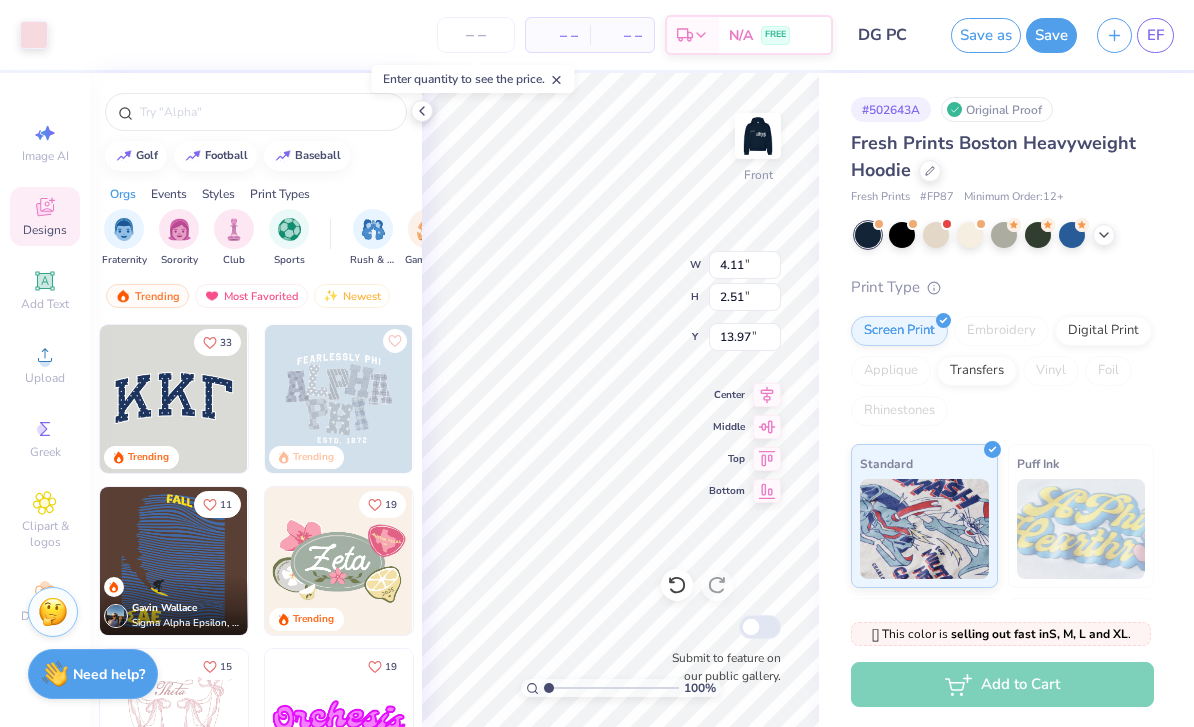 click at bounding box center (557, 79) 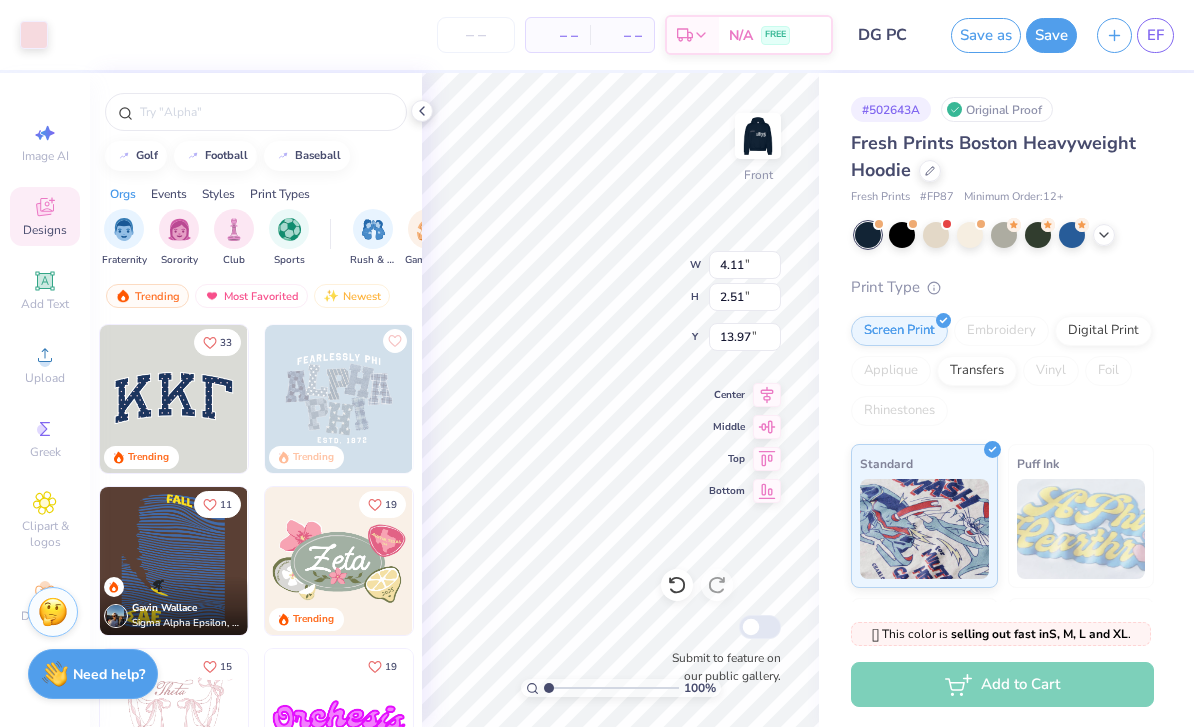 type on "0" 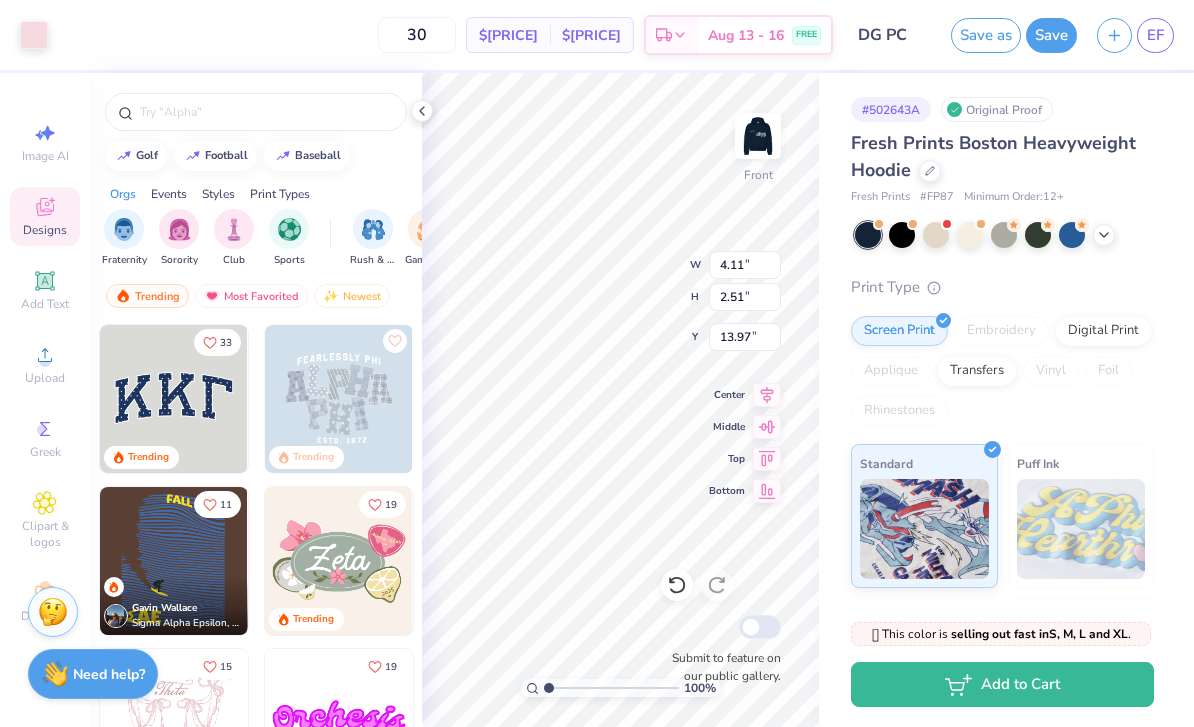 type on "30" 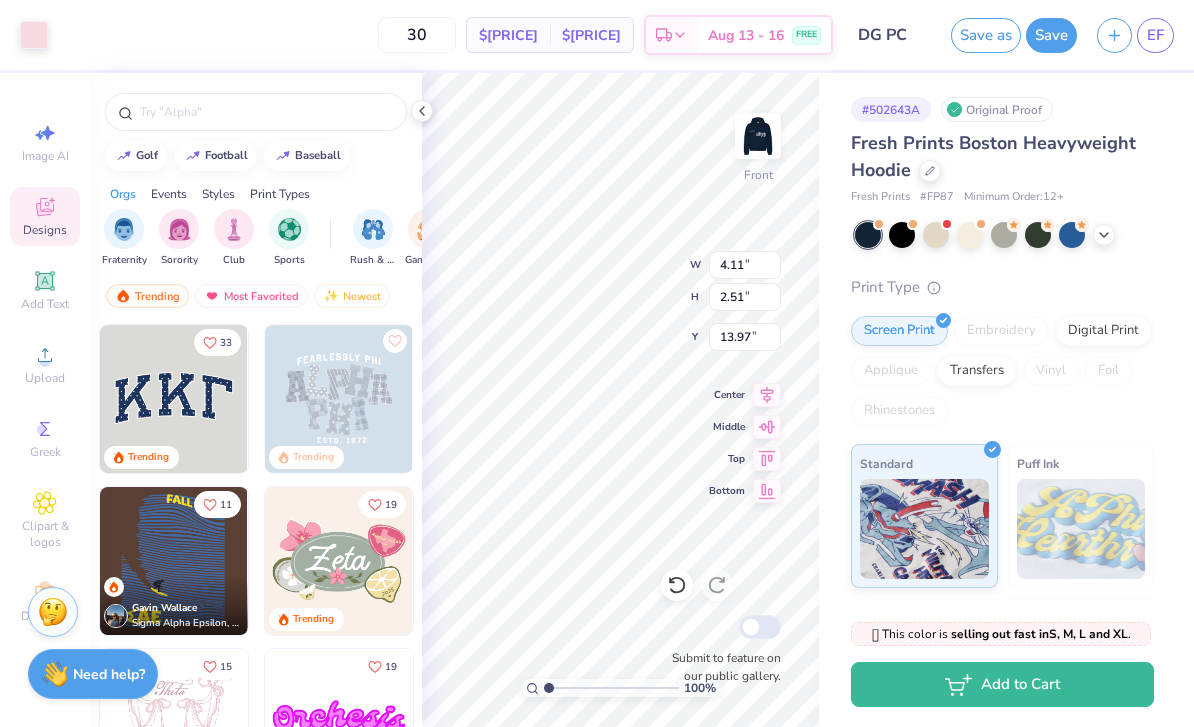 click on "30 $73.14 Per Item $2,194.20 Total Est.  Delivery Aug 13 - 16 FREE" at bounding box center (445, 35) 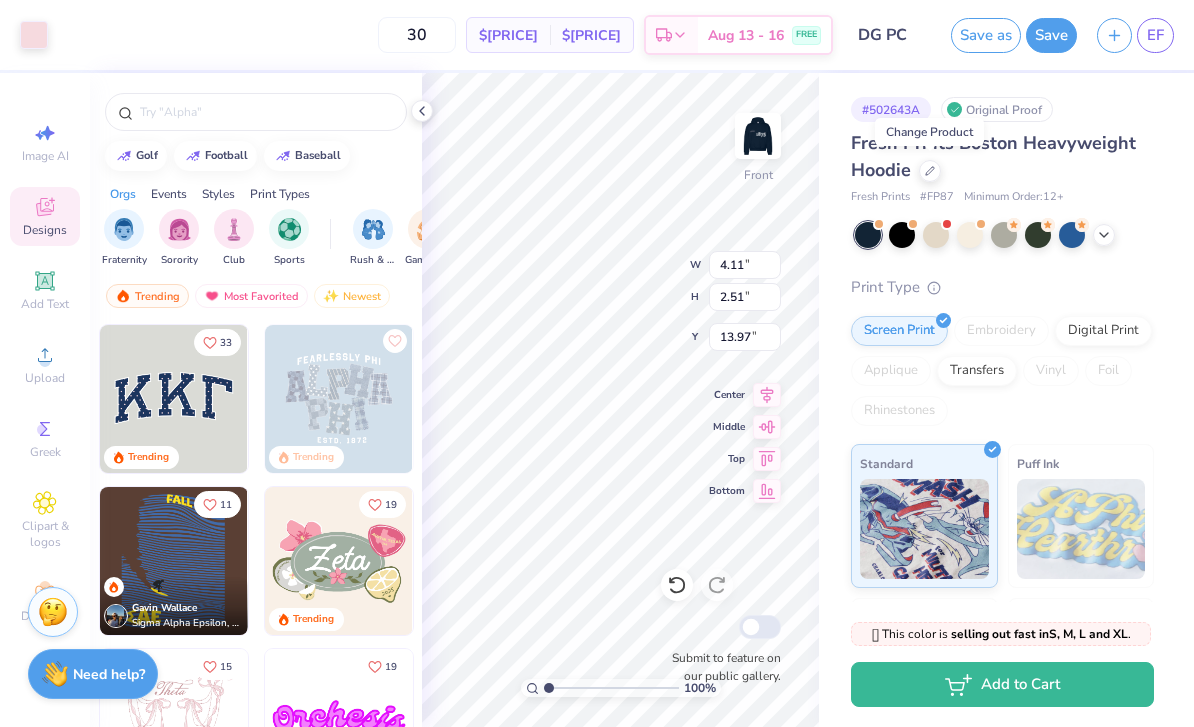click at bounding box center [930, 171] 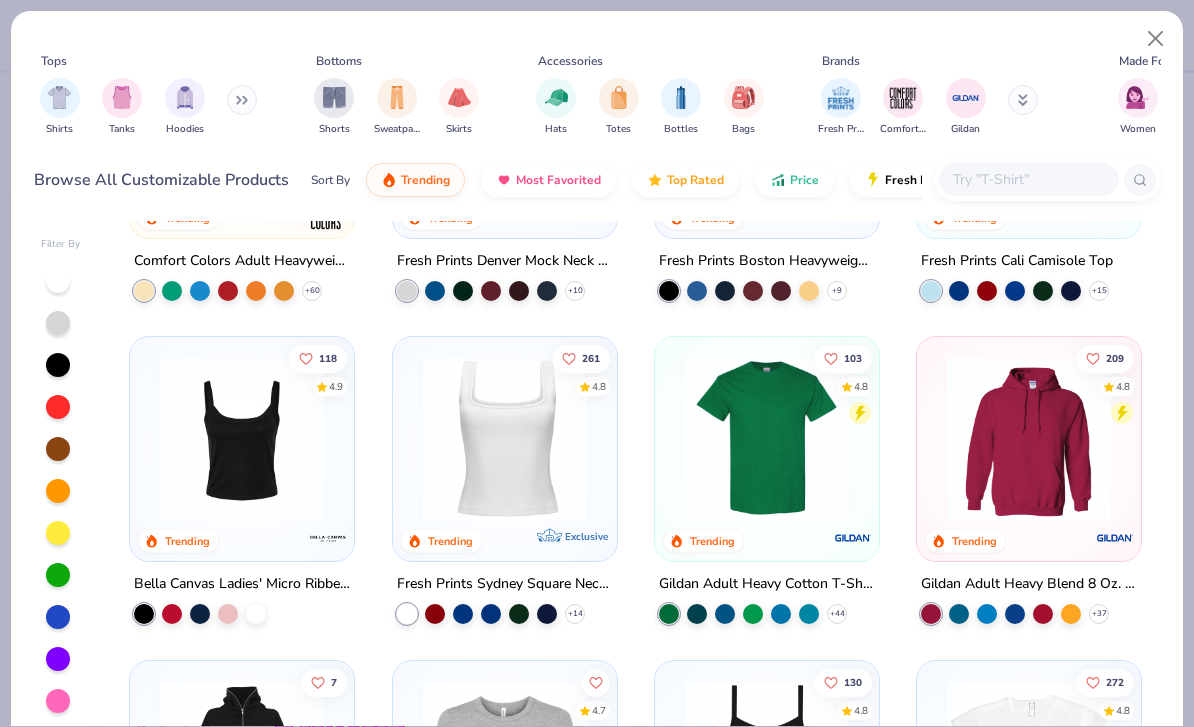 scroll, scrollTop: 219, scrollLeft: 0, axis: vertical 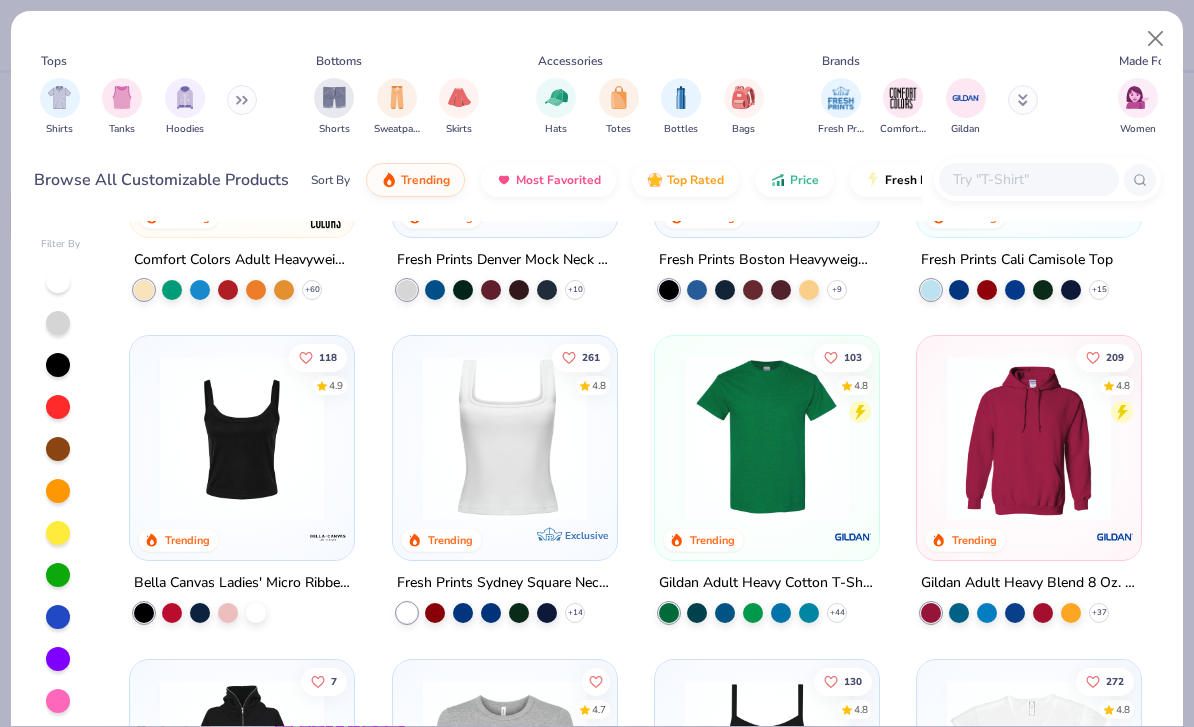 click at bounding box center [185, 98] 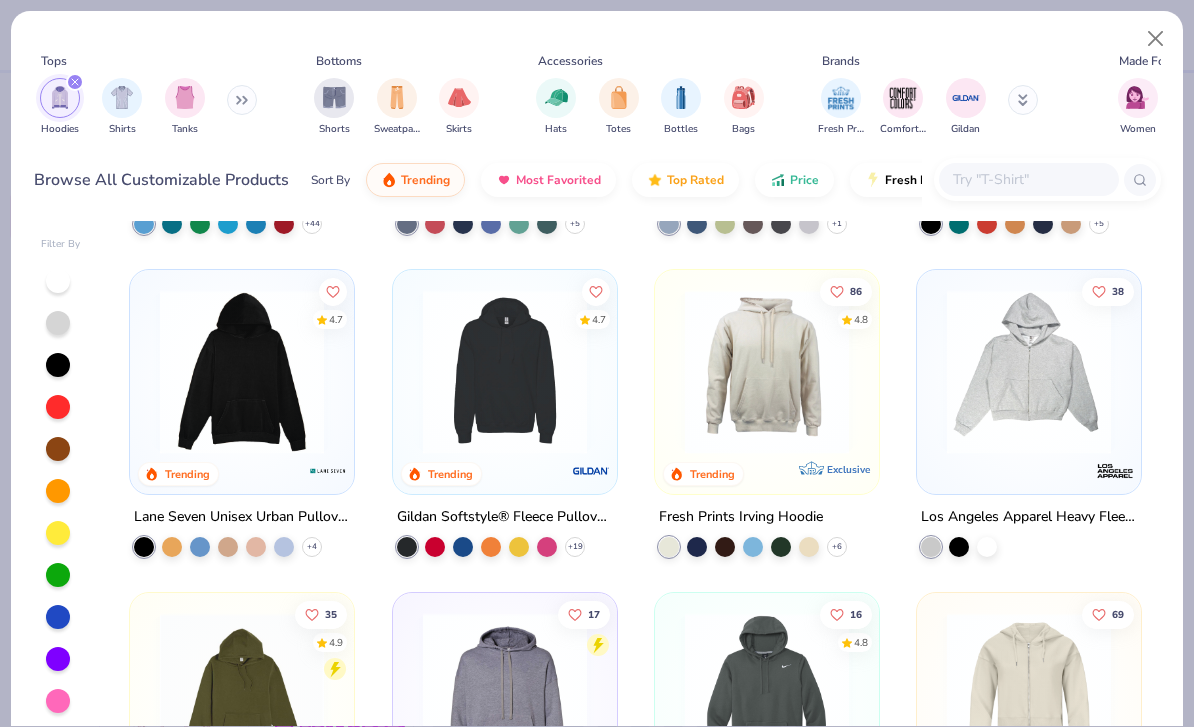 scroll, scrollTop: 930, scrollLeft: 0, axis: vertical 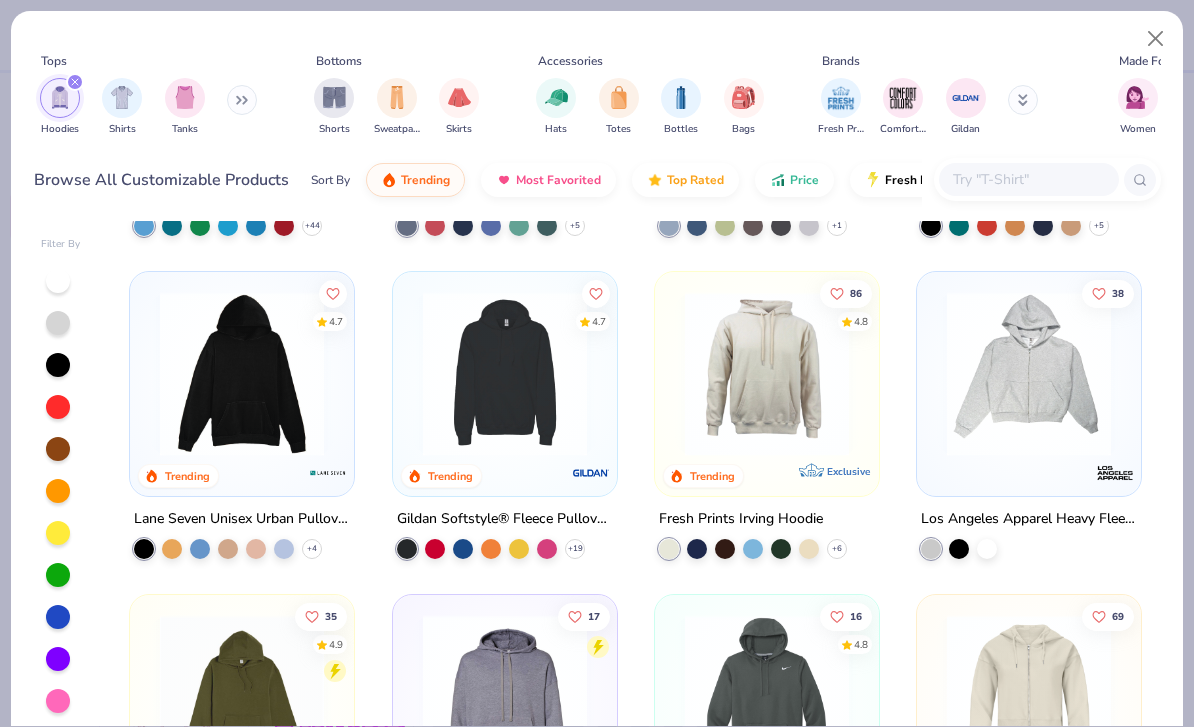click at bounding box center [505, 374] 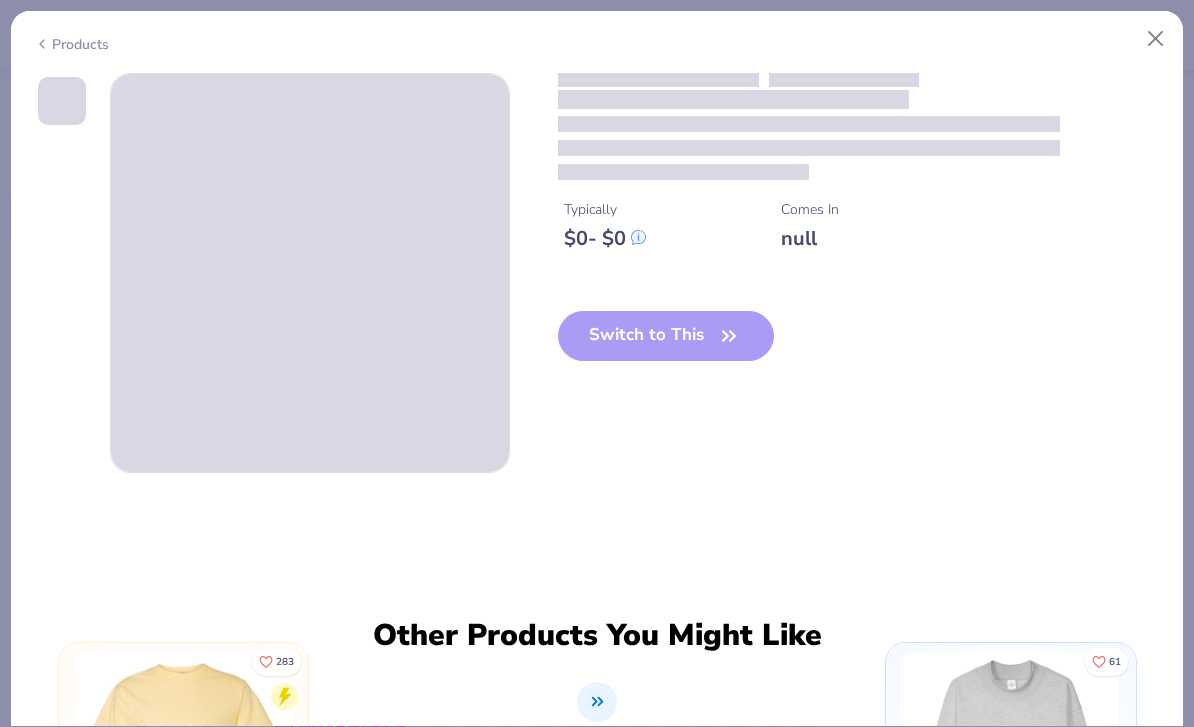click on "Switch to This" at bounding box center [666, 352] 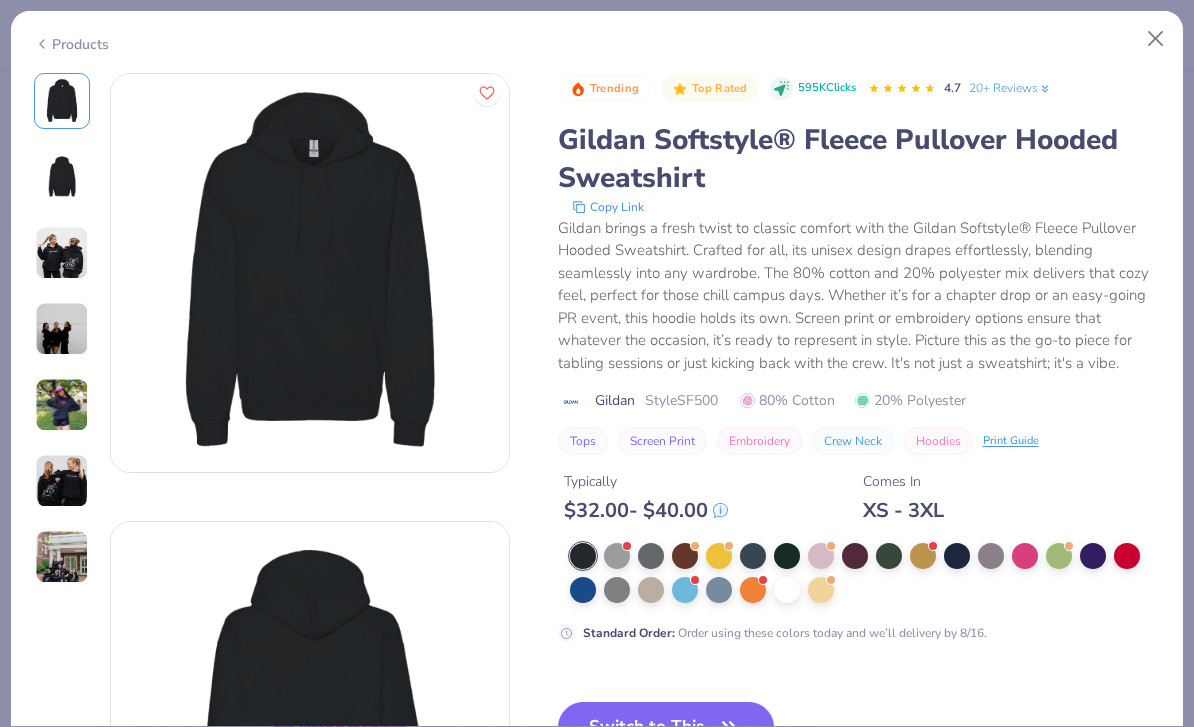 click at bounding box center [957, 556] 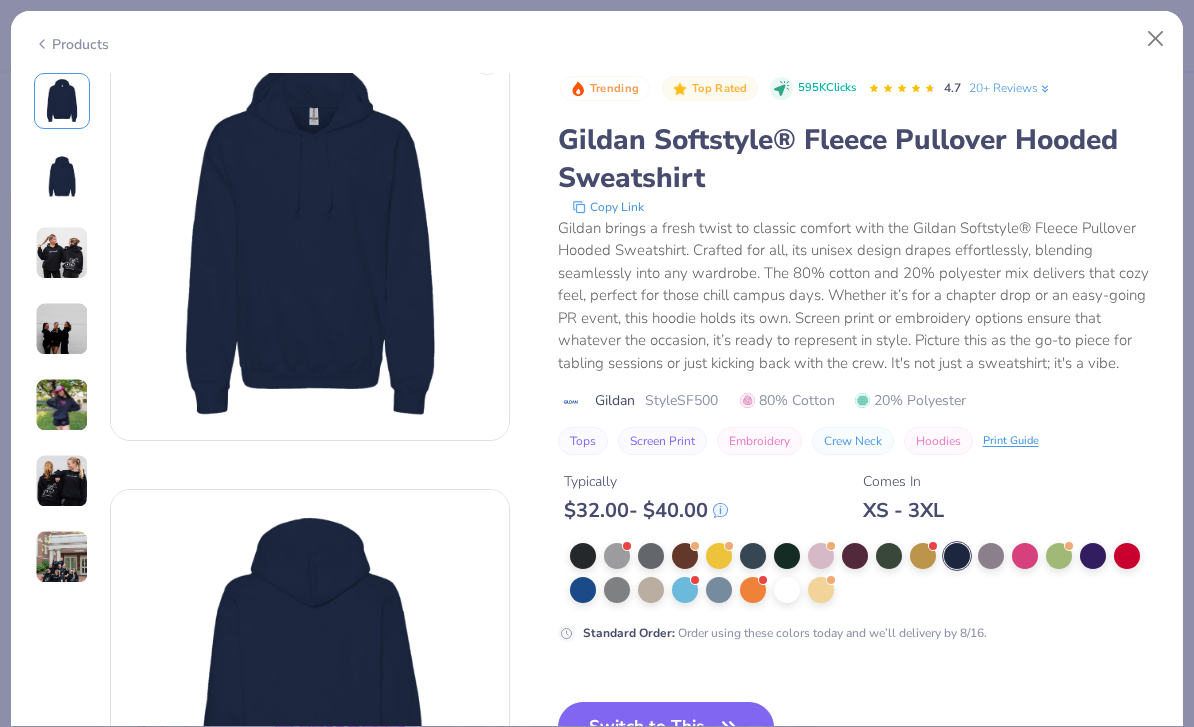 scroll, scrollTop: 33, scrollLeft: 0, axis: vertical 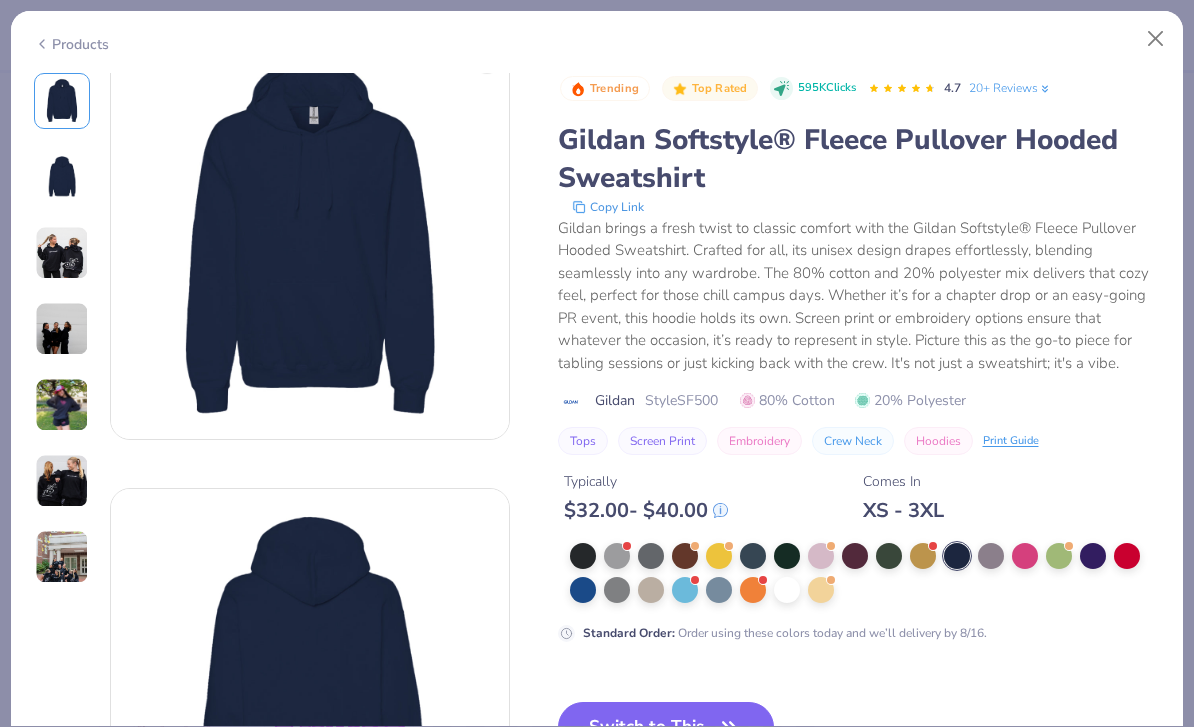 click at bounding box center [62, 253] 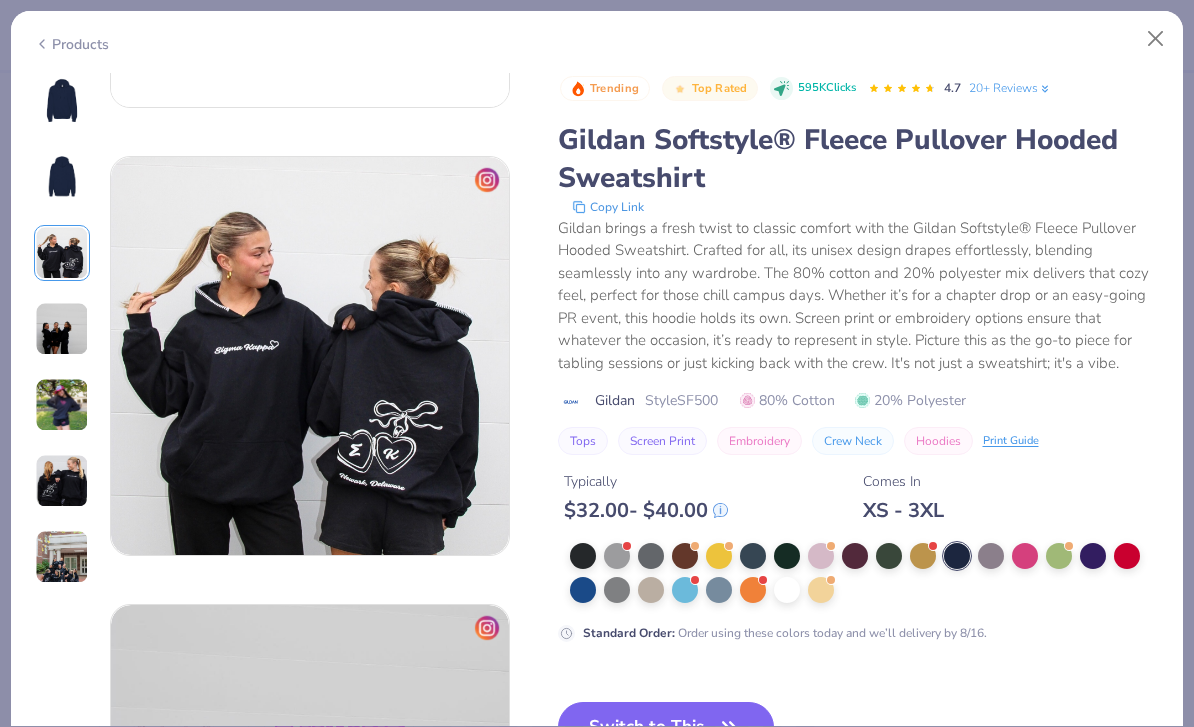 scroll, scrollTop: 896, scrollLeft: 0, axis: vertical 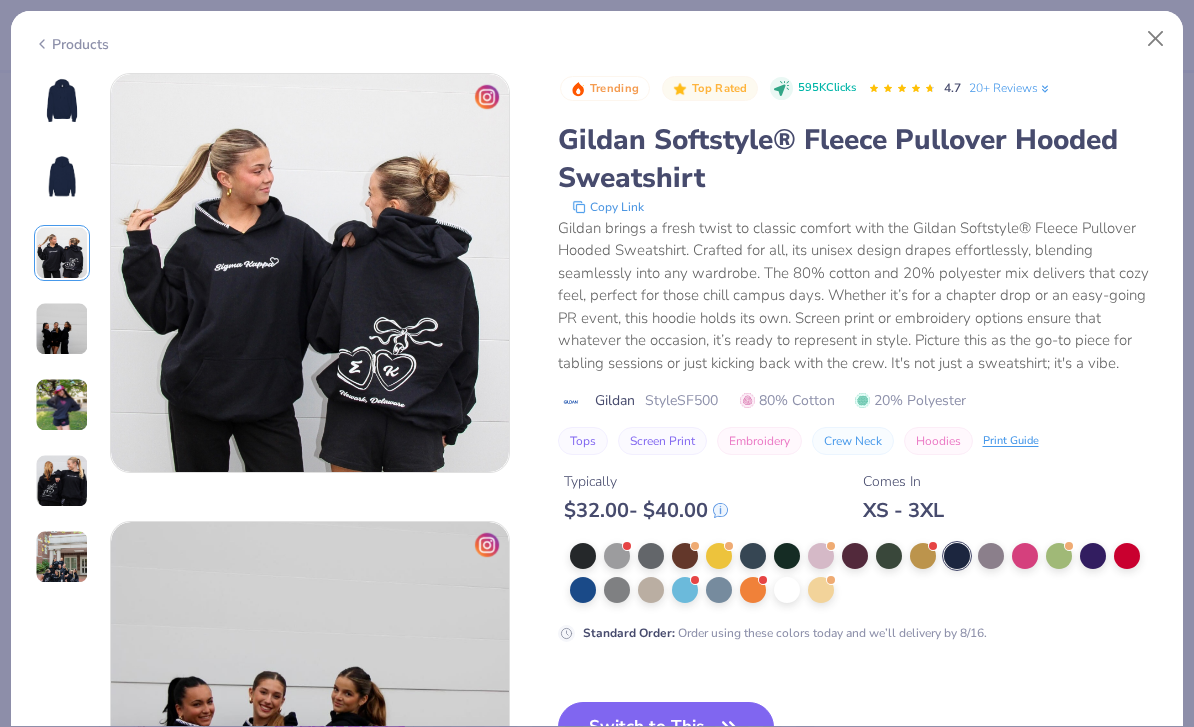 click at bounding box center [62, 405] 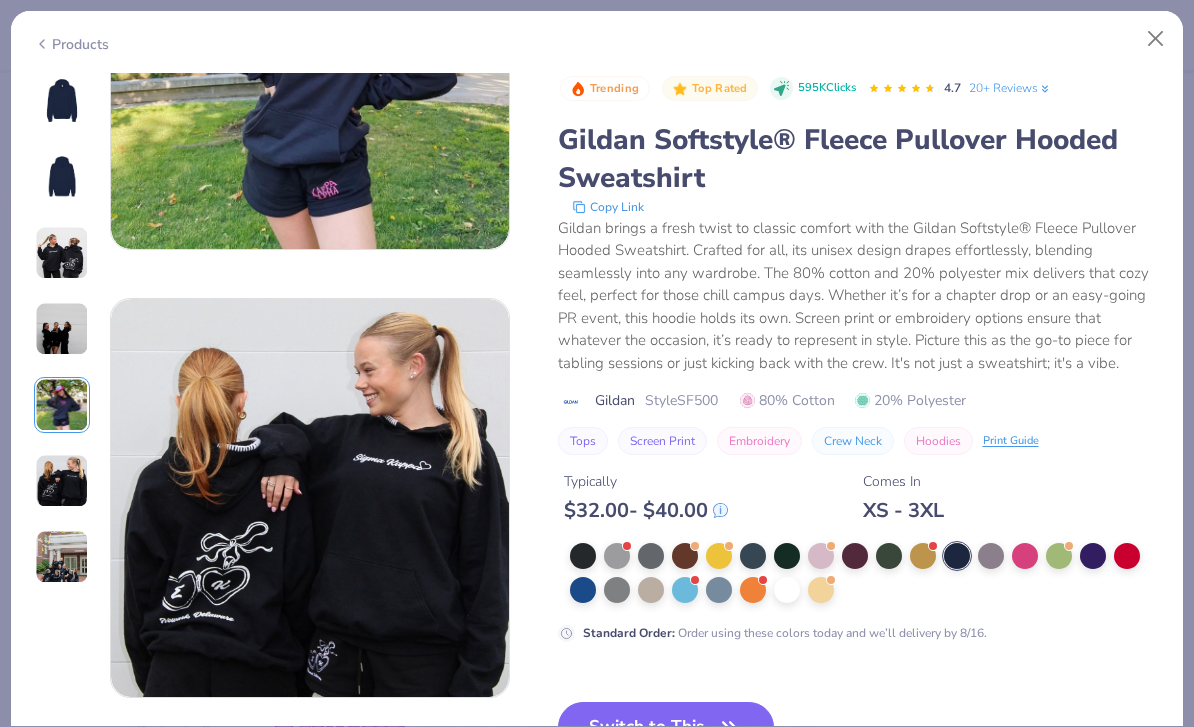 scroll, scrollTop: 2015, scrollLeft: 0, axis: vertical 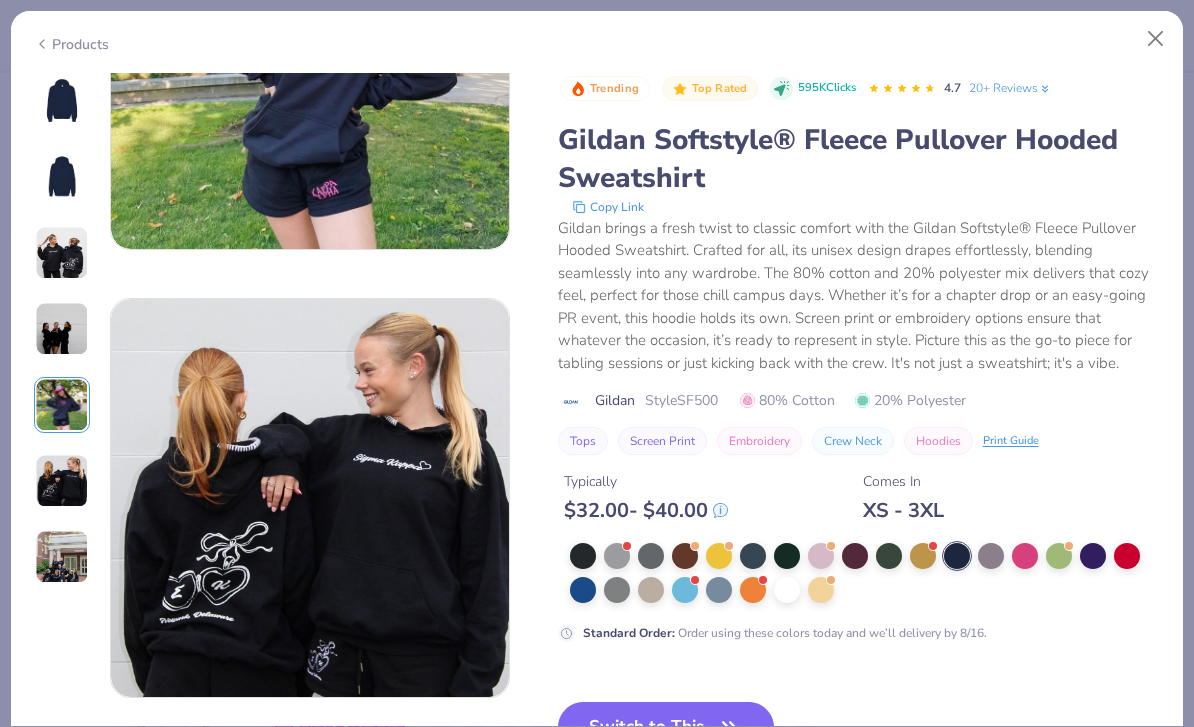 click at bounding box center [62, 557] 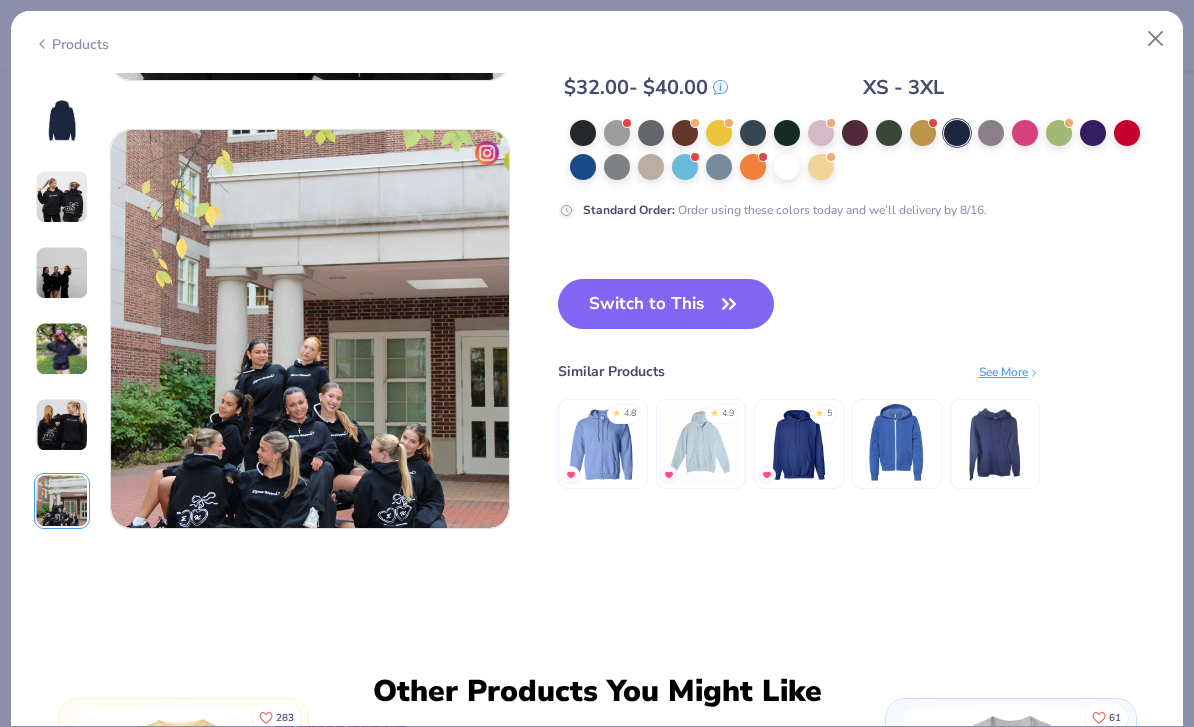 scroll, scrollTop: 2688, scrollLeft: 0, axis: vertical 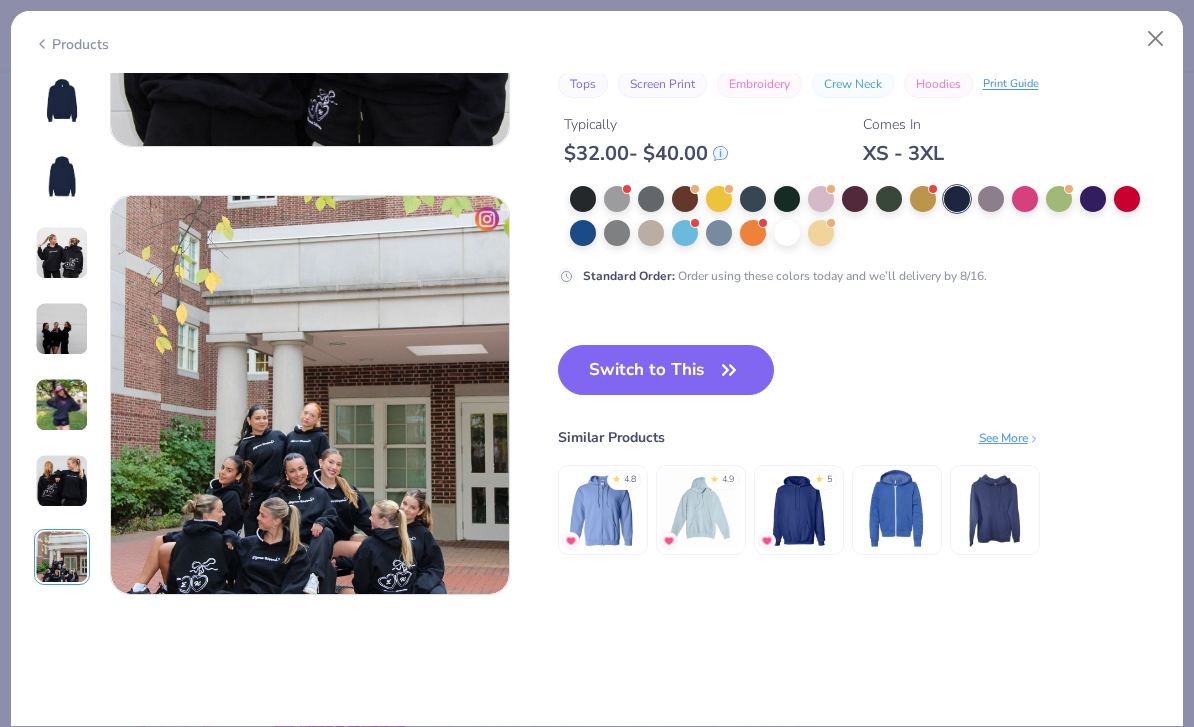 click at bounding box center [62, 101] 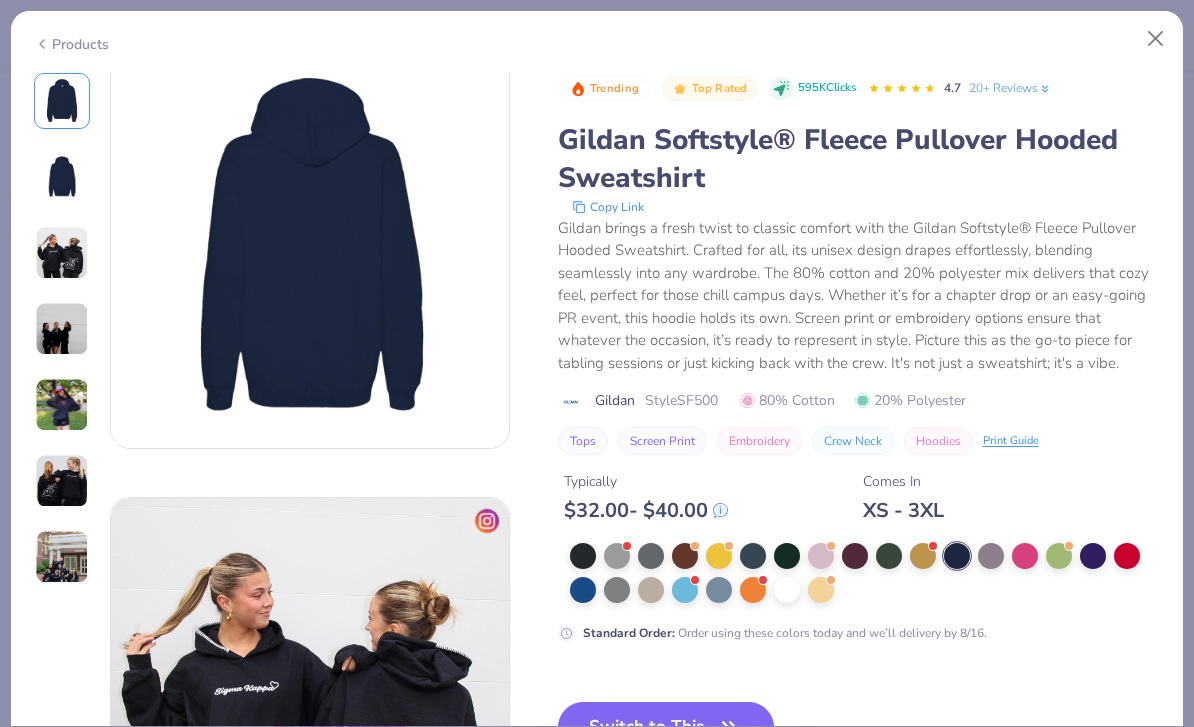 scroll, scrollTop: 0, scrollLeft: 0, axis: both 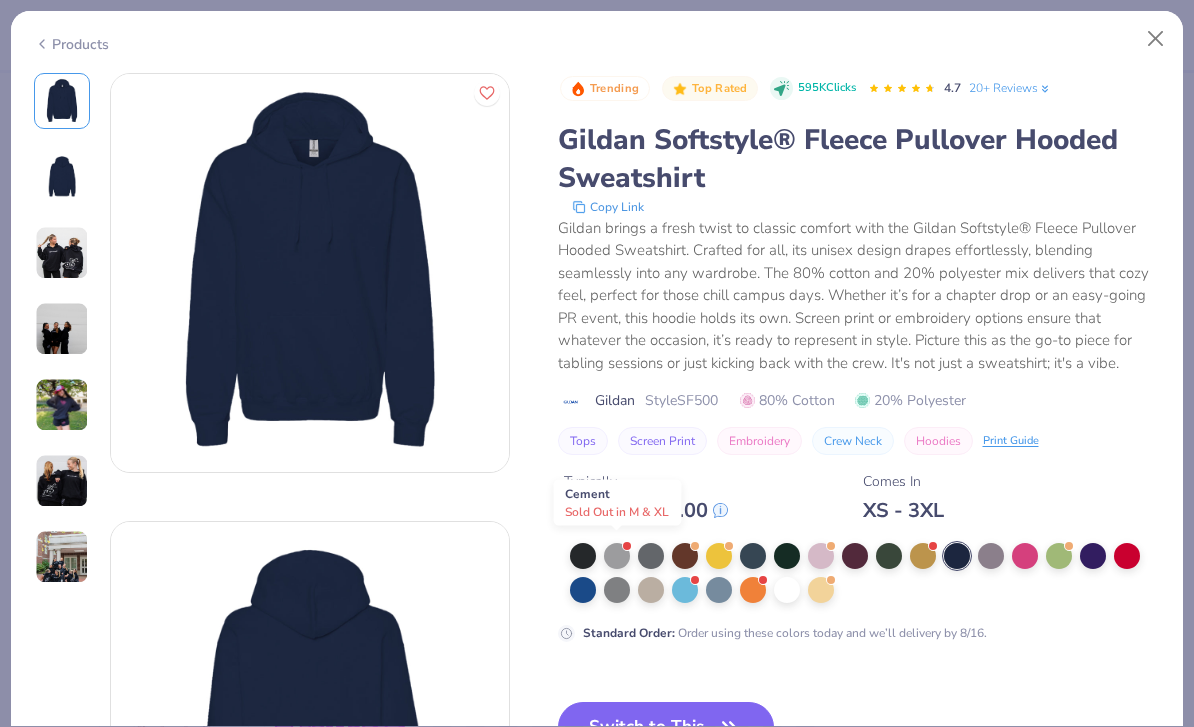 click at bounding box center (617, 556) 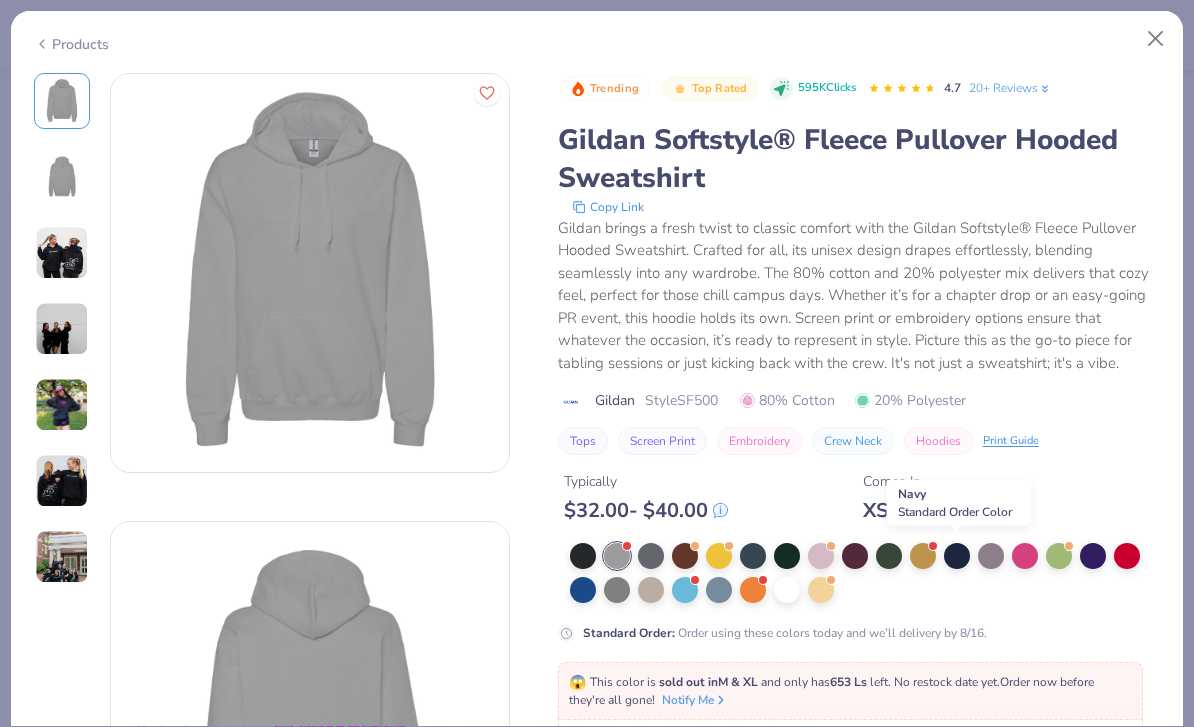 click at bounding box center [957, 556] 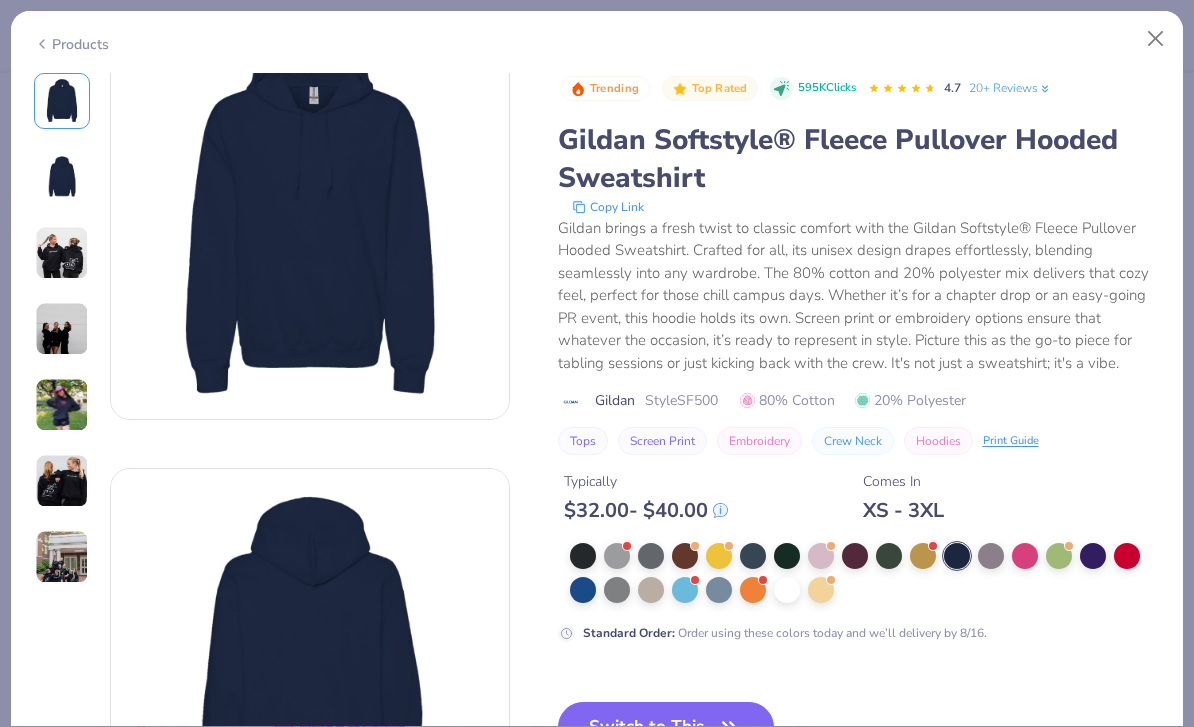 scroll, scrollTop: 97, scrollLeft: 0, axis: vertical 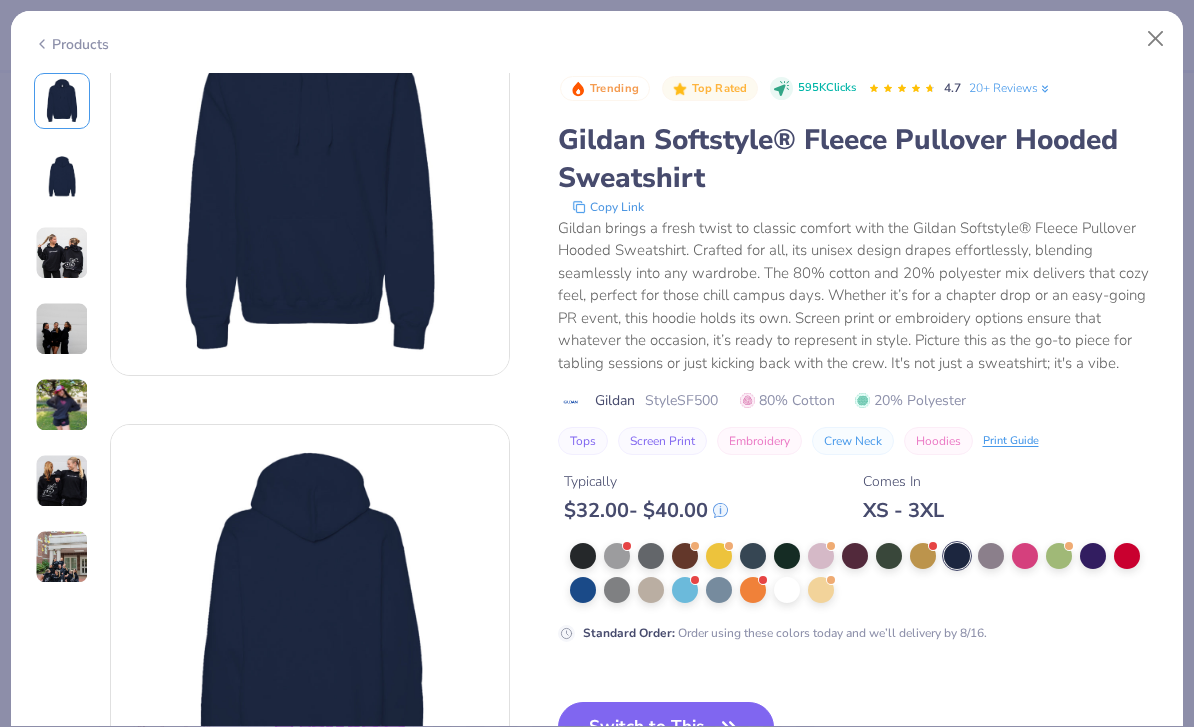 click on "Switch to This" at bounding box center (666, 727) 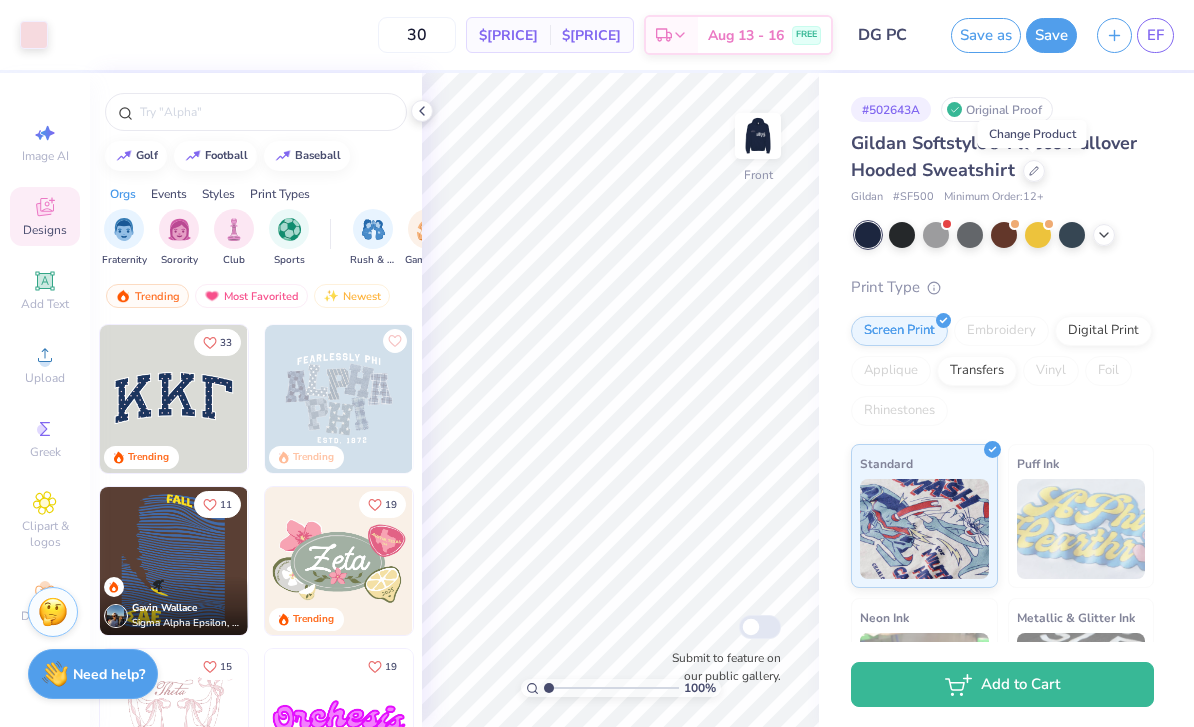 click at bounding box center (758, 136) 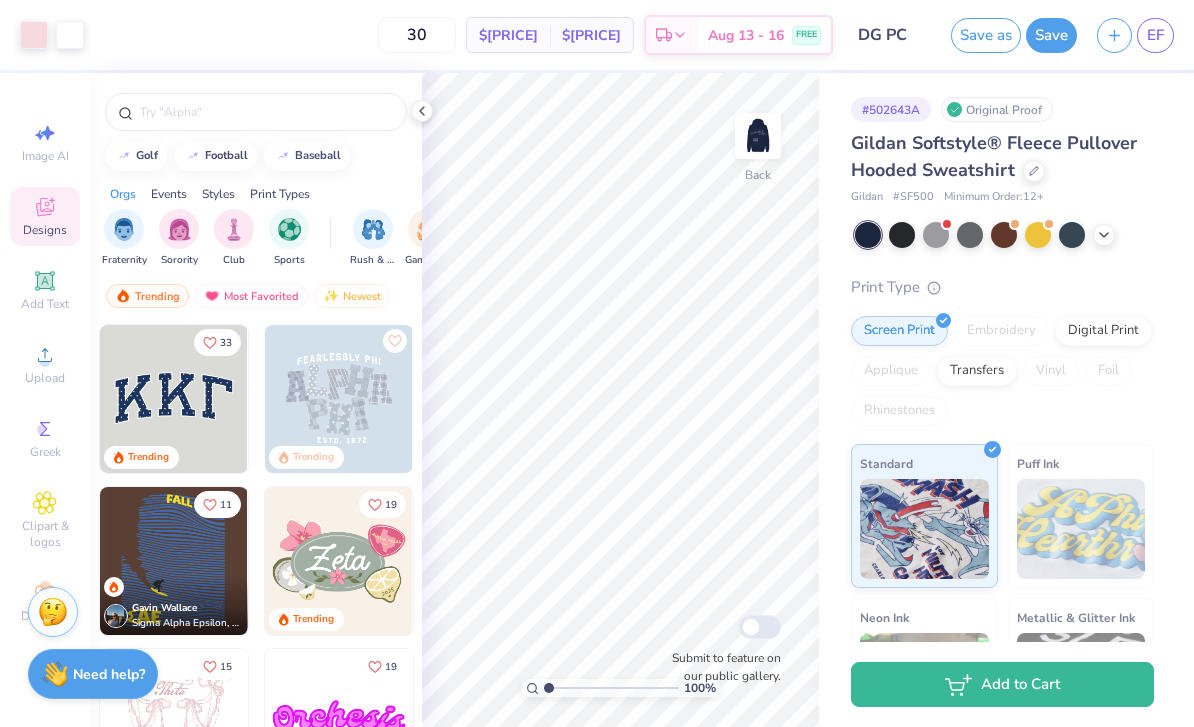 click at bounding box center (758, 136) 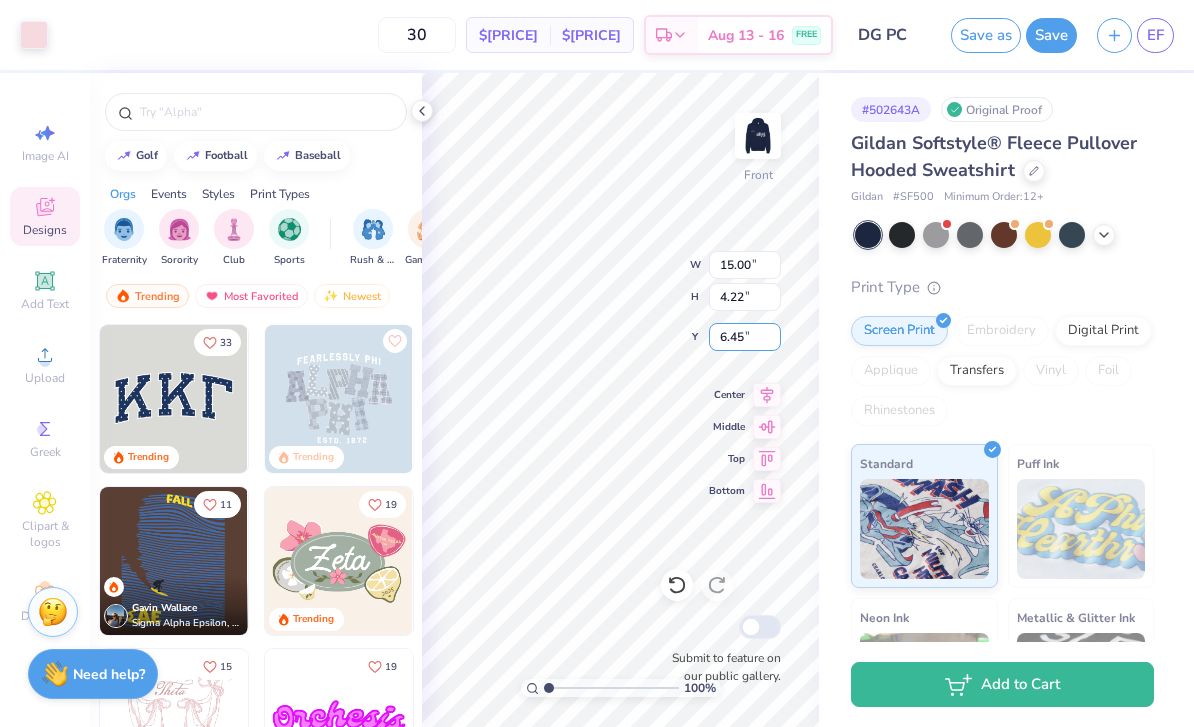 type on "6.45" 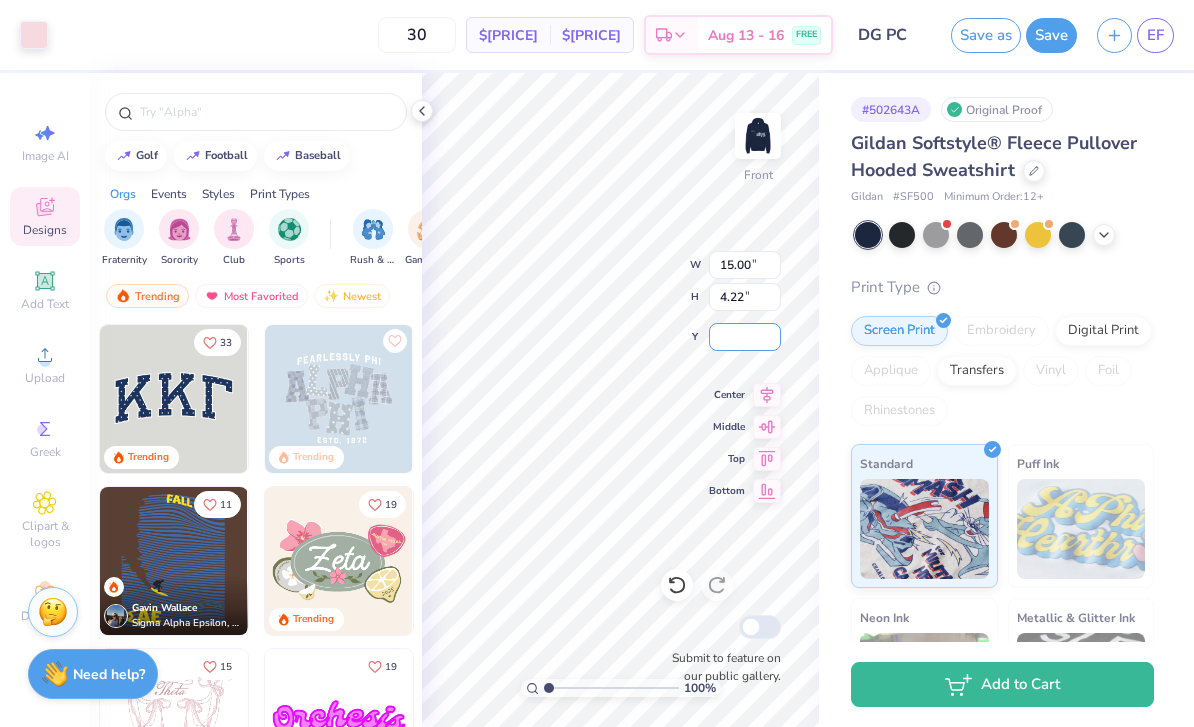 type on "6.45" 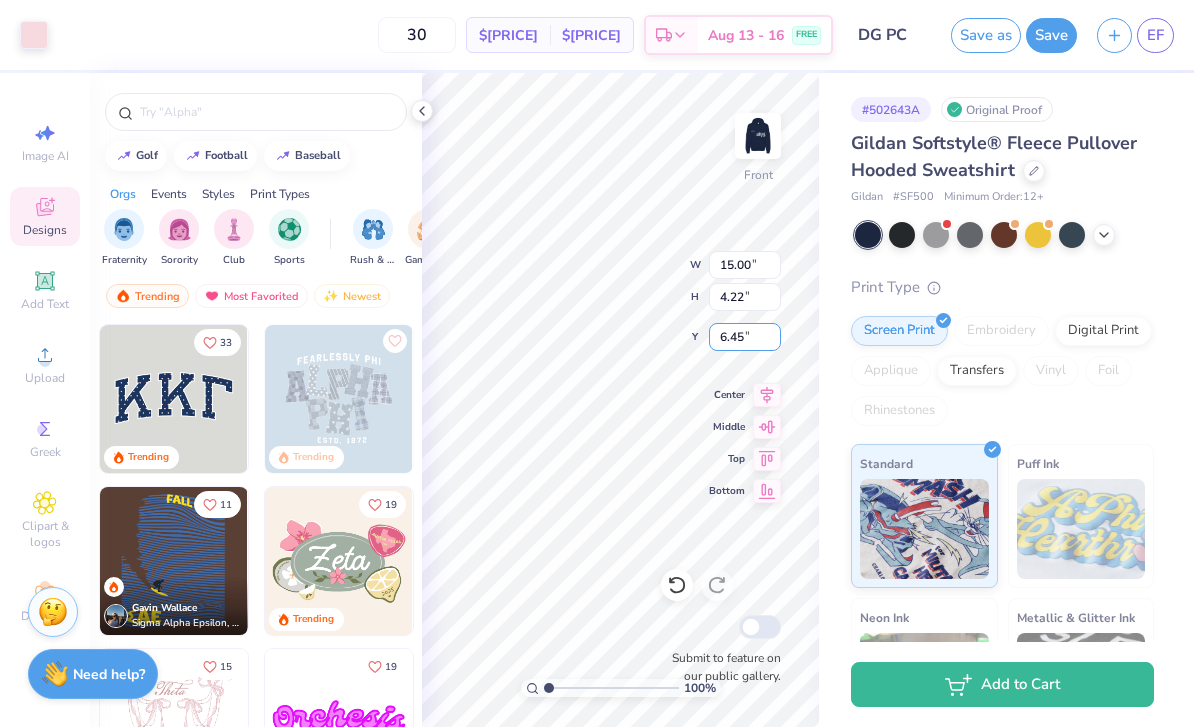 type on "12.93" 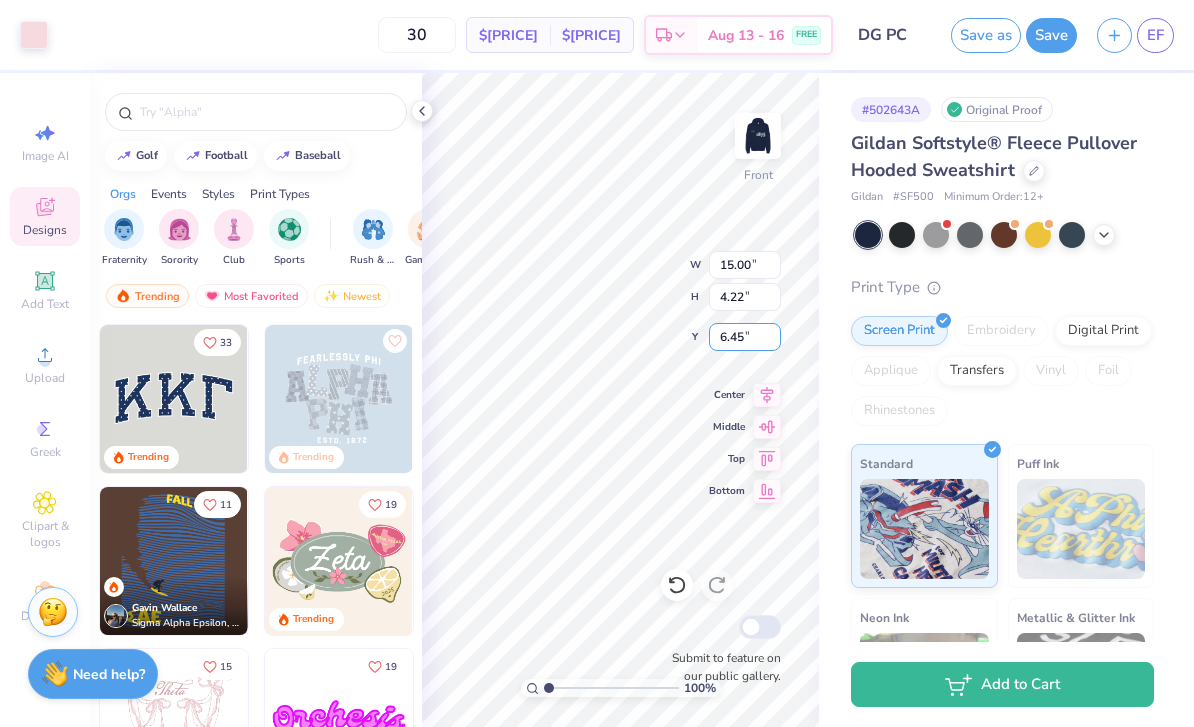 type on "3.63" 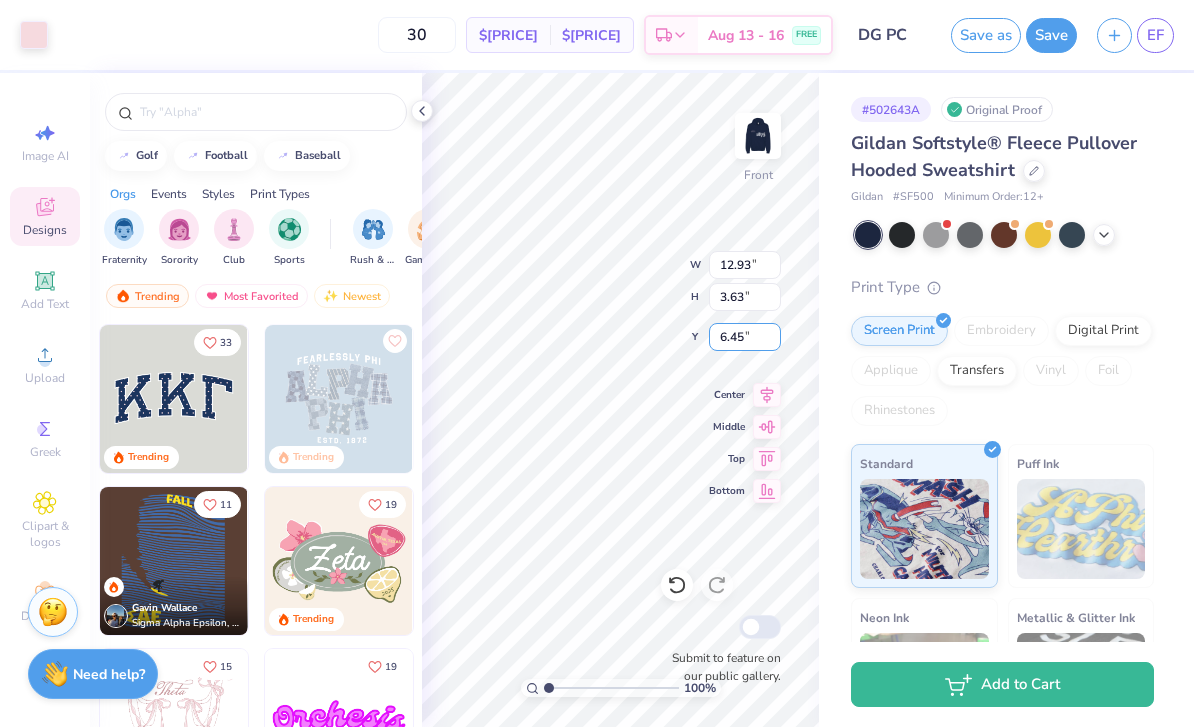 type on "6.91" 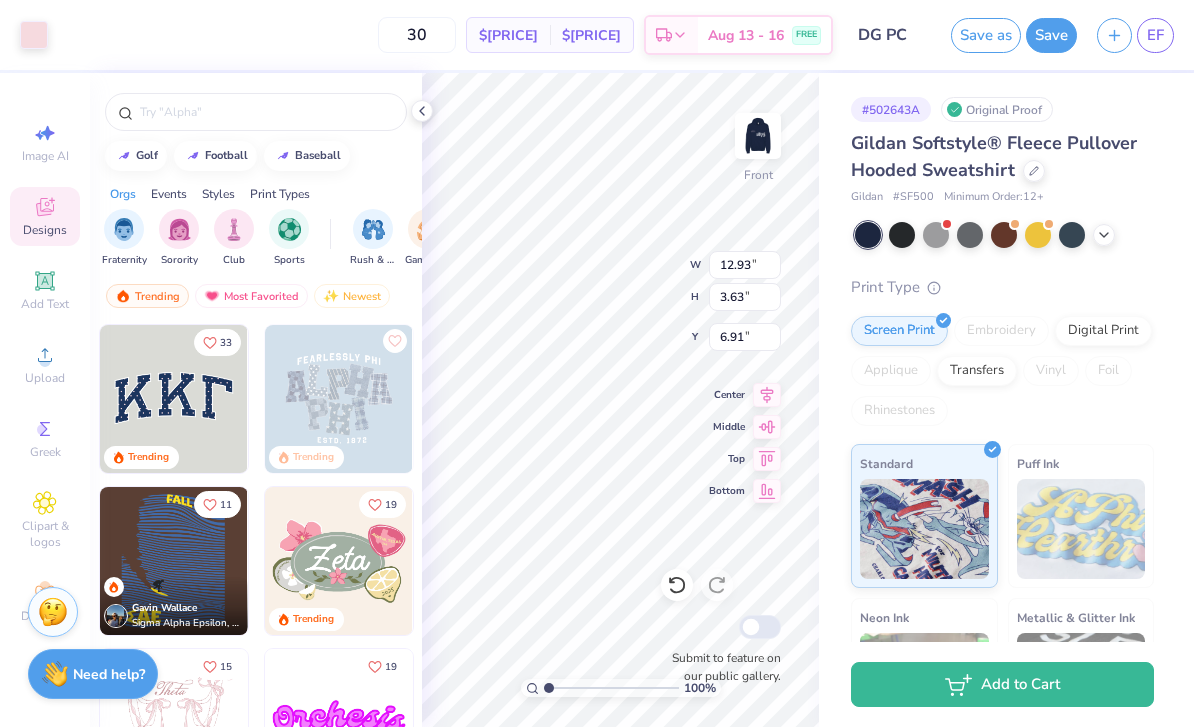 type on "6.79" 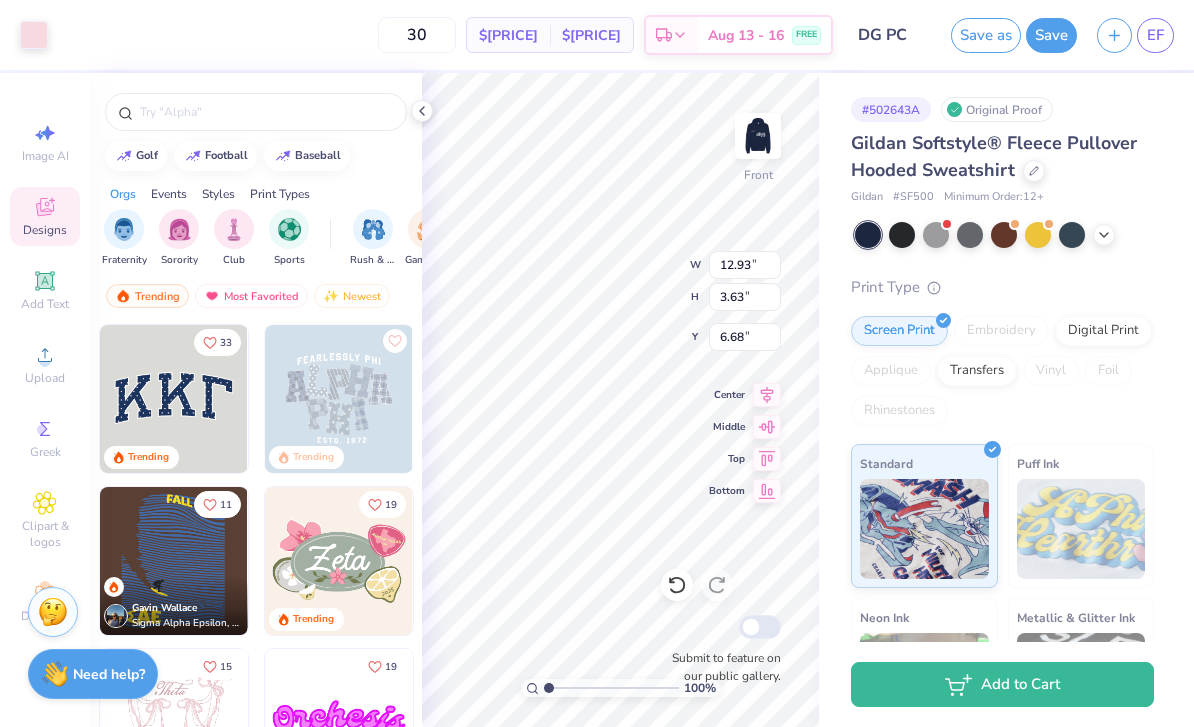 type on "6.62" 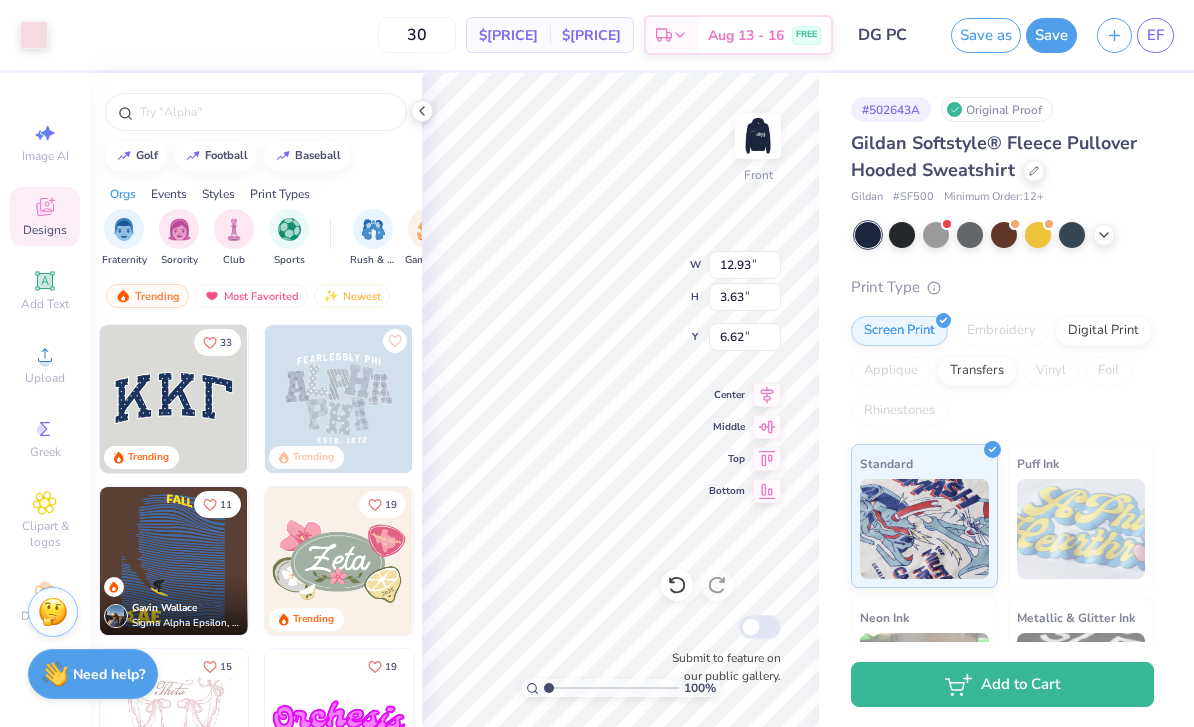 click on "Add Text" at bounding box center (45, 304) 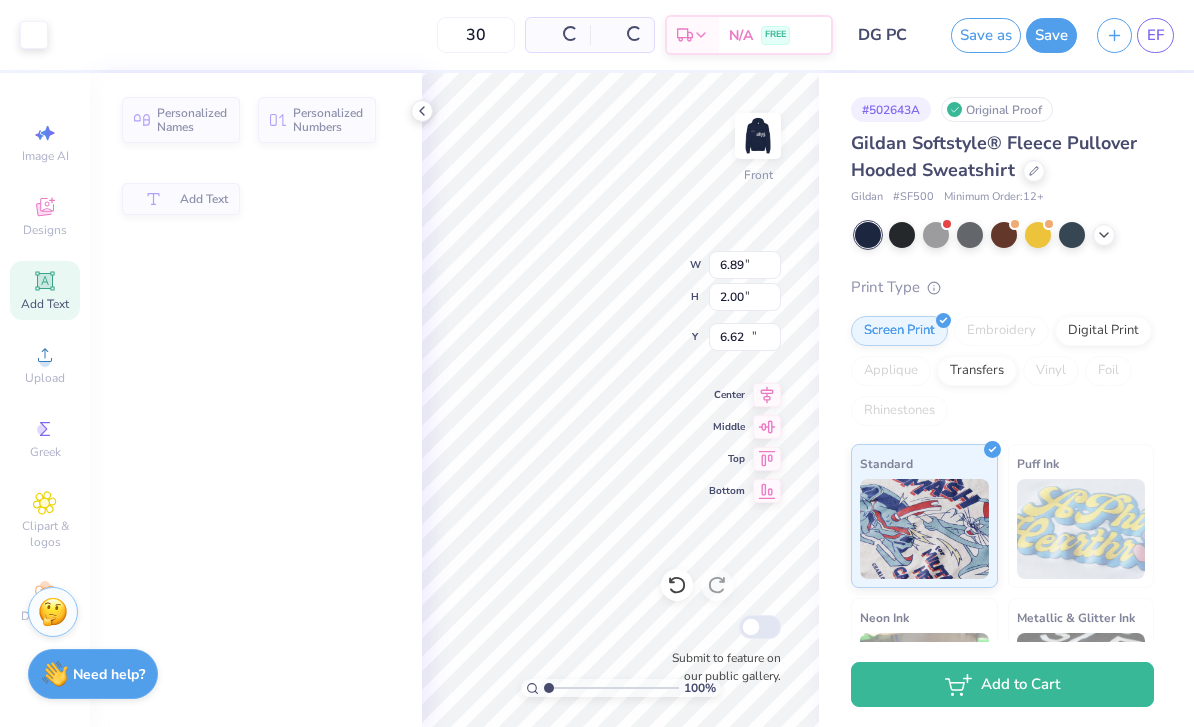 type on "6.89" 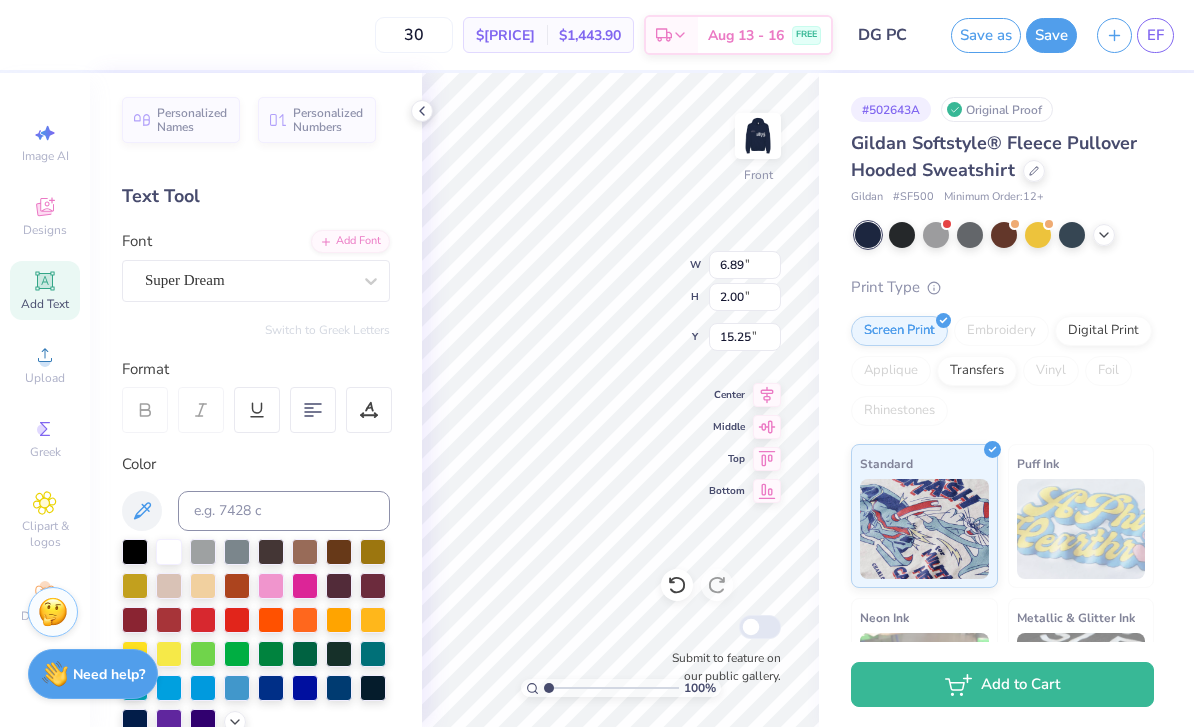 scroll, scrollTop: 1, scrollLeft: 2, axis: both 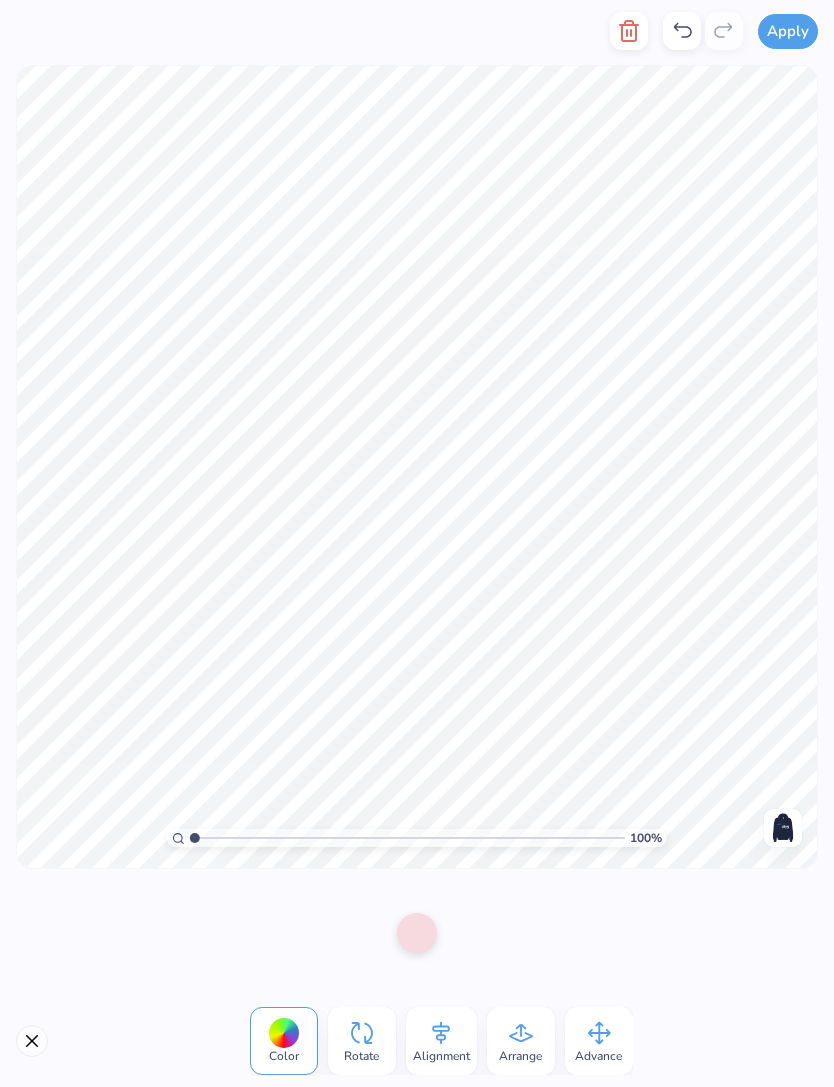 click 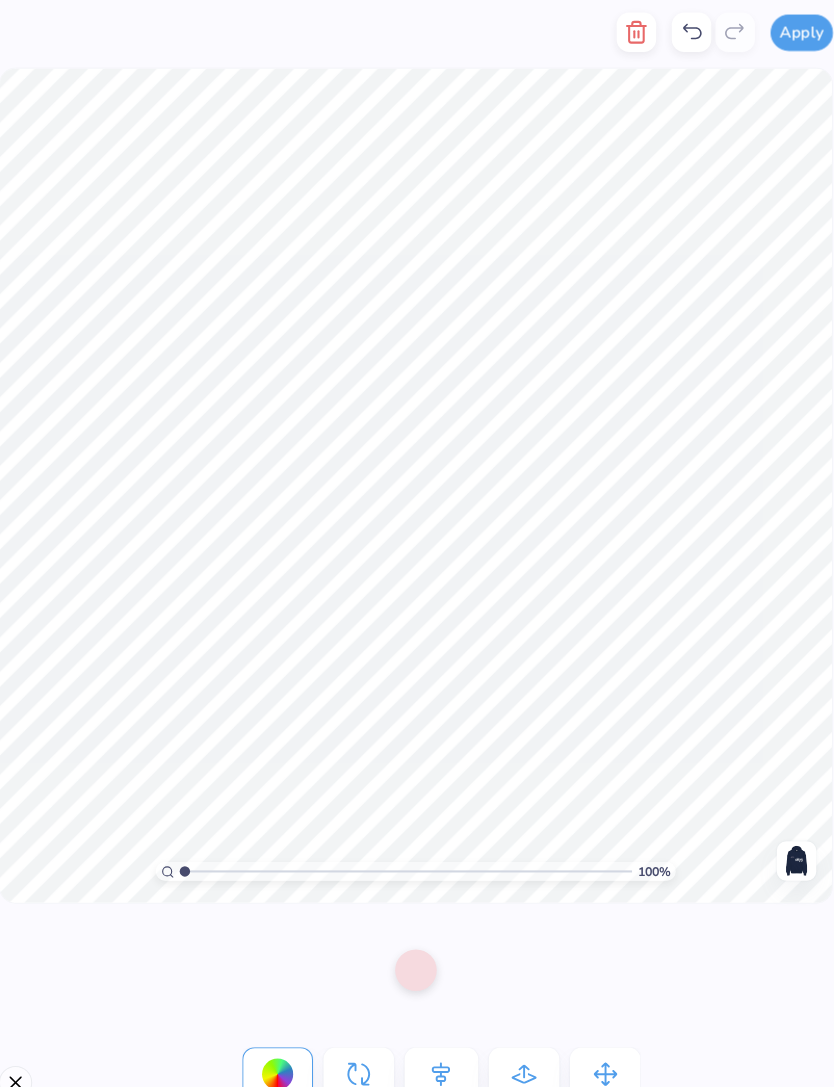 click at bounding box center [783, 828] 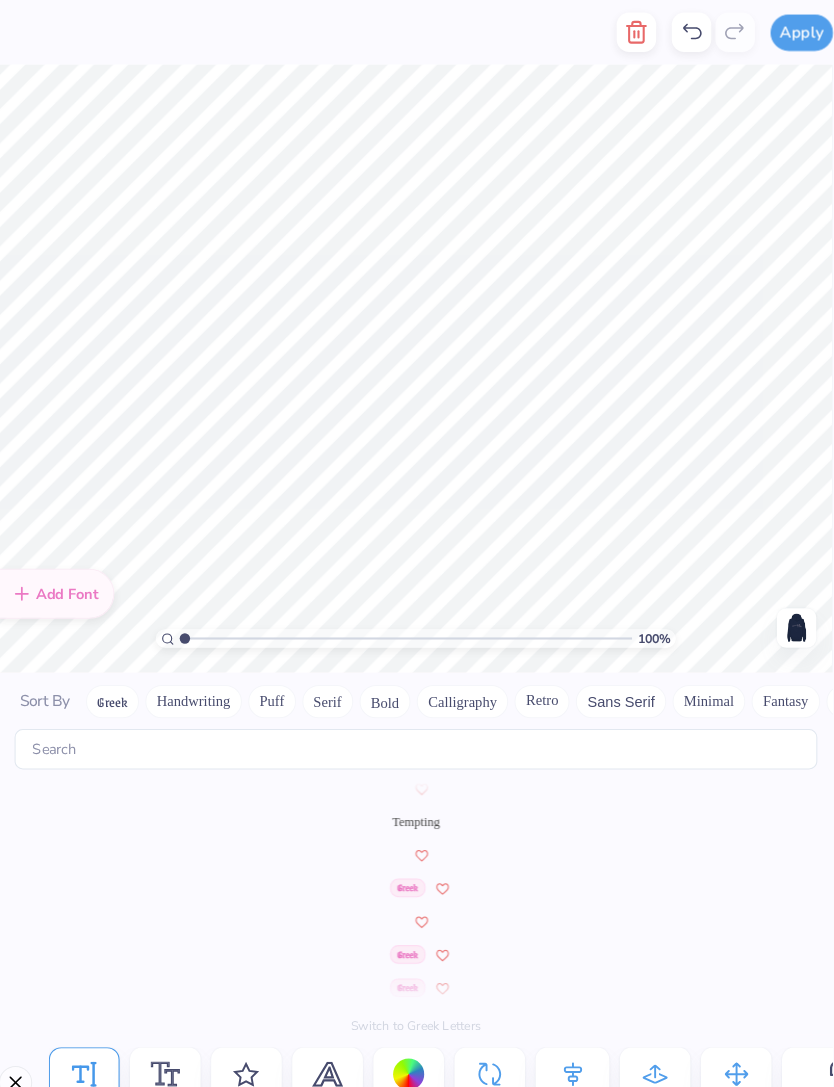 scroll, scrollTop: 9360, scrollLeft: 0, axis: vertical 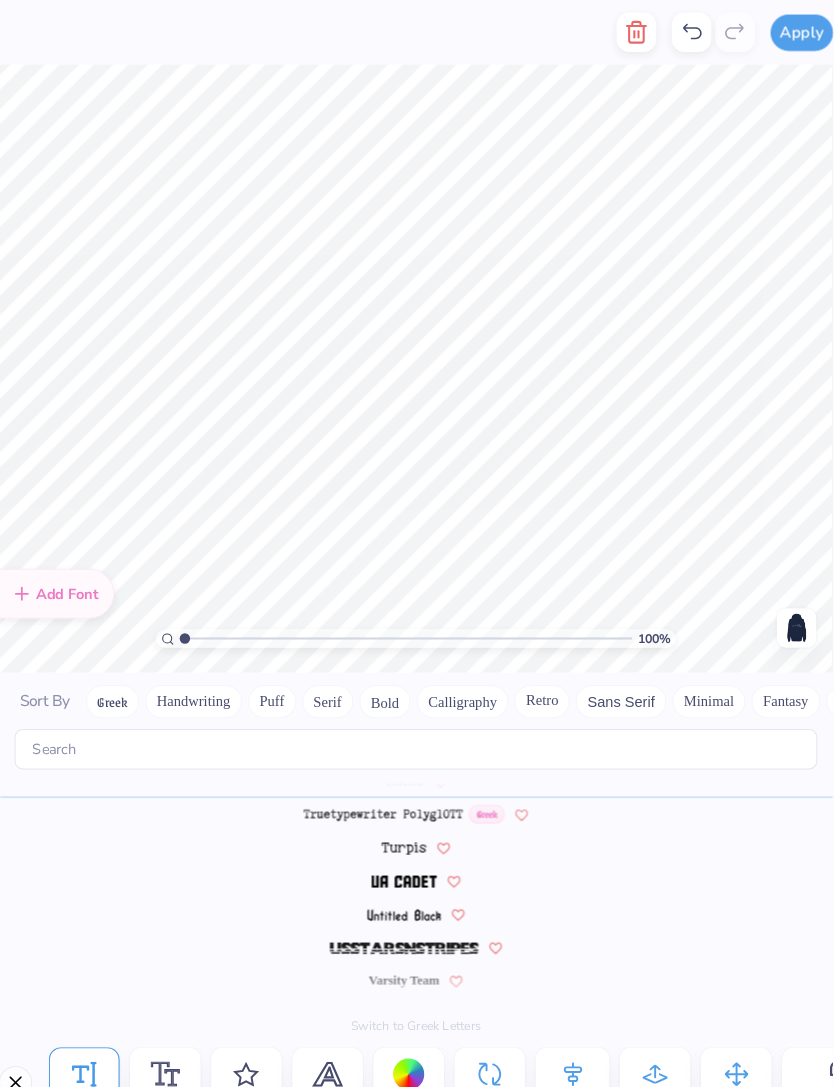 click 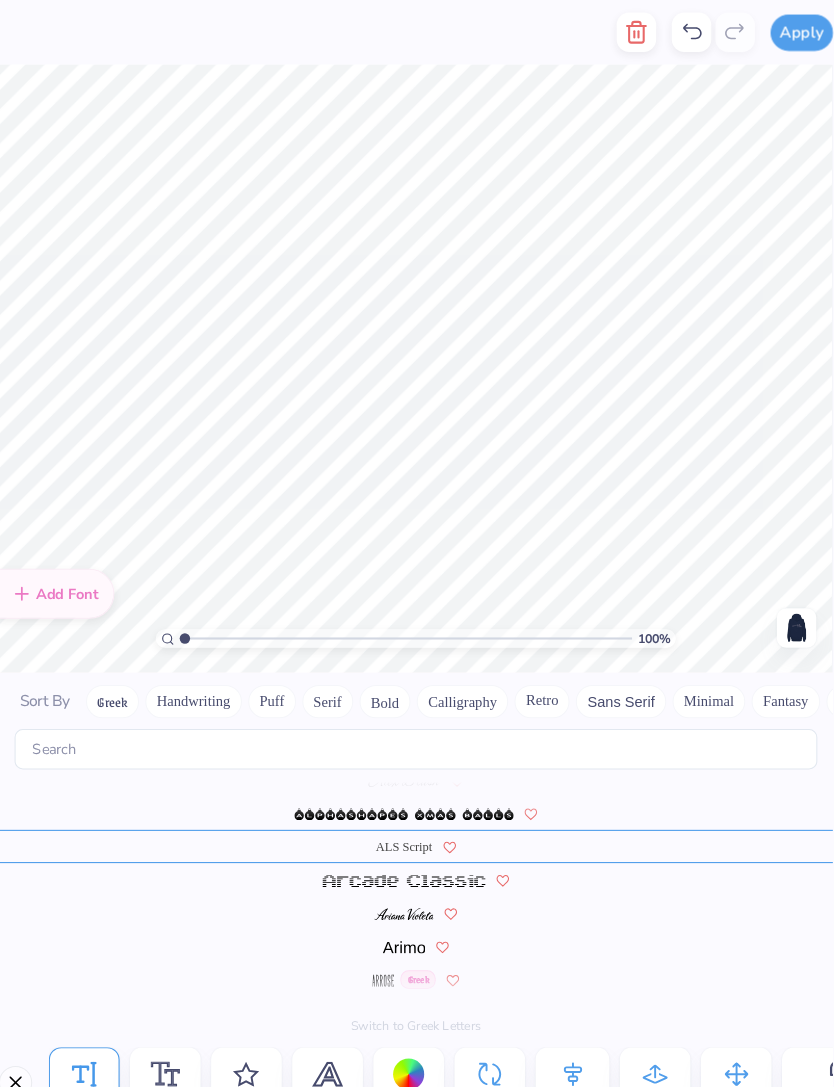 scroll, scrollTop: 496, scrollLeft: 0, axis: vertical 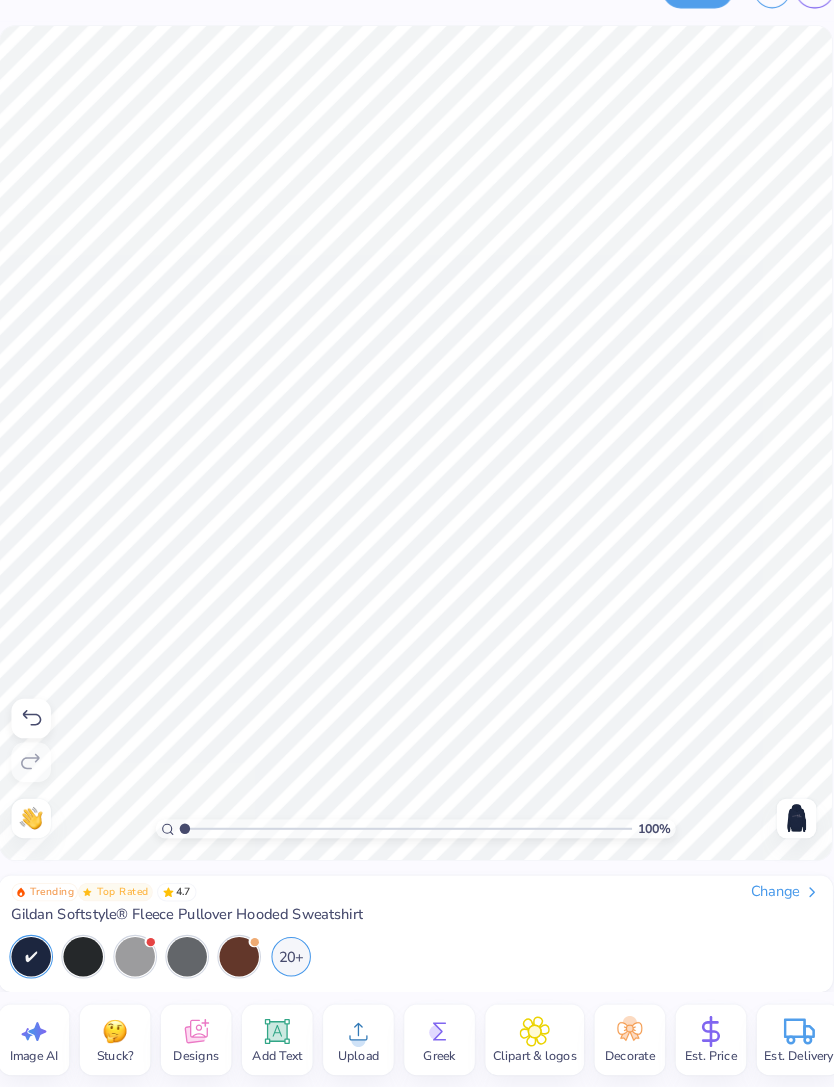 click 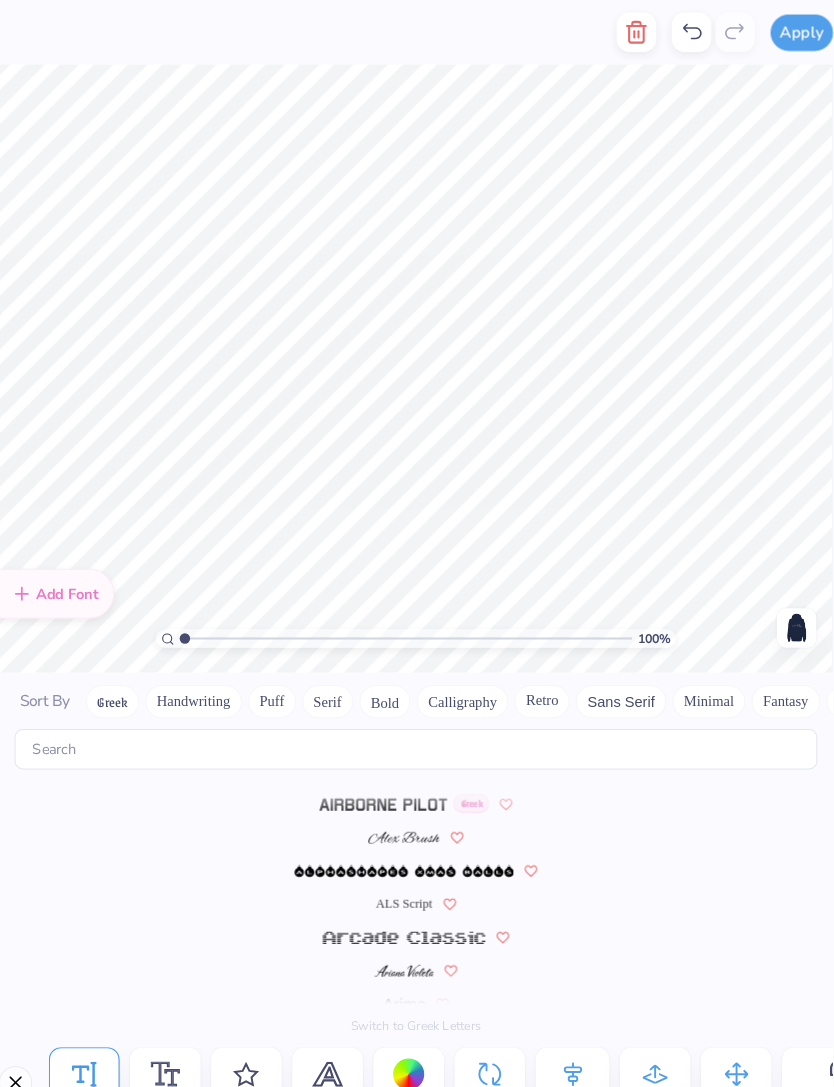 scroll, scrollTop: 378, scrollLeft: 0, axis: vertical 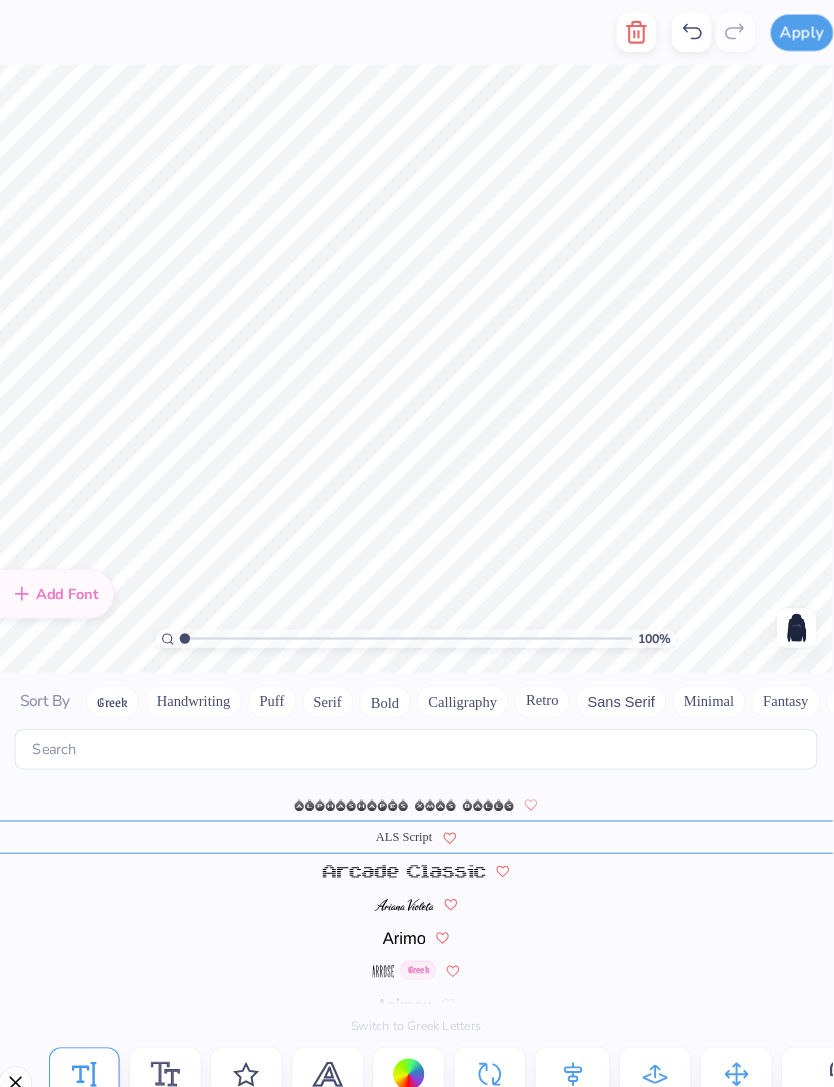 type on "DeltaGamma" 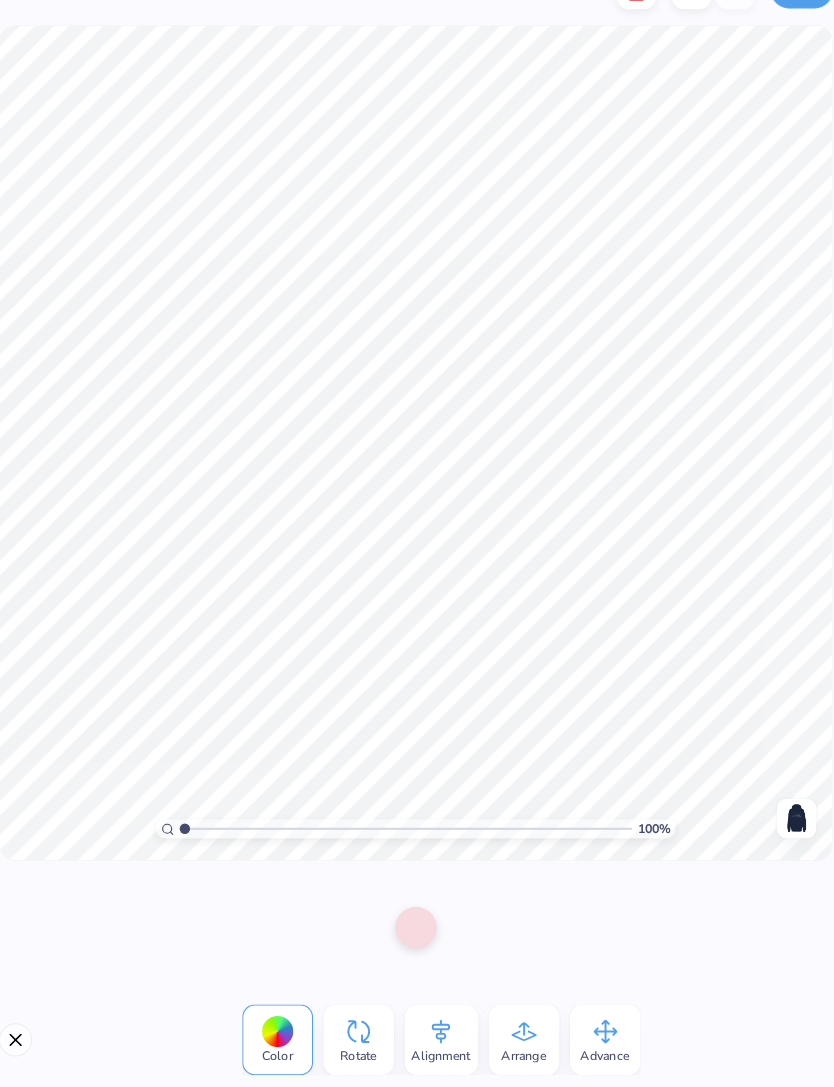 click at bounding box center (629, 31) 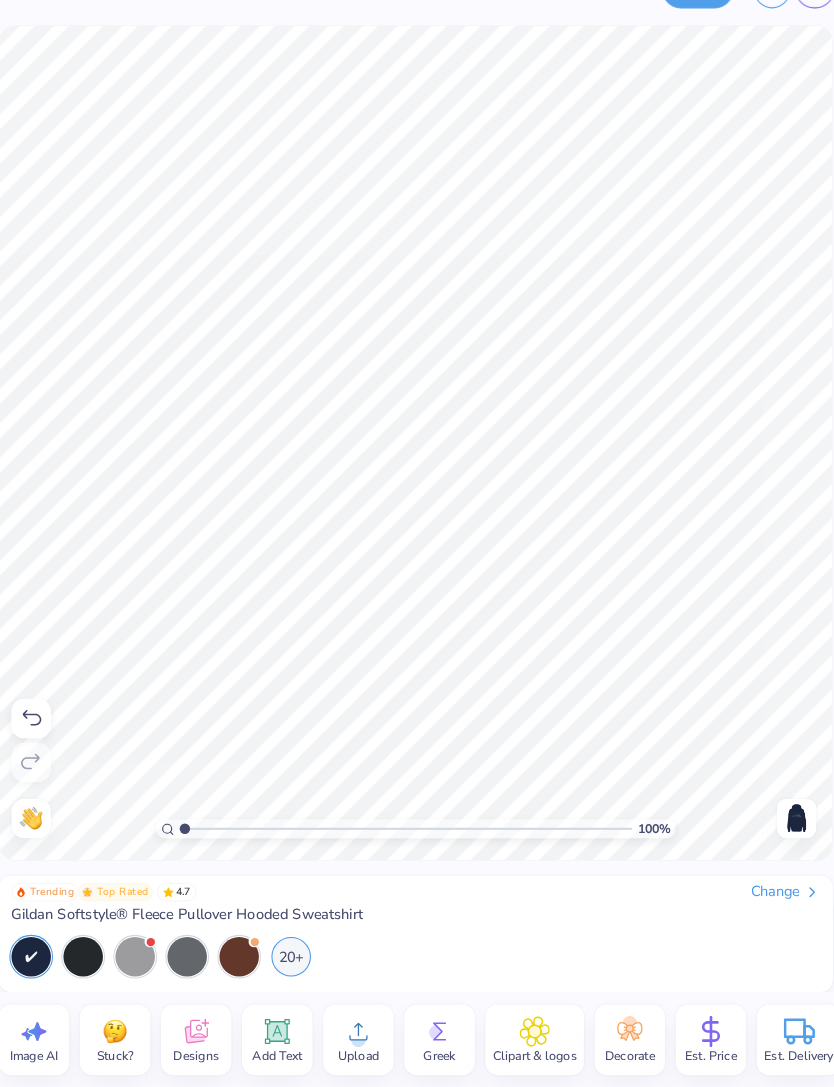 click at bounding box center (783, 828) 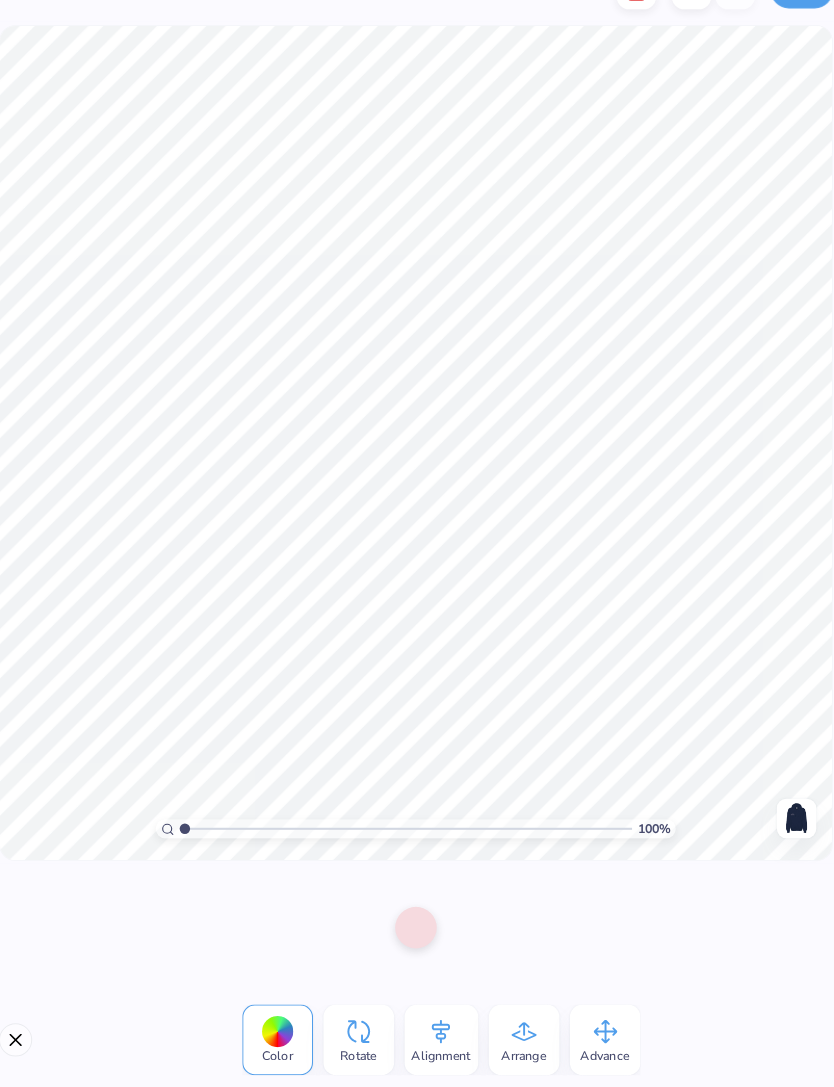 click at bounding box center (629, 31) 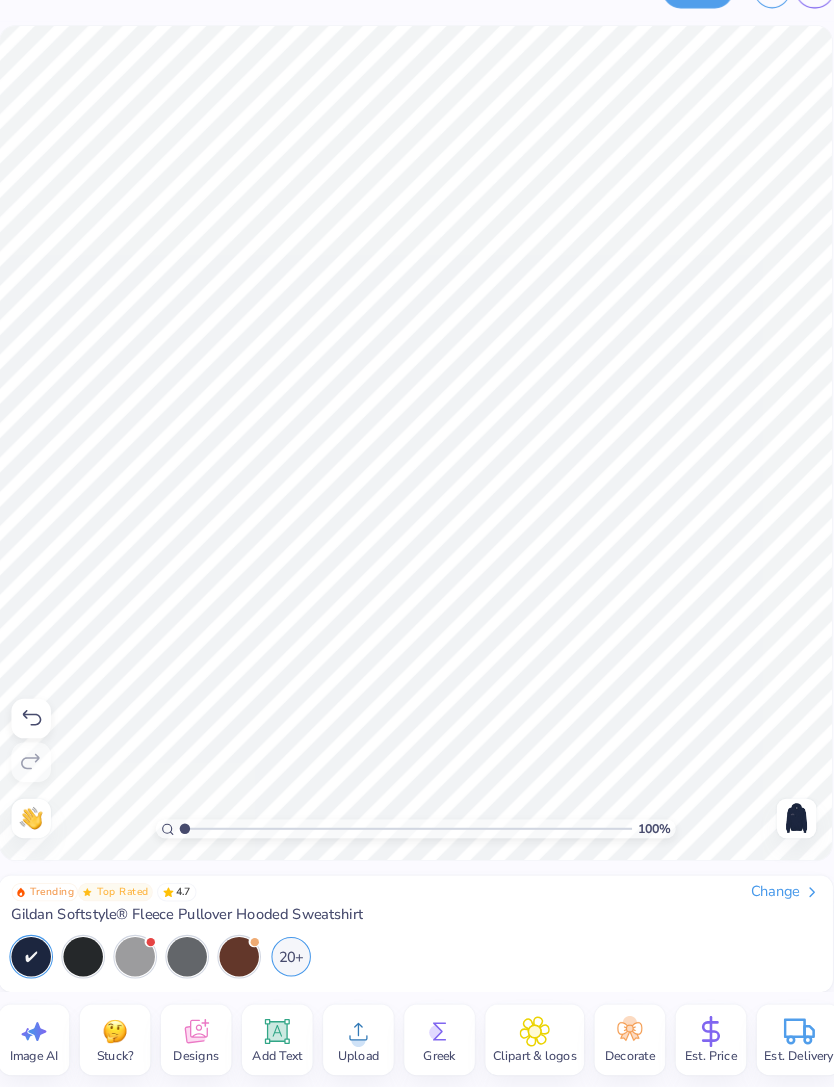 click 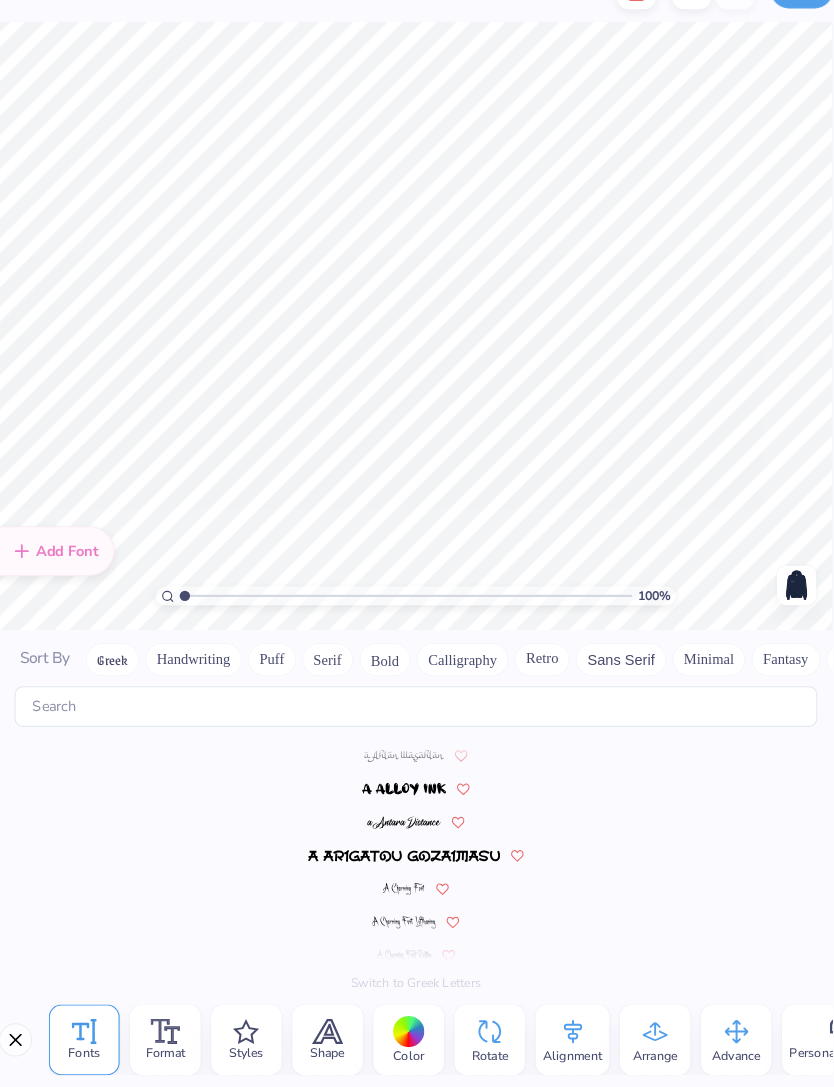 scroll, scrollTop: 8720, scrollLeft: 0, axis: vertical 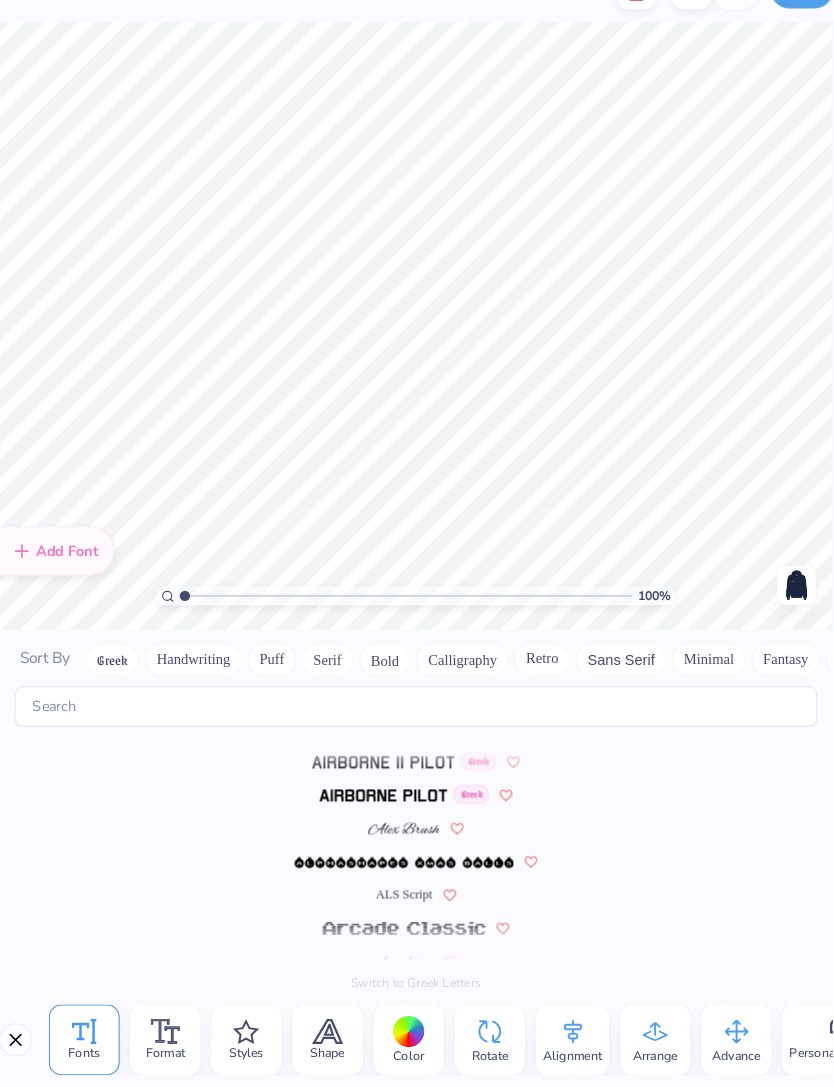 click on "ALS Script" at bounding box center (405, 901) 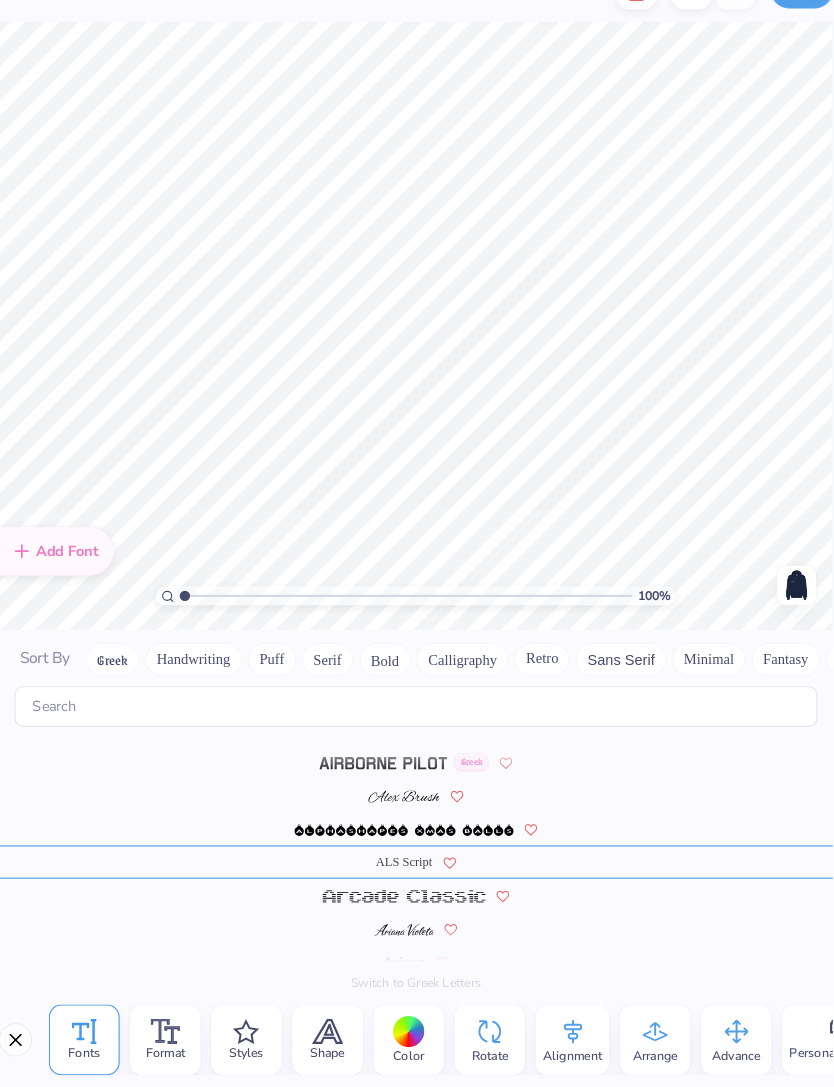 scroll, scrollTop: 378, scrollLeft: 0, axis: vertical 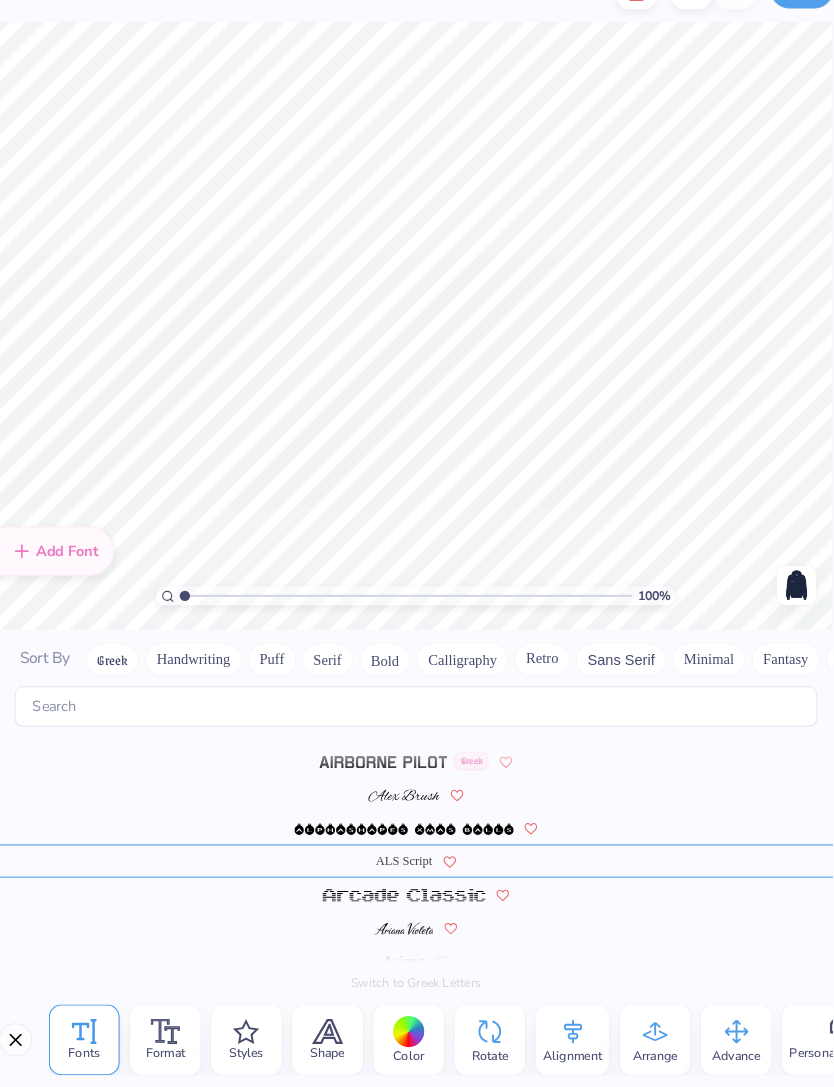 type on "DeltaGamma" 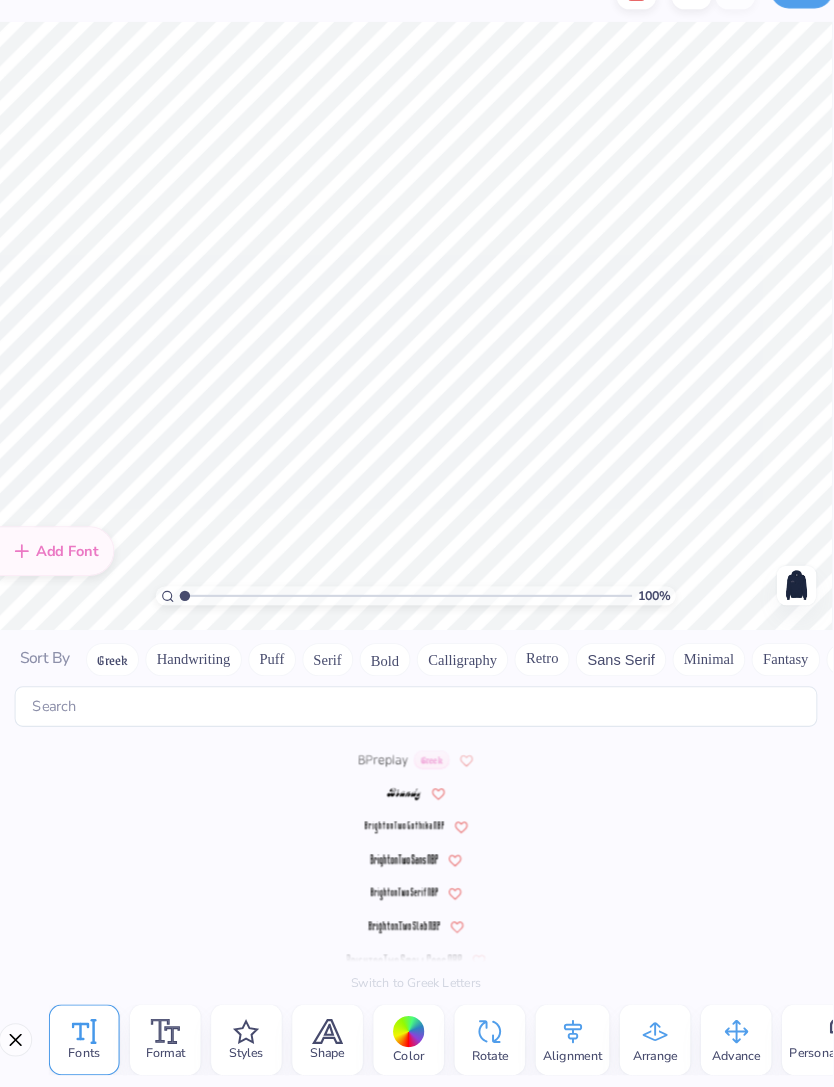 scroll, scrollTop: 1242, scrollLeft: 0, axis: vertical 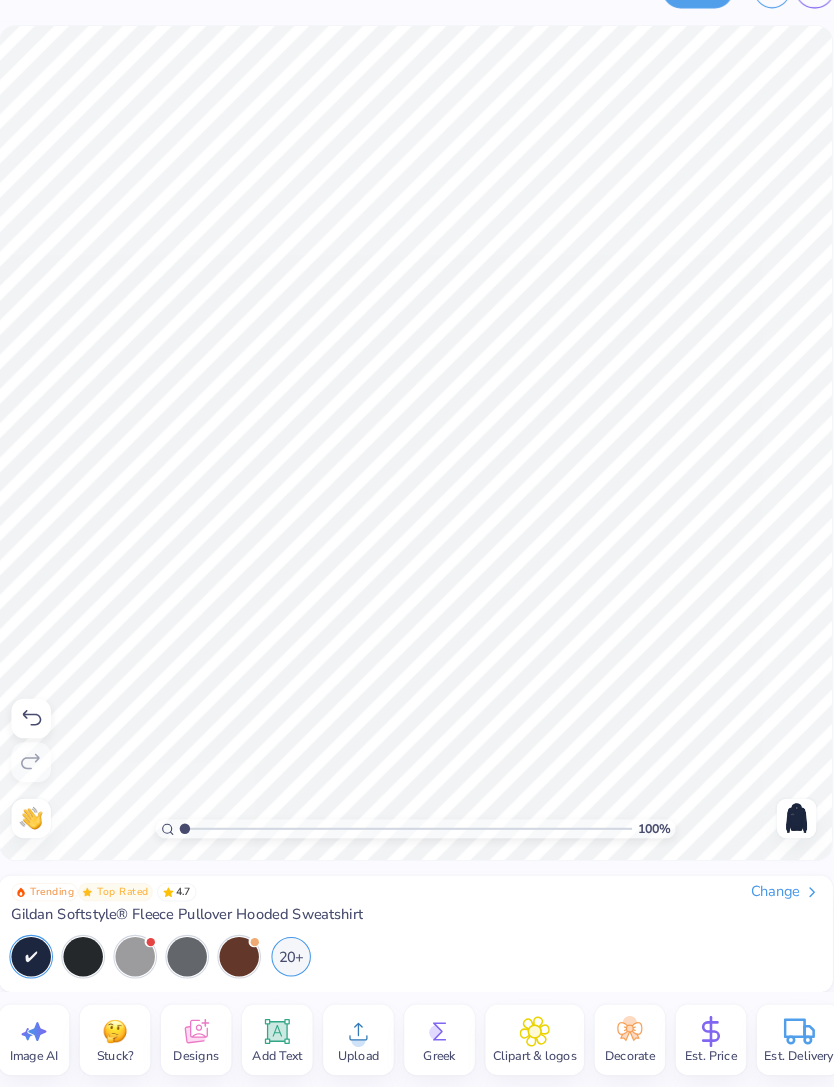 click at bounding box center [783, 828] 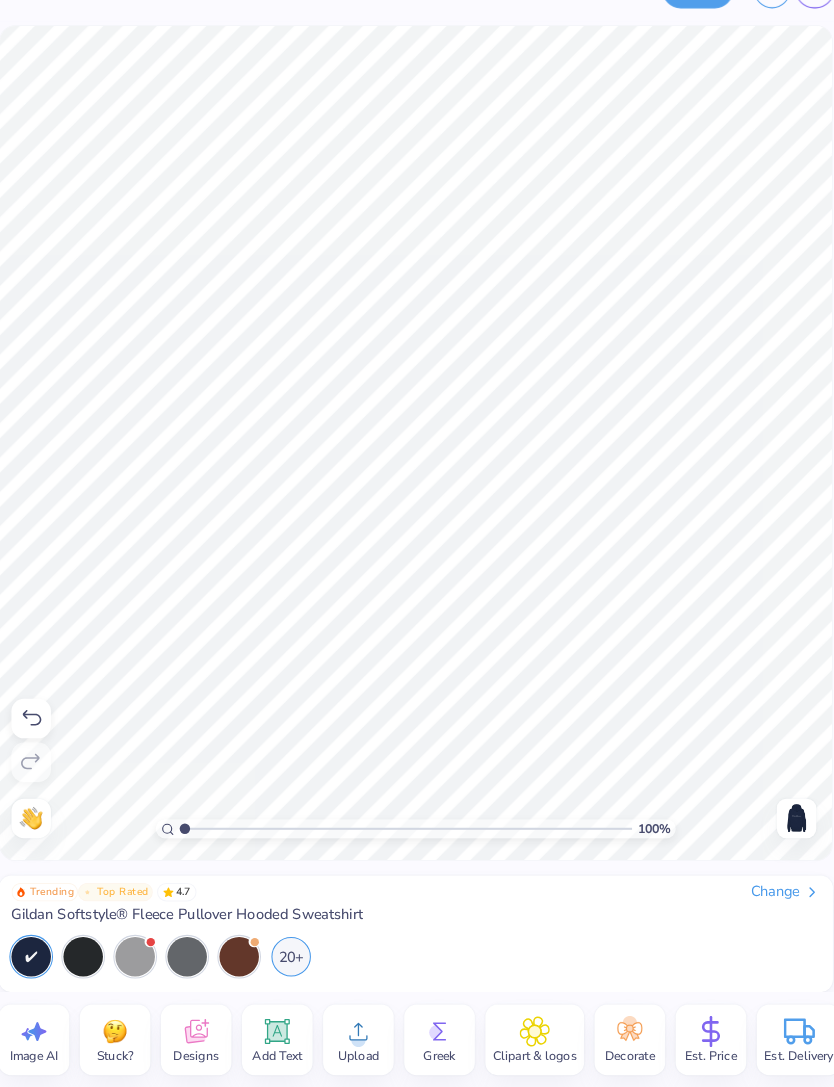 click at bounding box center (783, 828) 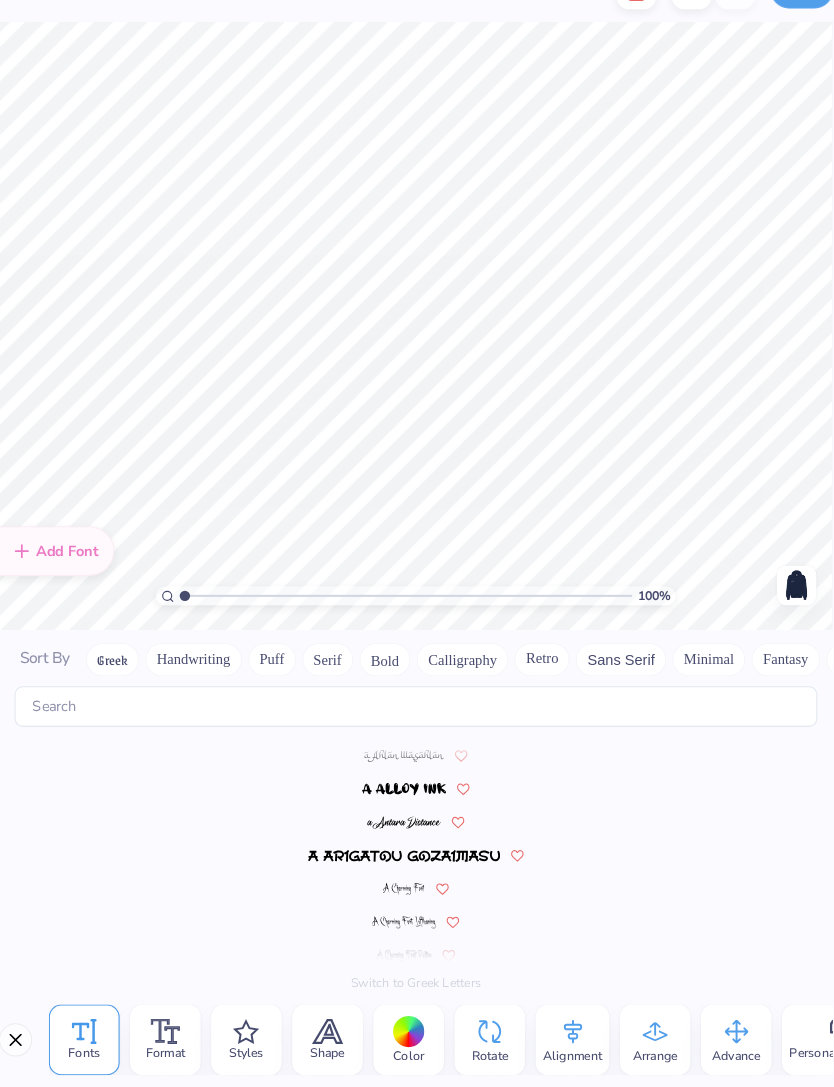 scroll, scrollTop: 496, scrollLeft: 0, axis: vertical 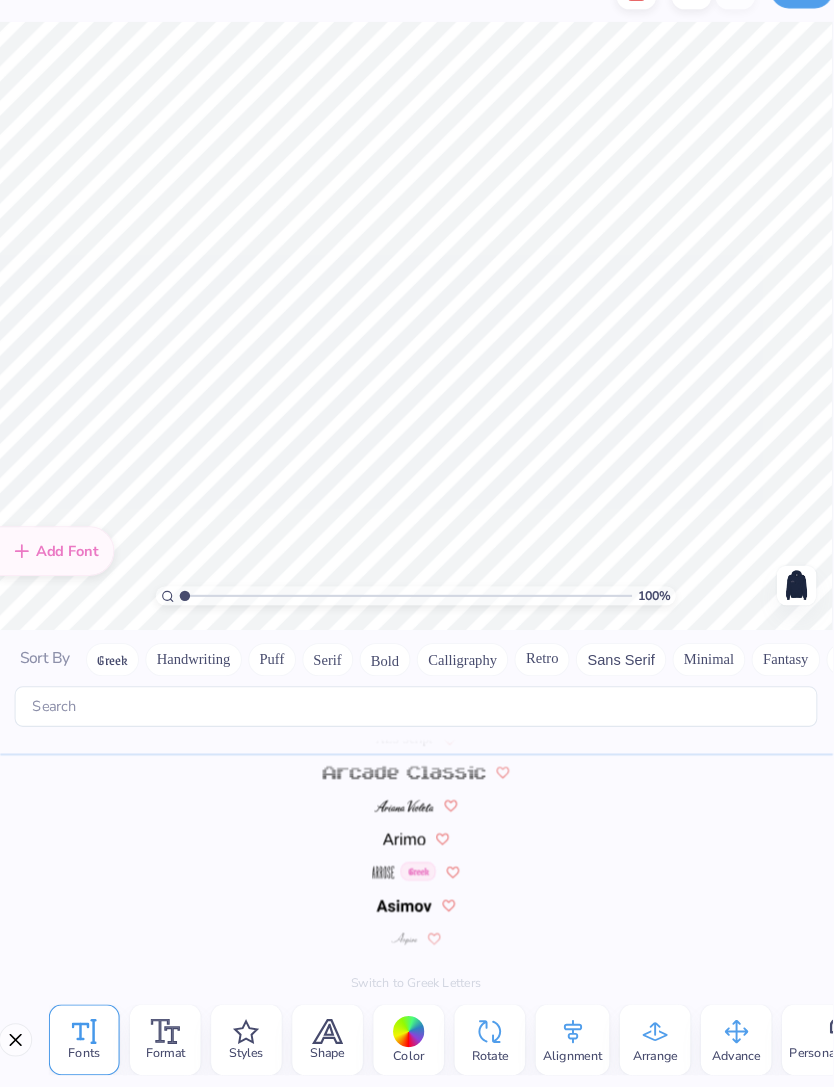 click on "Color" at bounding box center (410, 1056) 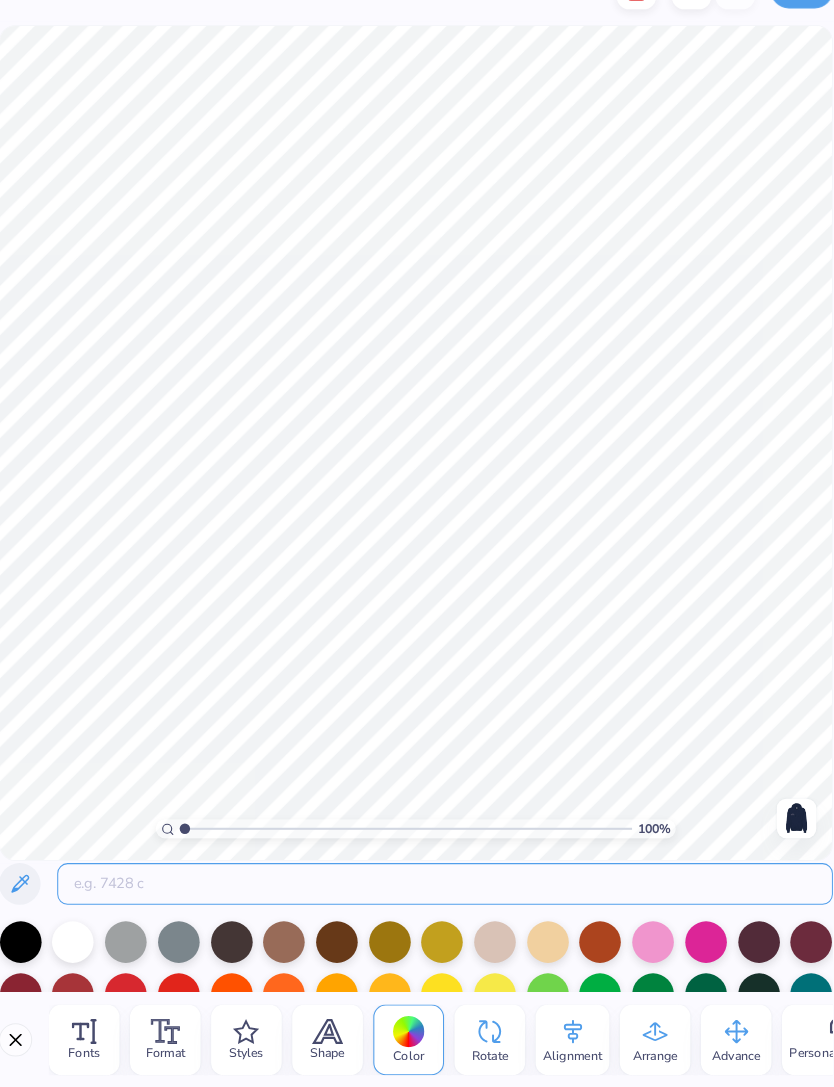 type on "I" 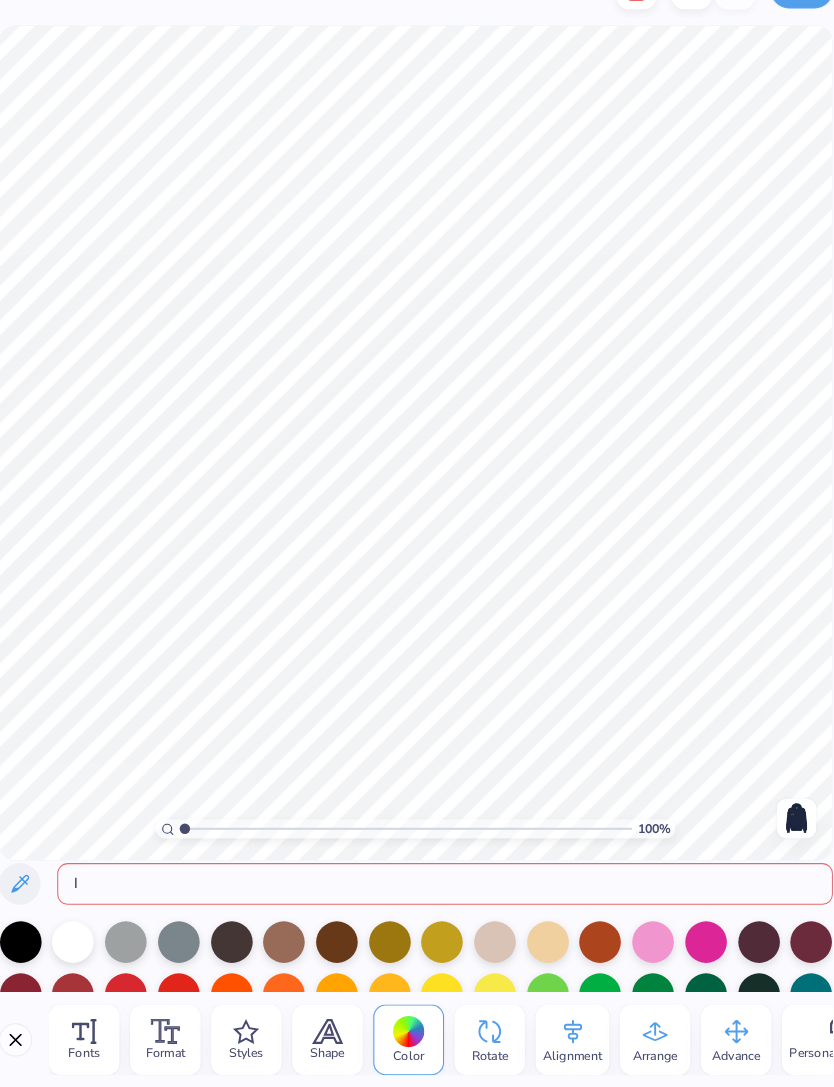 type 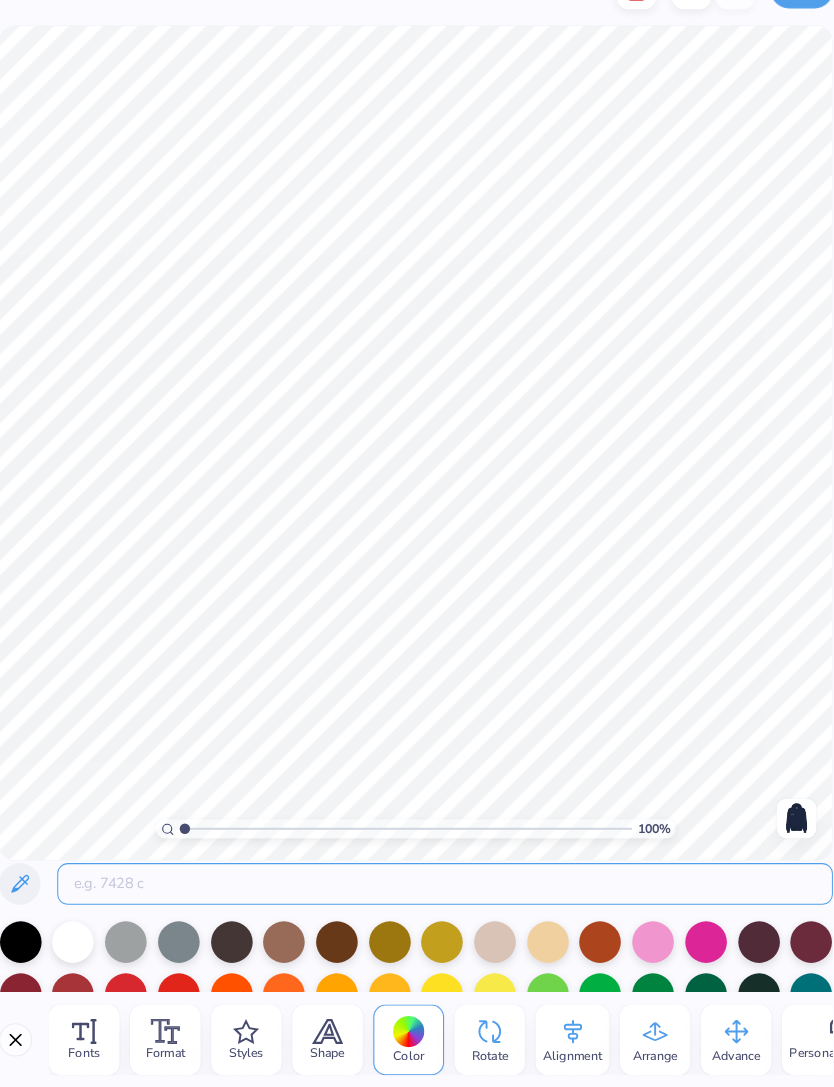 scroll, scrollTop: 0, scrollLeft: 0, axis: both 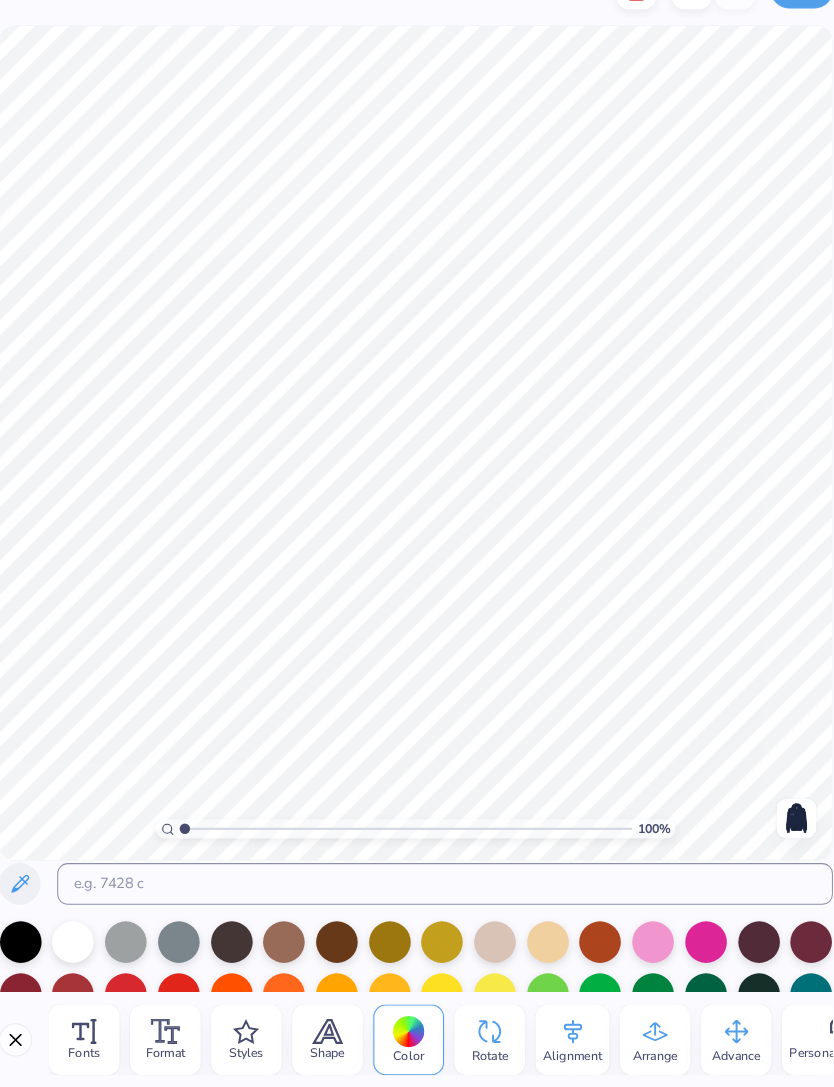 click 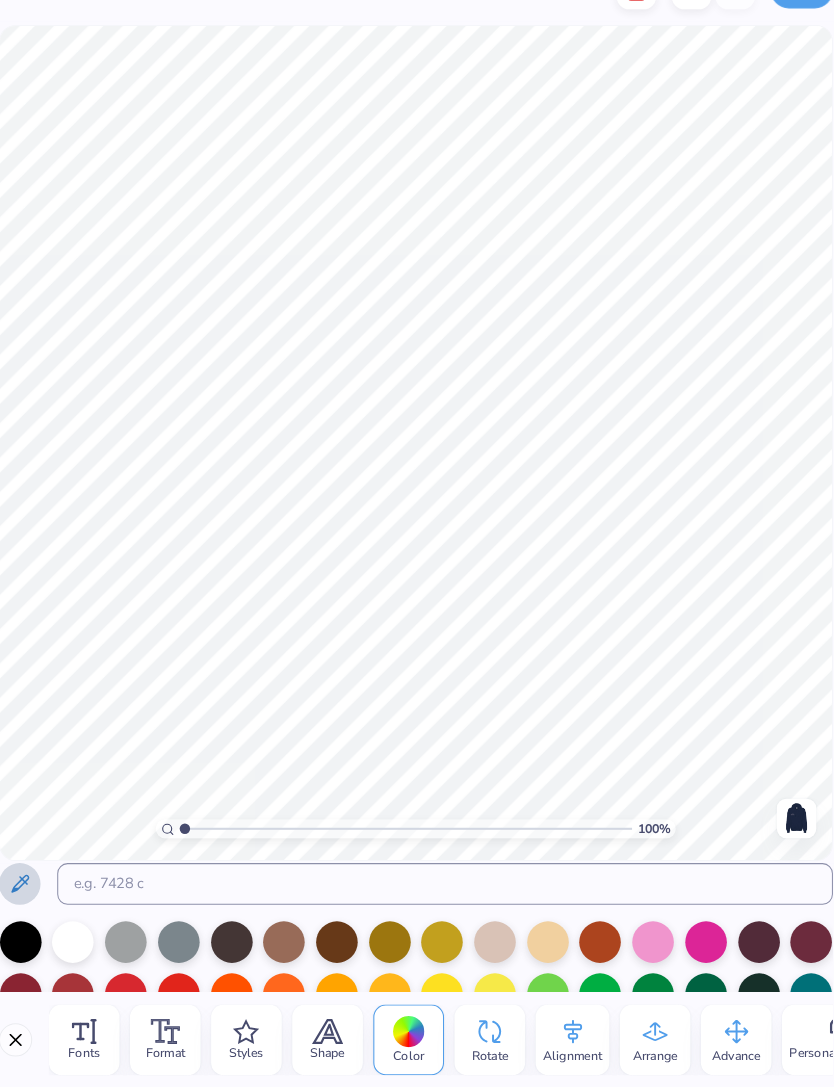 click at bounding box center (36, 891) 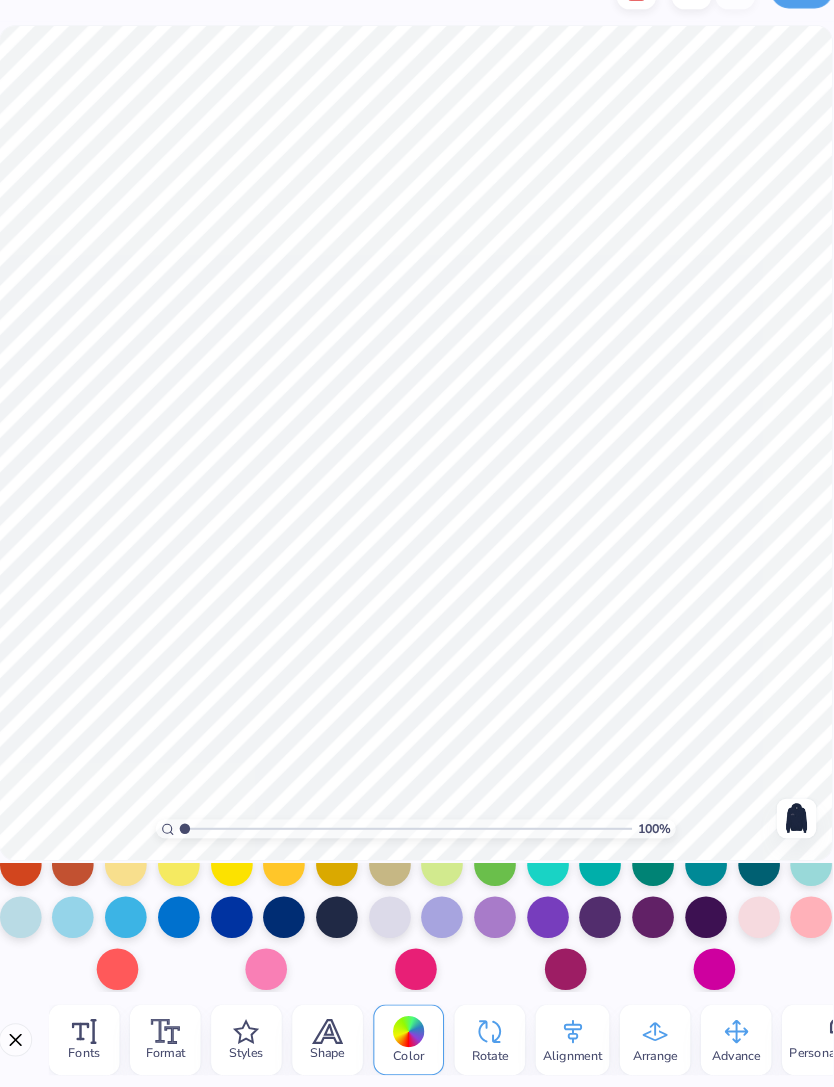 scroll, scrollTop: 278, scrollLeft: 0, axis: vertical 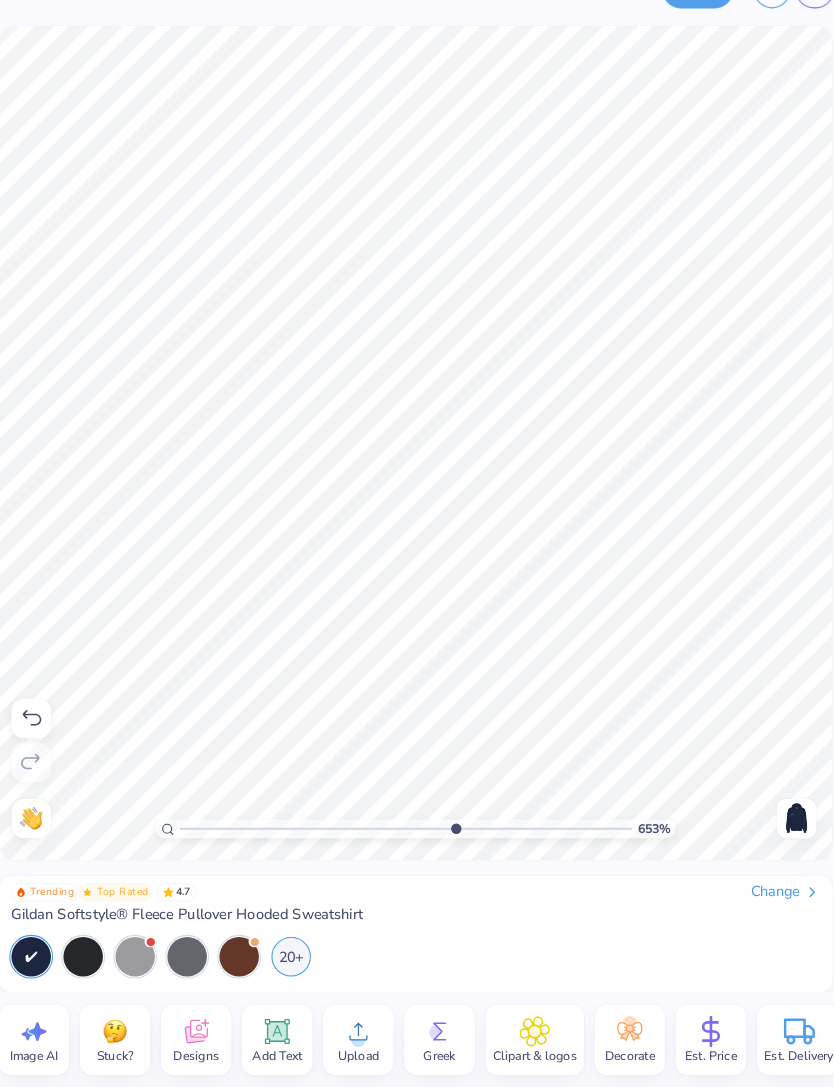 click on "20+" at bounding box center (297, 961) 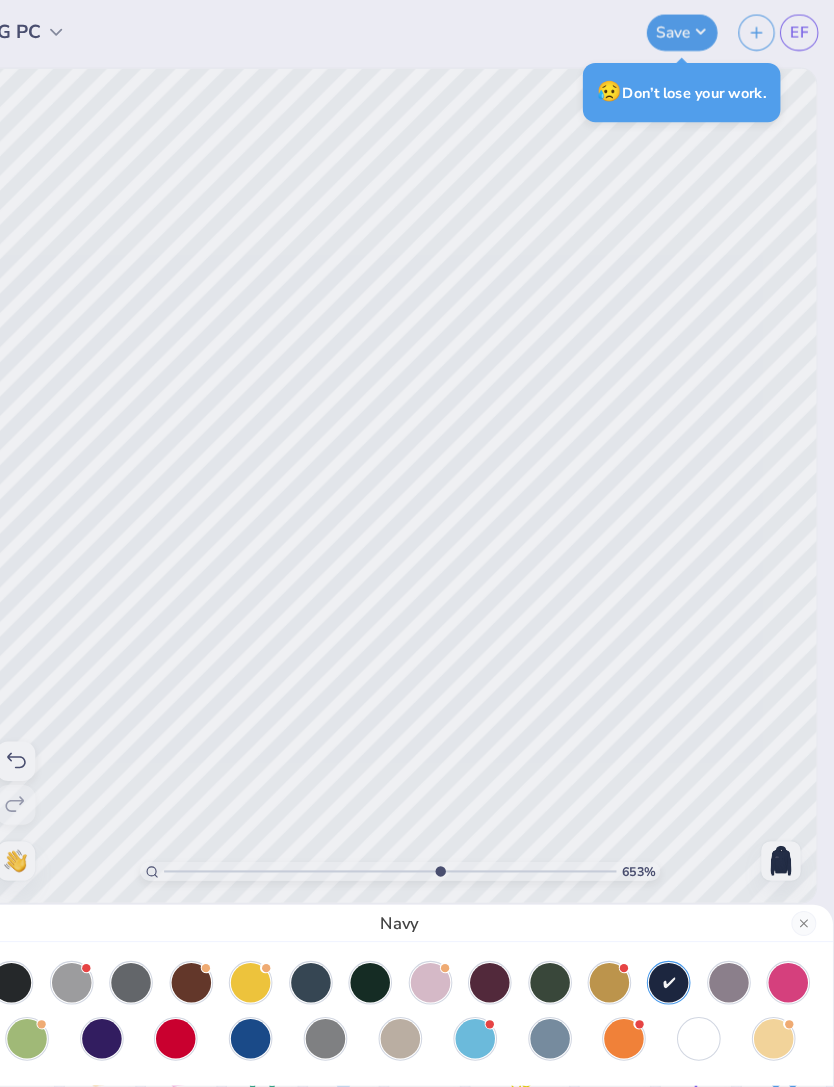 click at bounding box center (704, 999) 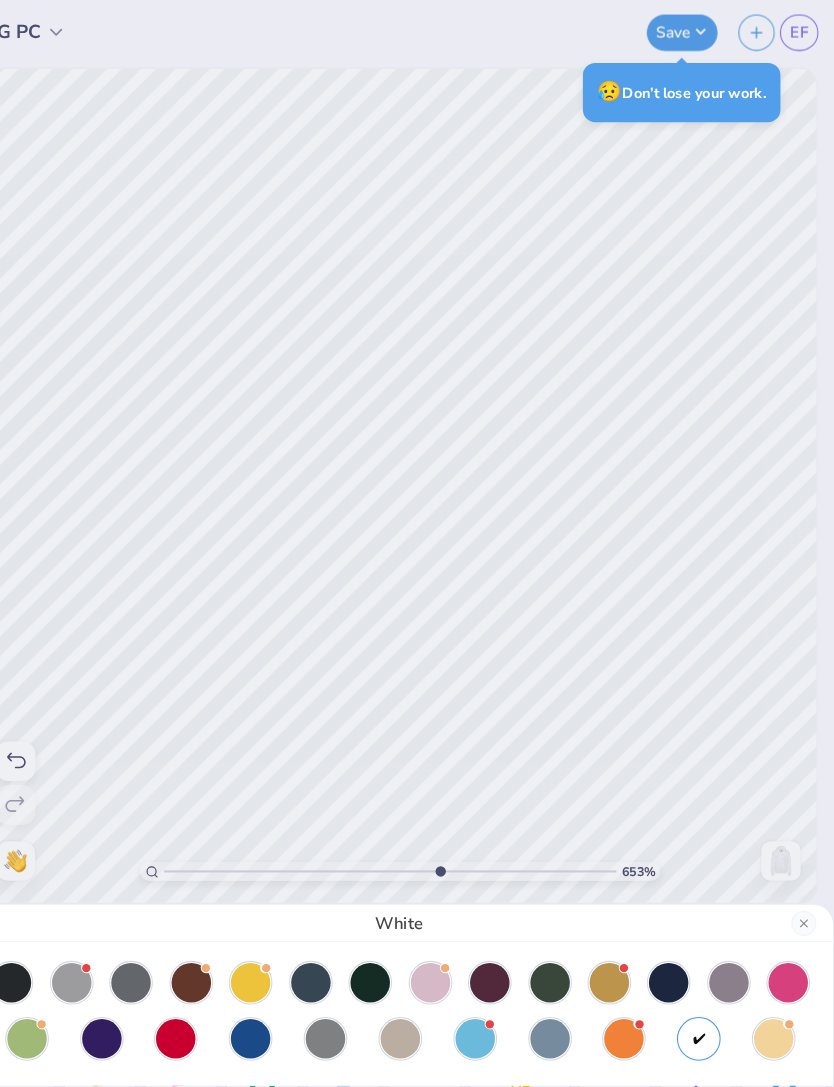click at bounding box center (675, 945) 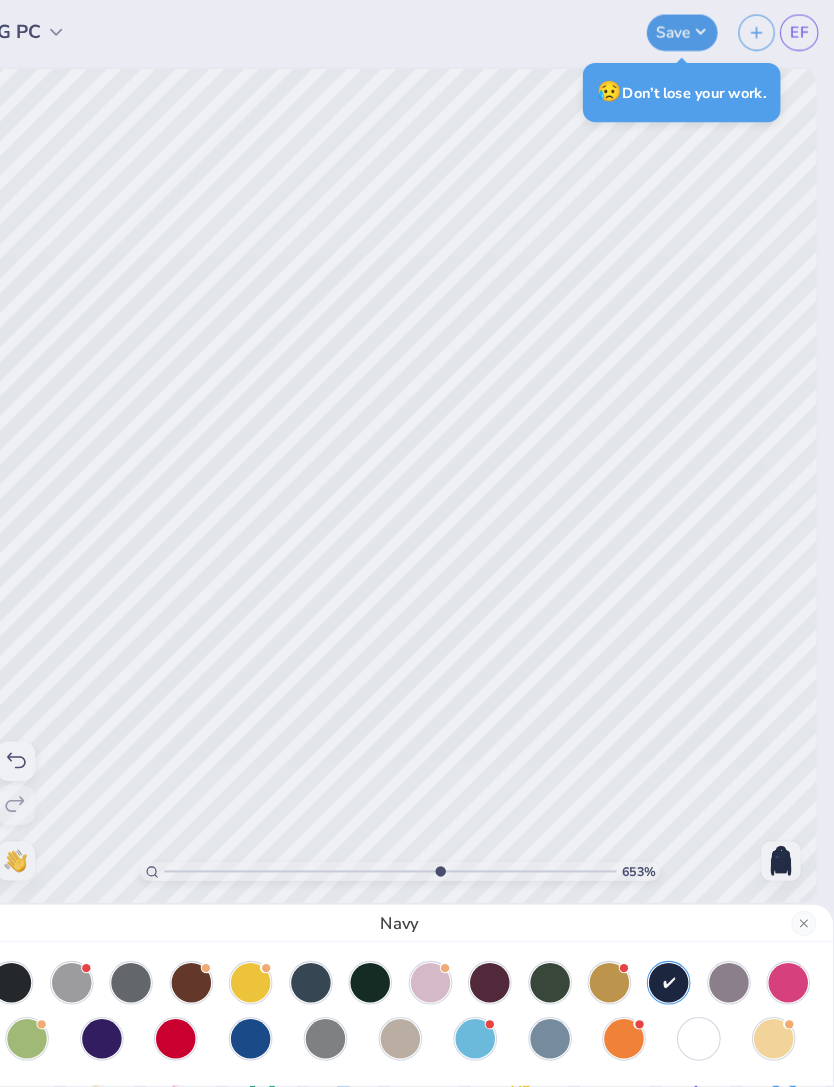 click on "Navy" at bounding box center (417, 543) 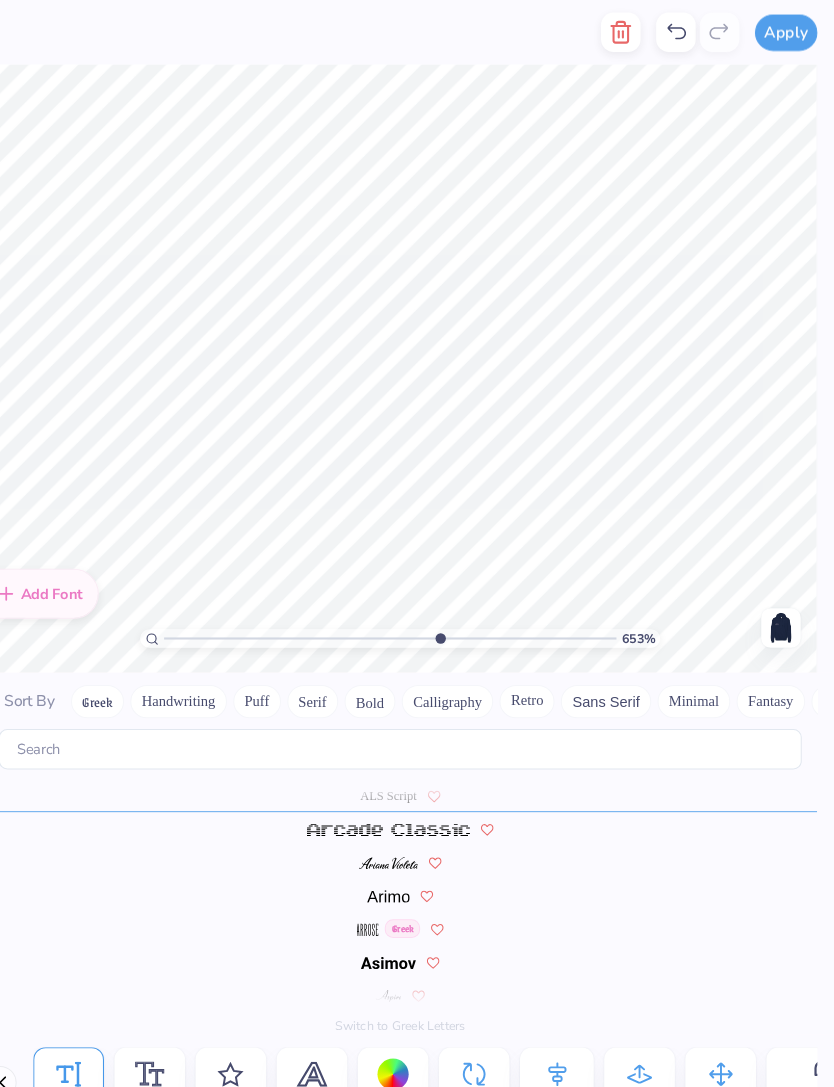 scroll, scrollTop: 496, scrollLeft: 0, axis: vertical 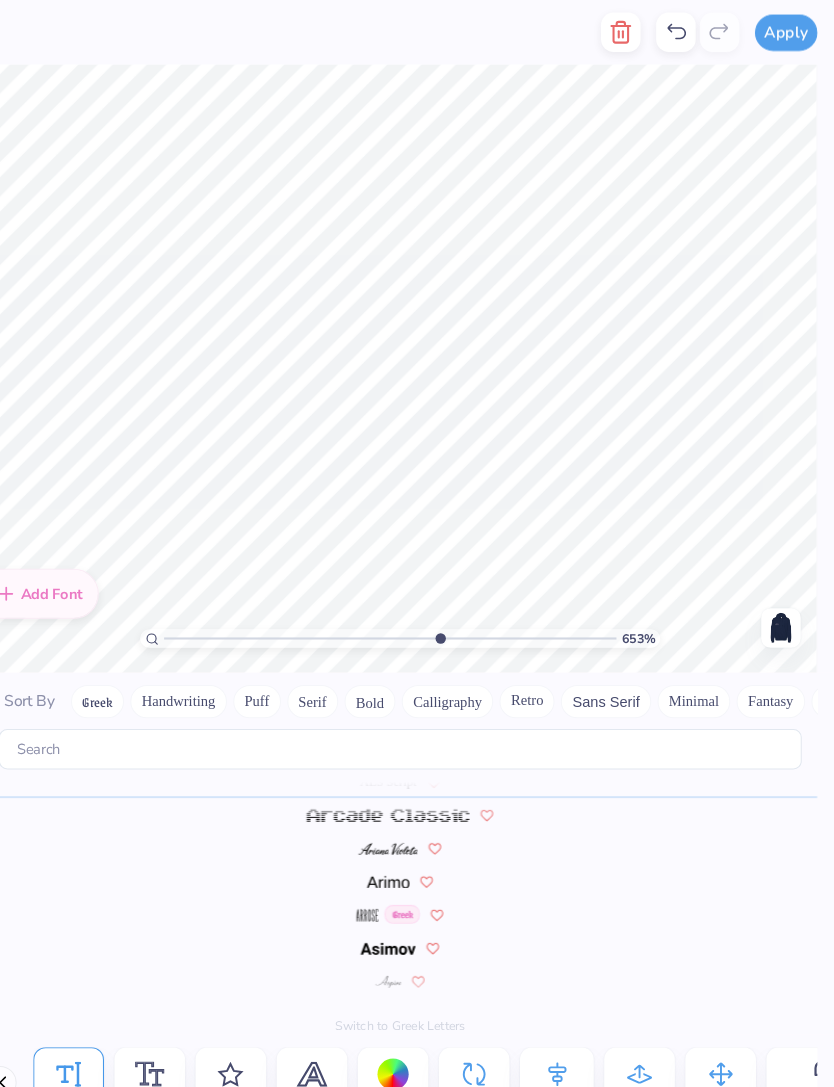 click 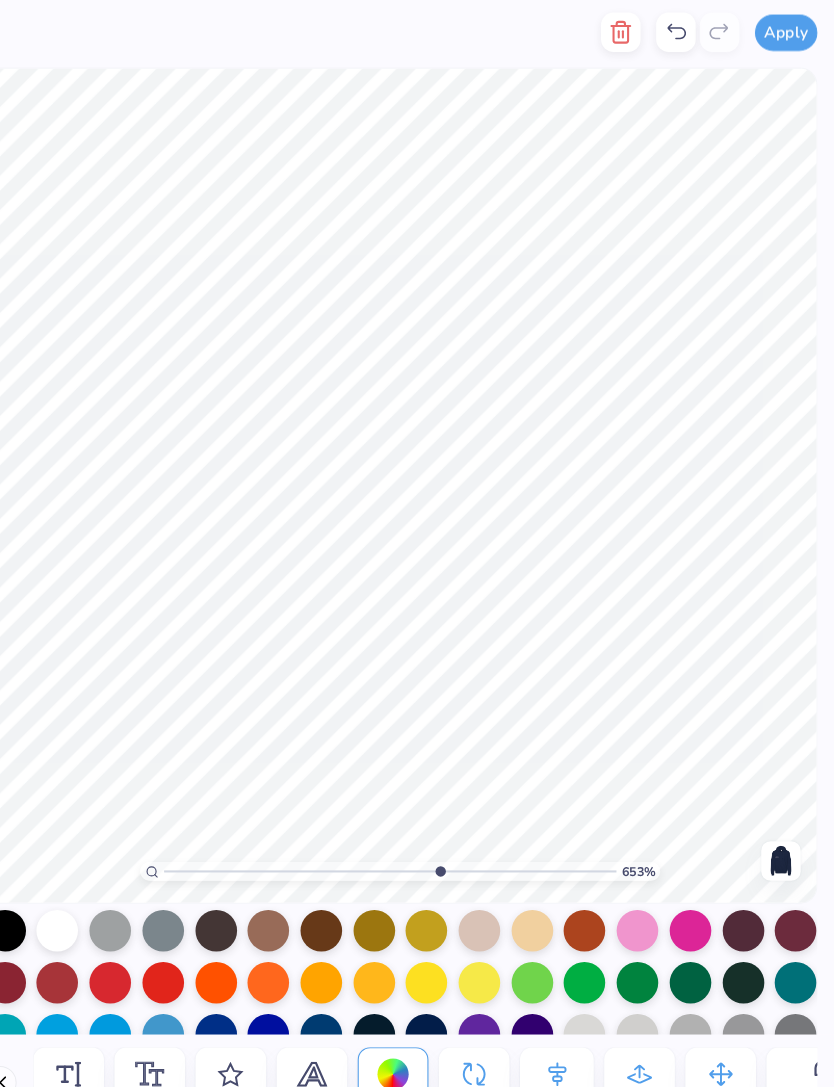scroll, scrollTop: 58, scrollLeft: 0, axis: vertical 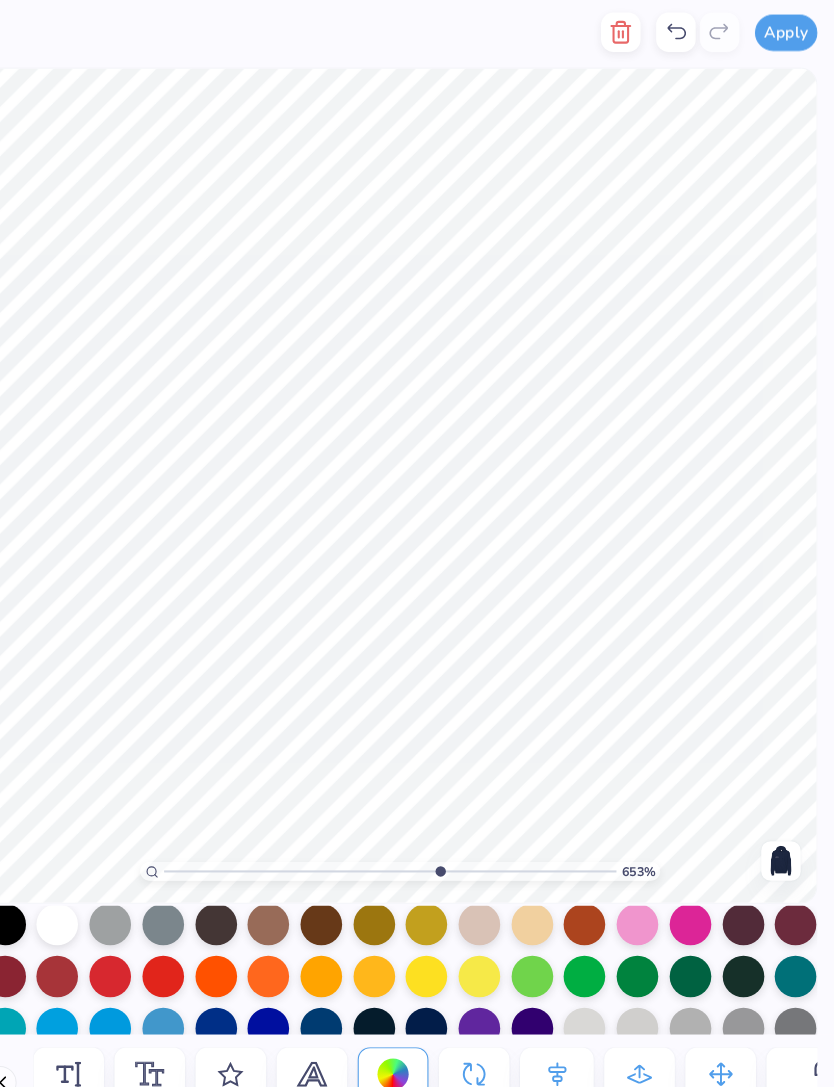 click at bounding box center (87, 889) 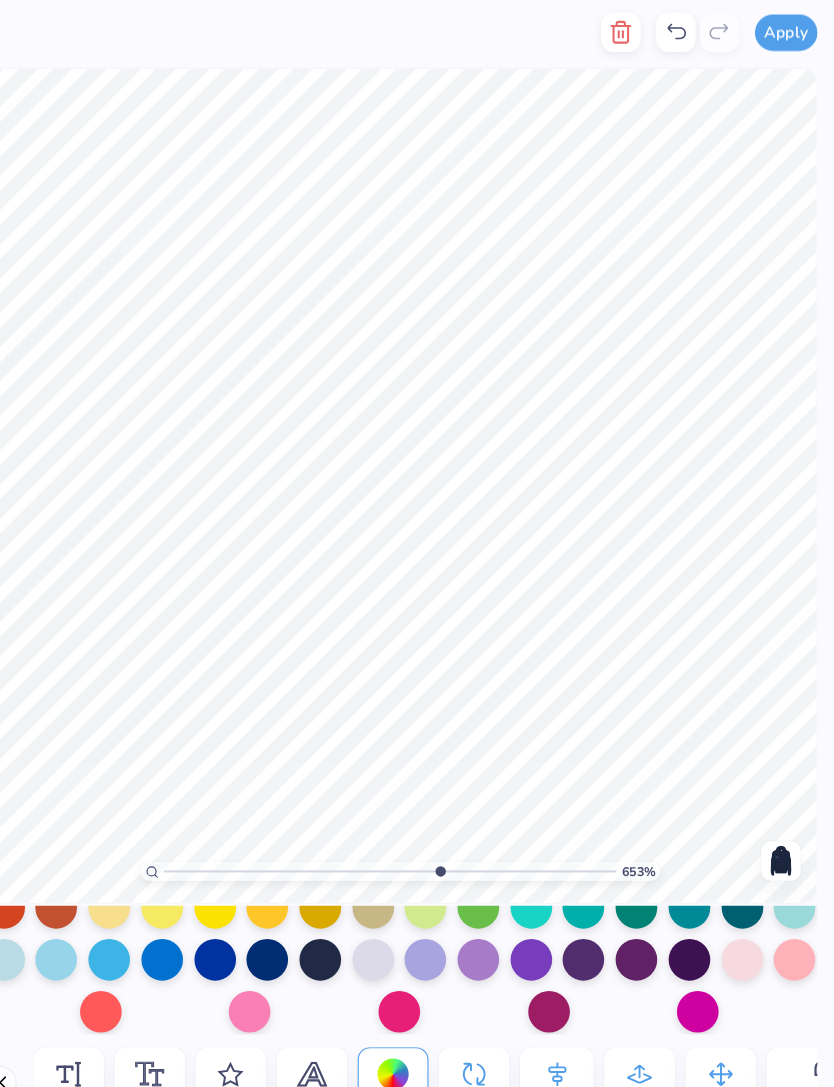 scroll, scrollTop: 278, scrollLeft: 1, axis: both 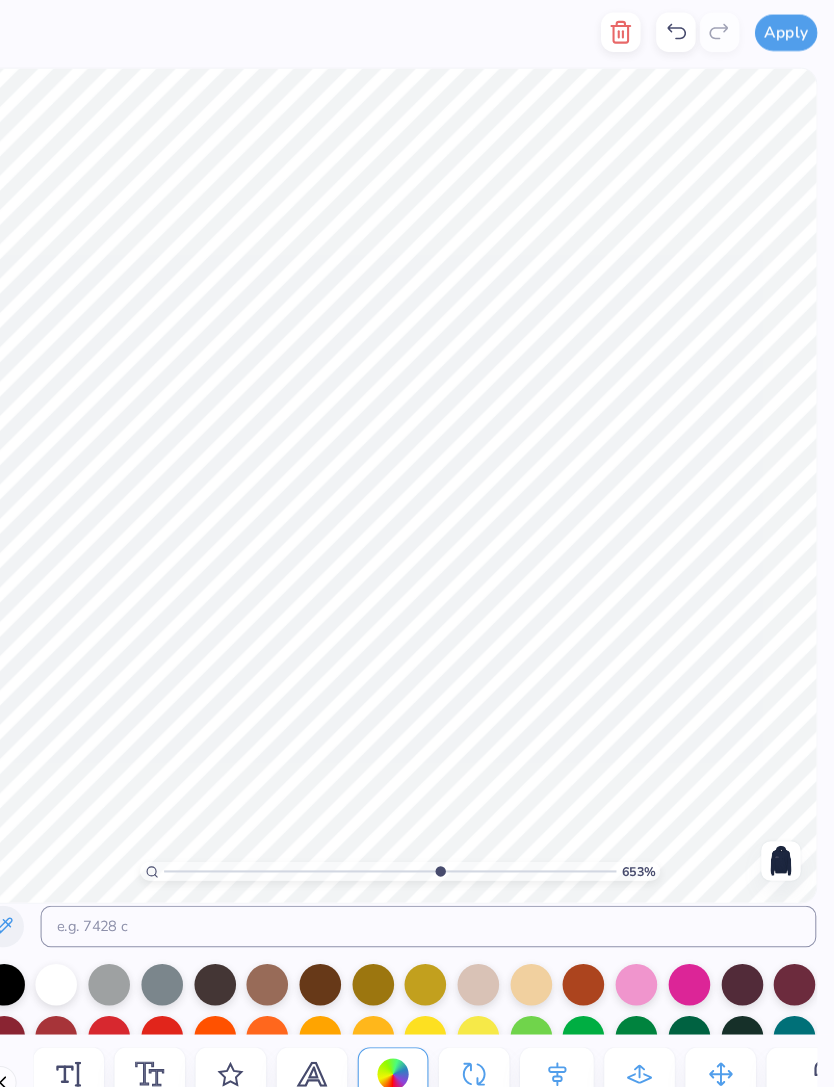 click at bounding box center (86, 947) 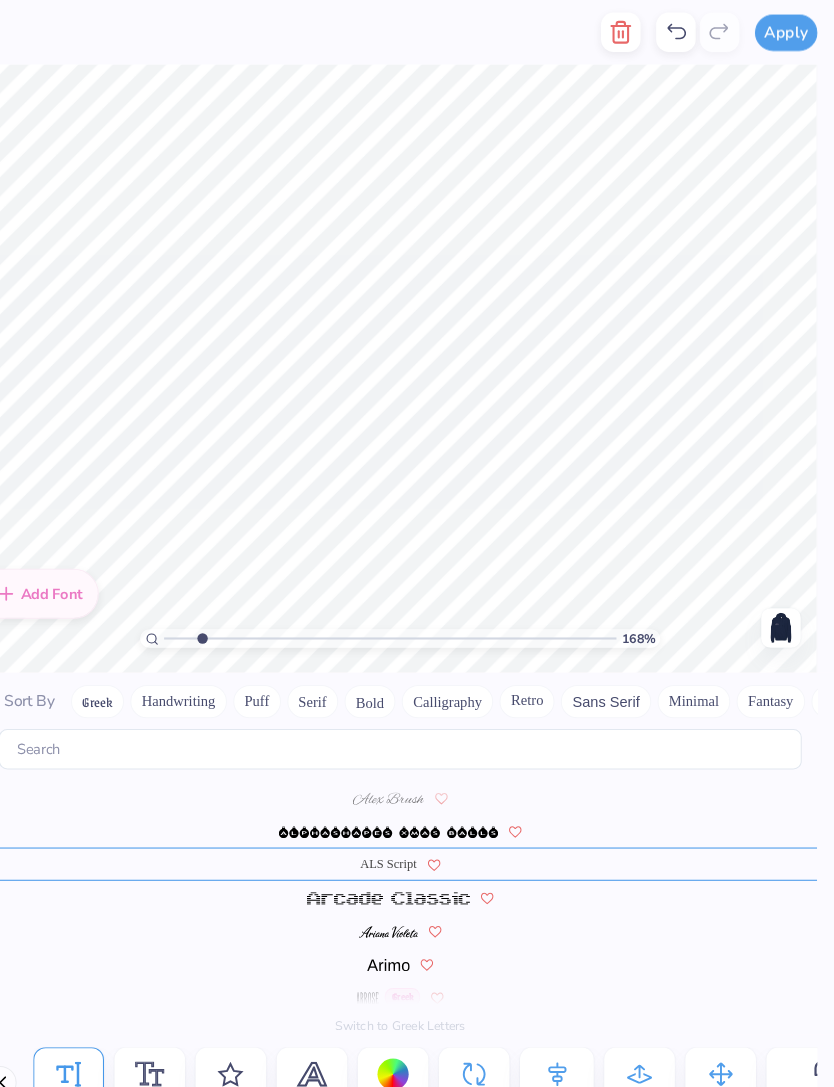 scroll, scrollTop: 496, scrollLeft: 0, axis: vertical 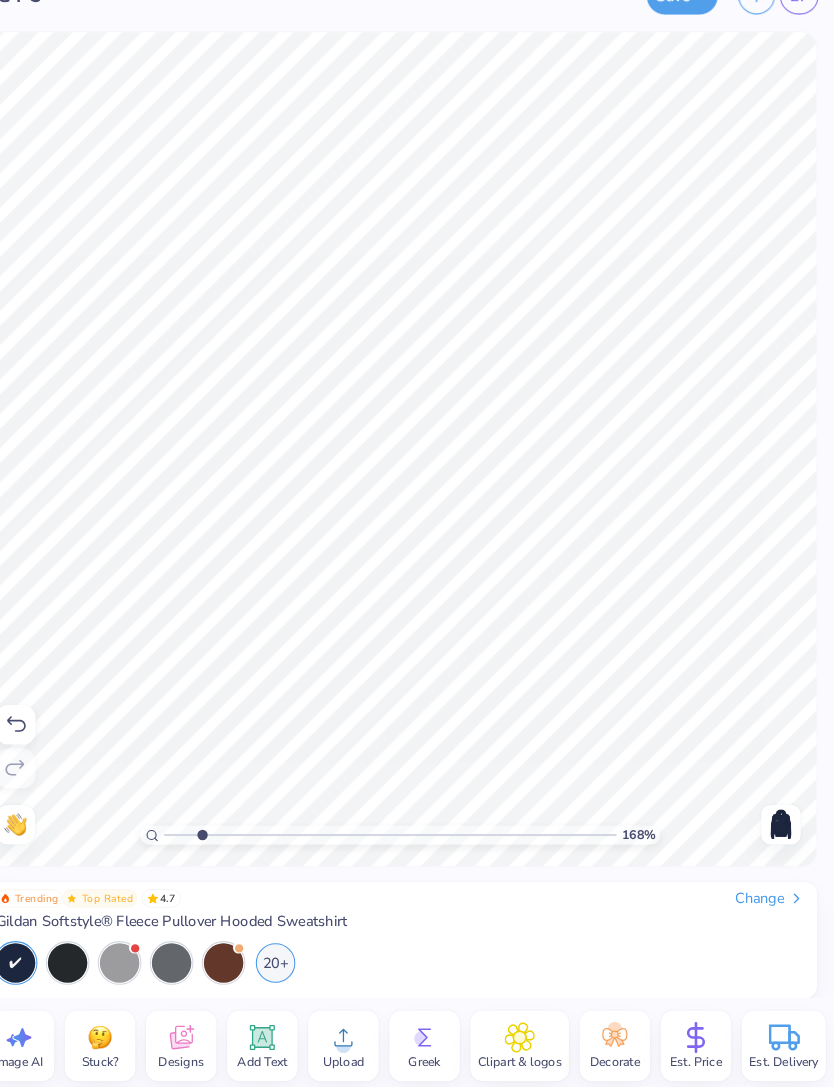 click 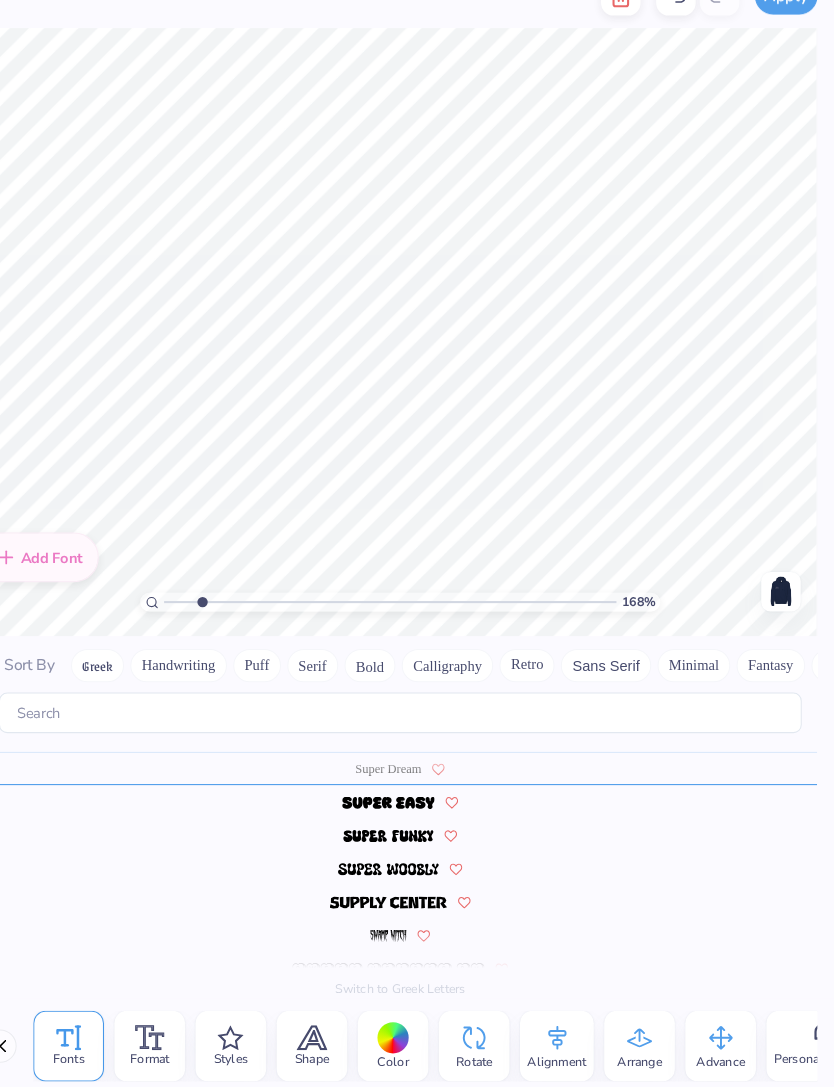 scroll, scrollTop: 8720, scrollLeft: 0, axis: vertical 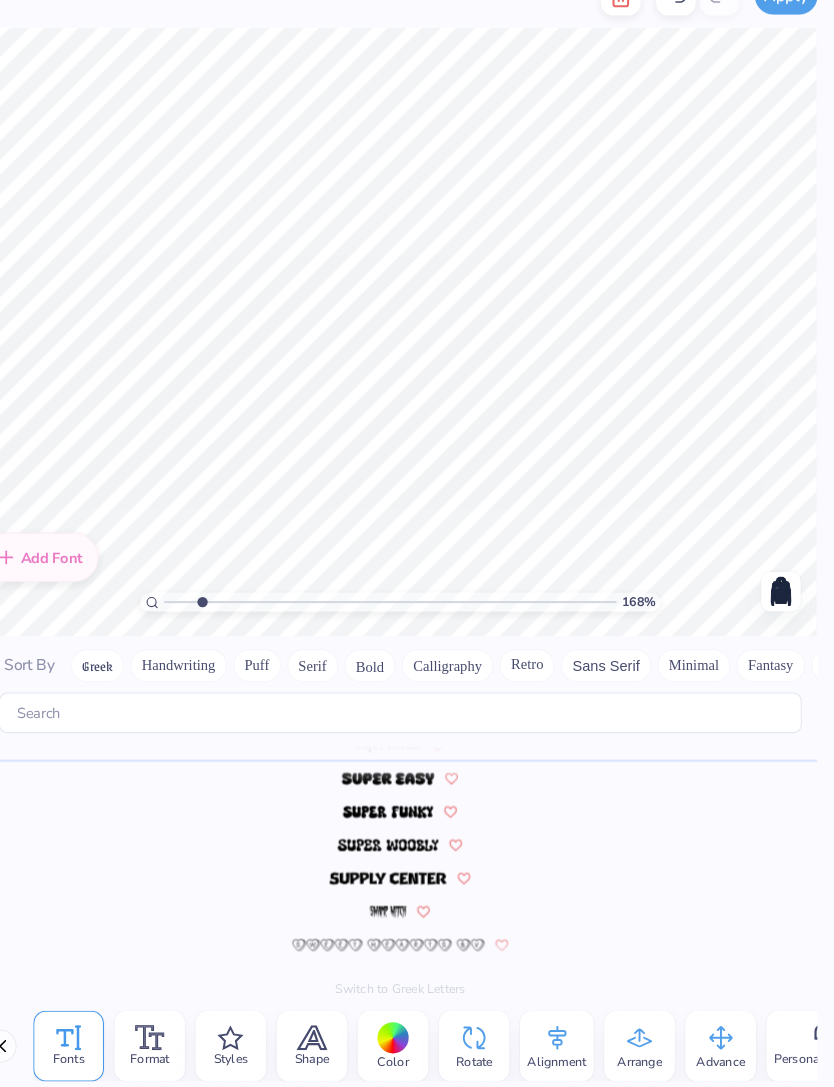 type on "1.68378231215086" 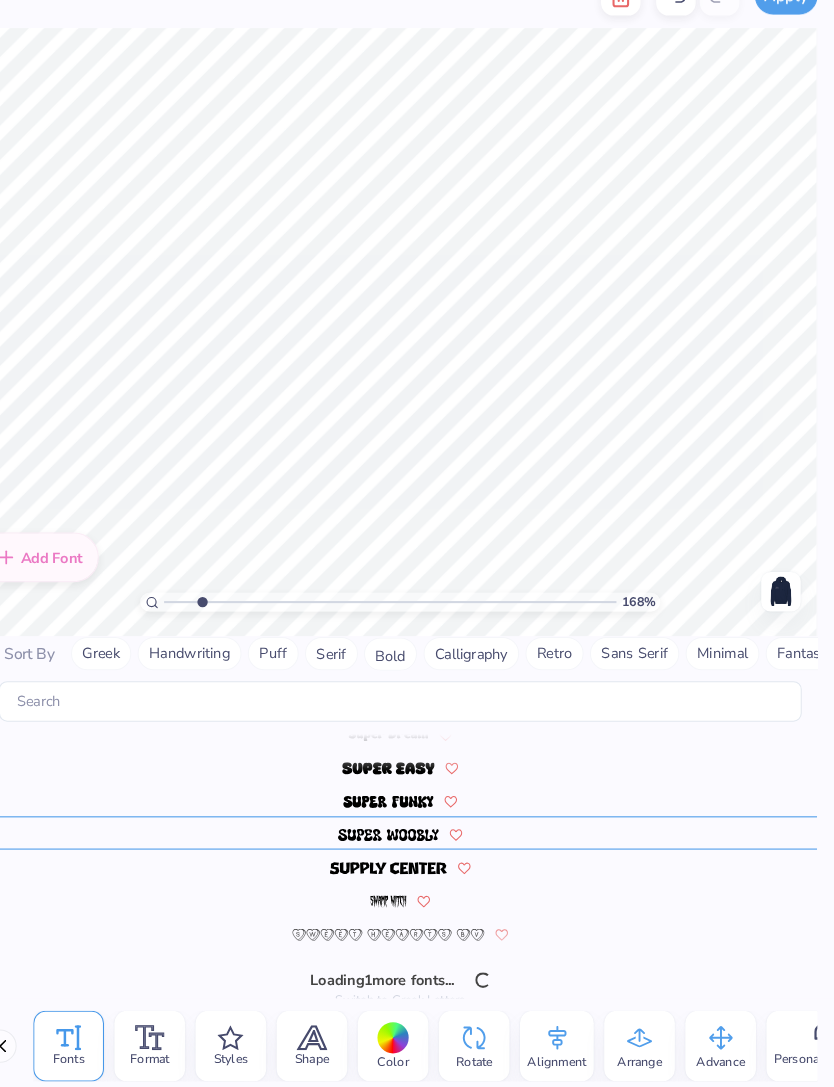 click at bounding box center (405, 838) 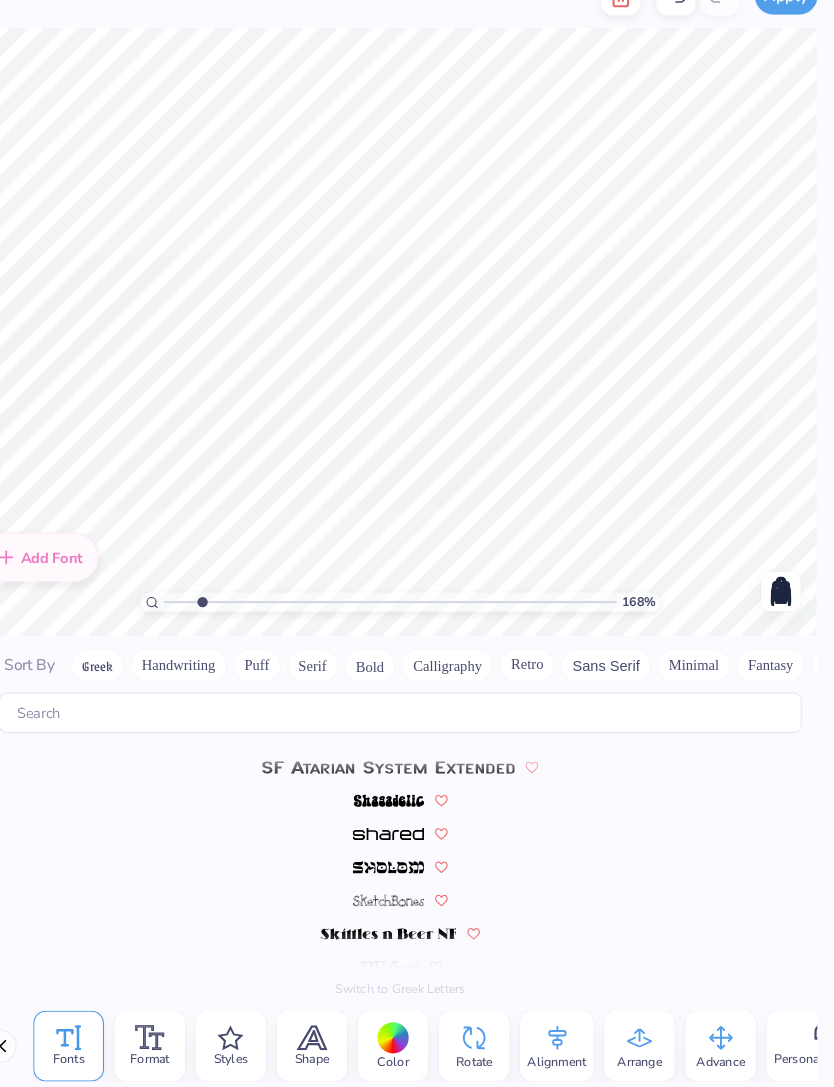 scroll, scrollTop: 8346, scrollLeft: 0, axis: vertical 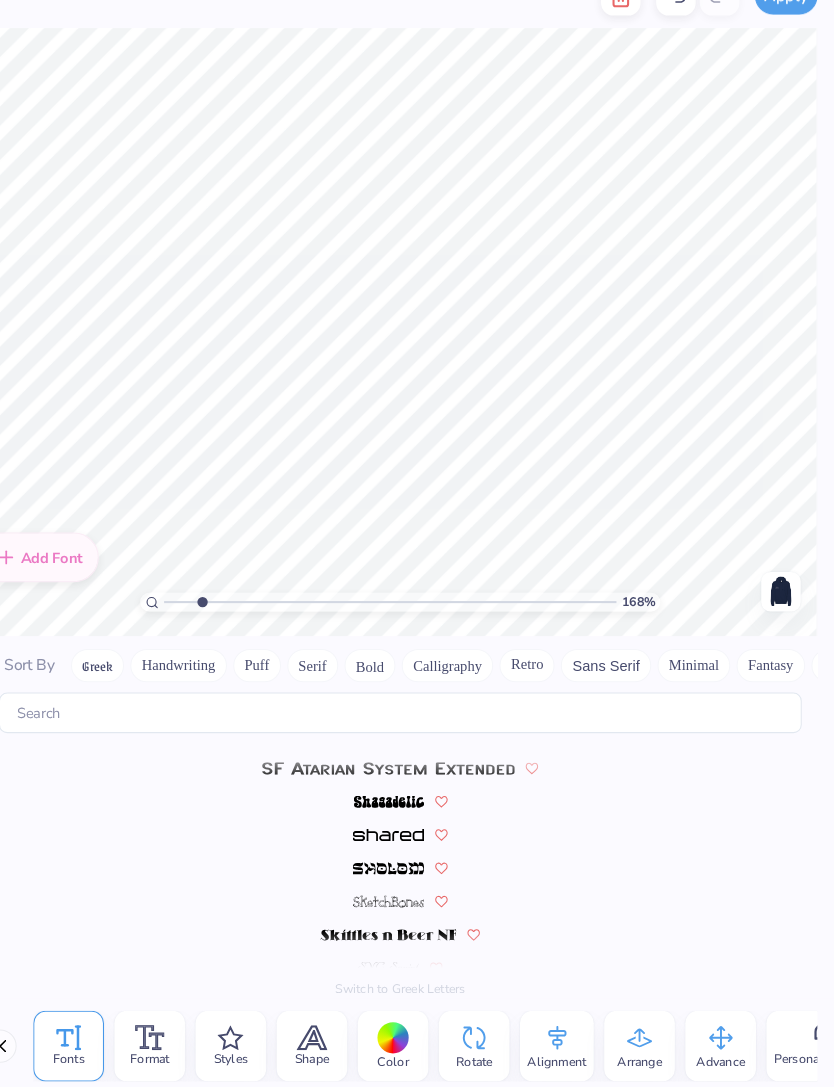 click at bounding box center [406, 966] 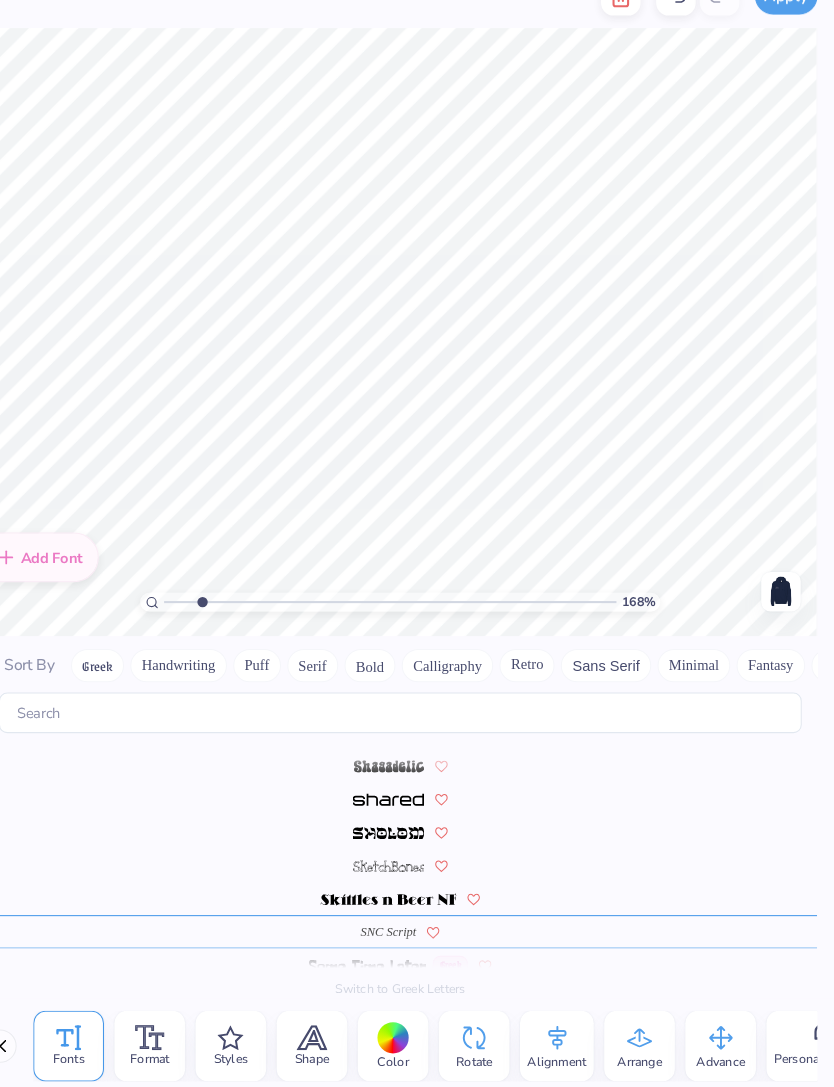 scroll, scrollTop: 8378, scrollLeft: 0, axis: vertical 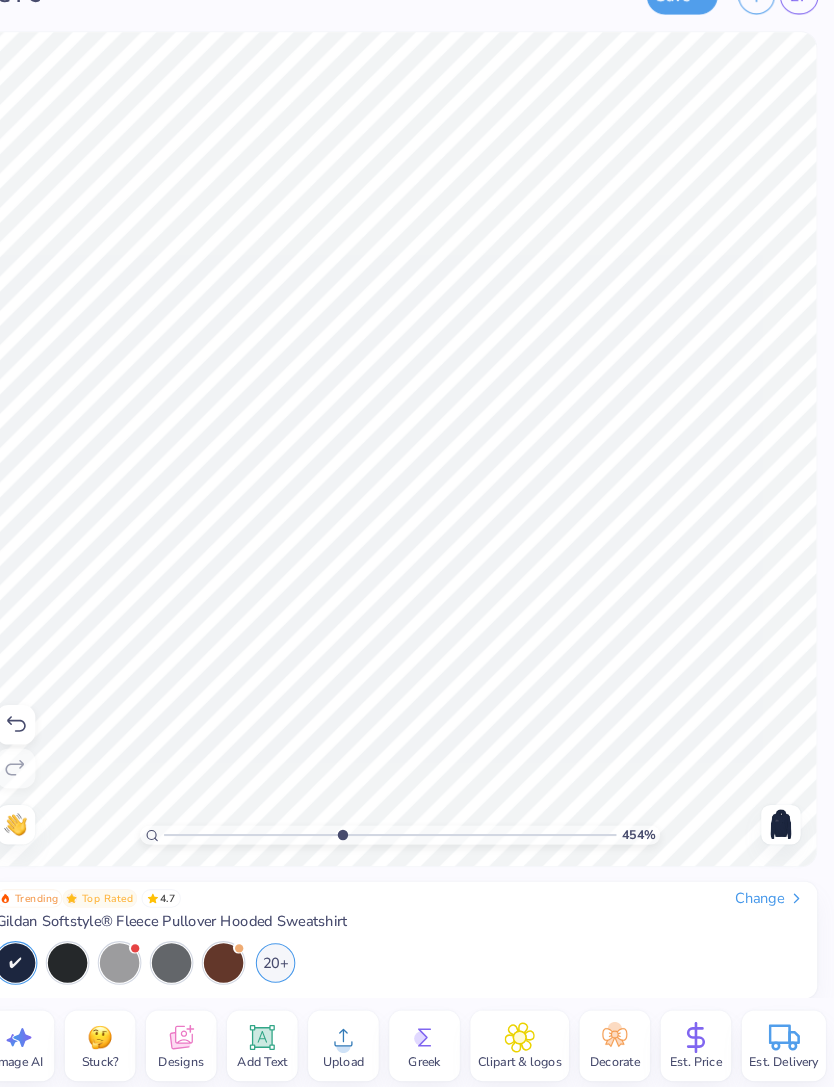click 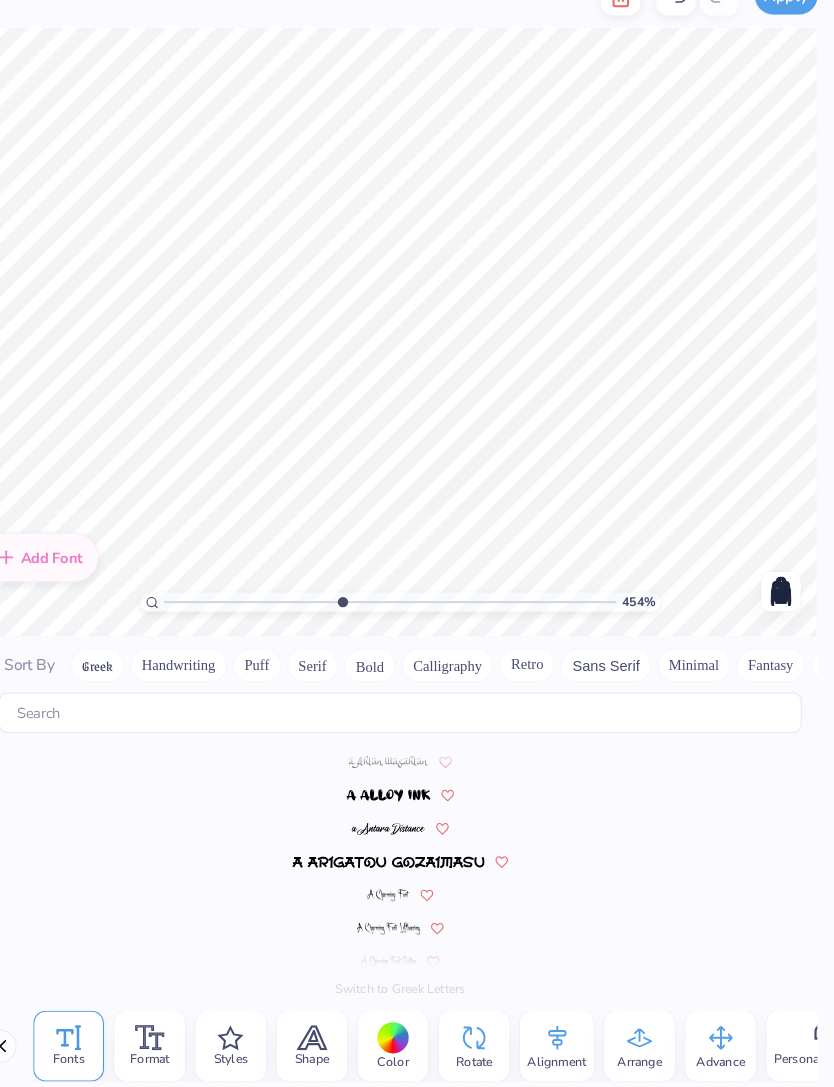 scroll, scrollTop: 8720, scrollLeft: 0, axis: vertical 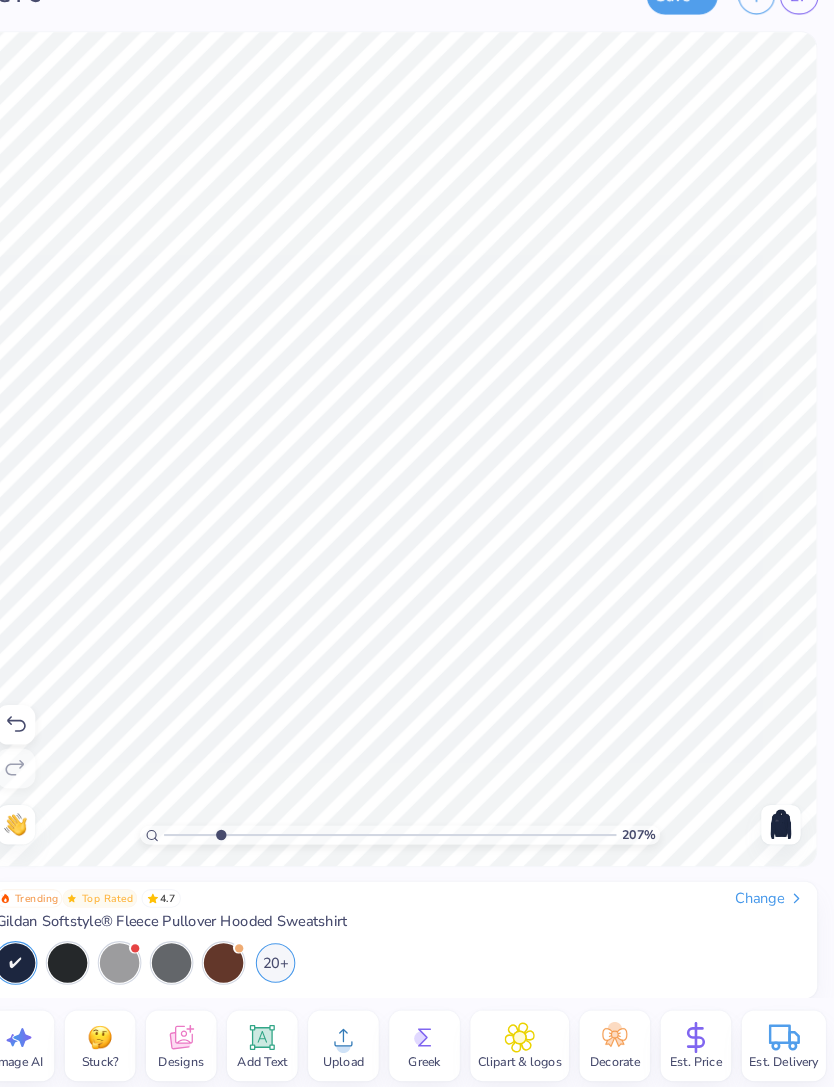 click 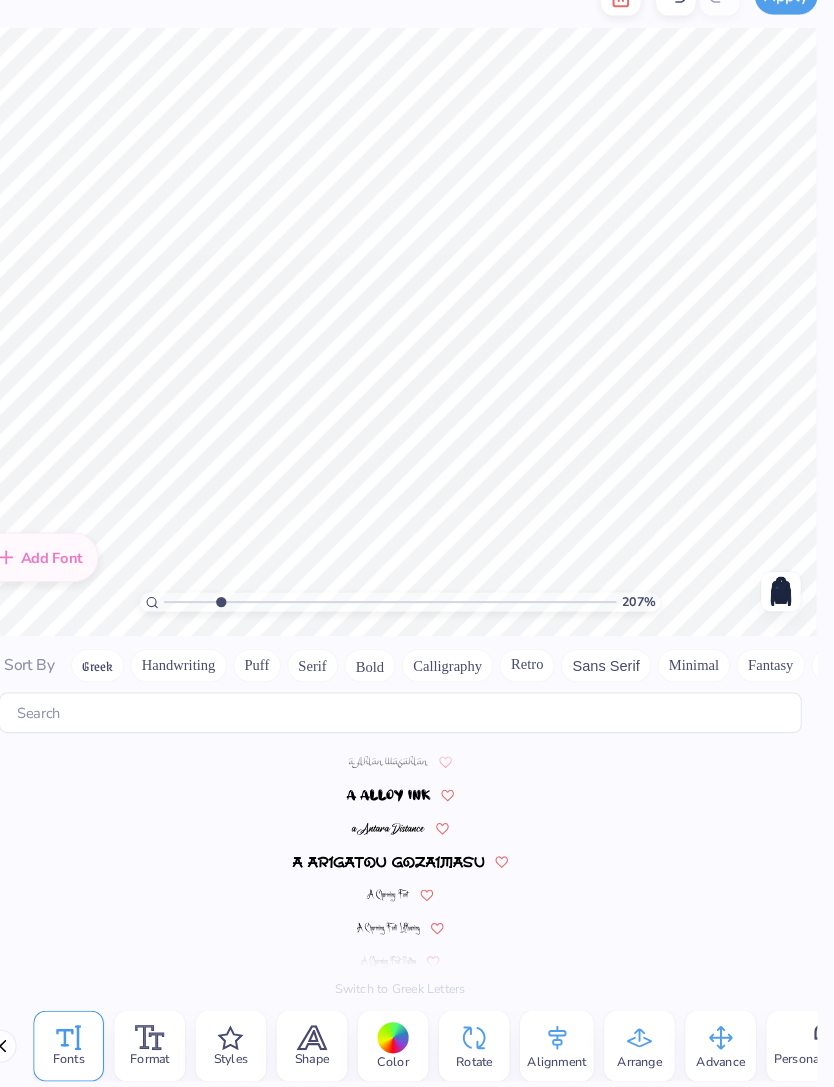 scroll, scrollTop: 8720, scrollLeft: 0, axis: vertical 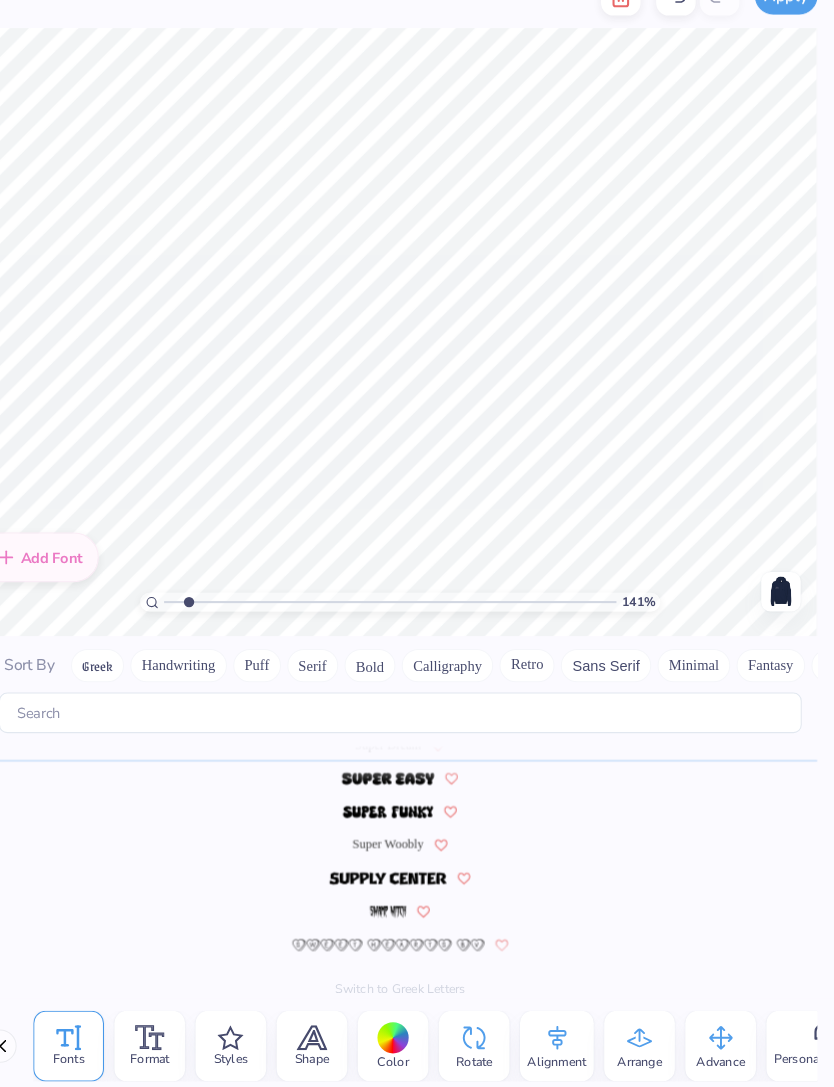 click at bounding box center [629, 31] 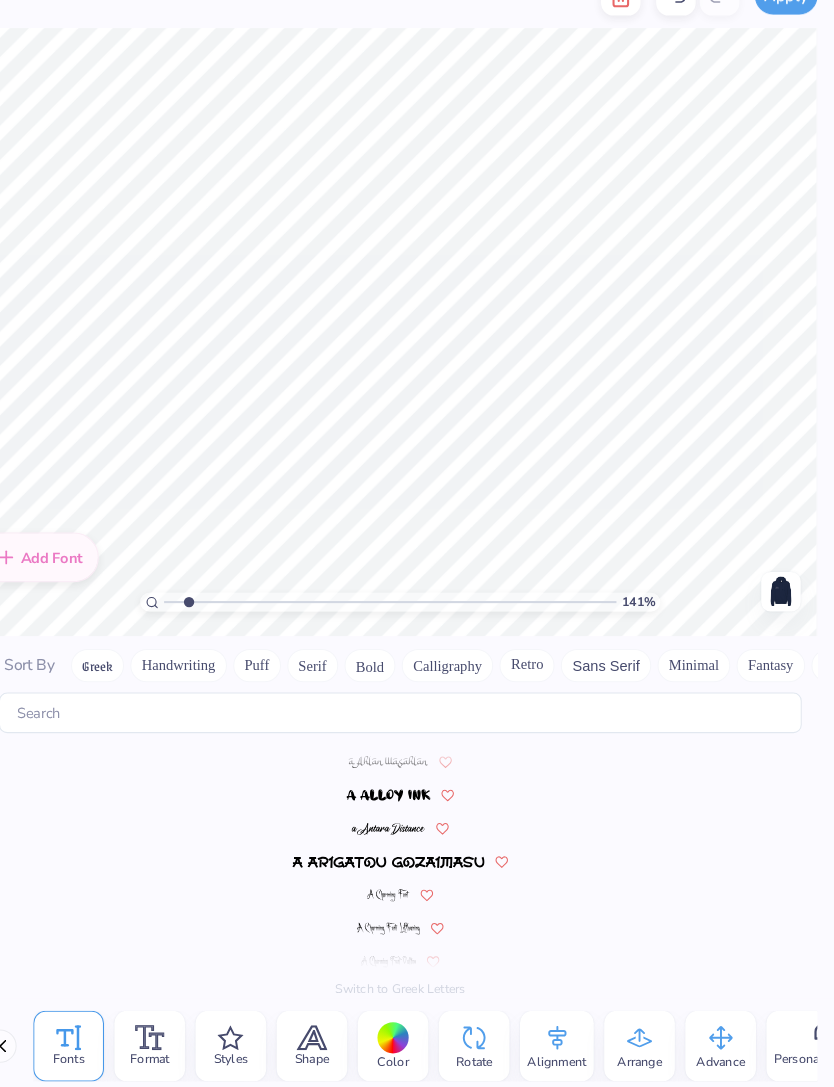 scroll, scrollTop: 8720, scrollLeft: 0, axis: vertical 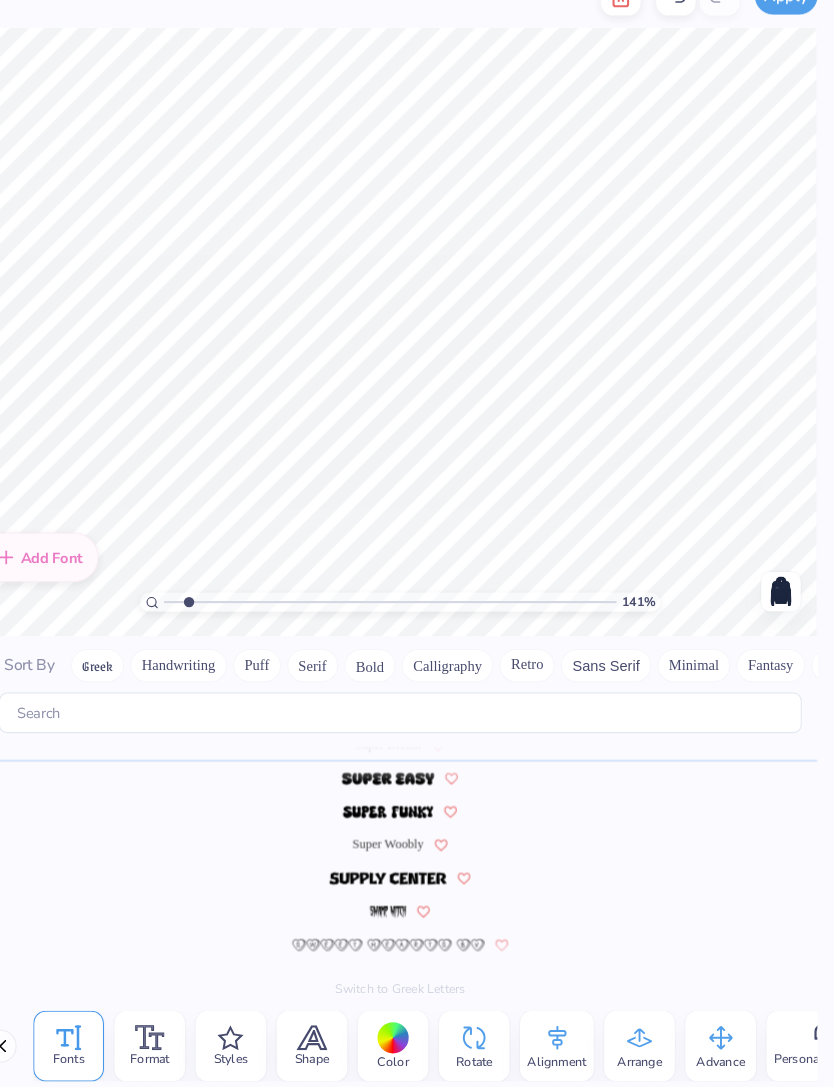 click at bounding box center [417, 783] 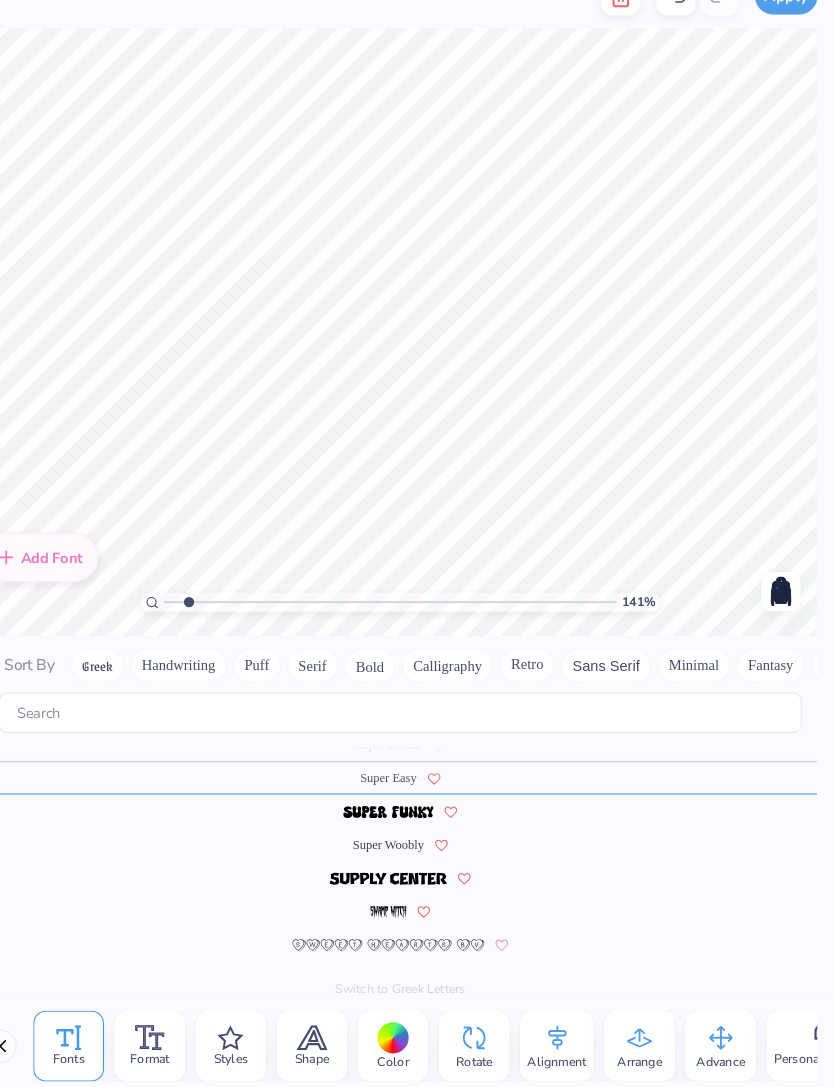 type on "1.40867007995764" 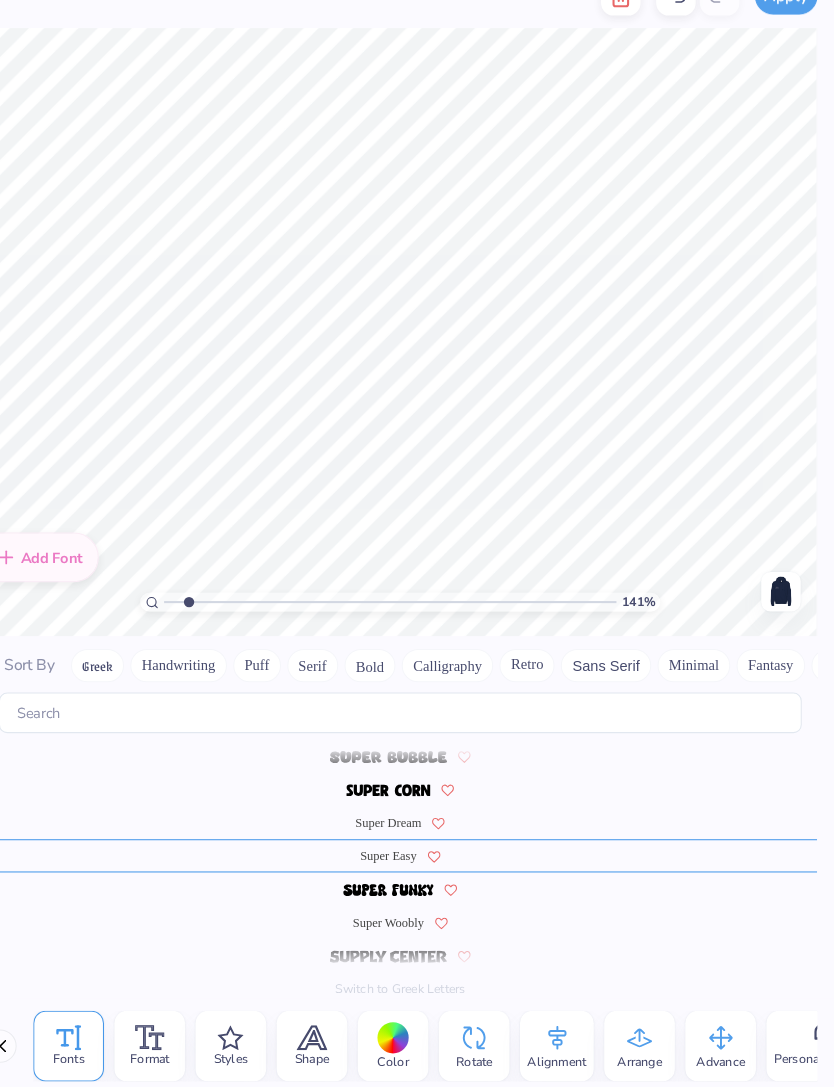 scroll, scrollTop: 8634, scrollLeft: 0, axis: vertical 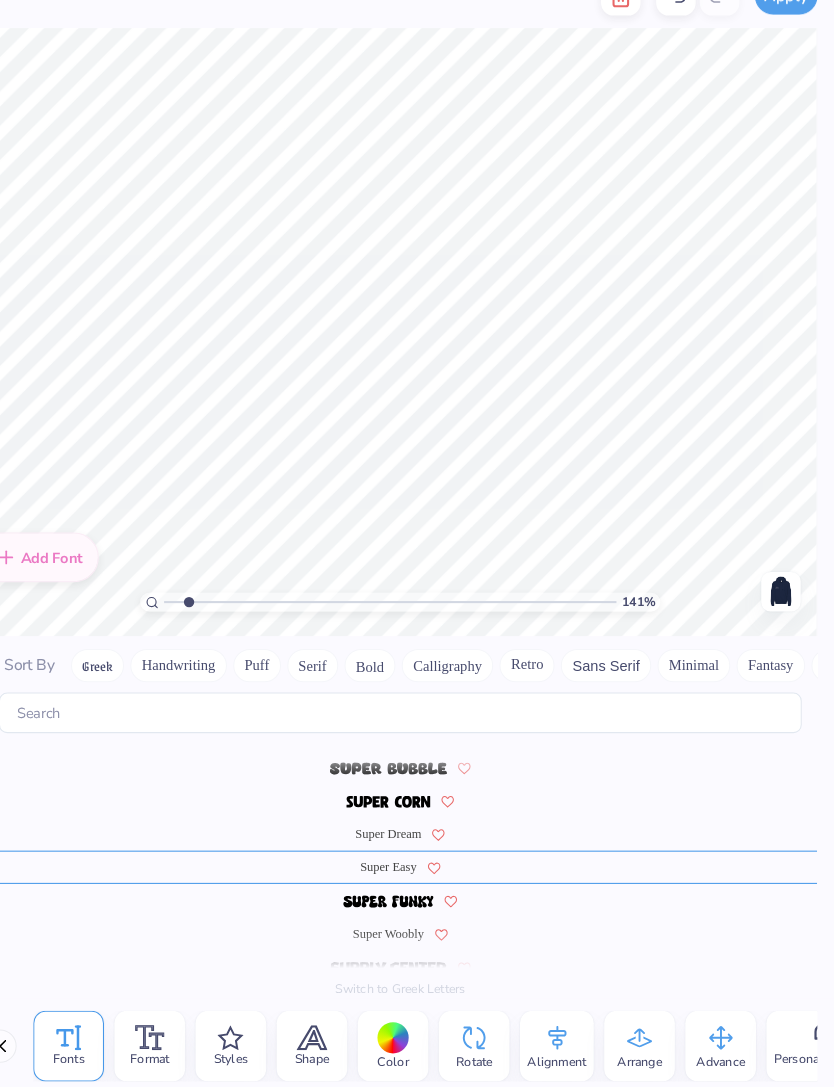 type on "est. 1873" 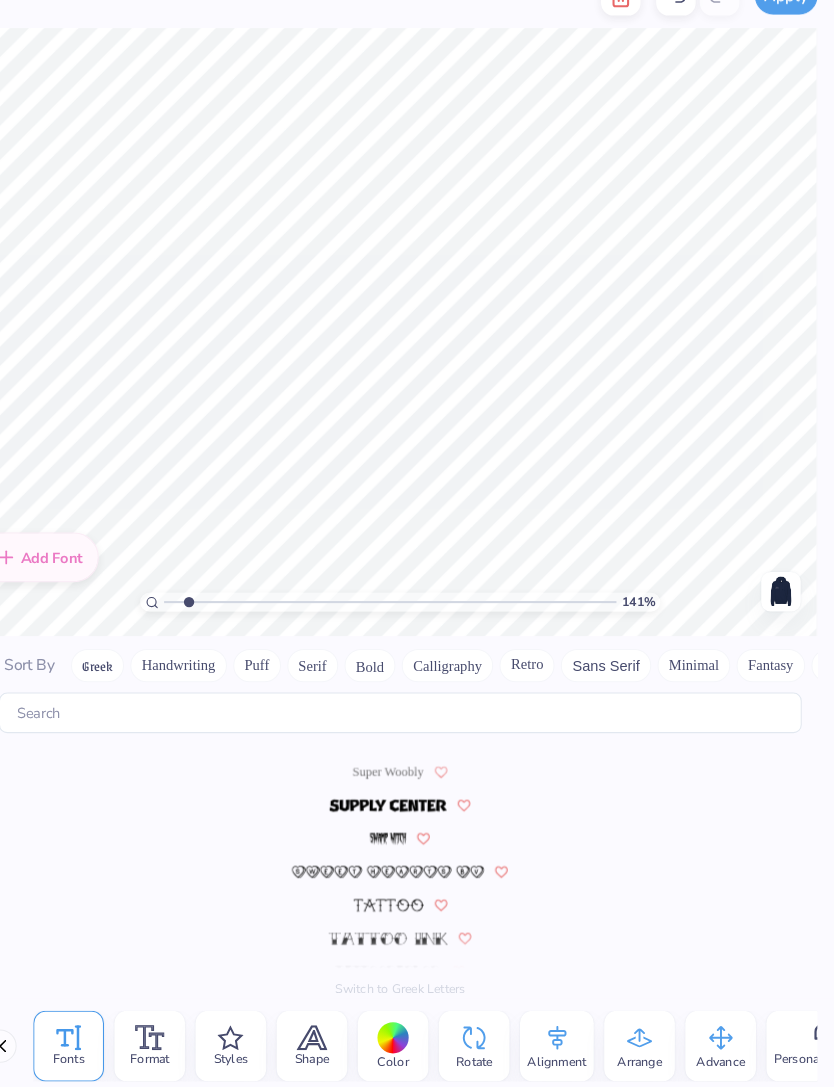 scroll, scrollTop: 8794, scrollLeft: 0, axis: vertical 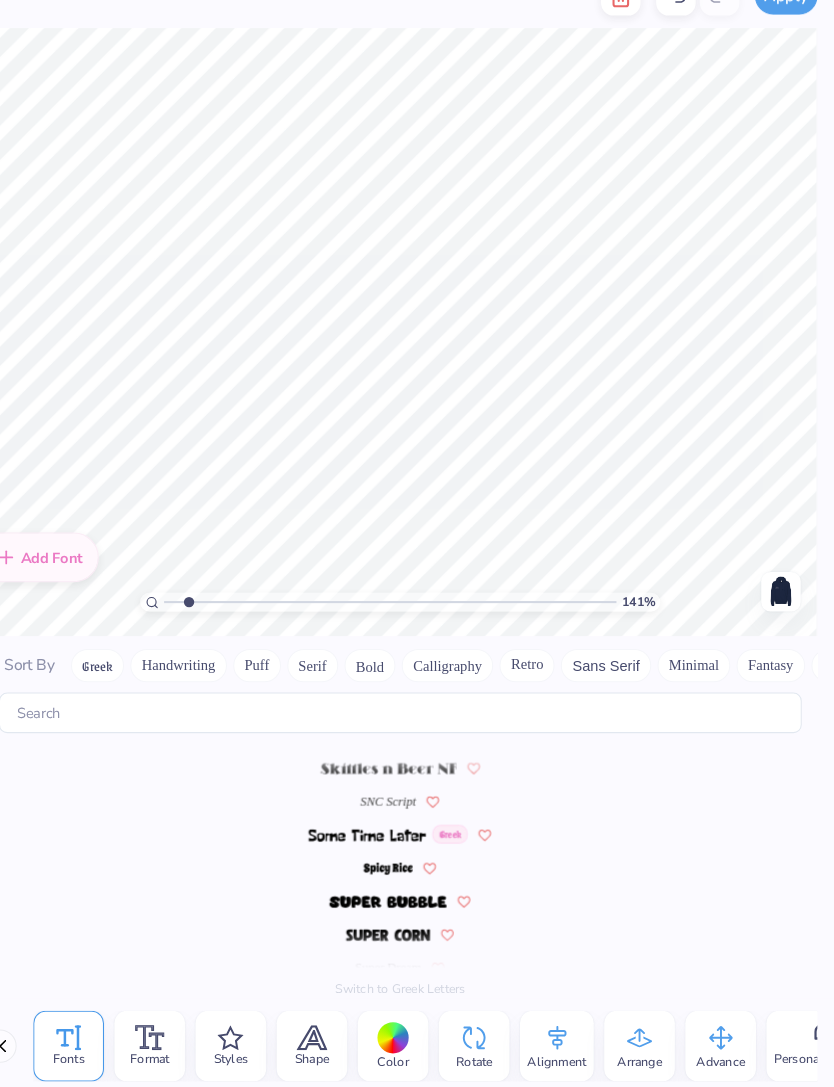 click on "SNC Script" at bounding box center [406, 805] 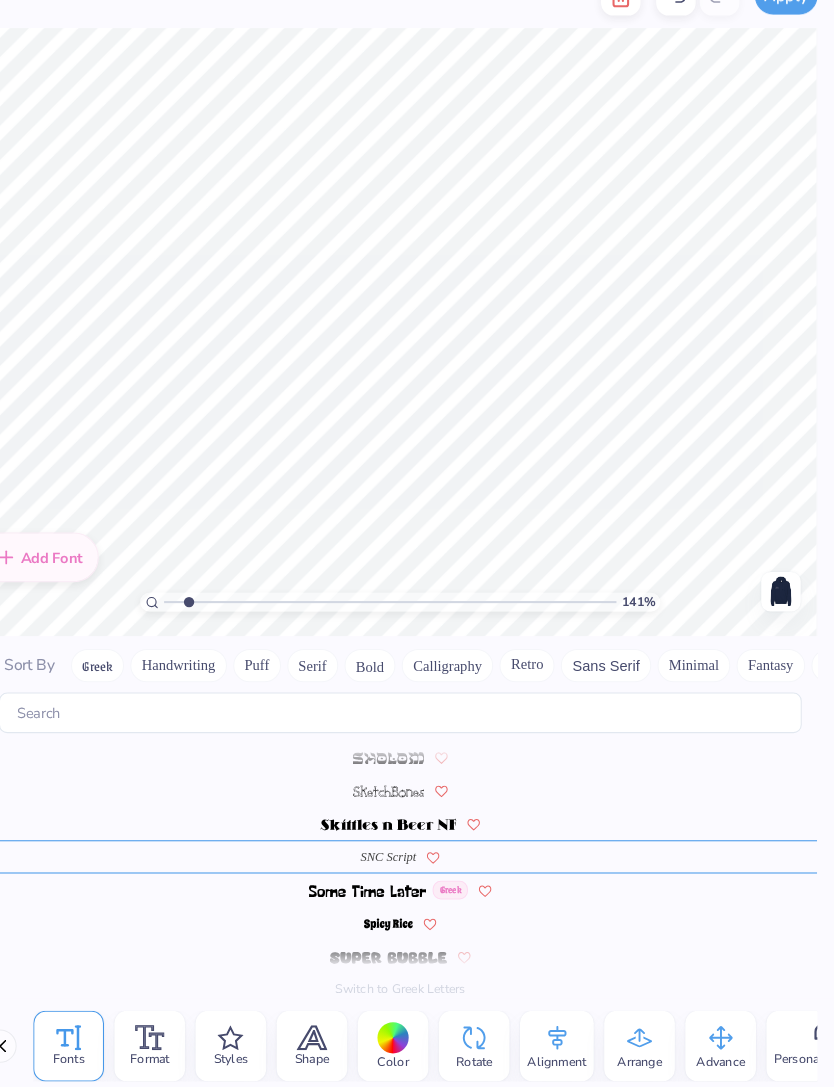 scroll, scrollTop: 8442, scrollLeft: 0, axis: vertical 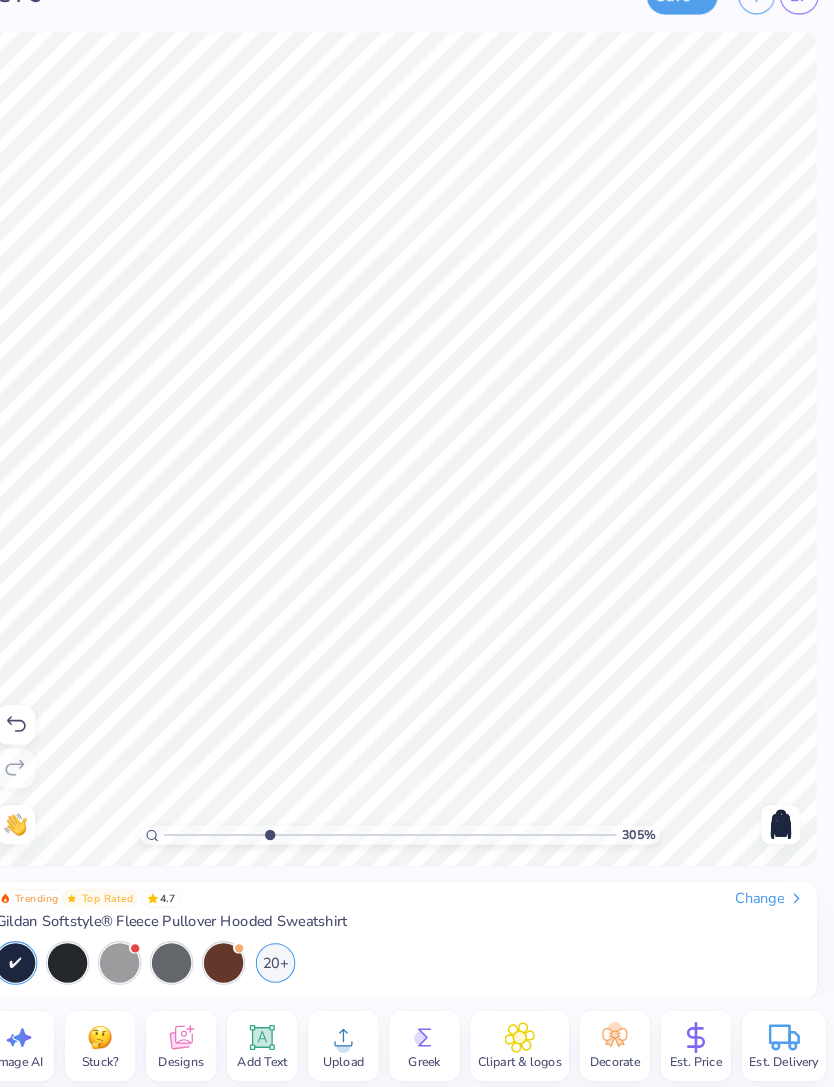 click at bounding box center (759, 31) 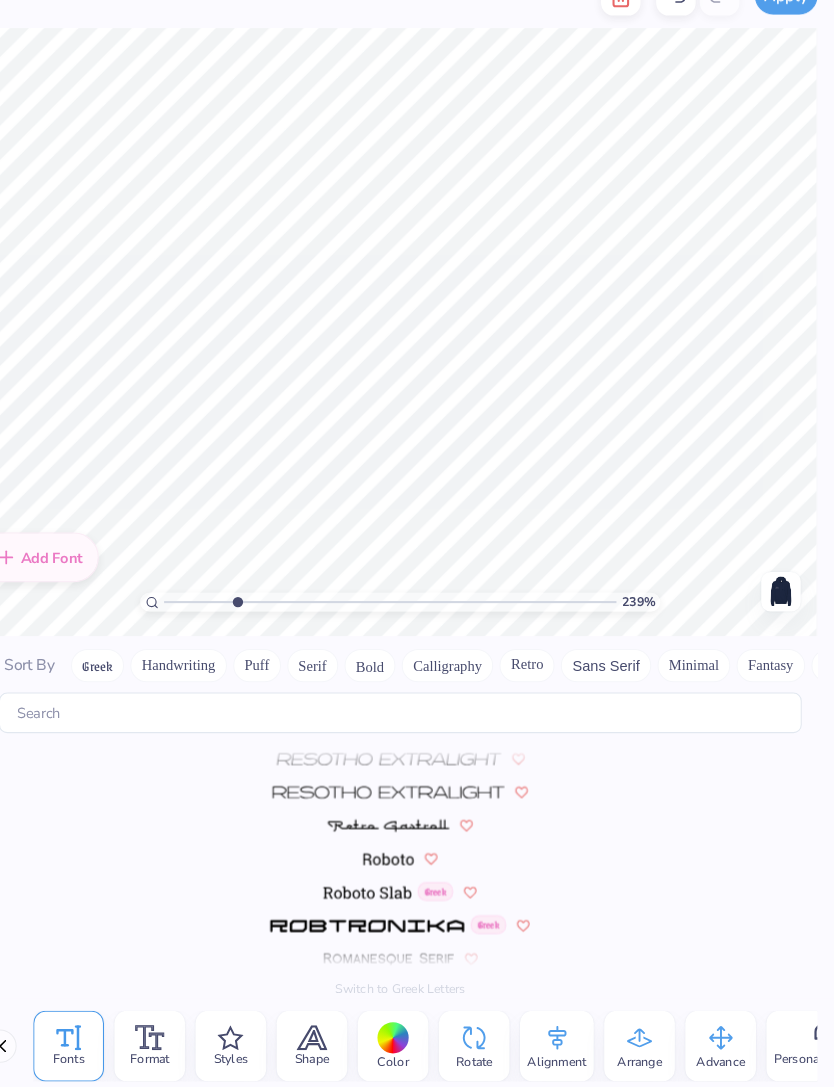 scroll, scrollTop: 8560, scrollLeft: 0, axis: vertical 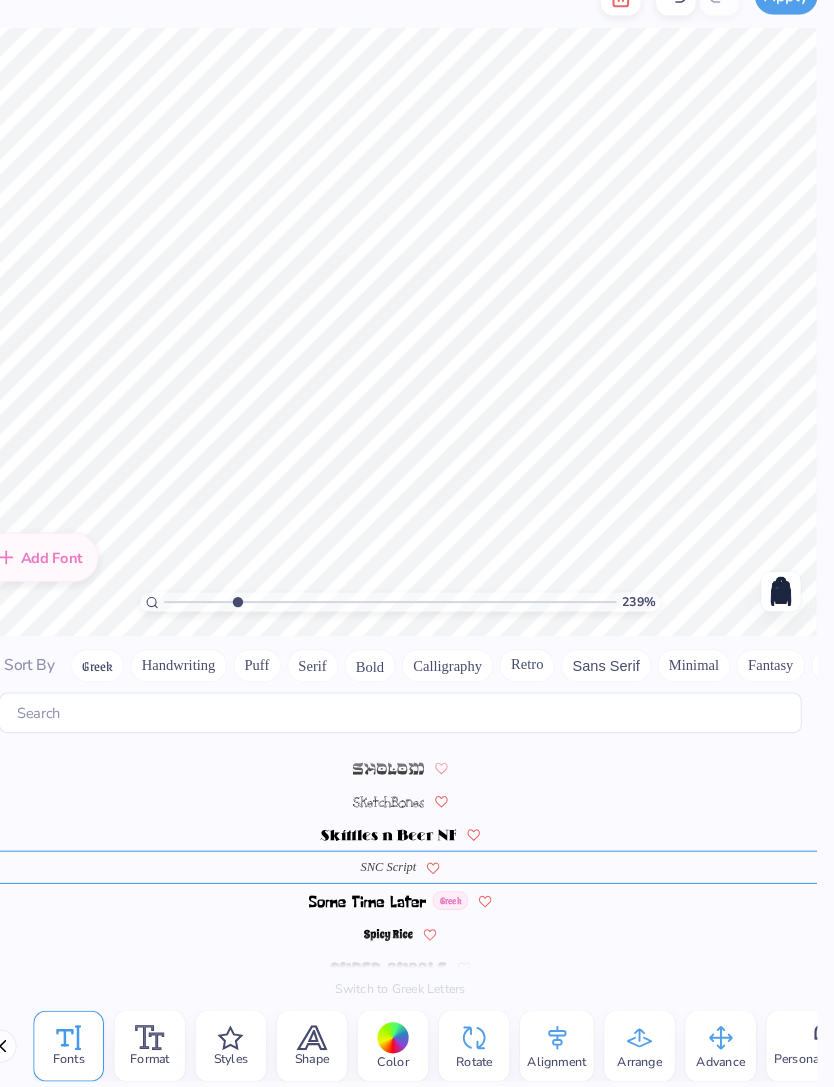 click on "Advance" at bounding box center (725, 1056) 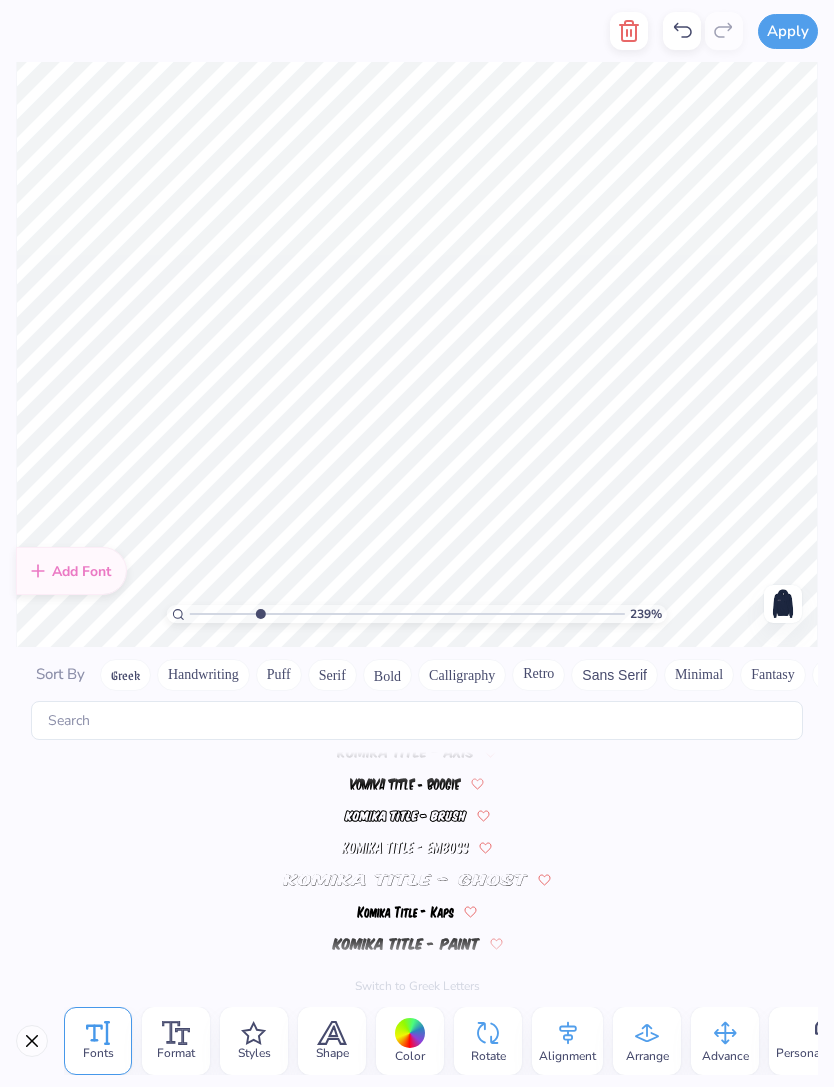 scroll, scrollTop: 8560, scrollLeft: 0, axis: vertical 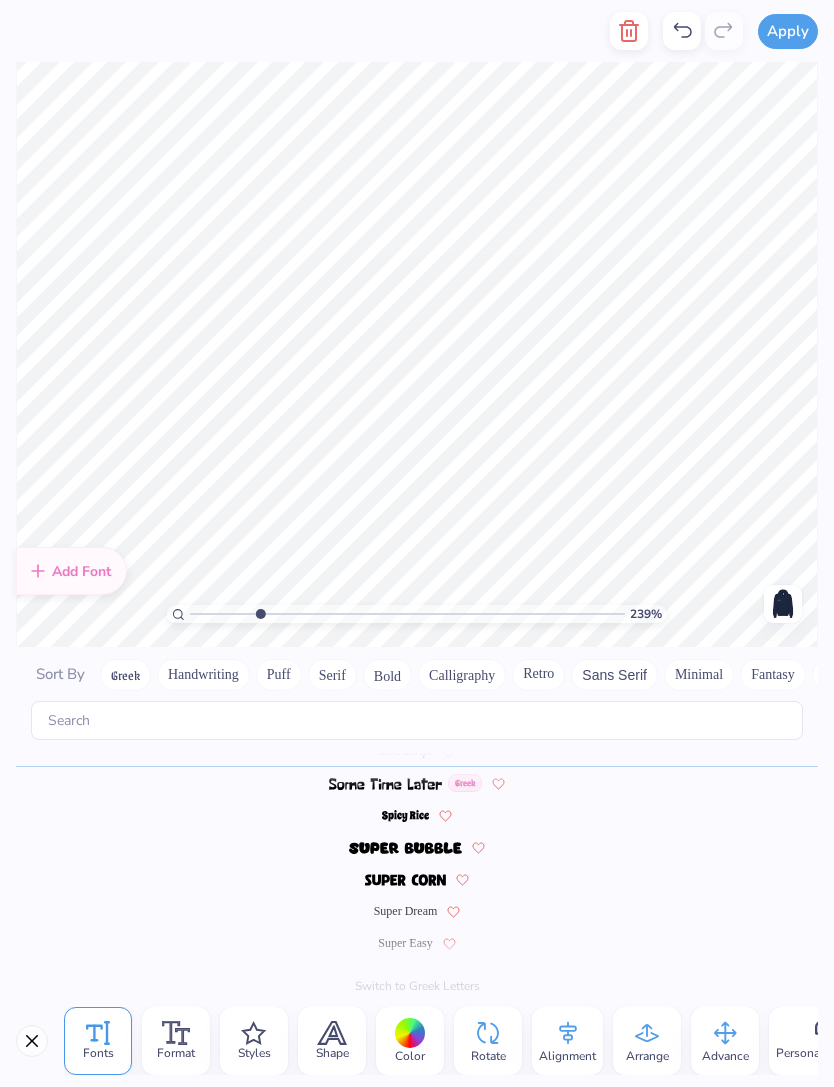 type on "2.38960606799731" 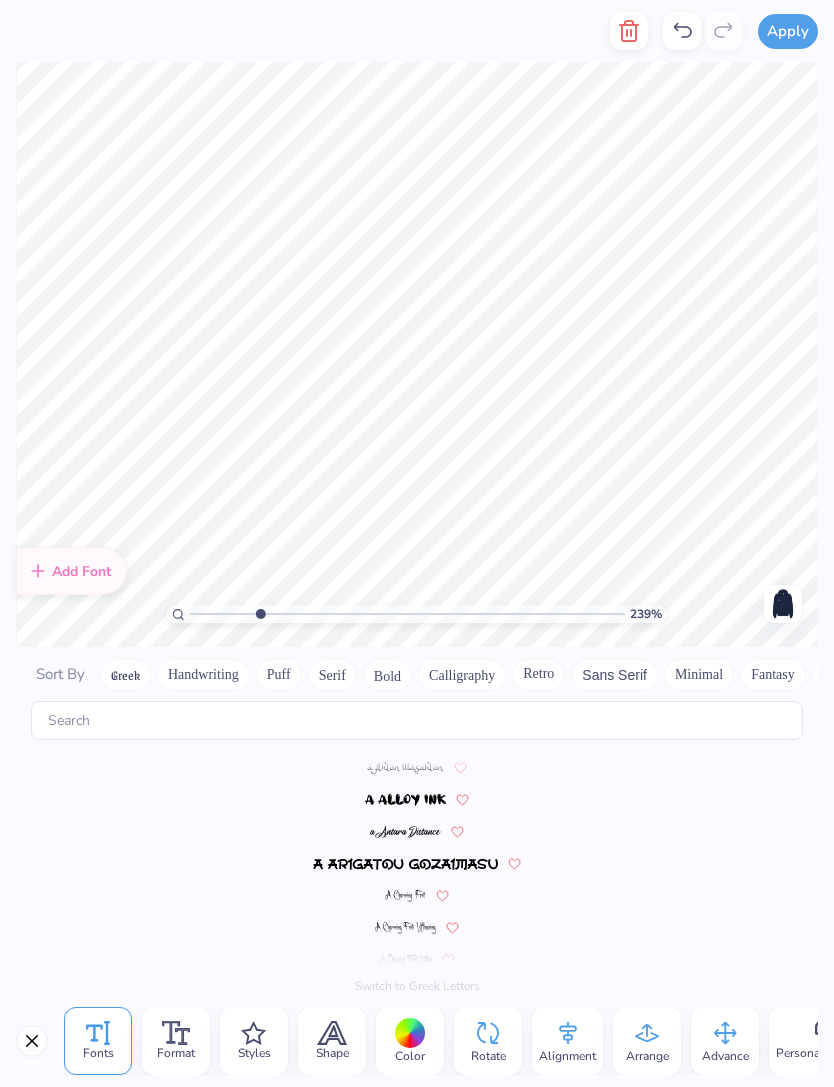 scroll, scrollTop: 0, scrollLeft: 0, axis: both 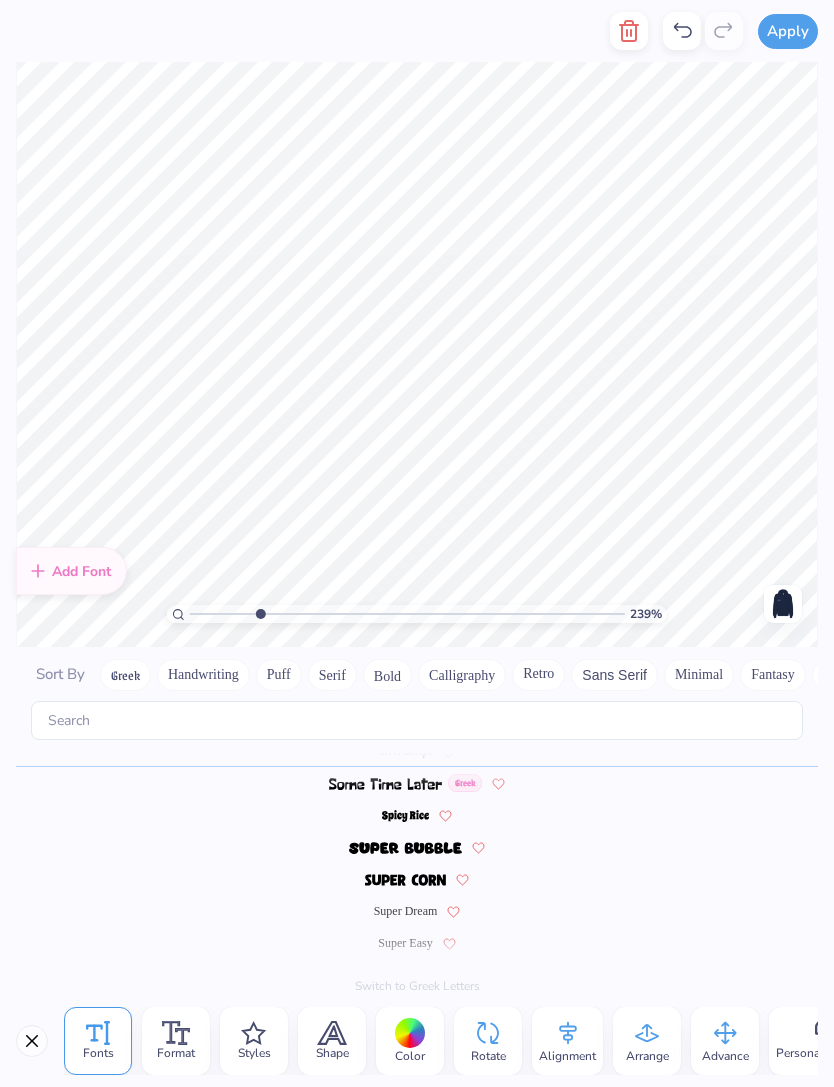 type on "2.38960606799731" 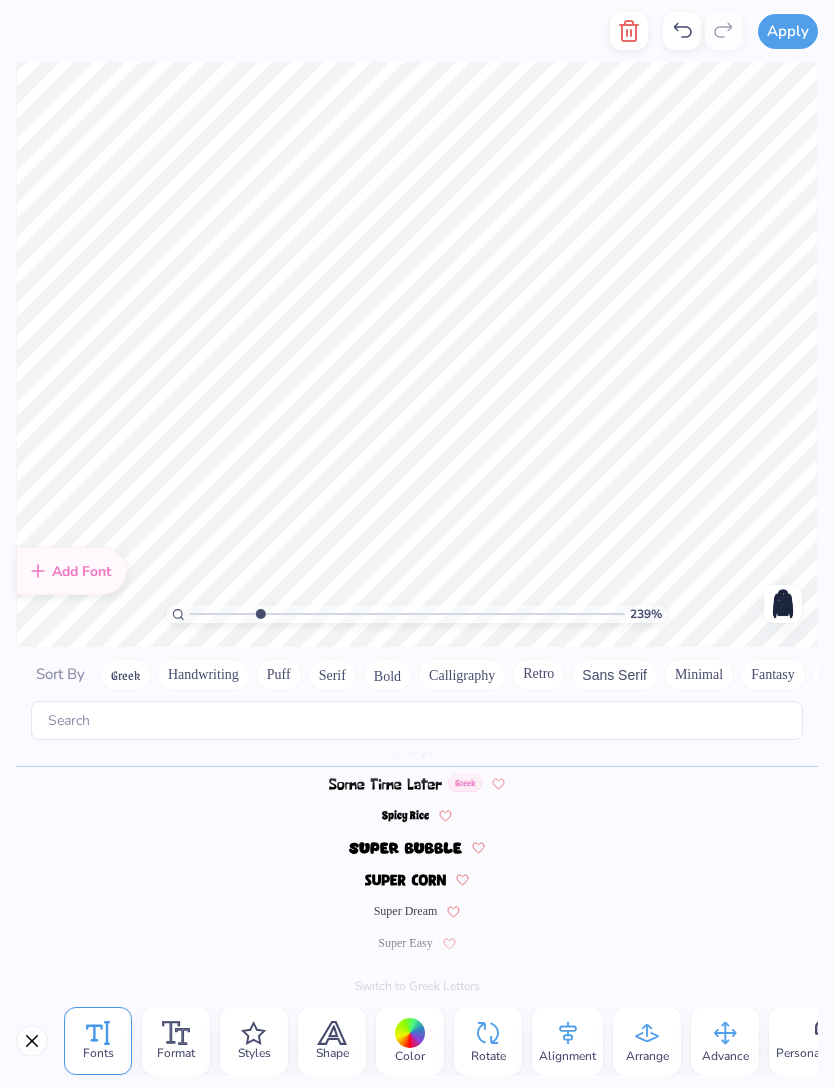 type on "2.38960606799731" 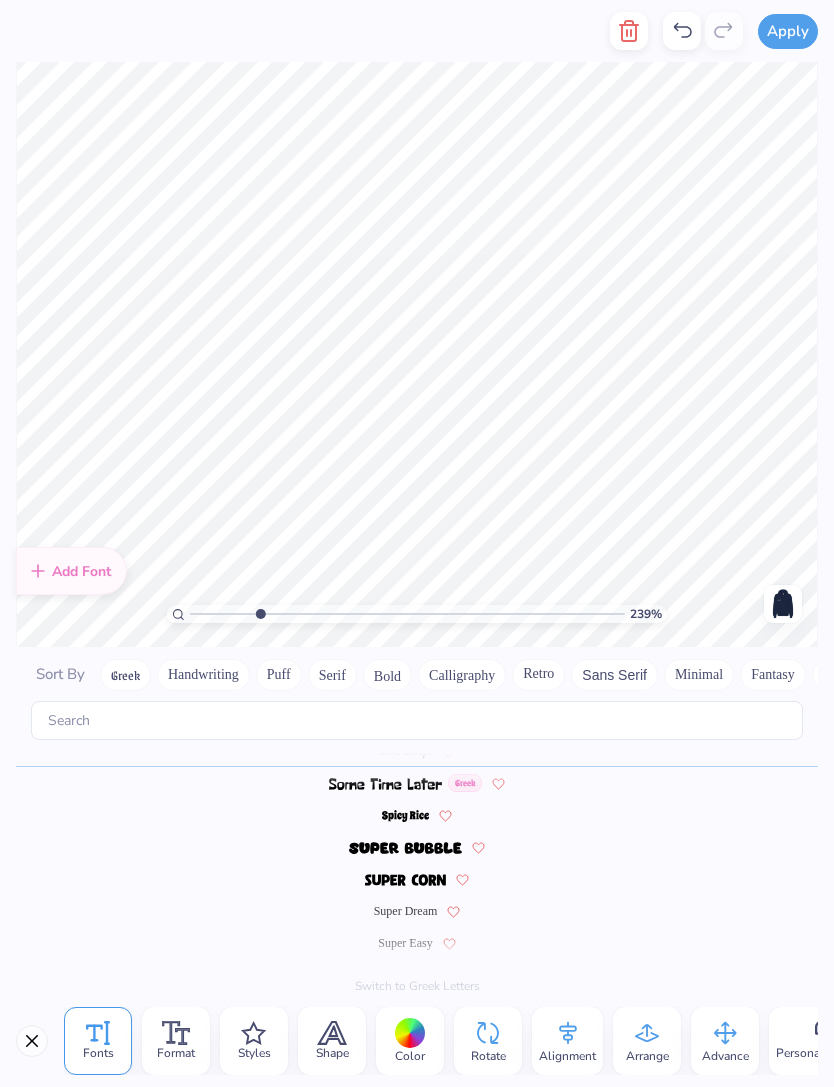 scroll, scrollTop: 1, scrollLeft: 0, axis: vertical 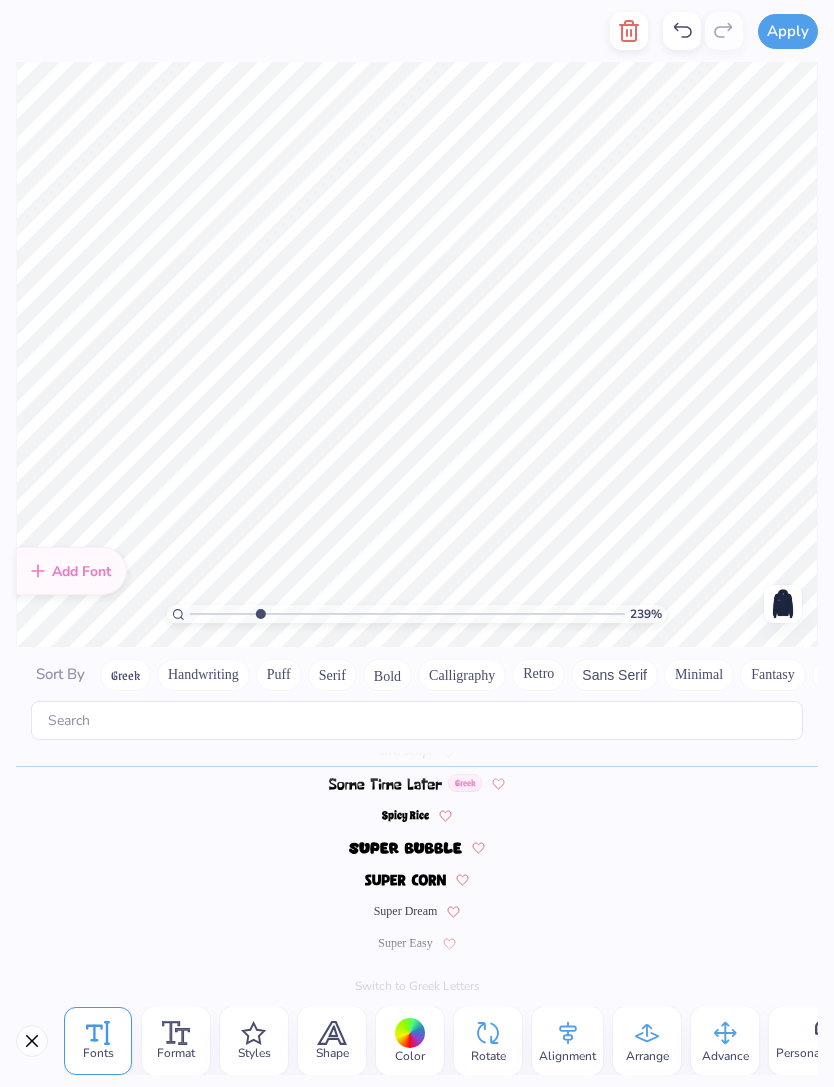 type on "The Sisters of DG invite you to
DO GOOD." 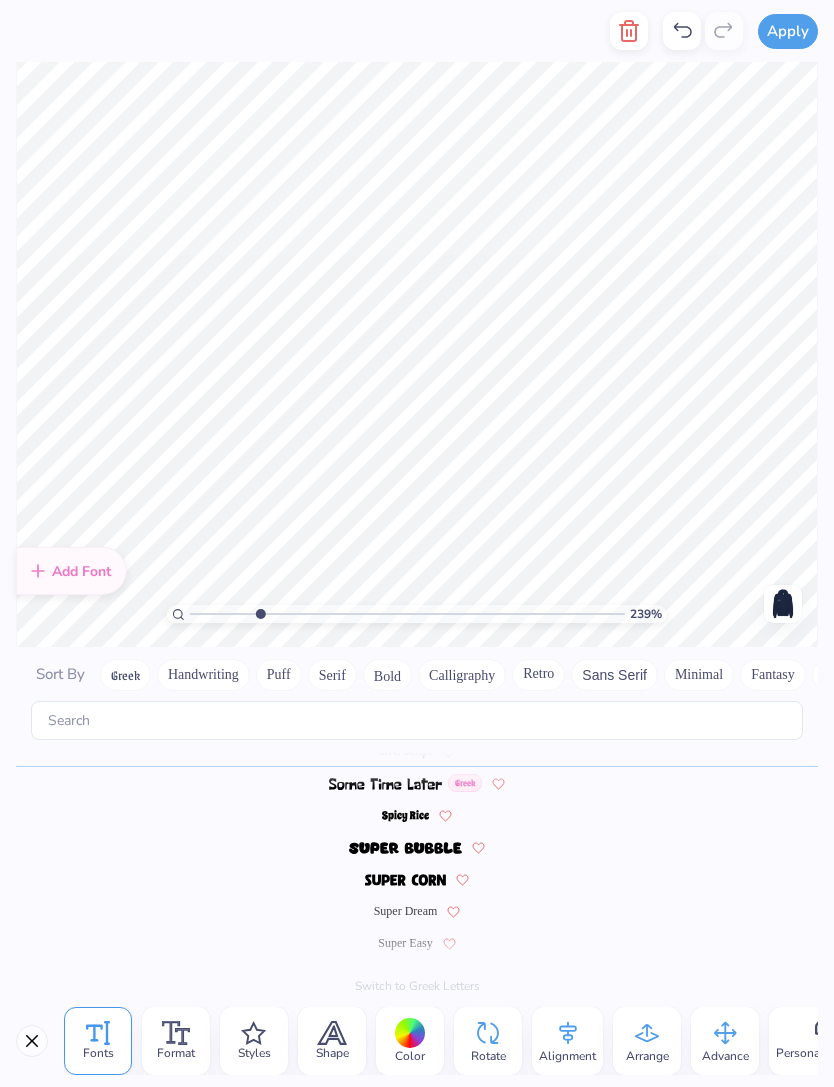 scroll, scrollTop: 1, scrollLeft: 3, axis: both 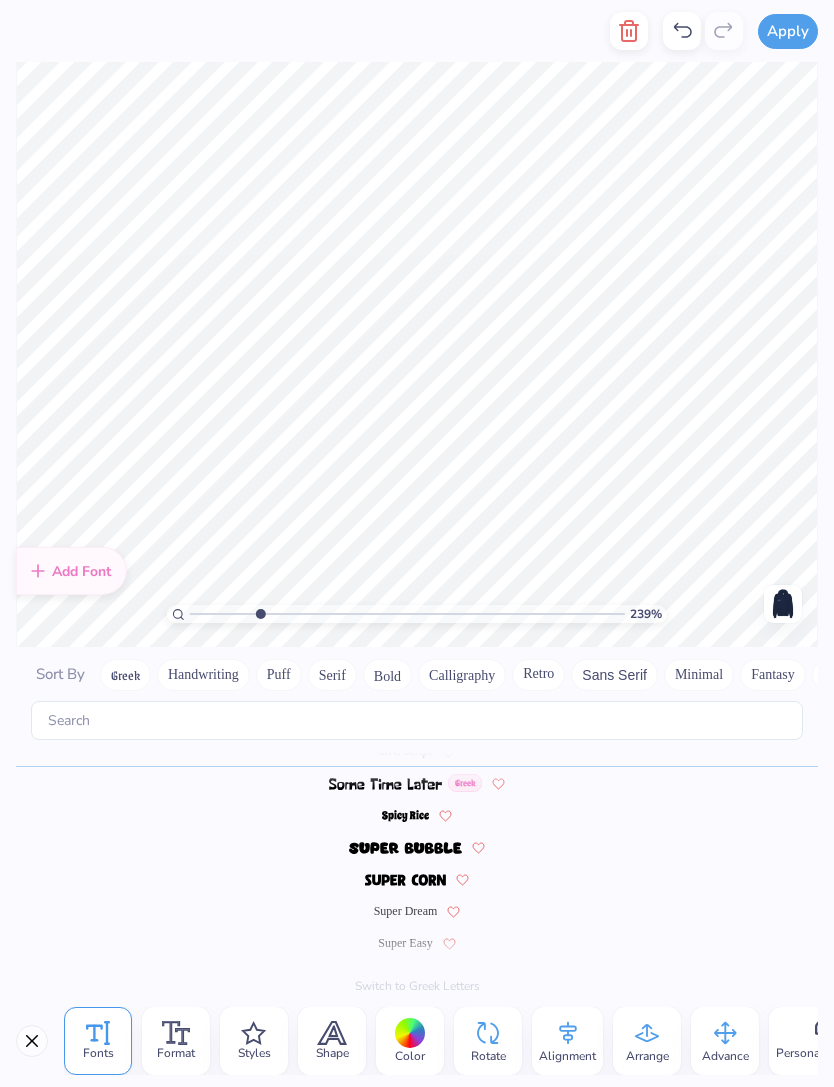 type on "2.38960606799731" 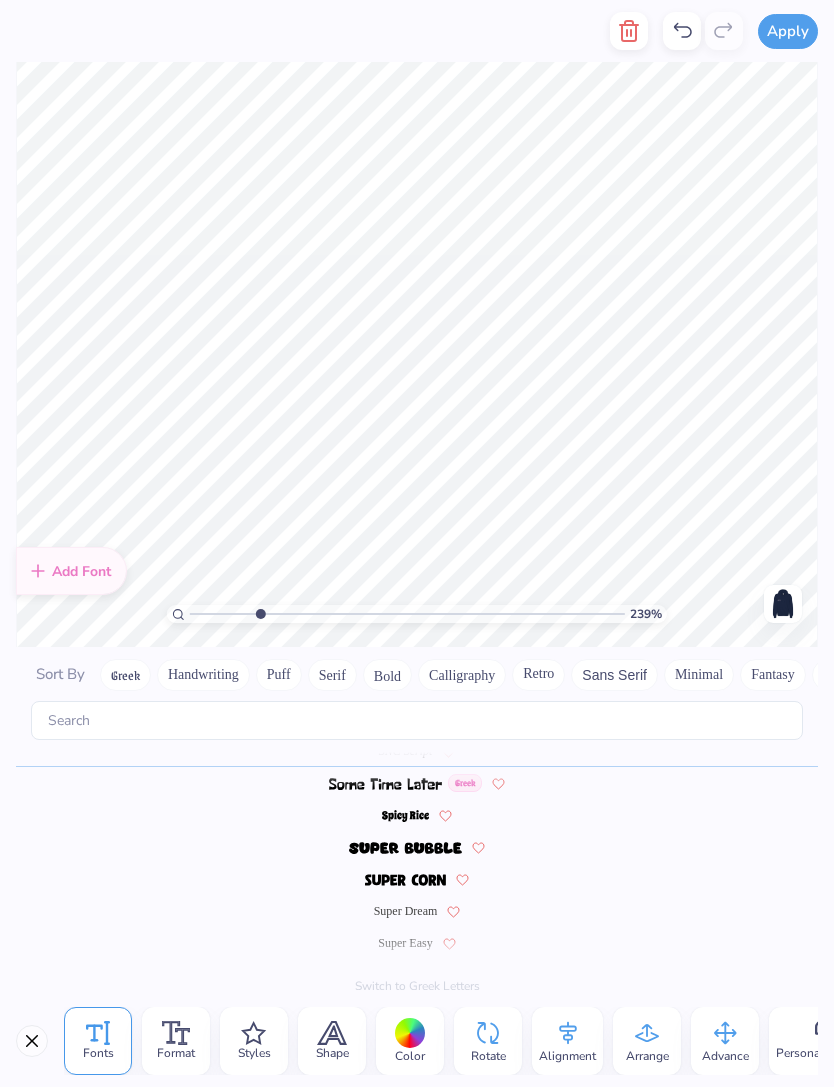 type on "2.38960606799731" 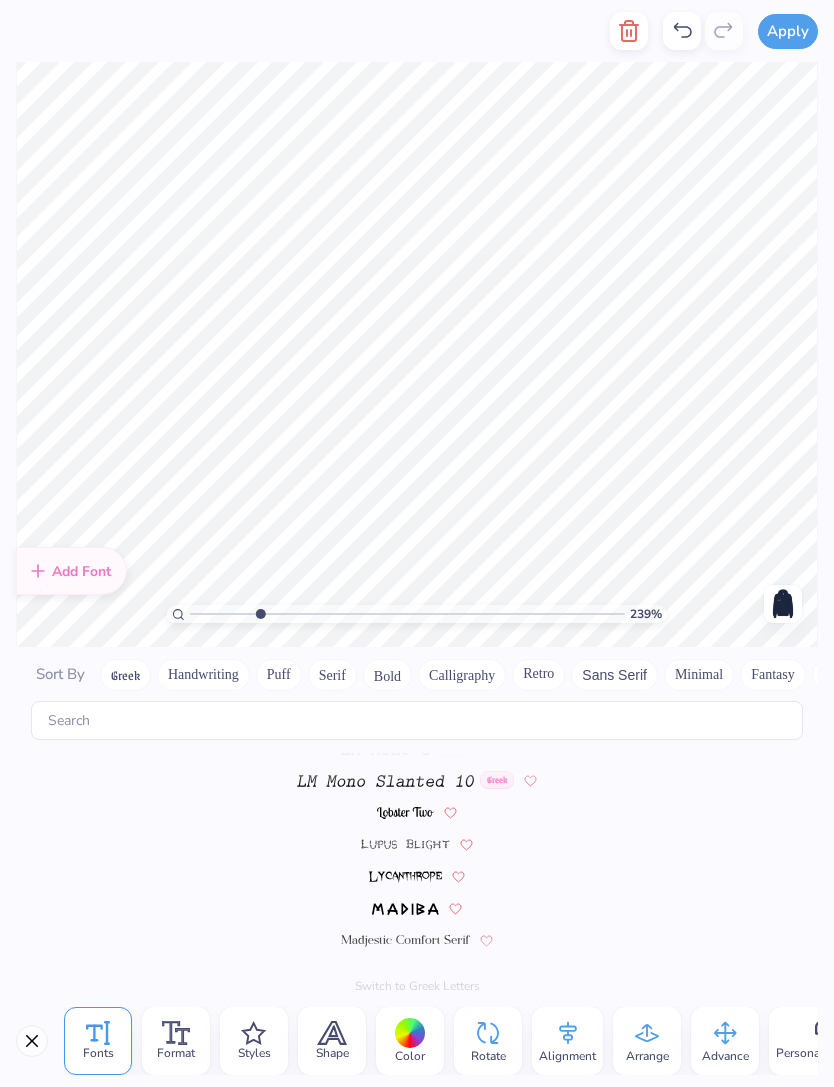 scroll, scrollTop: 8560, scrollLeft: 0, axis: vertical 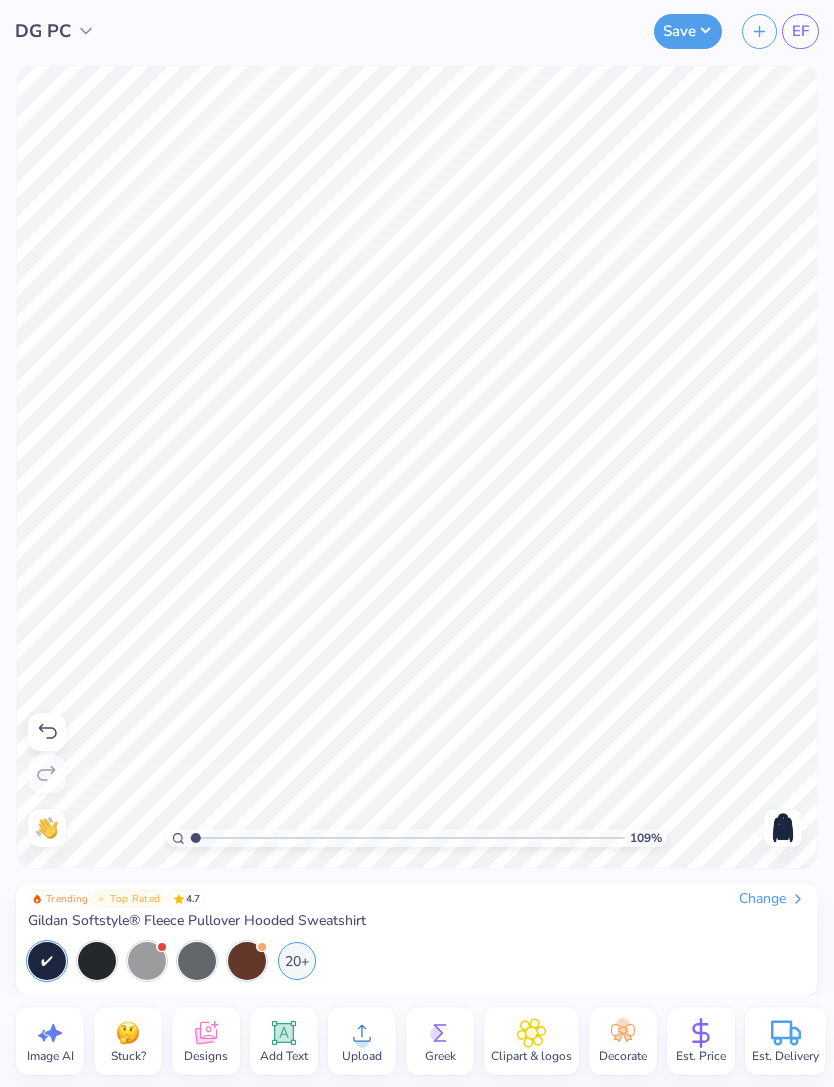 type on "1" 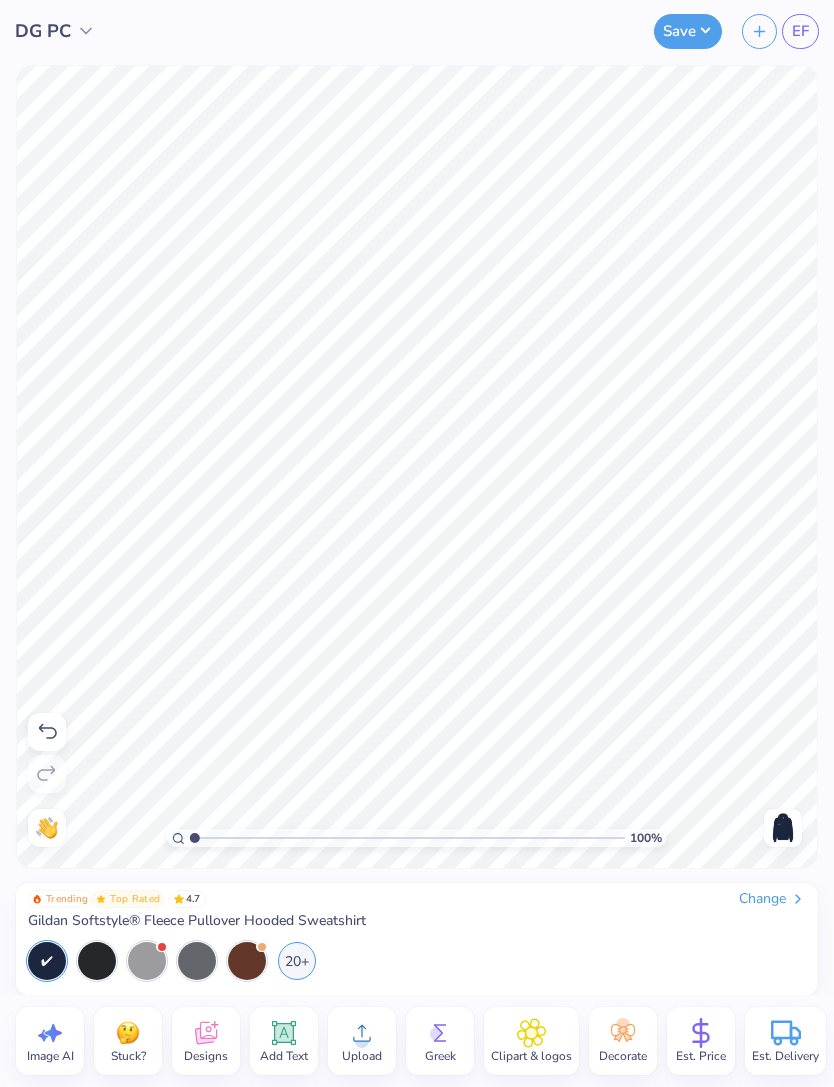 click 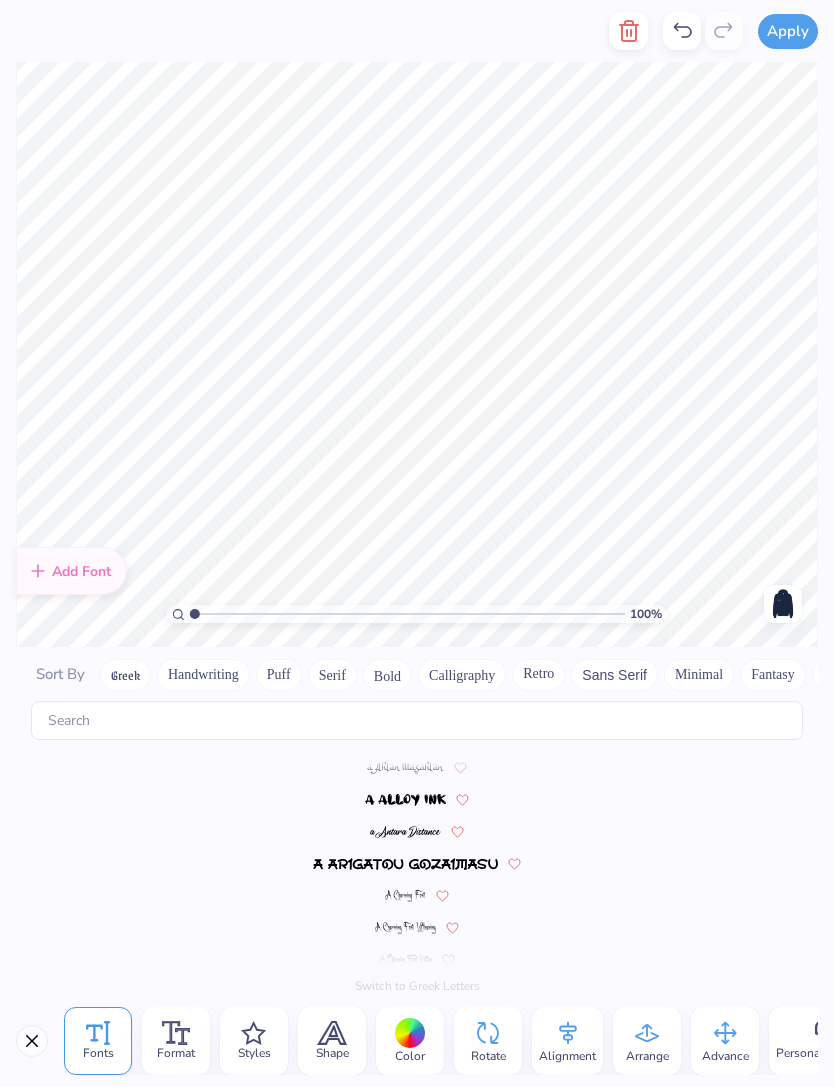 scroll, scrollTop: 8720, scrollLeft: 0, axis: vertical 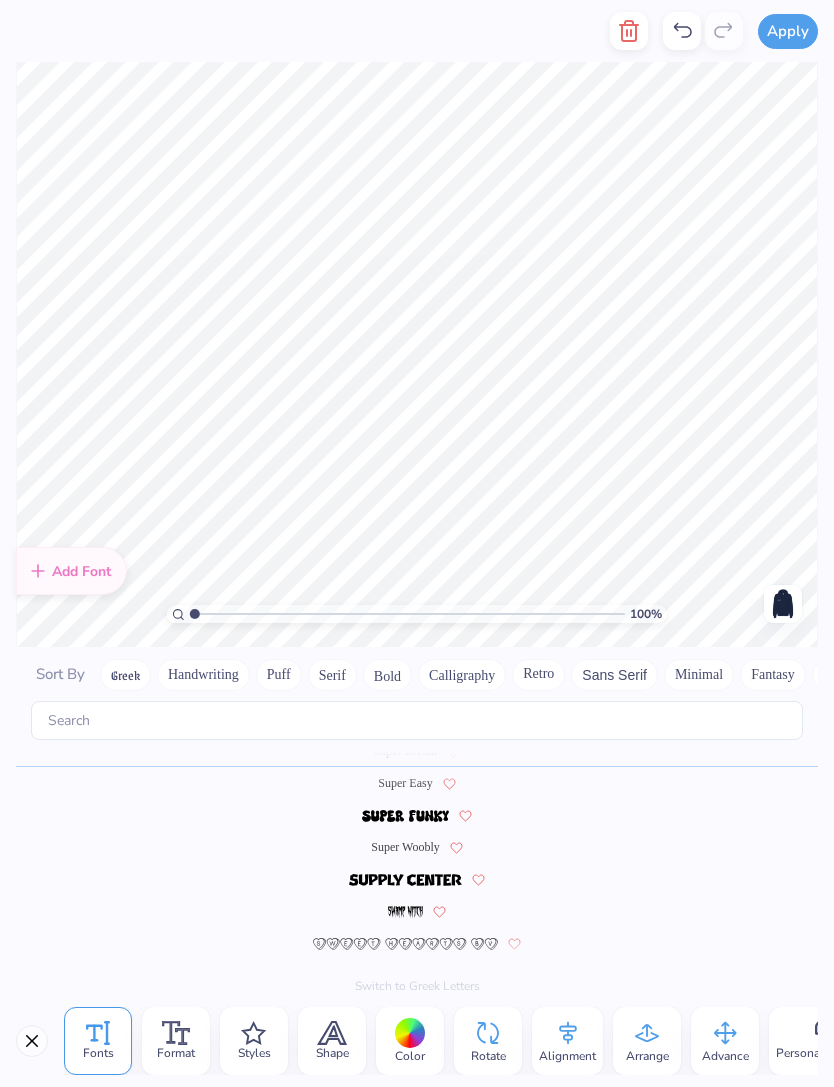 type on "Do Good." 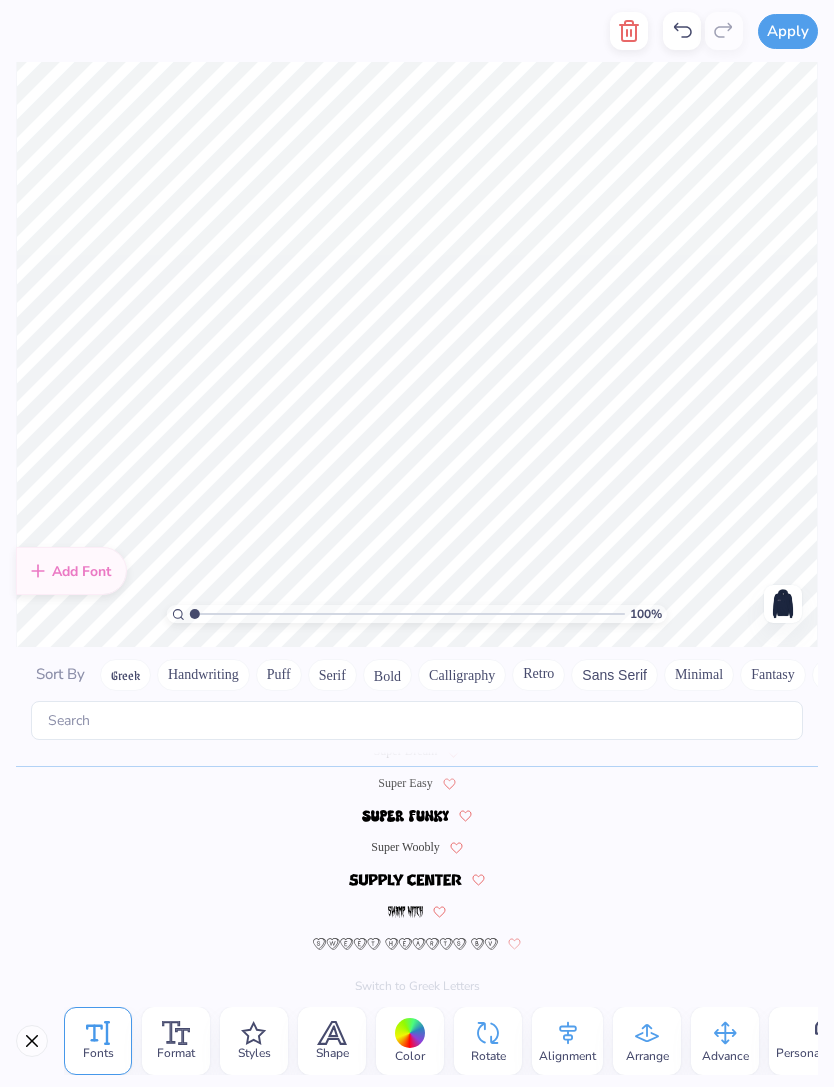 click on "Super Woobly" at bounding box center (405, 847) 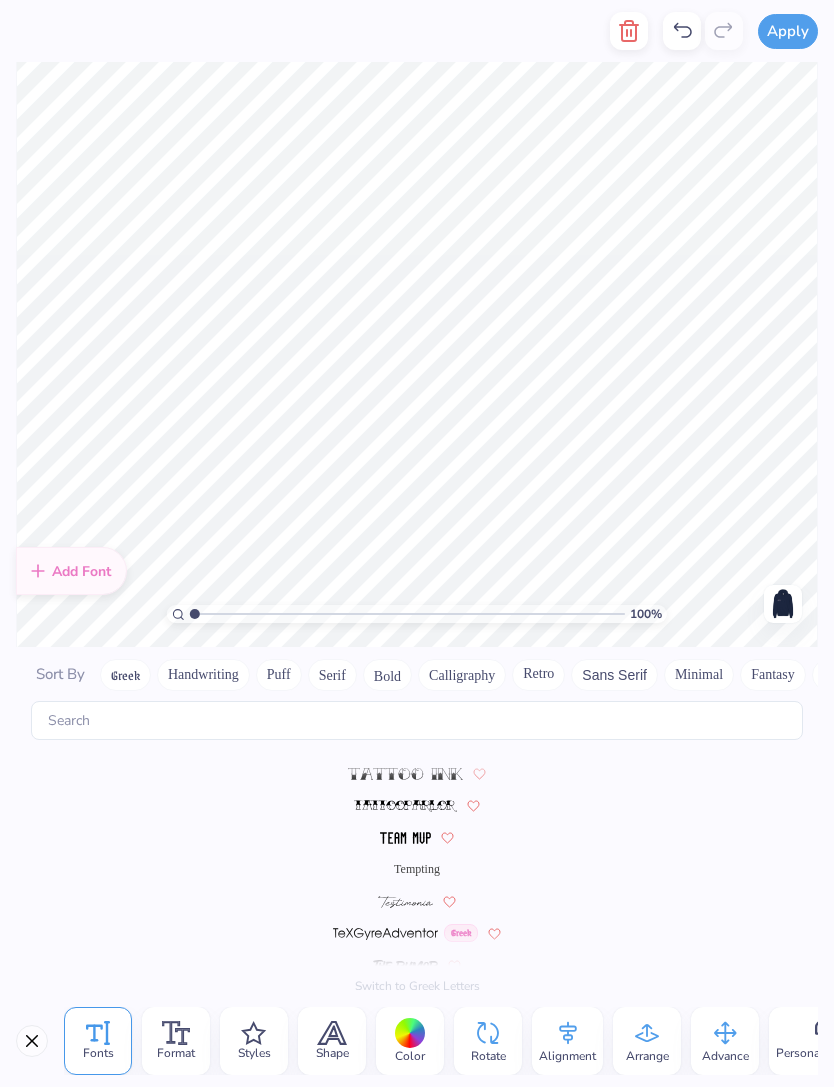 scroll, scrollTop: 8954, scrollLeft: 0, axis: vertical 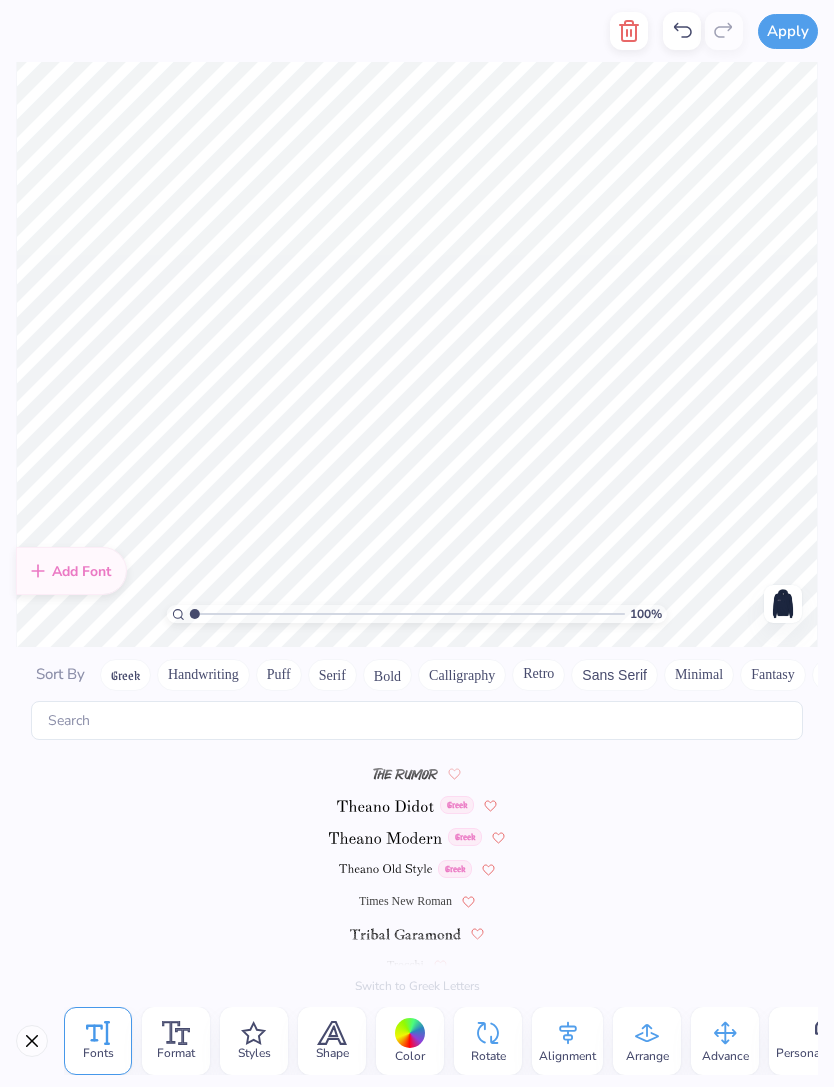 click at bounding box center [385, 806] 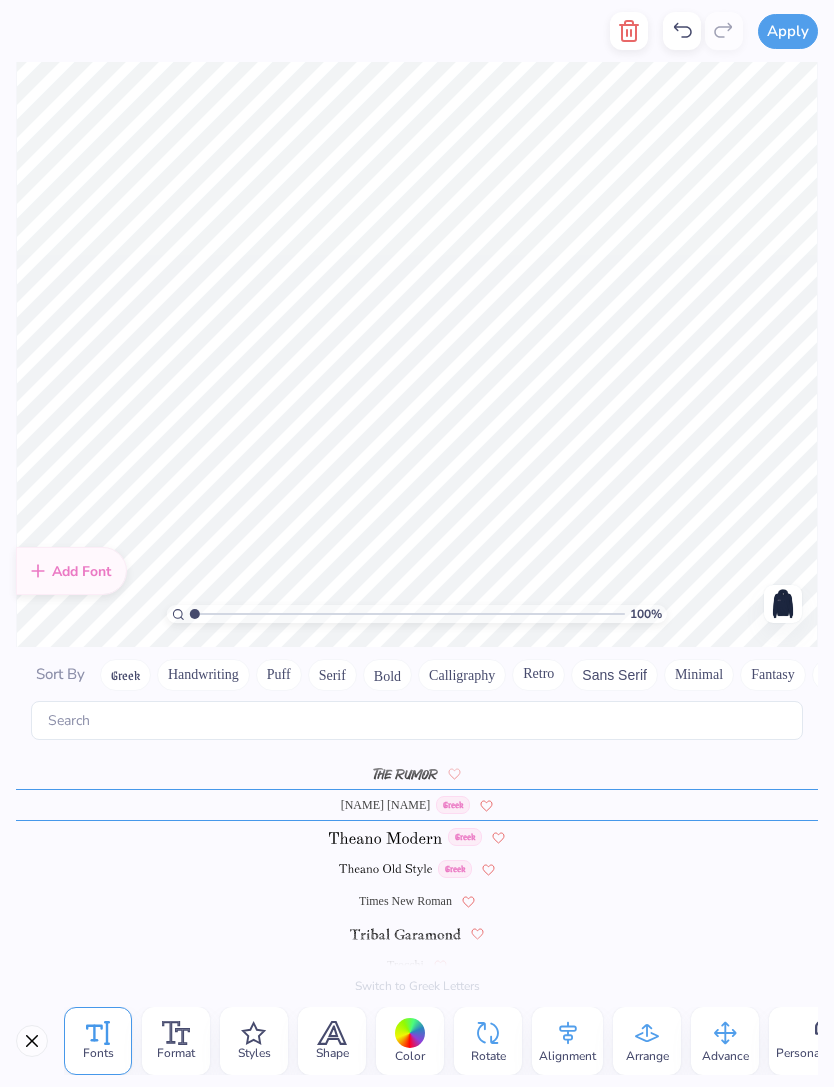 click on "Greek" at bounding box center [417, 837] 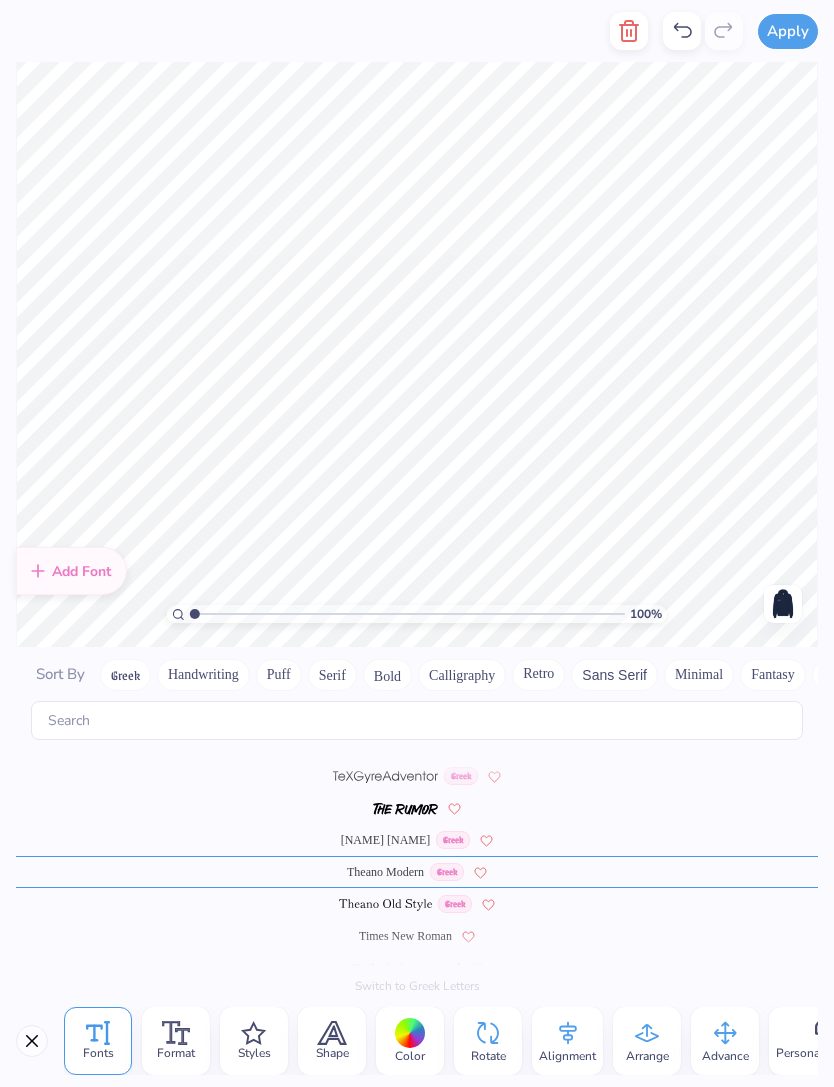 scroll, scrollTop: 9114, scrollLeft: 0, axis: vertical 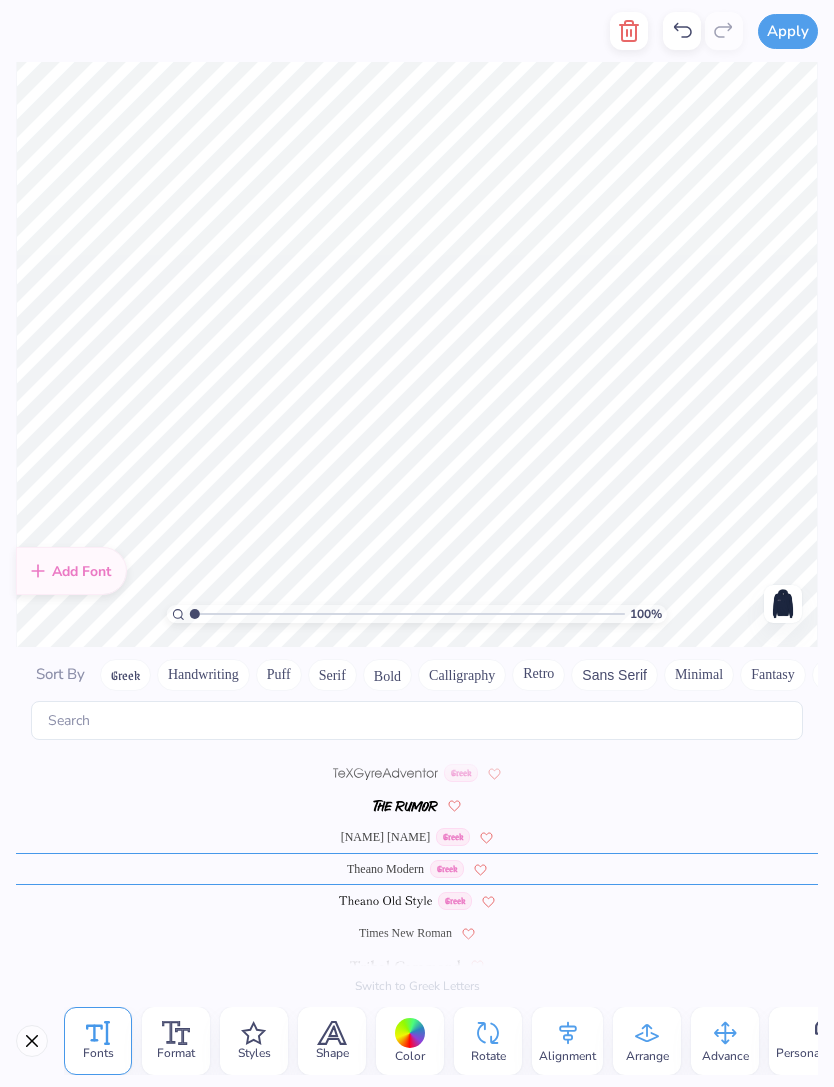 click on "[NAME] [NAME]" at bounding box center (386, 837) 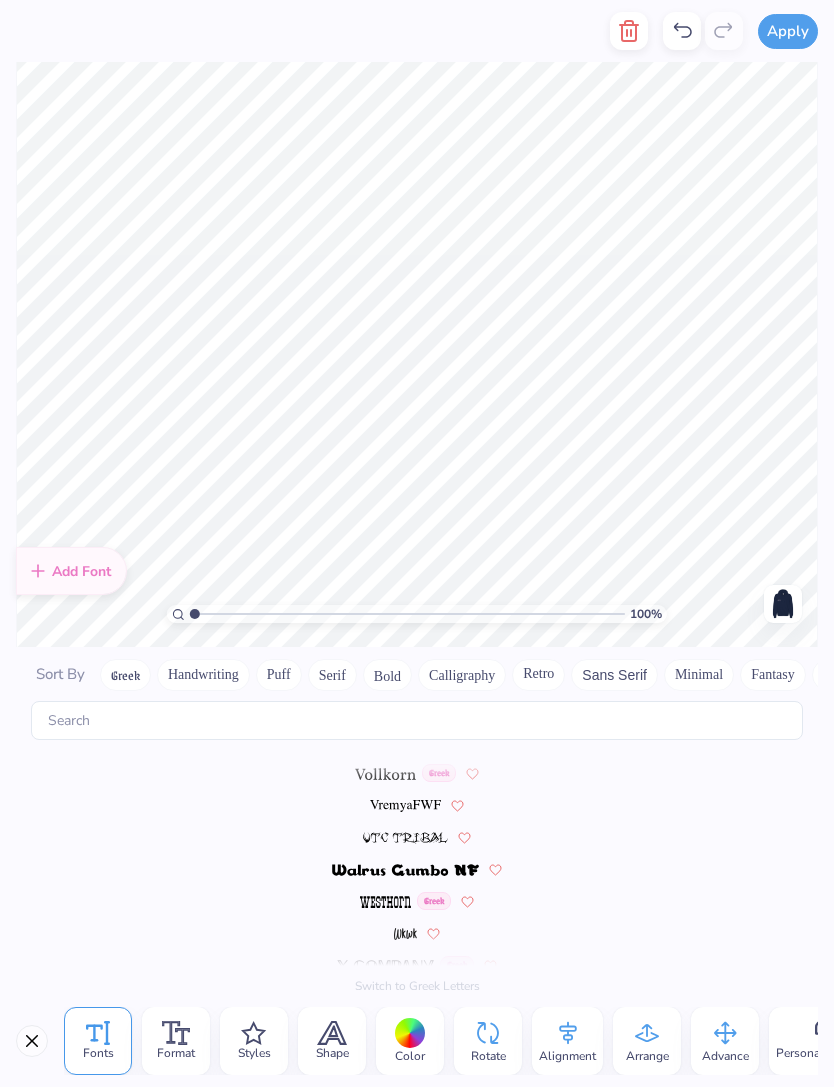 scroll, scrollTop: 9594, scrollLeft: 0, axis: vertical 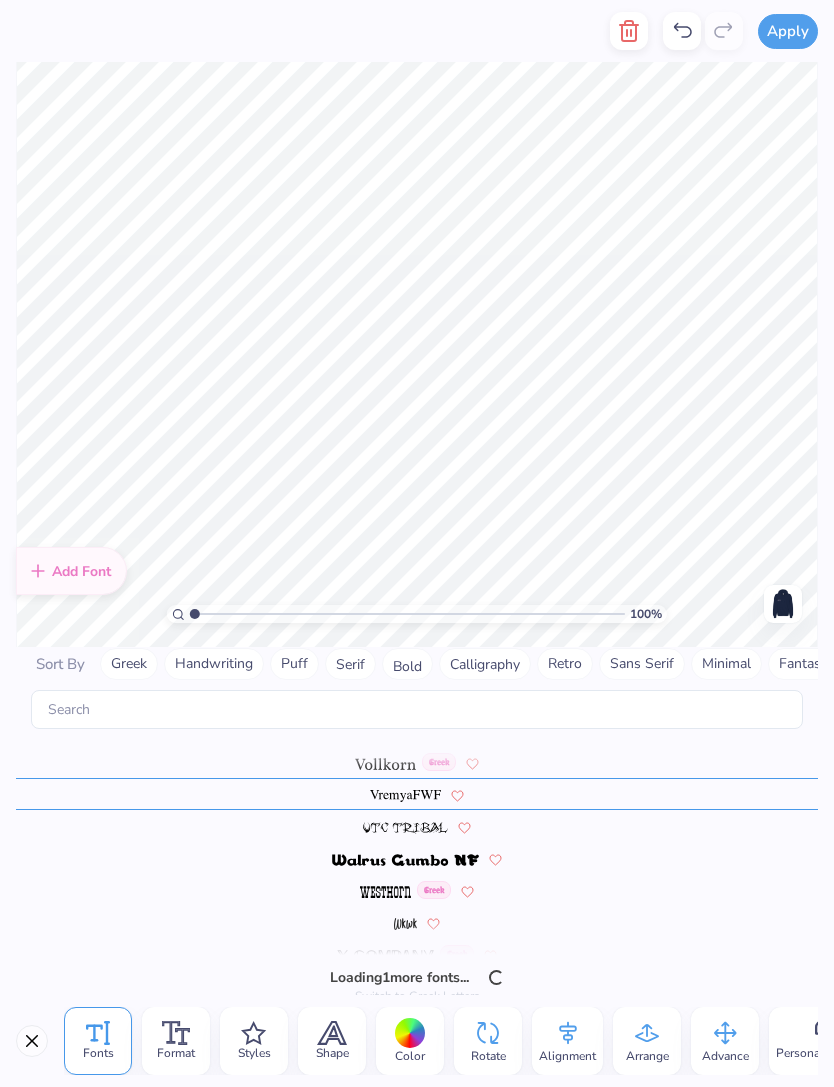 click at bounding box center [406, 796] 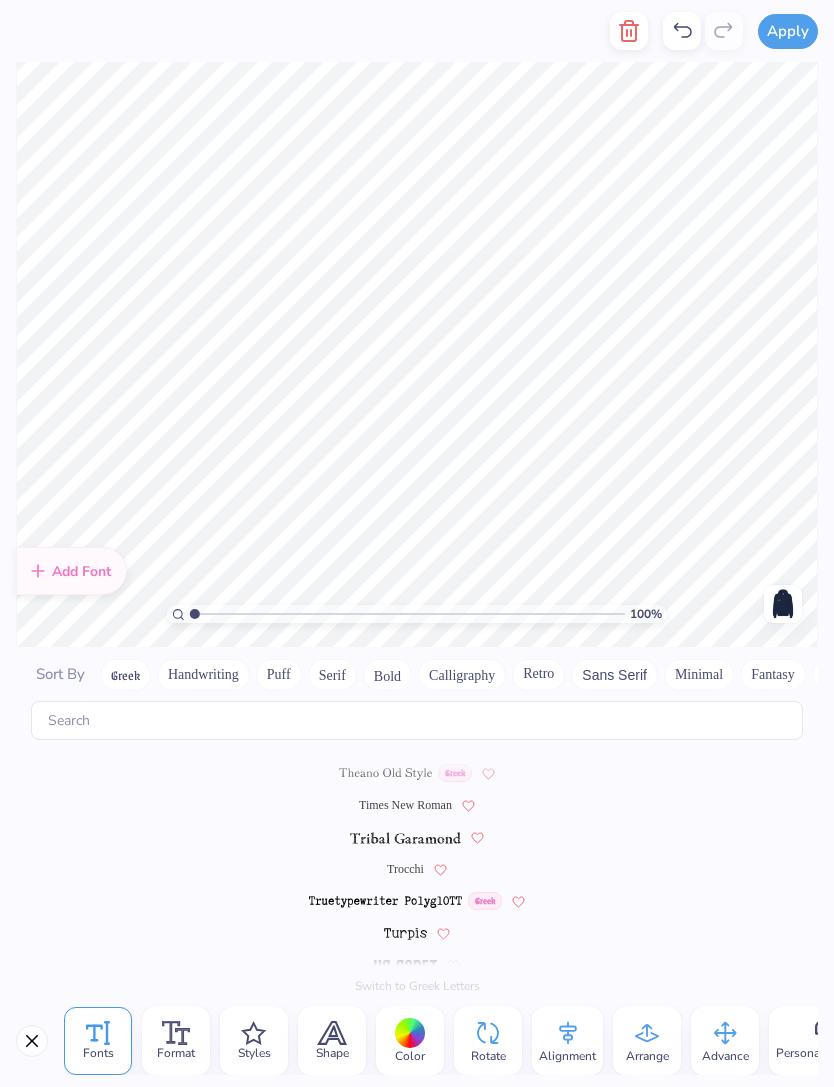 click on "Times New Roman" at bounding box center (405, 805) 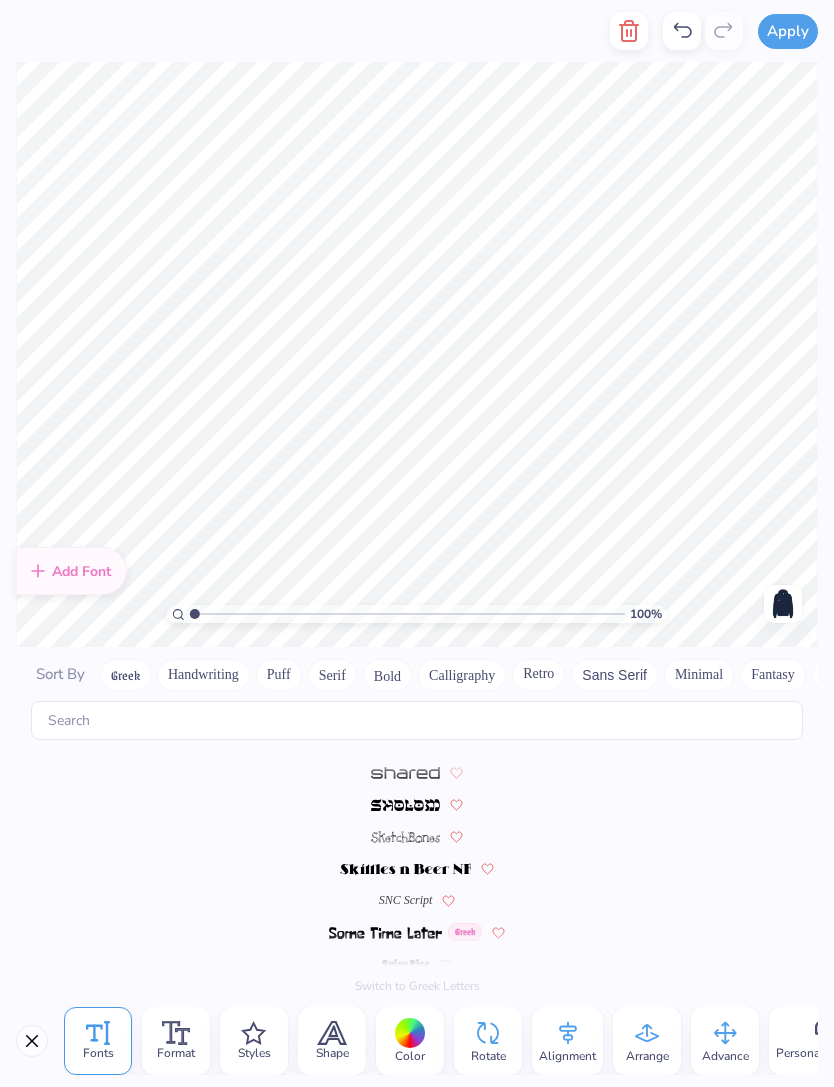 scroll, scrollTop: 8410, scrollLeft: 0, axis: vertical 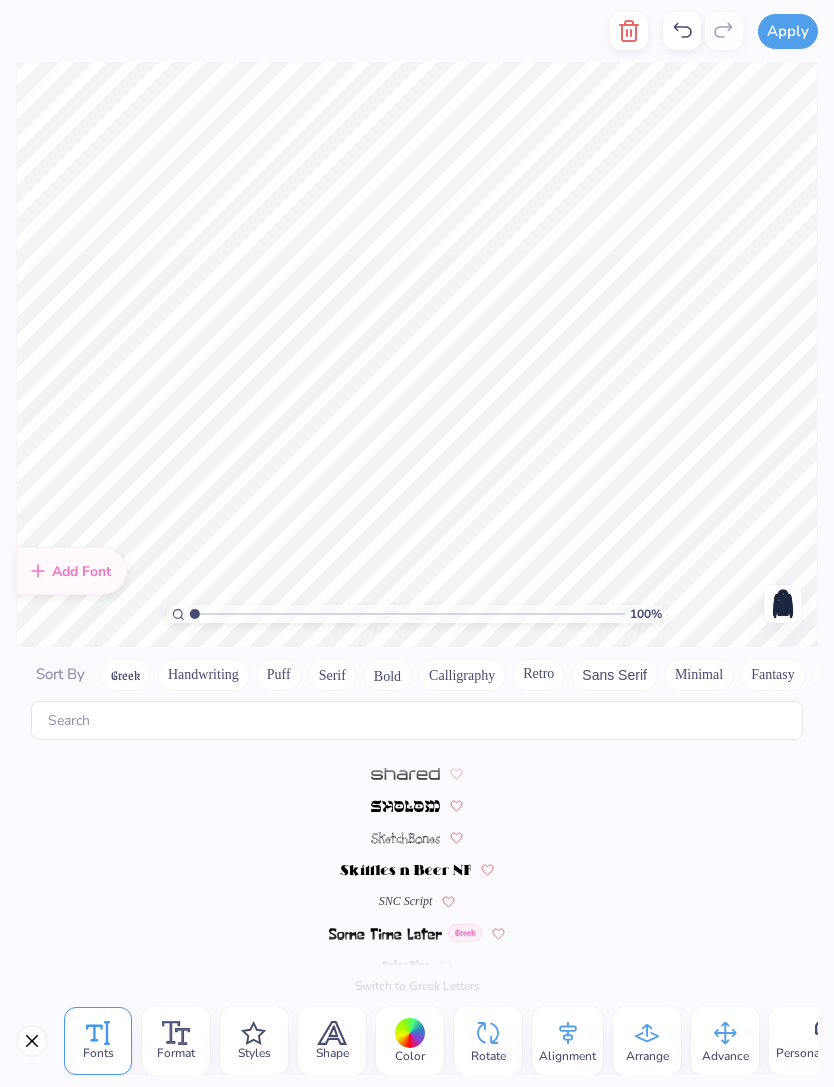 click on "SNC Script" at bounding box center (406, 901) 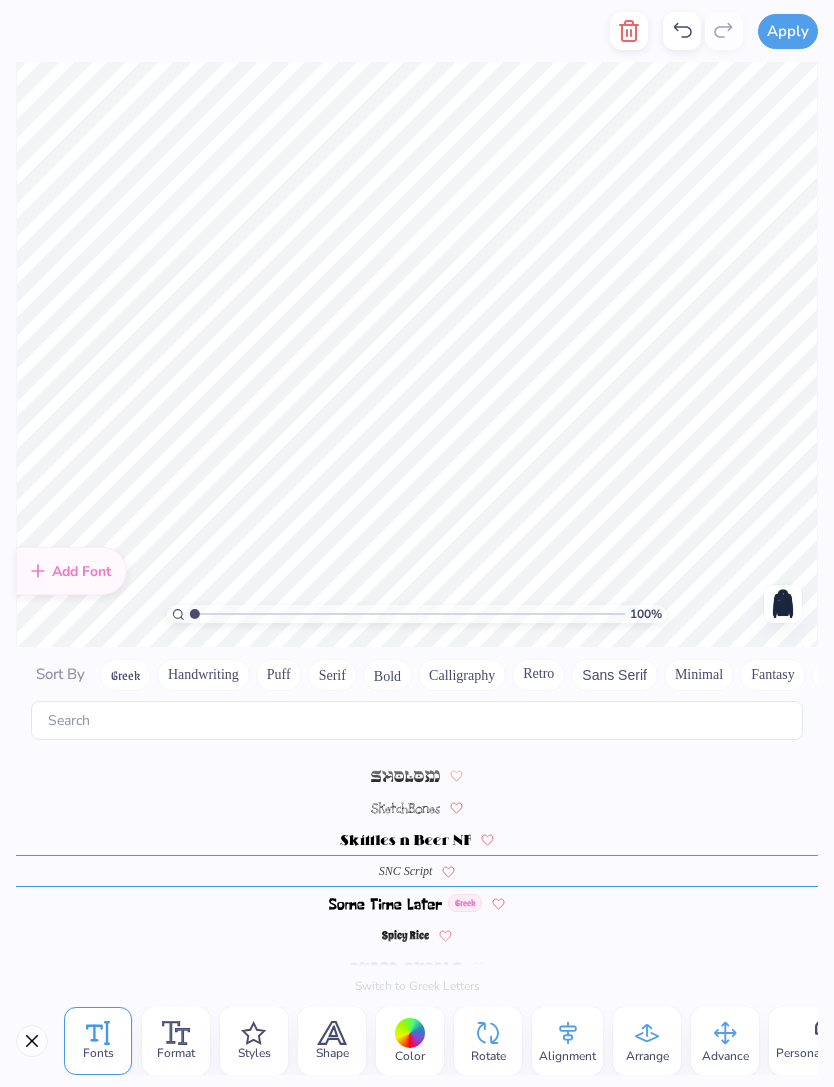 scroll, scrollTop: 8442, scrollLeft: 0, axis: vertical 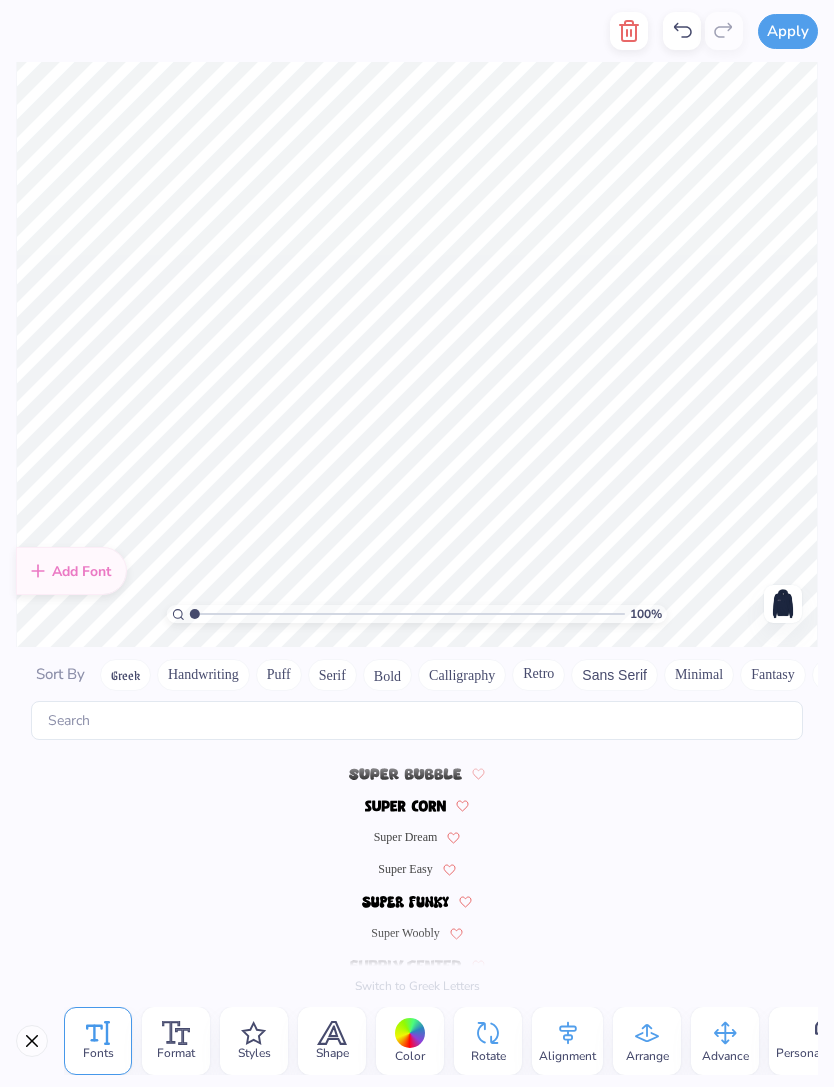 click on "Super Woobly" at bounding box center [405, 933] 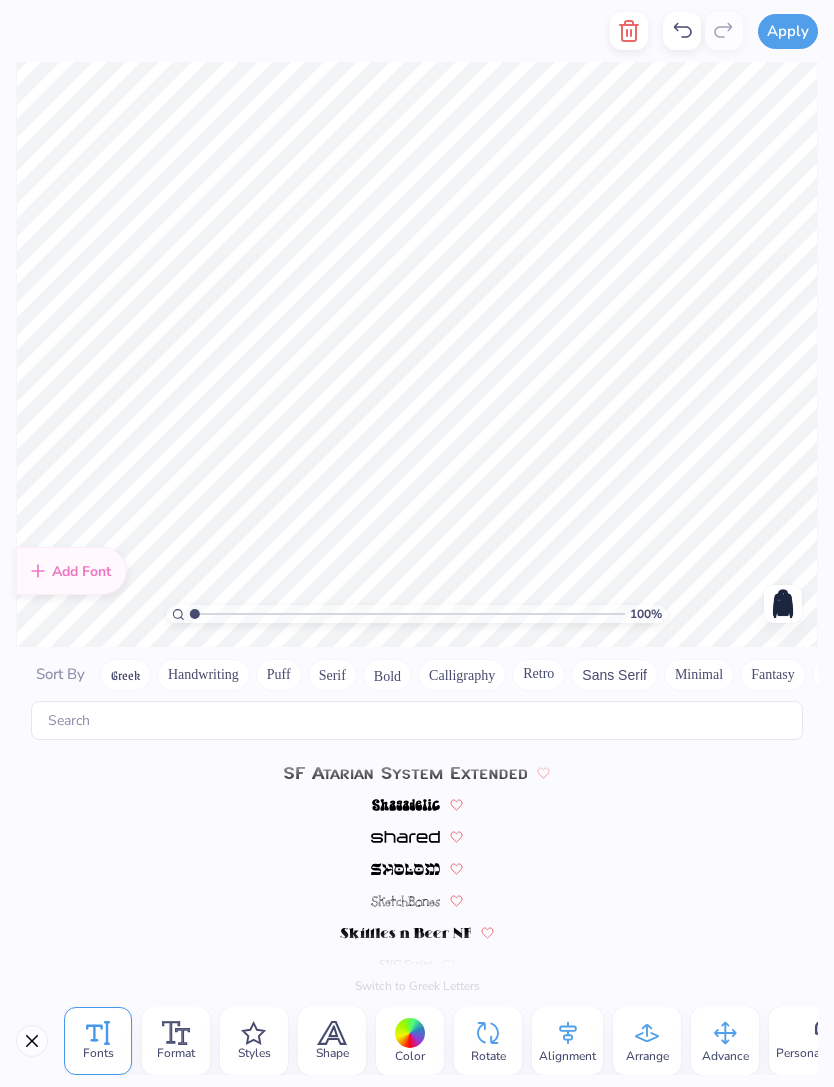 scroll, scrollTop: 8346, scrollLeft: 0, axis: vertical 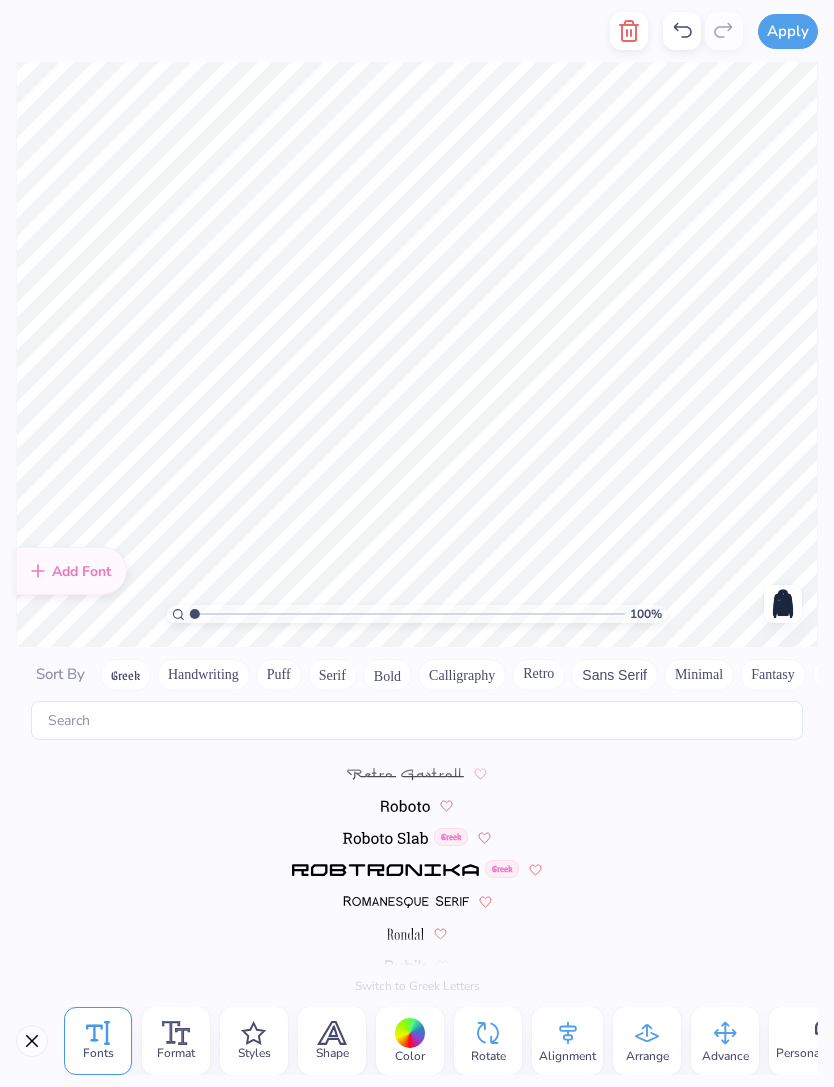 click at bounding box center [385, 838] 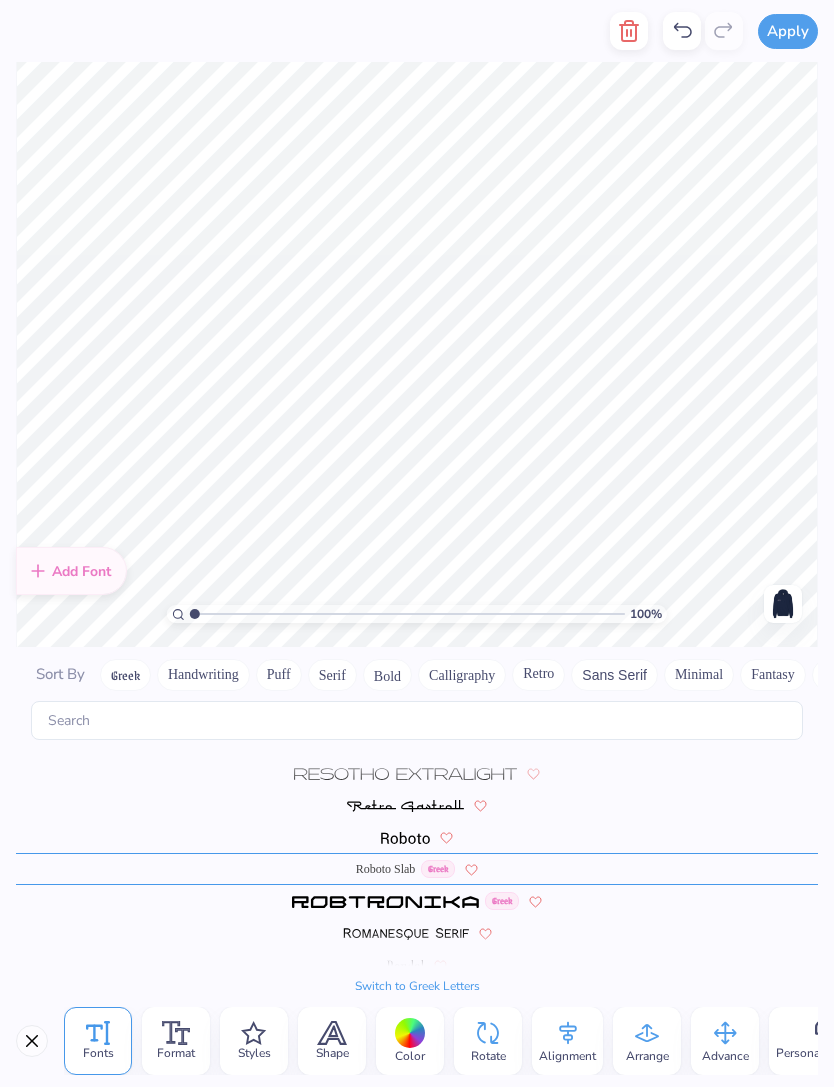 click on "Serif" at bounding box center (332, 675) 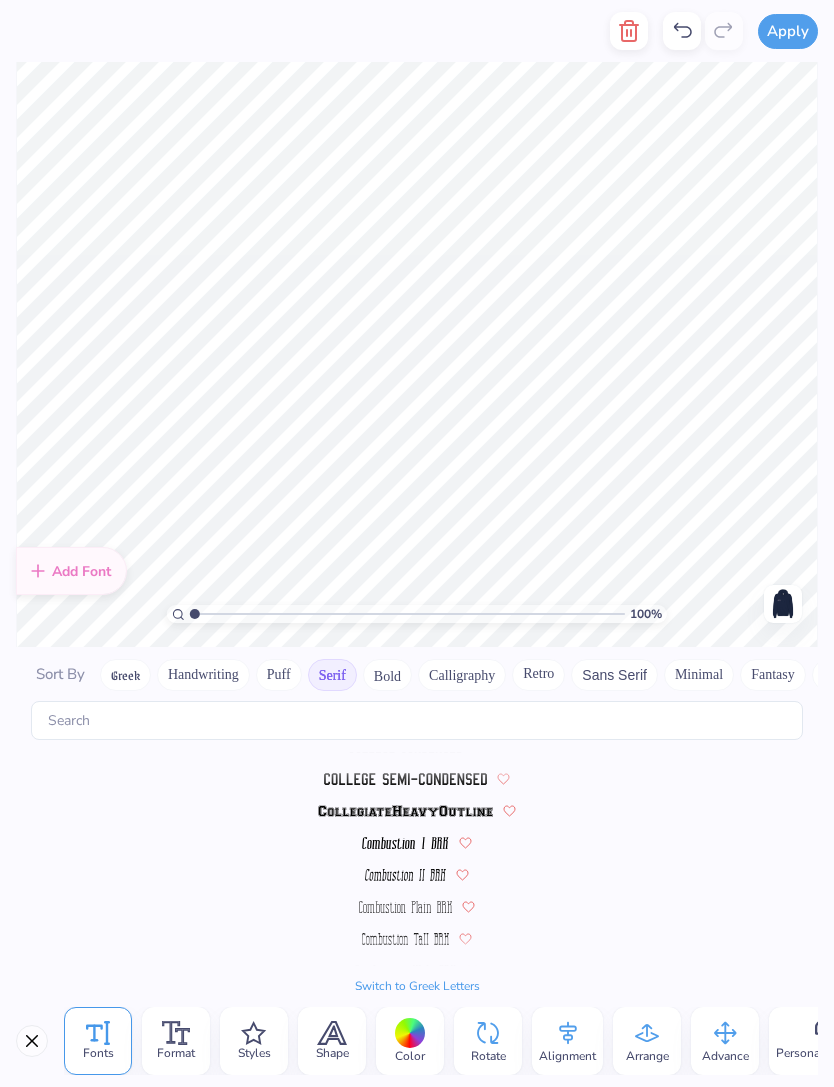 scroll, scrollTop: 0, scrollLeft: 0, axis: both 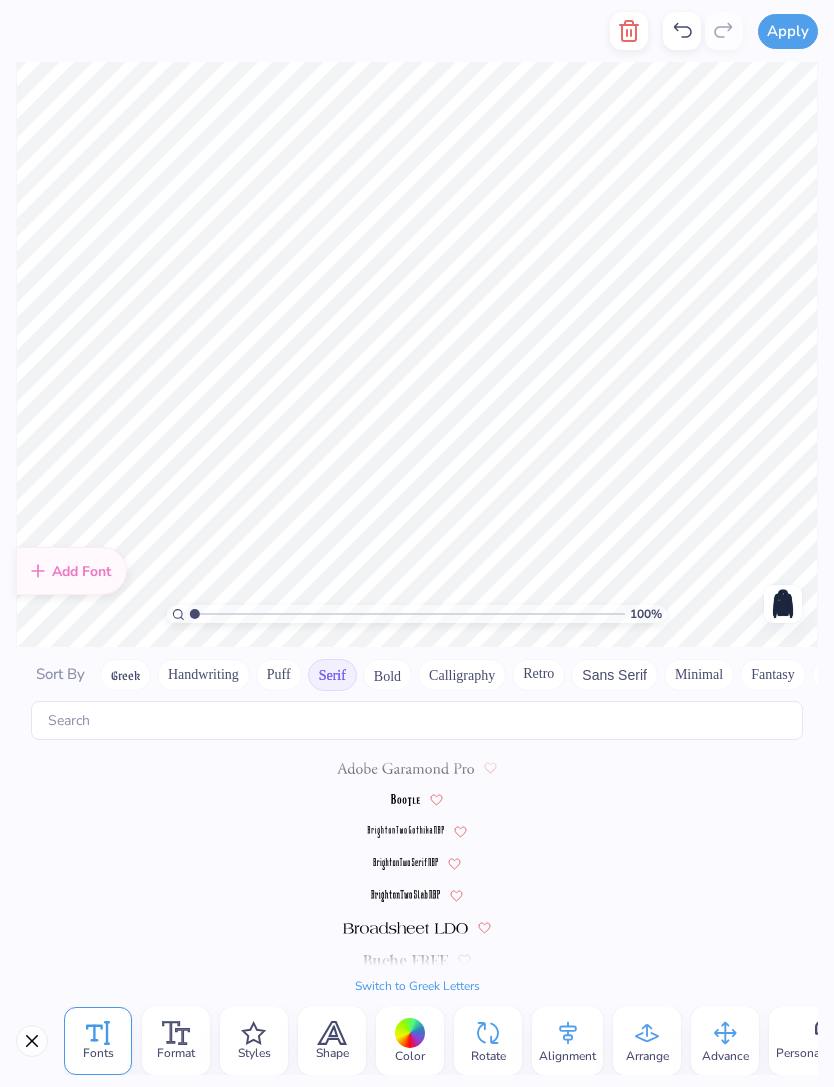 click at bounding box center (417, 767) 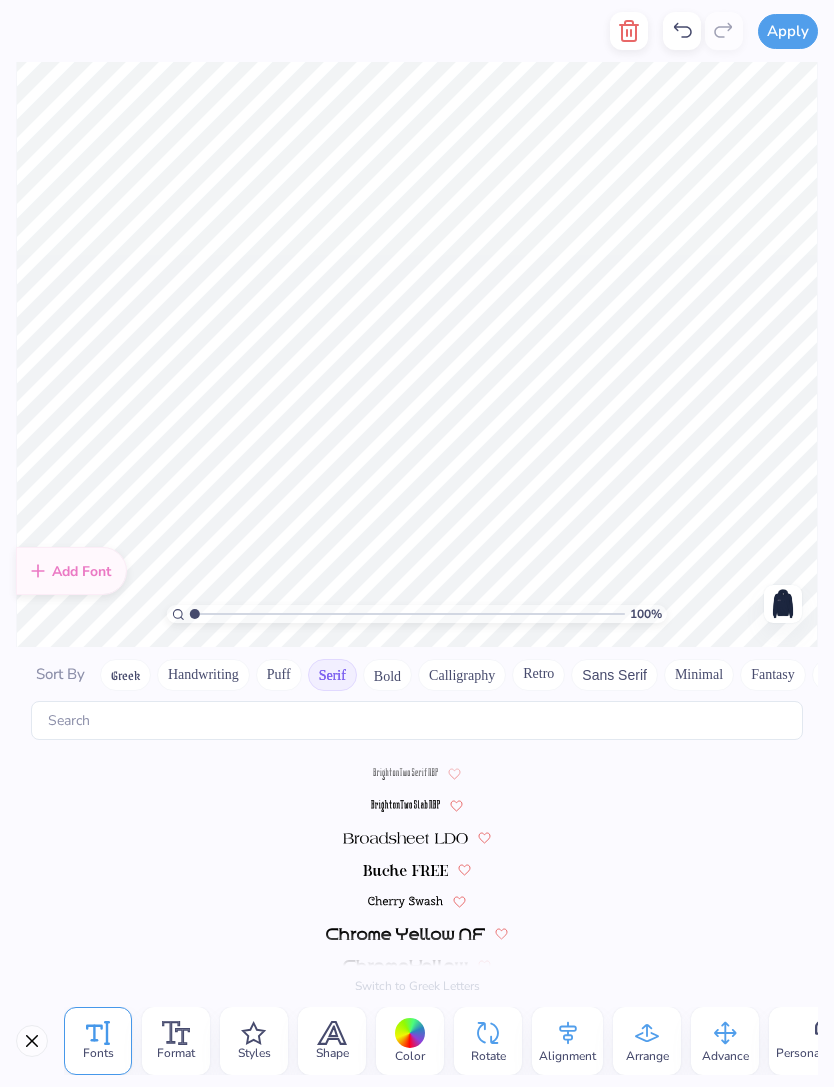 scroll, scrollTop: 90, scrollLeft: 0, axis: vertical 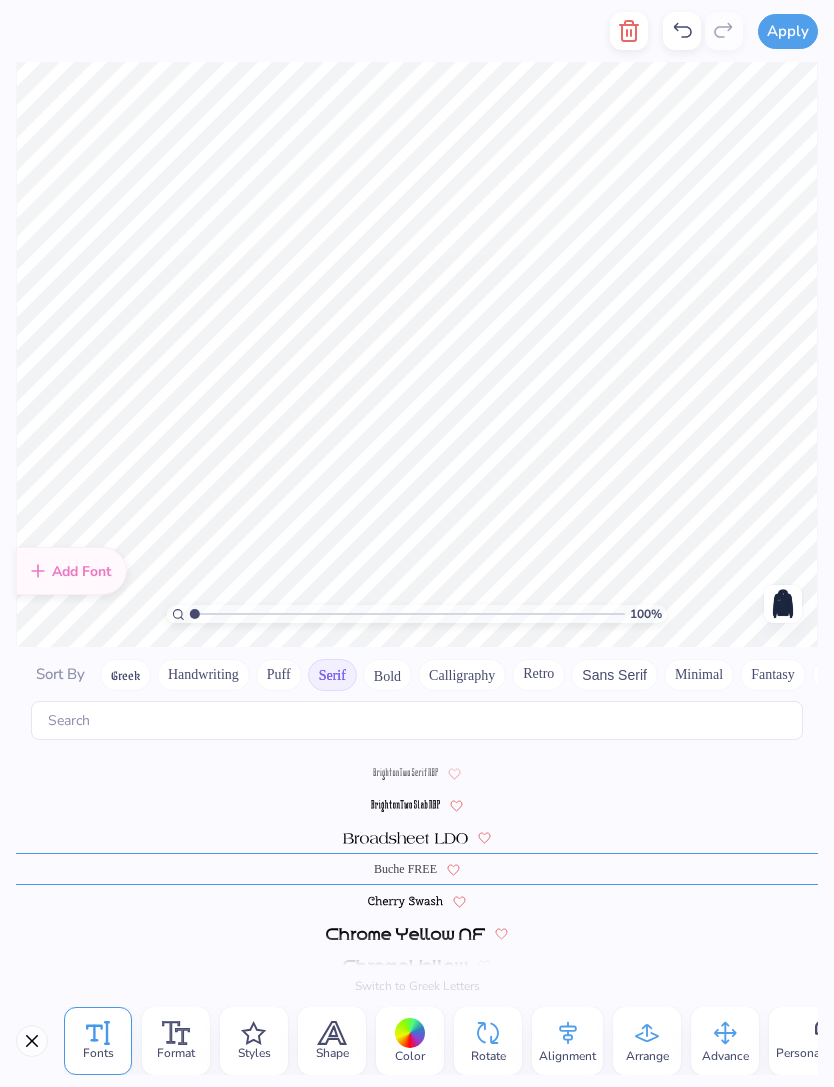 click on "Buche FREE" at bounding box center [405, 869] 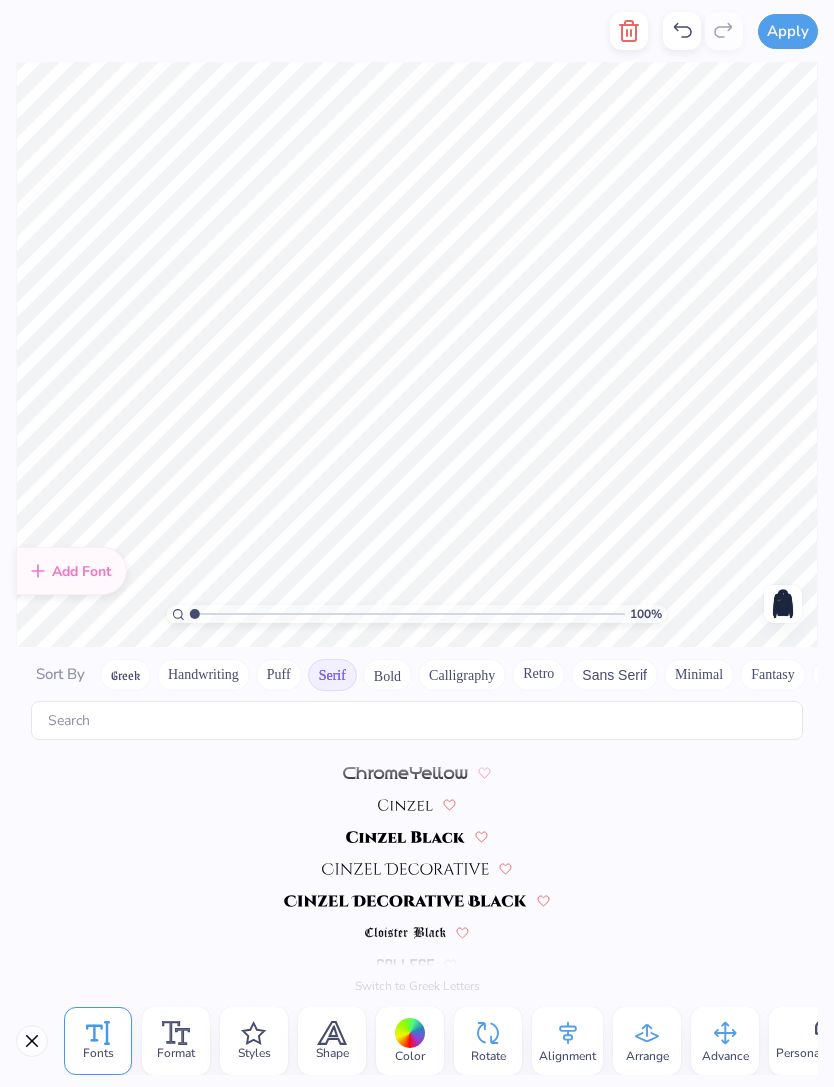 scroll, scrollTop: 282, scrollLeft: 0, axis: vertical 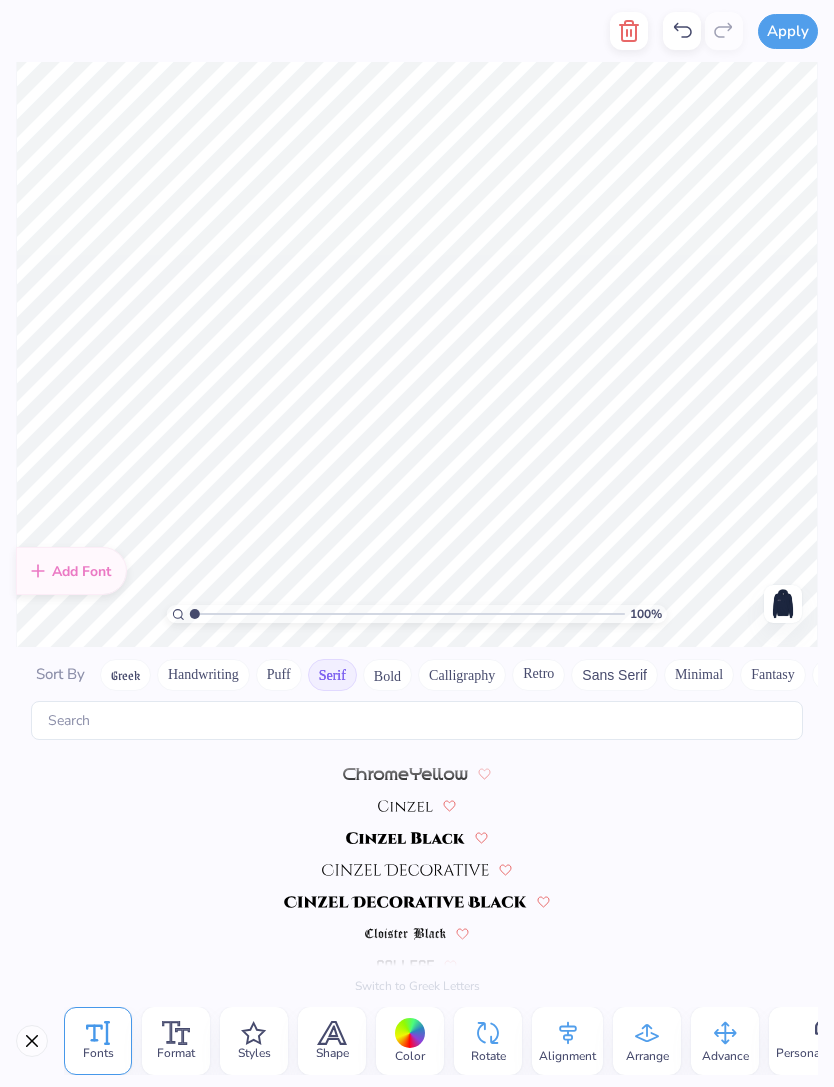 click at bounding box center [405, 902] 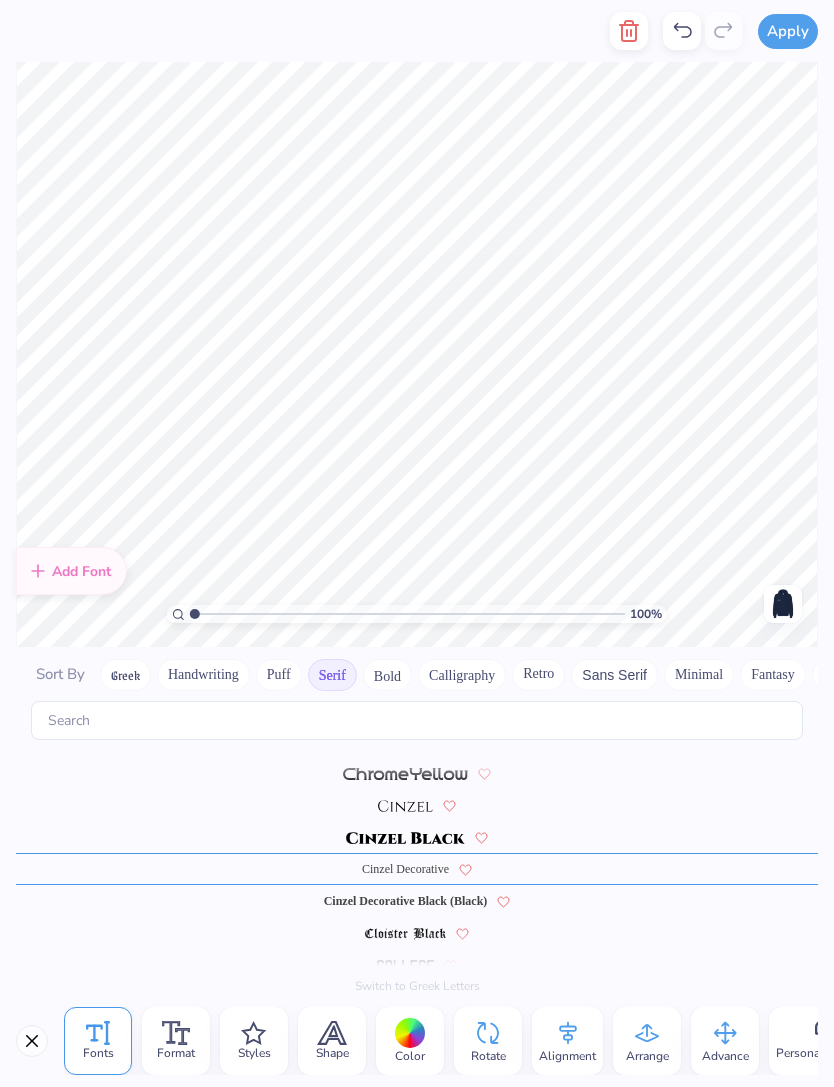 click at bounding box center [417, 933] 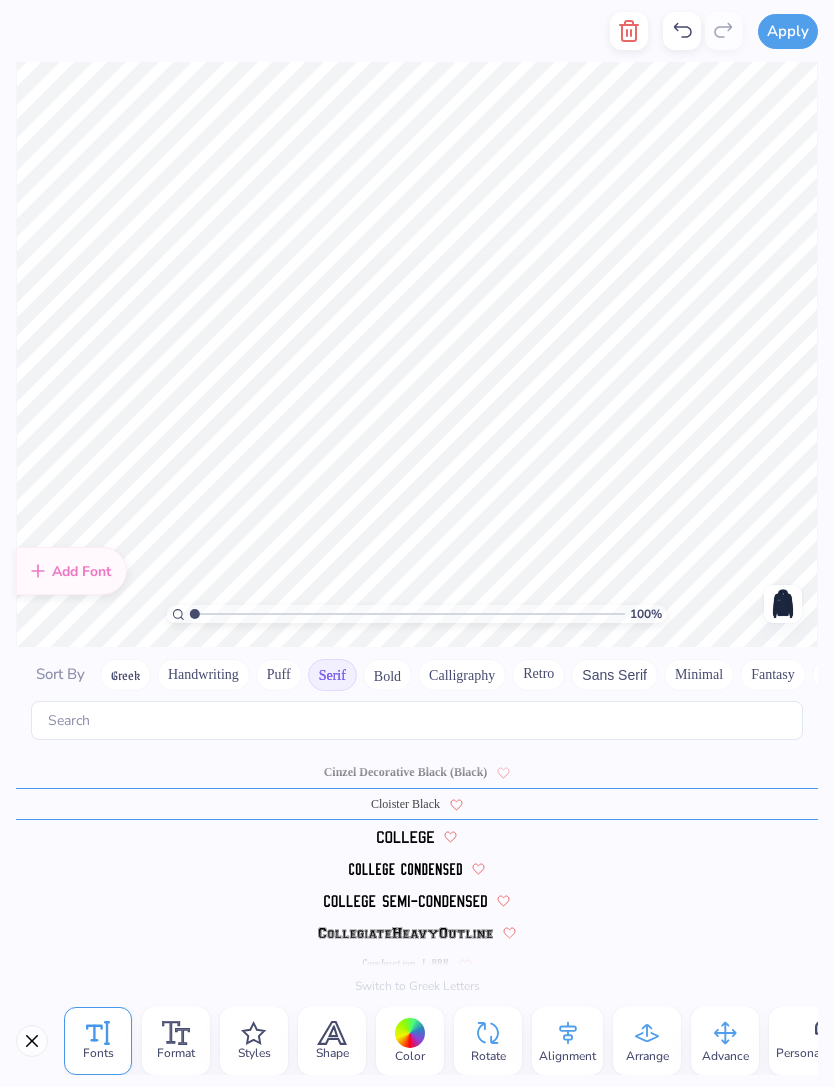 scroll, scrollTop: 410, scrollLeft: 0, axis: vertical 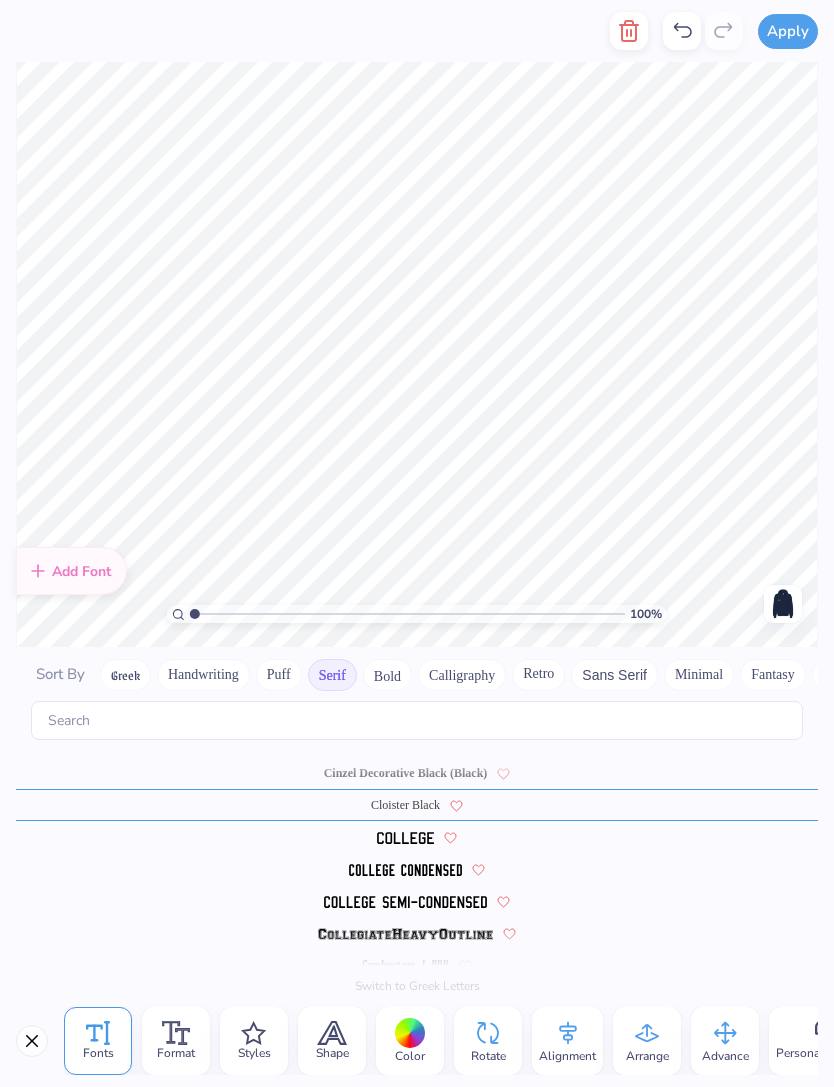 click at bounding box center [405, 869] 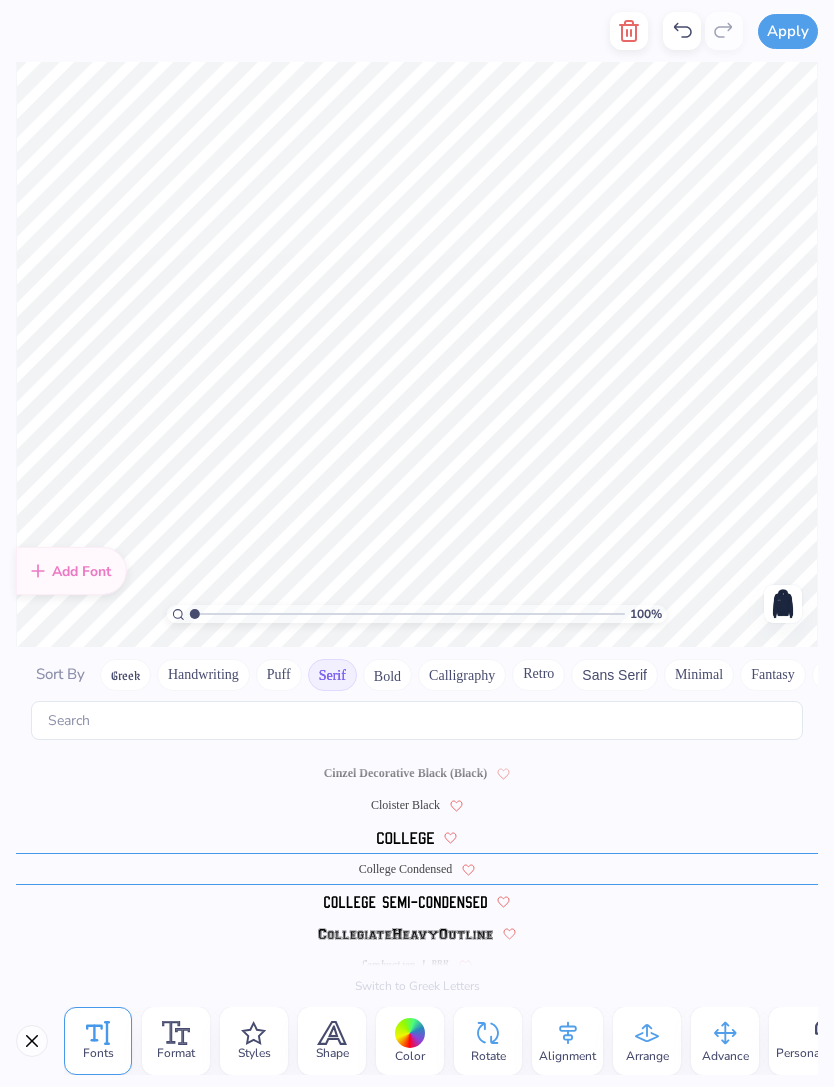 click at bounding box center [406, 901] 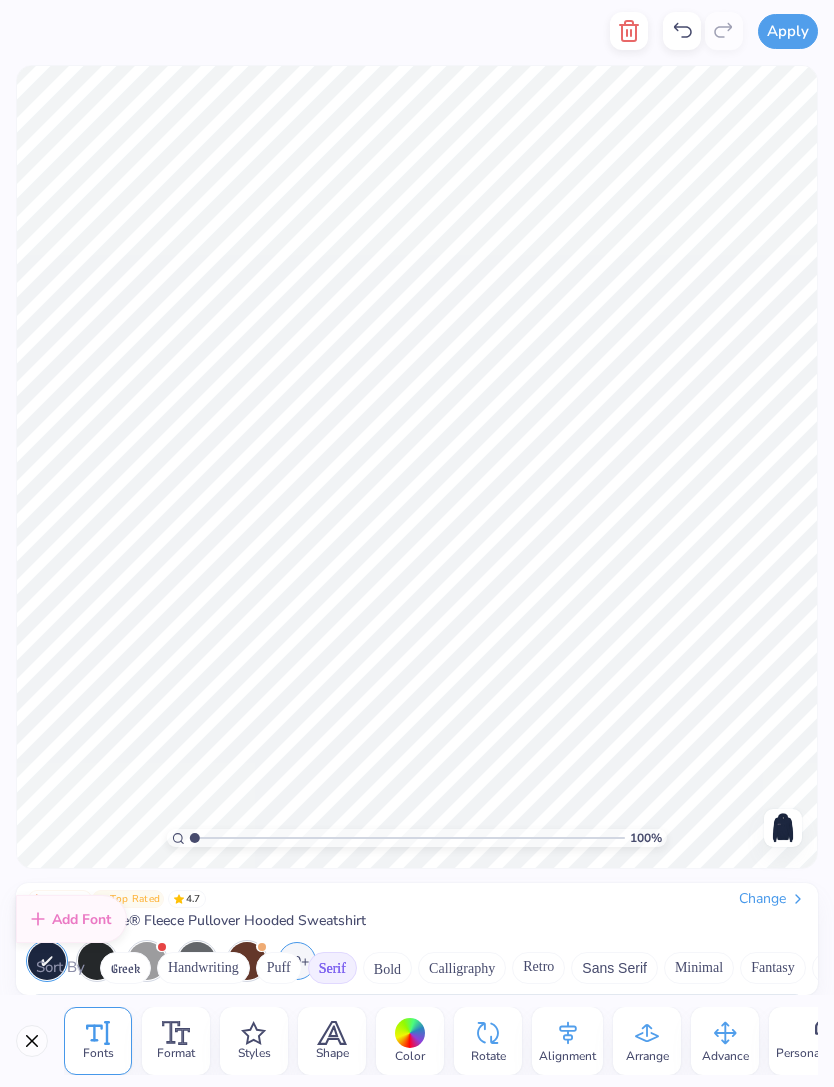 scroll, scrollTop: 442, scrollLeft: 0, axis: vertical 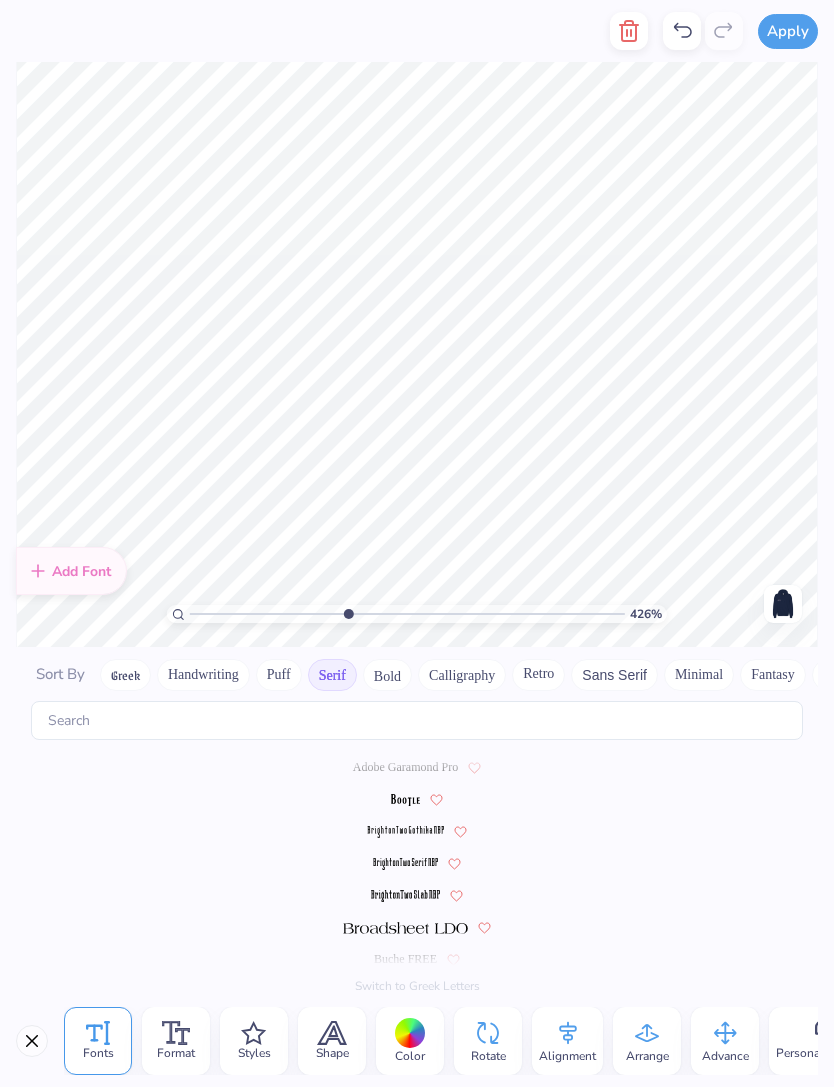 click 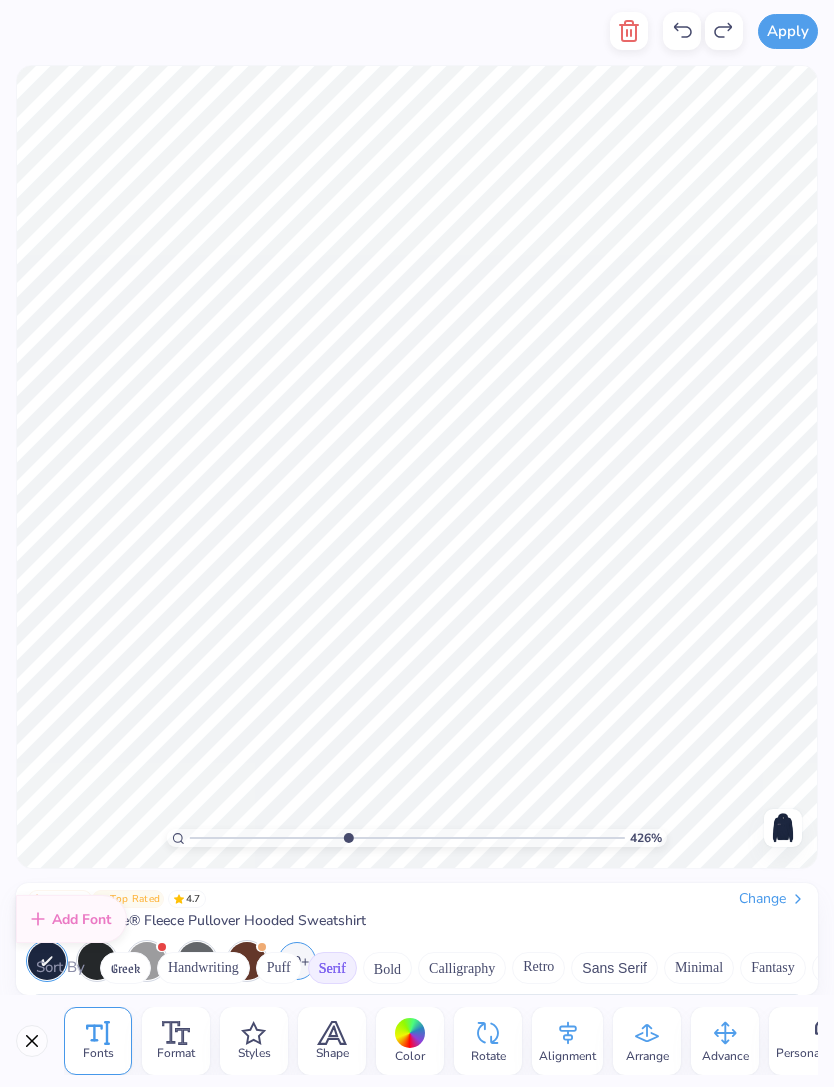 scroll, scrollTop: 0, scrollLeft: 0, axis: both 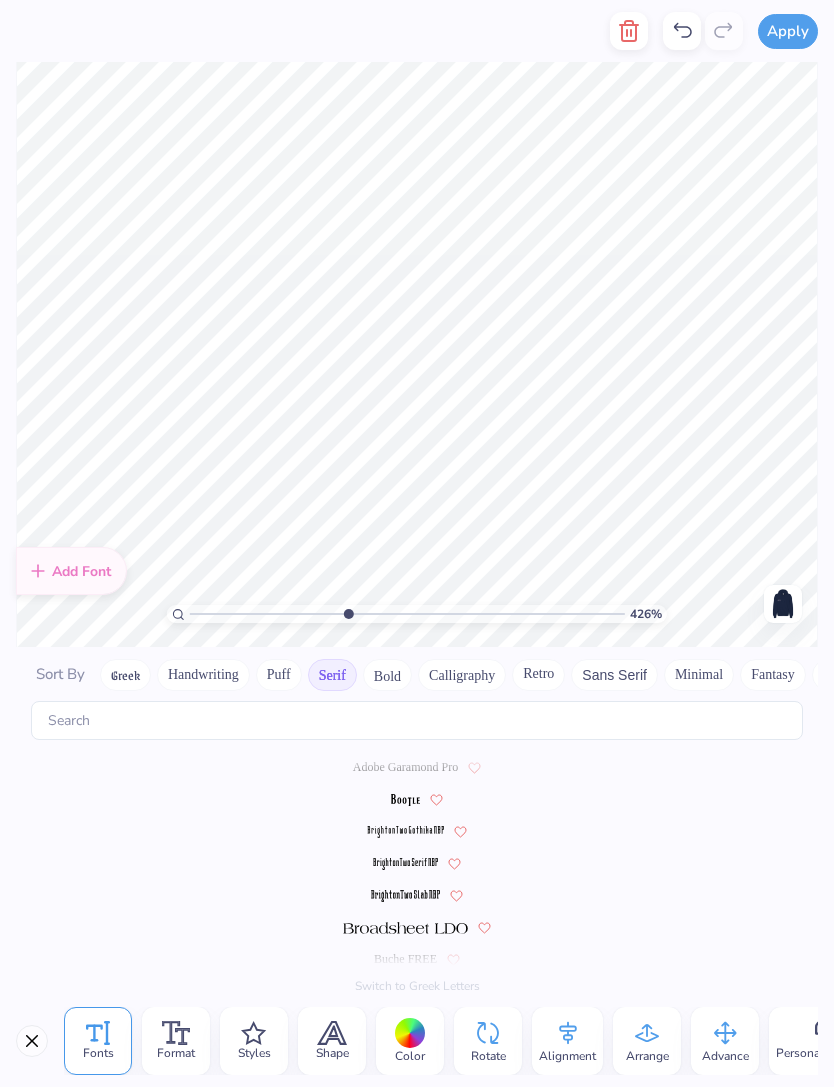 click at bounding box center (417, 799) 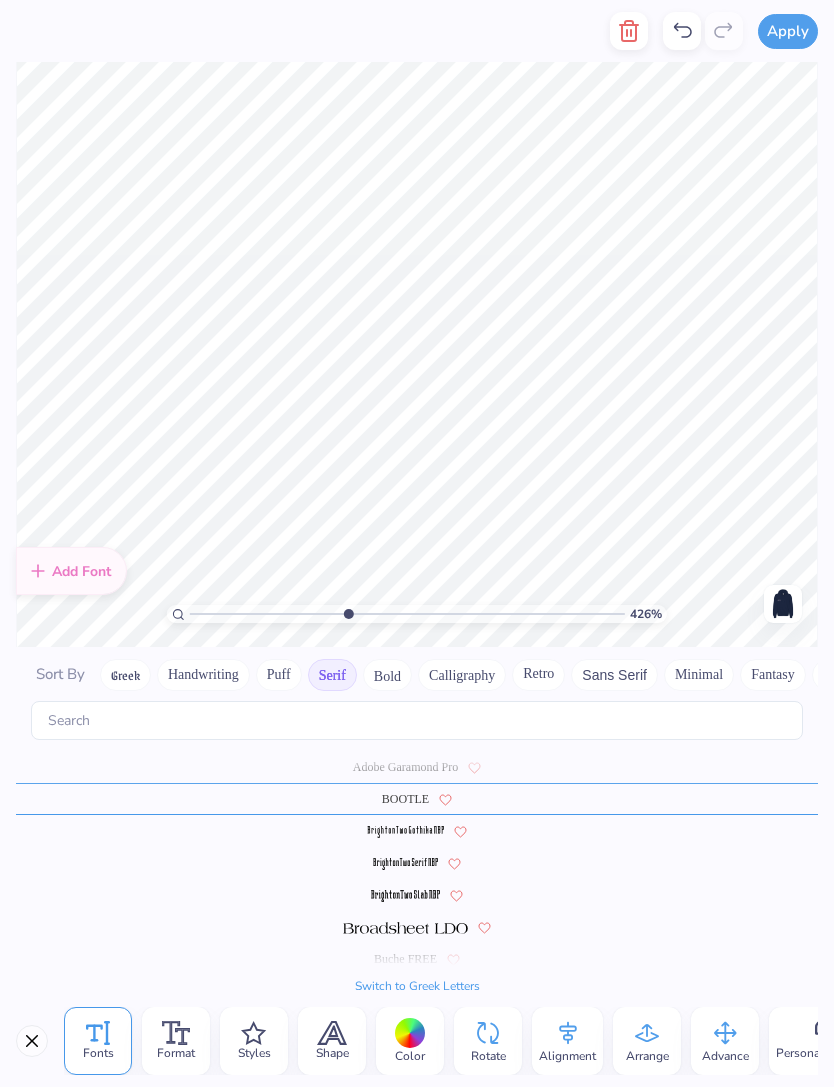 click 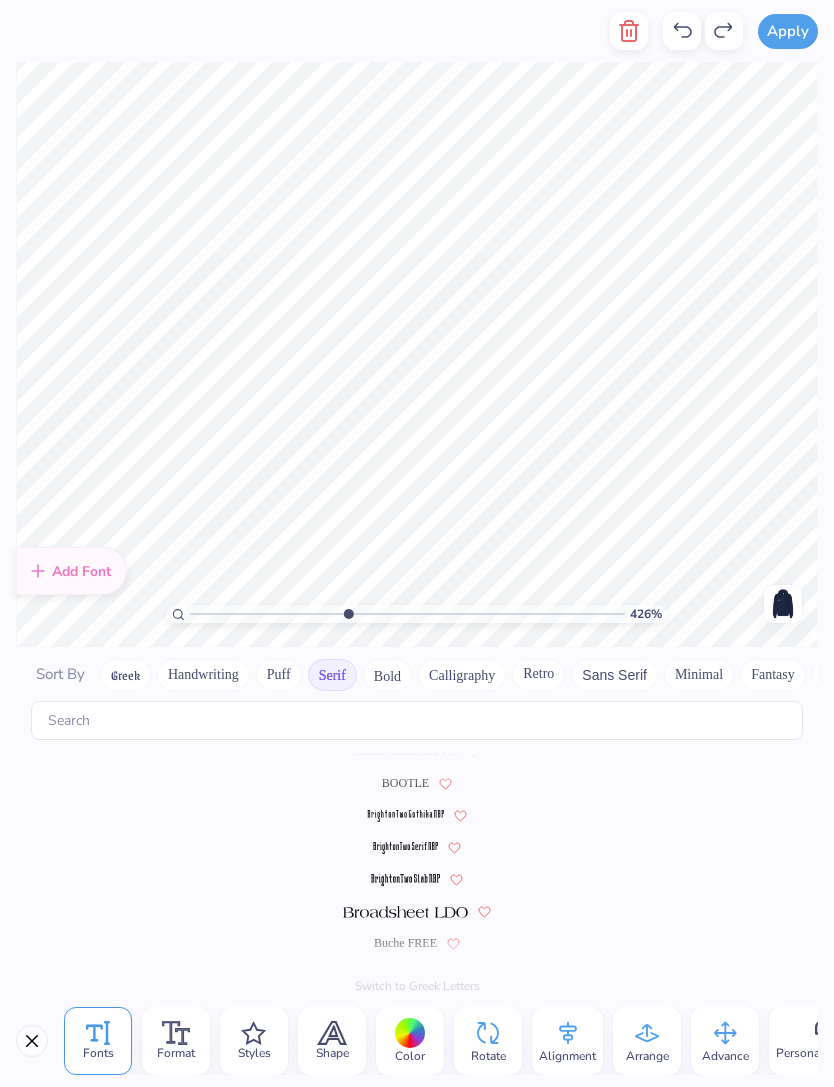 scroll, scrollTop: 0, scrollLeft: 0, axis: both 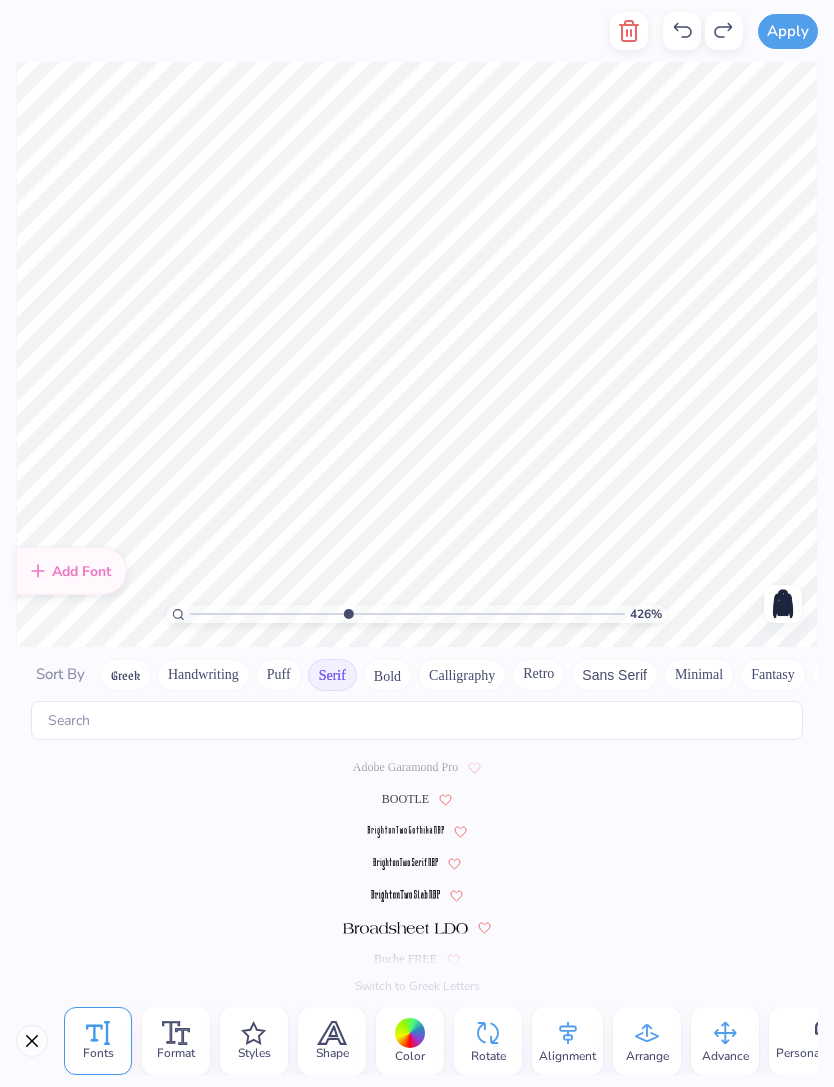 click 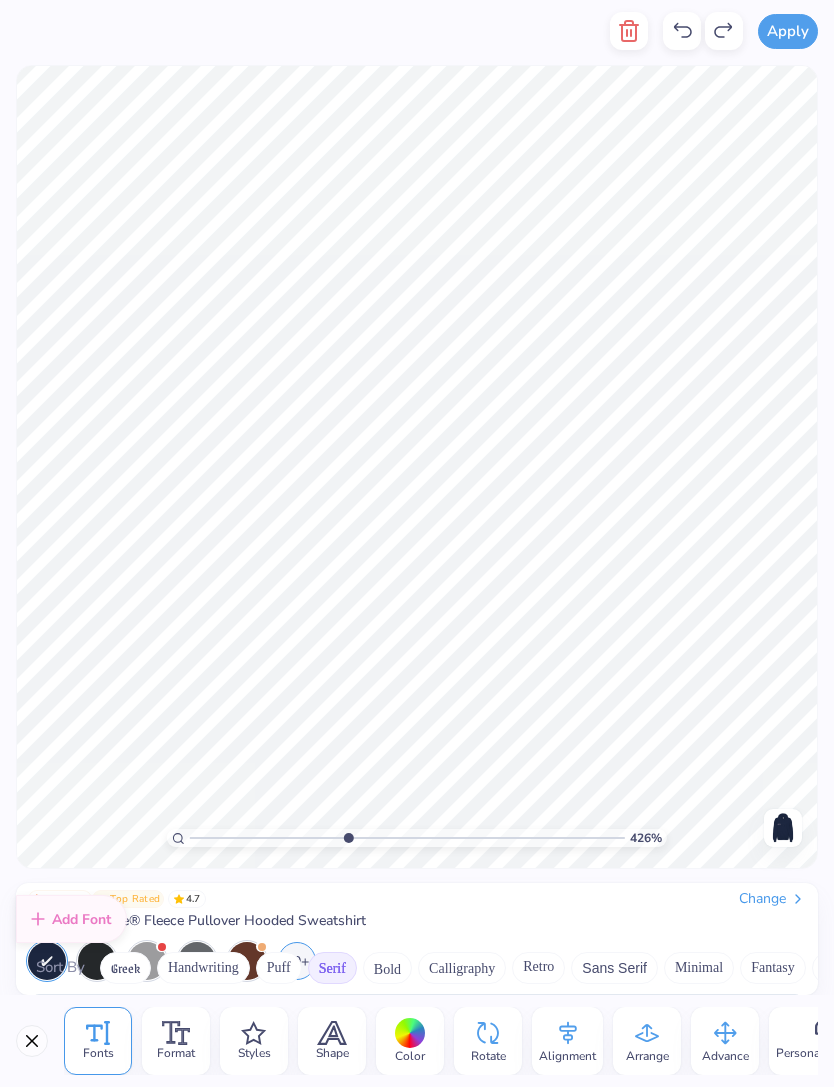 scroll, scrollTop: 0, scrollLeft: 0, axis: both 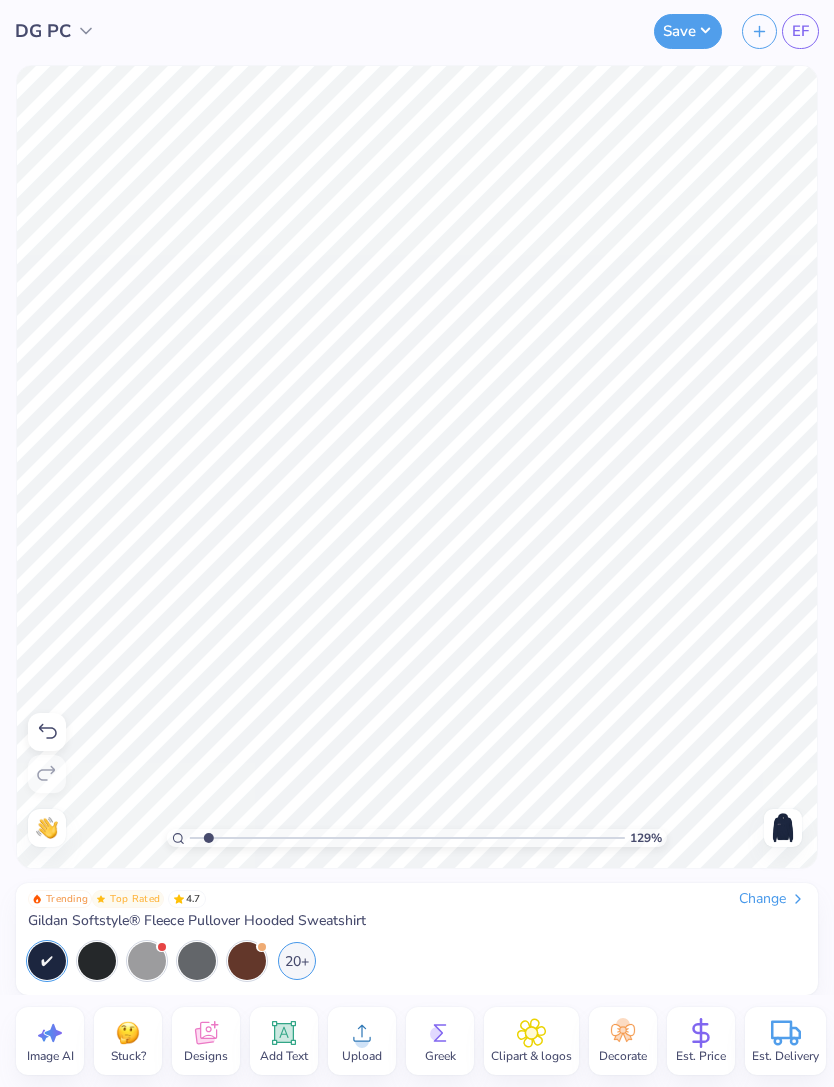 click 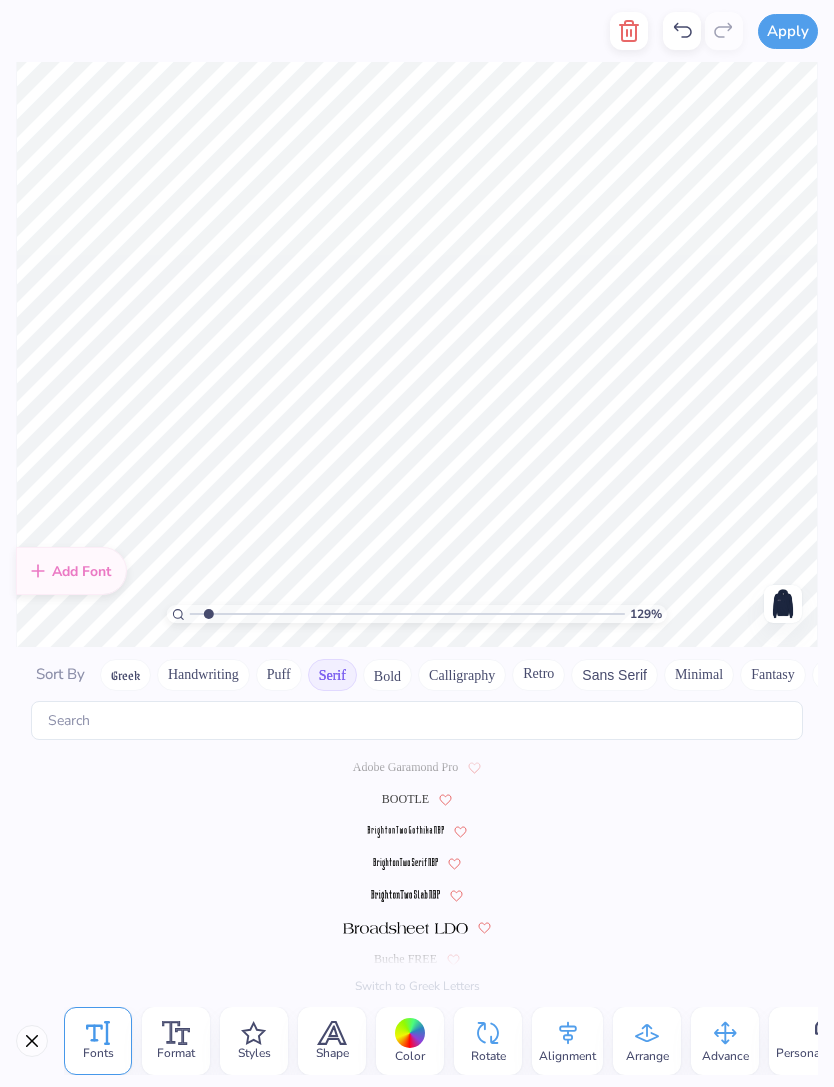 scroll, scrollTop: 560, scrollLeft: 0, axis: vertical 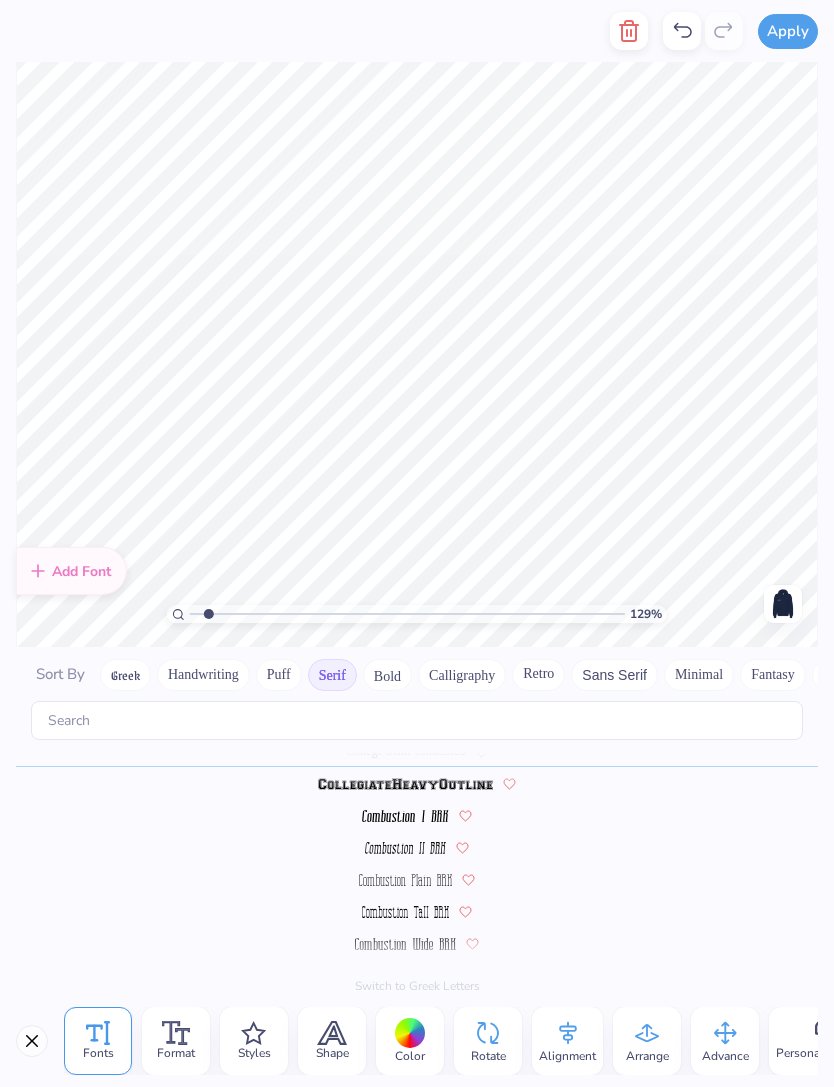 click 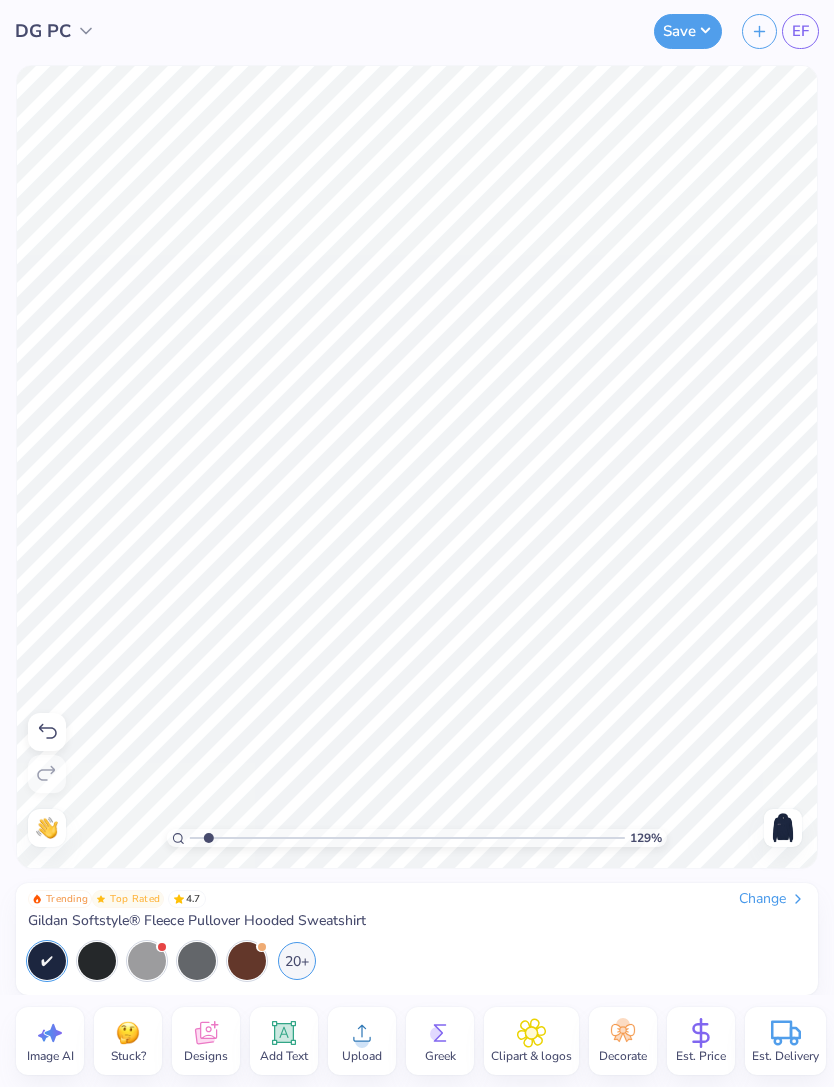 click 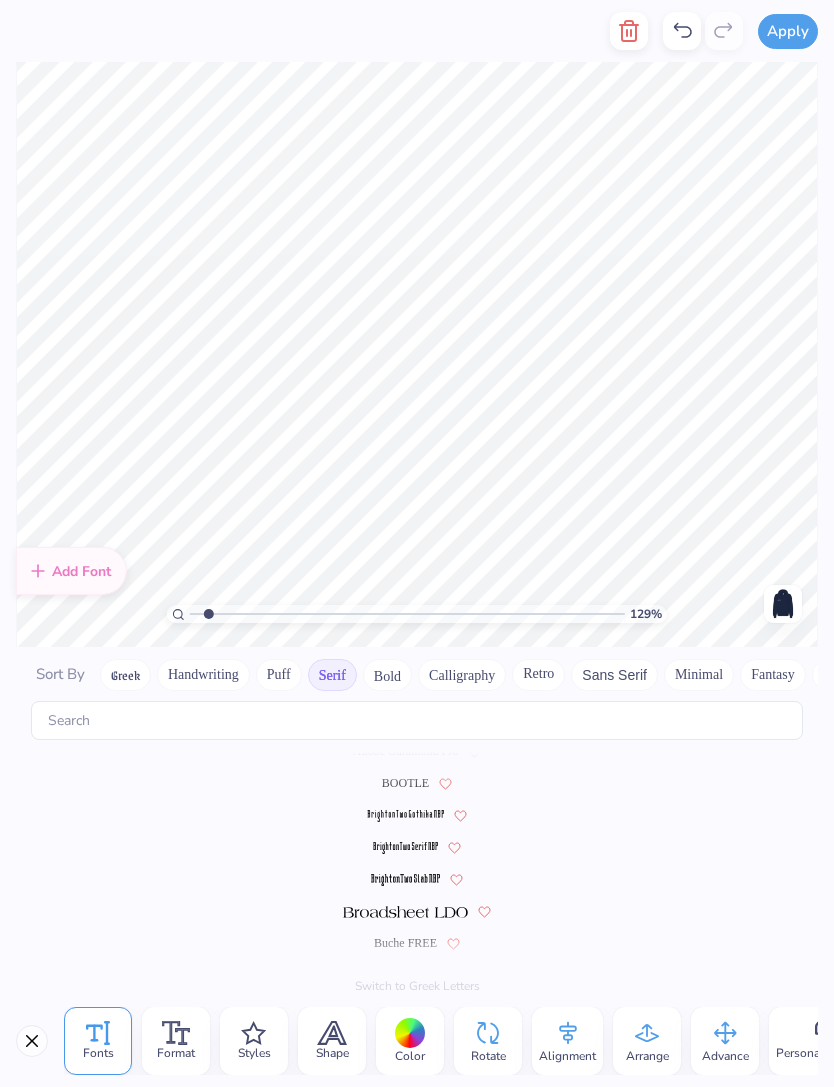 scroll, scrollTop: 0, scrollLeft: 0, axis: both 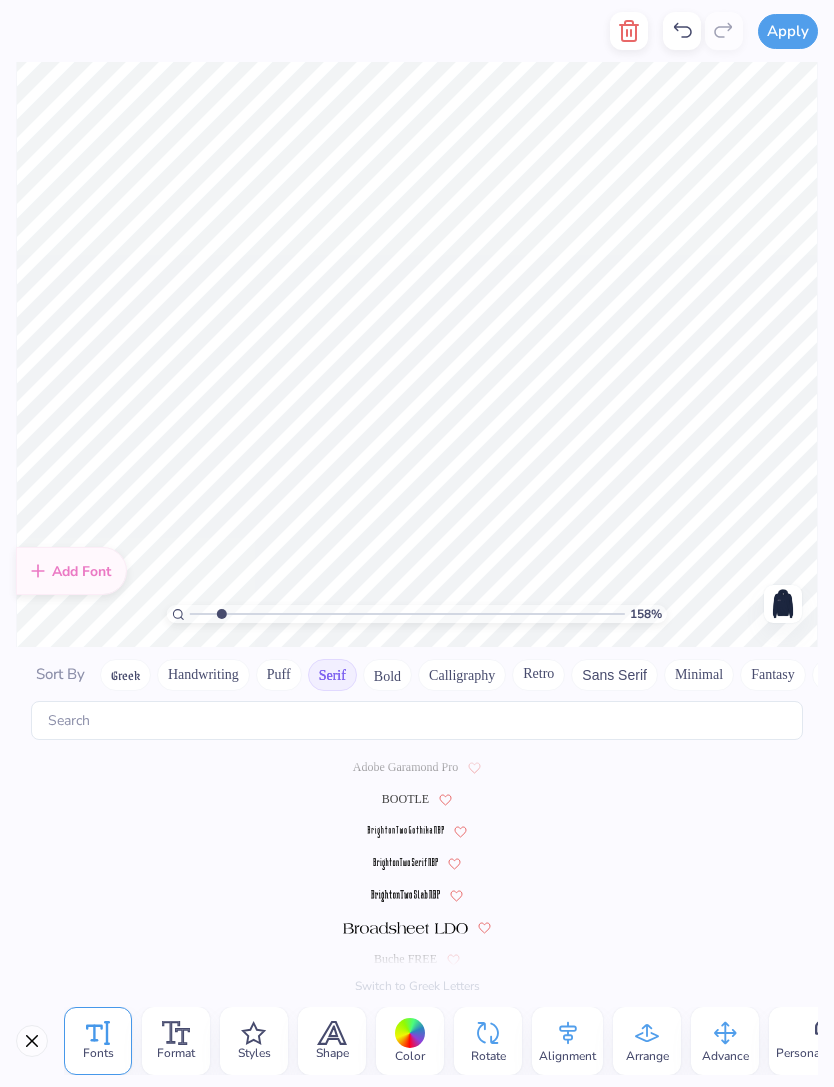 click on "Add Font Sort By Greek Handwriting Puff Serif Bold Calligraphy Retro Sans Serif Minimal Fantasy Techno Others Adobe Garamond Pro BOOTLE Buche FREE Cinzel Decorative Cinzel Decorative Black (Black) Cloister Black College Condensed College Semi-condensed Times New Roman Trocchi Varsity Team VremyaFWF Switch to Greek Letters" at bounding box center [417, 821] 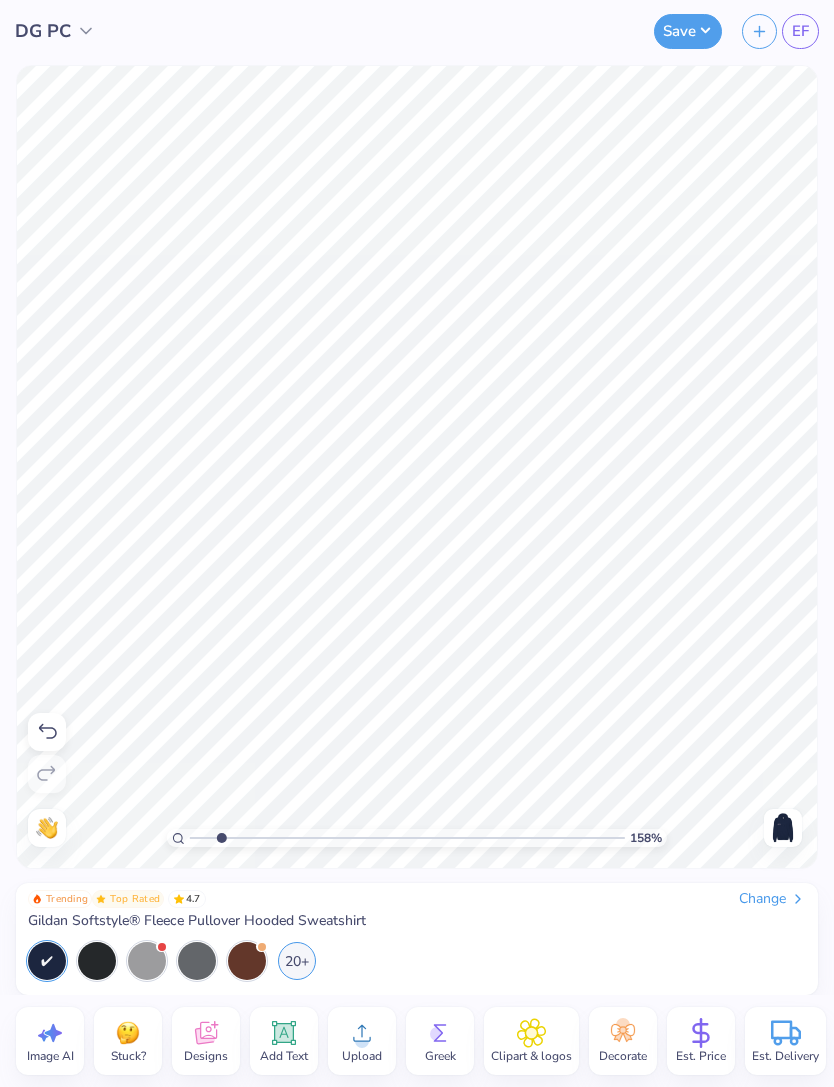 click at bounding box center [417, 995] 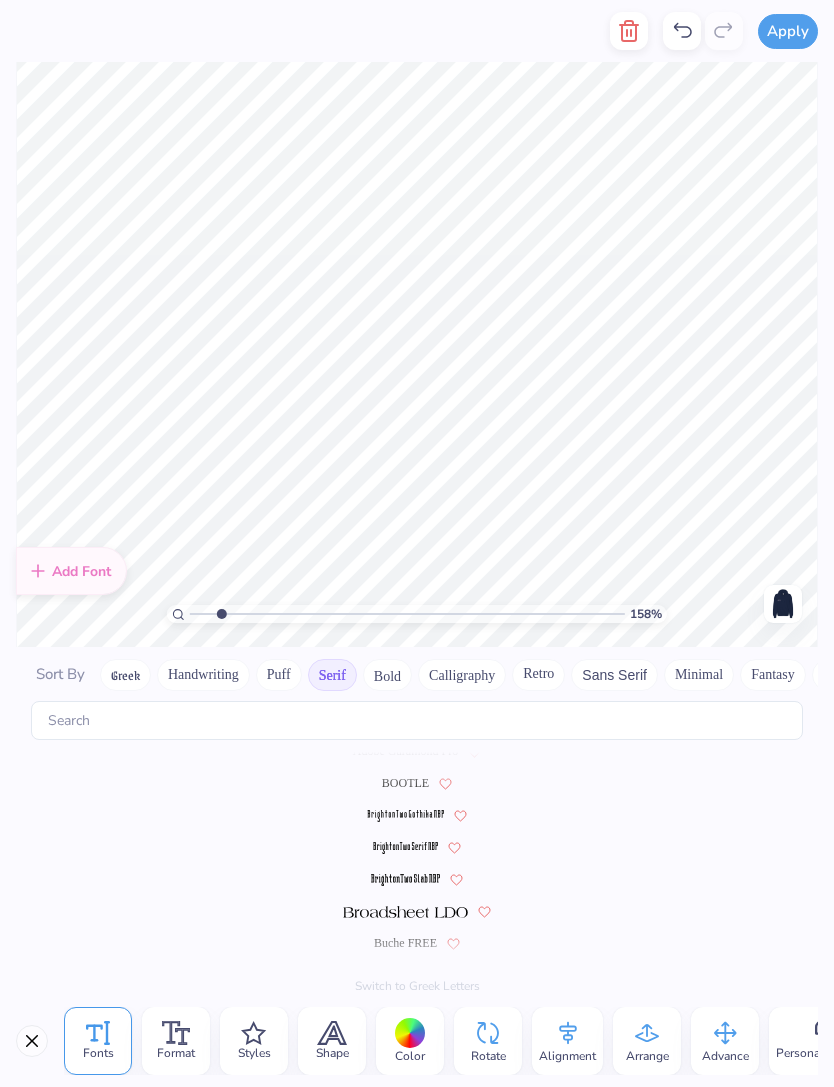 scroll, scrollTop: 0, scrollLeft: 0, axis: both 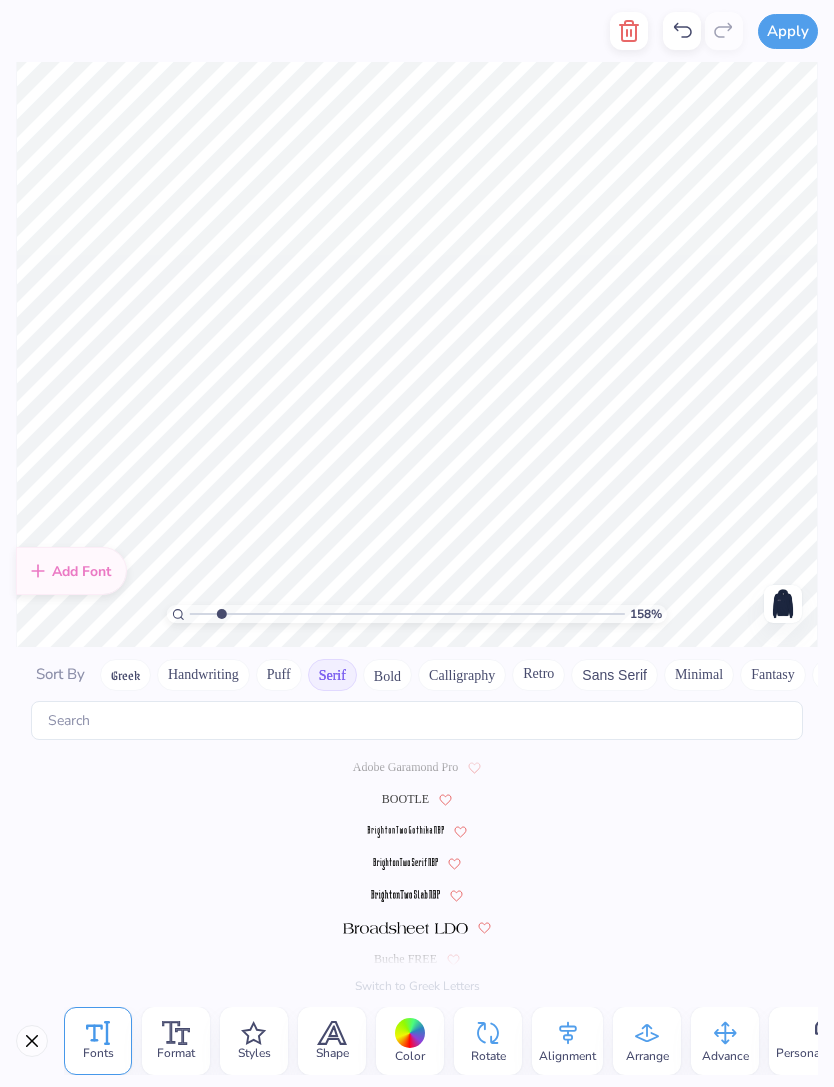 type on "1.58111497301211" 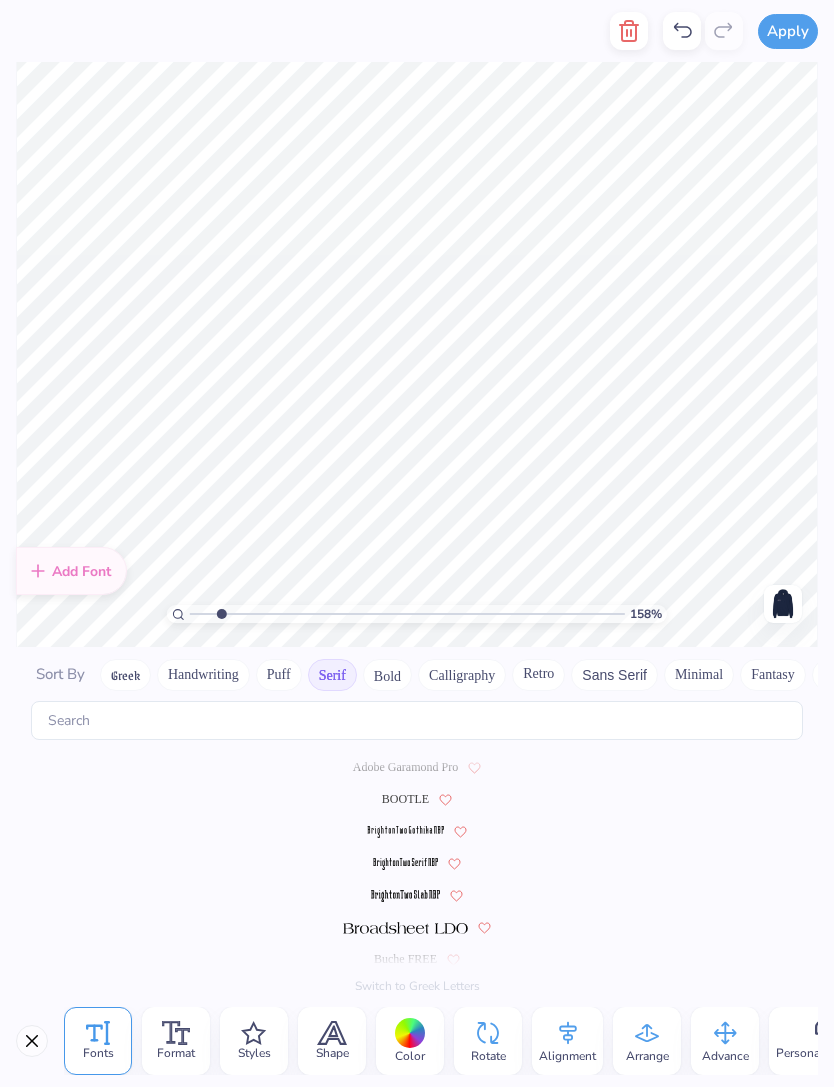scroll, scrollTop: 0, scrollLeft: 0, axis: both 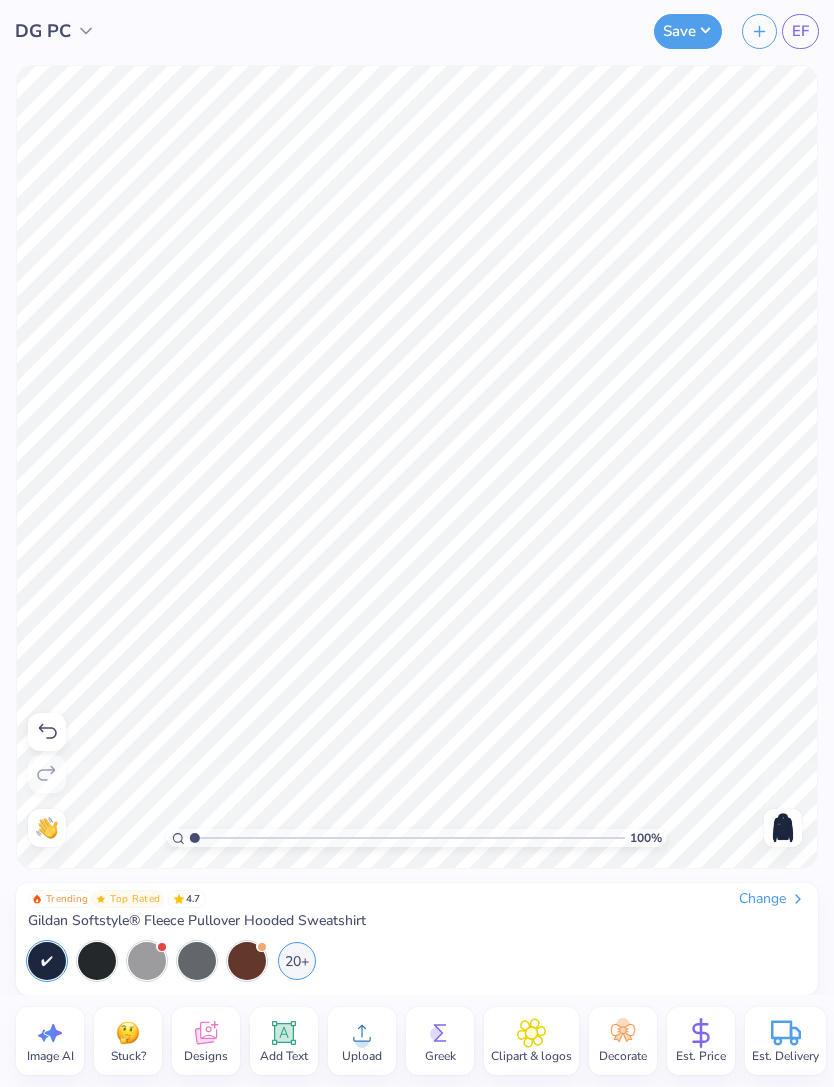 click at bounding box center [783, 828] 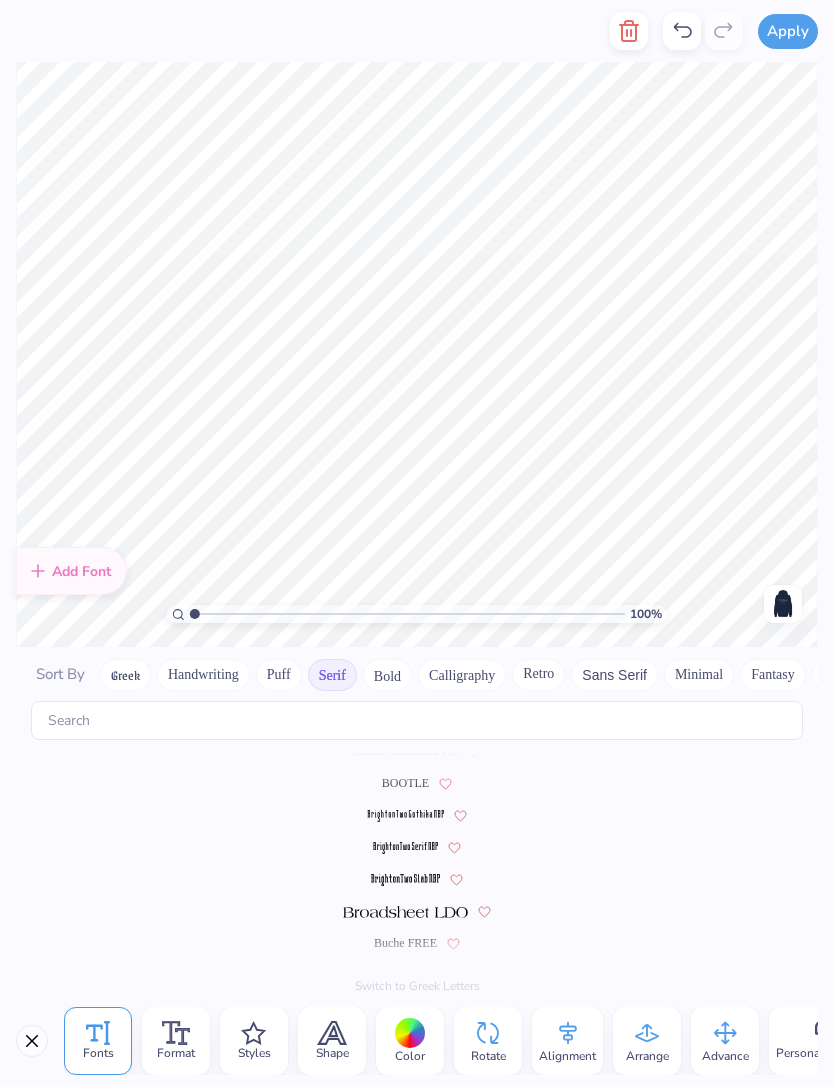 scroll, scrollTop: 0, scrollLeft: 0, axis: both 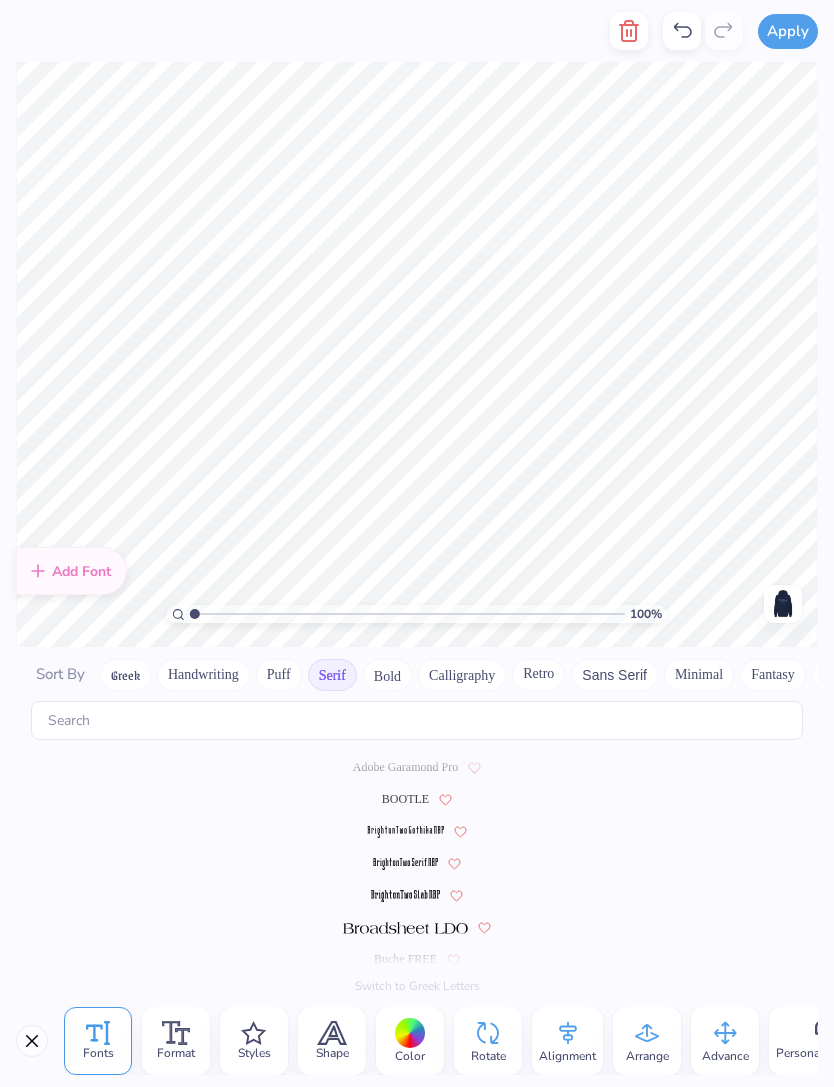 click 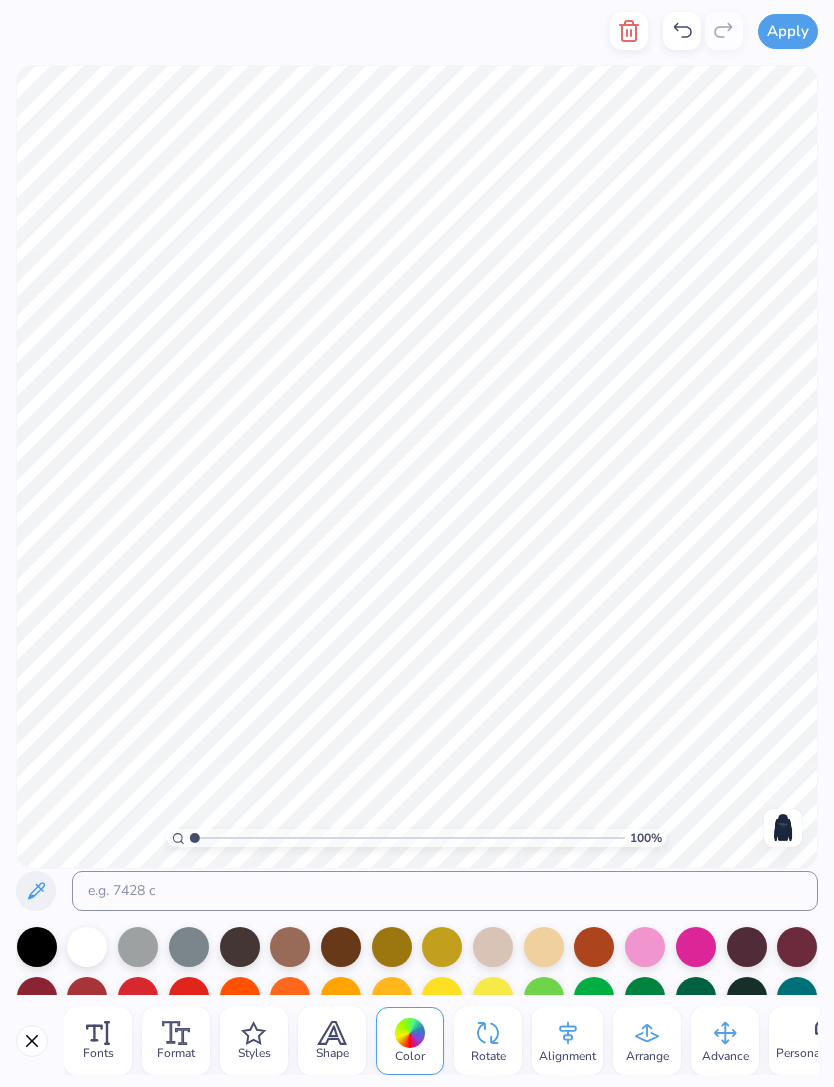click at bounding box center (87, 947) 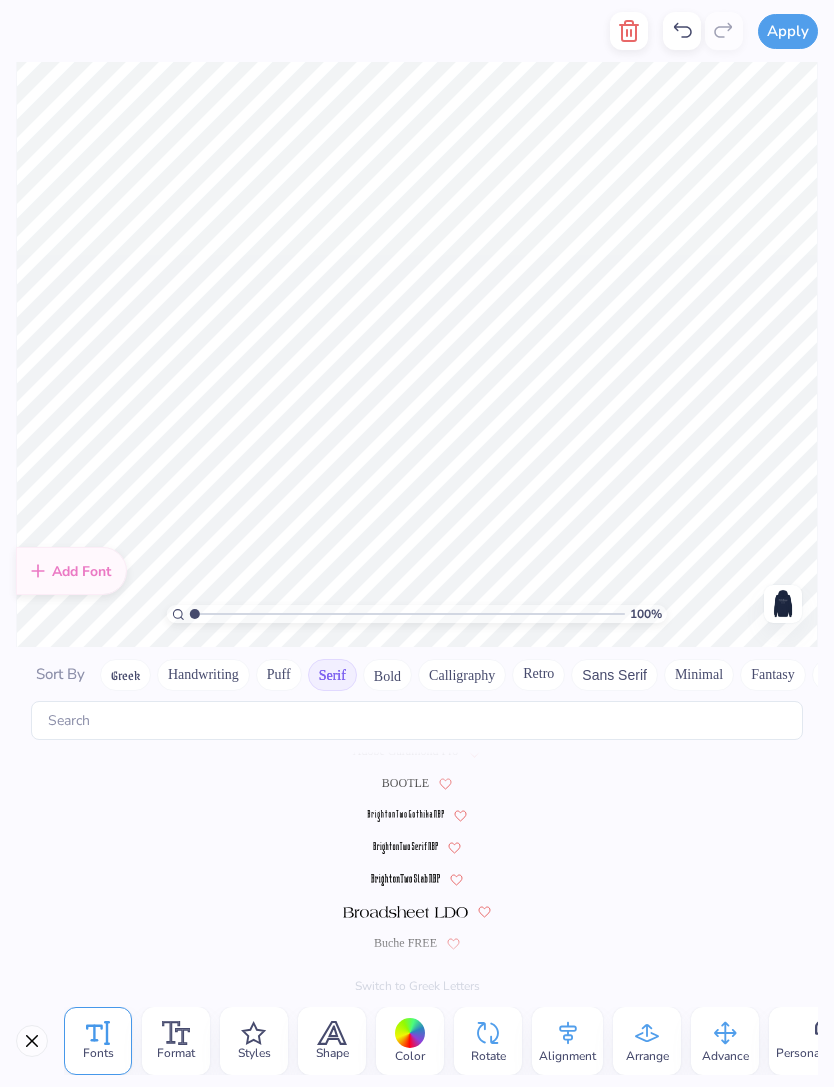 scroll, scrollTop: 0, scrollLeft: 0, axis: both 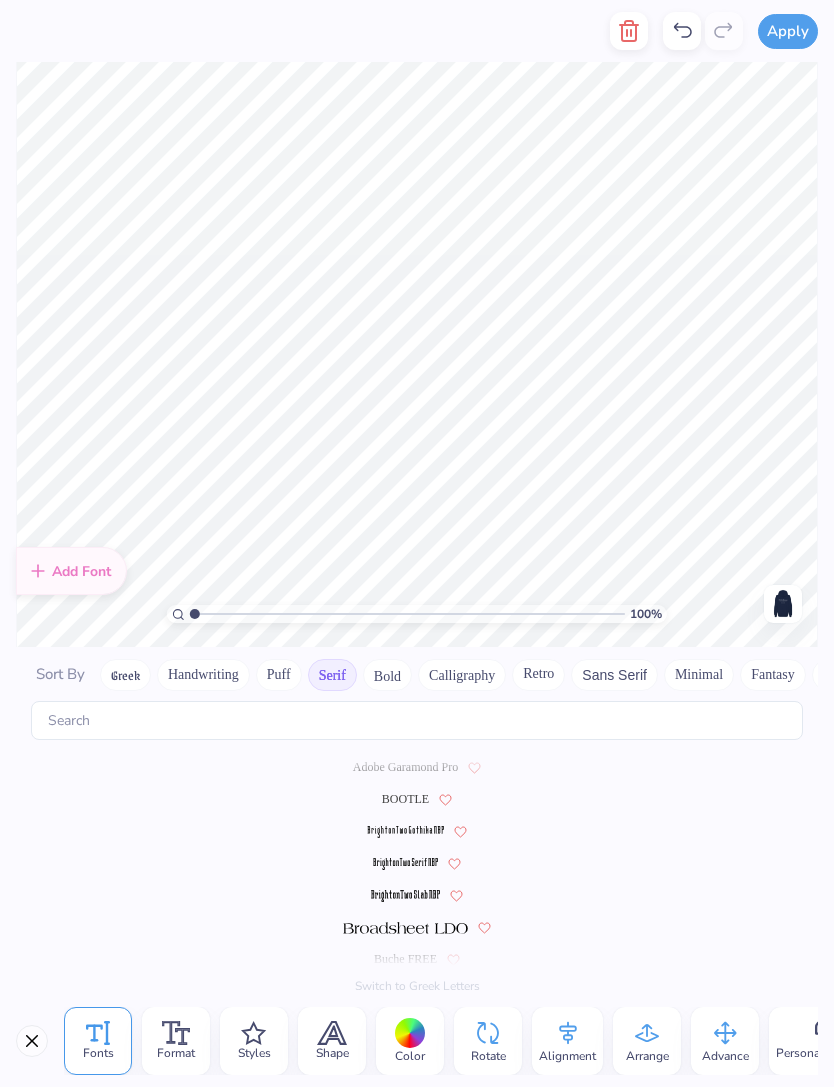 click 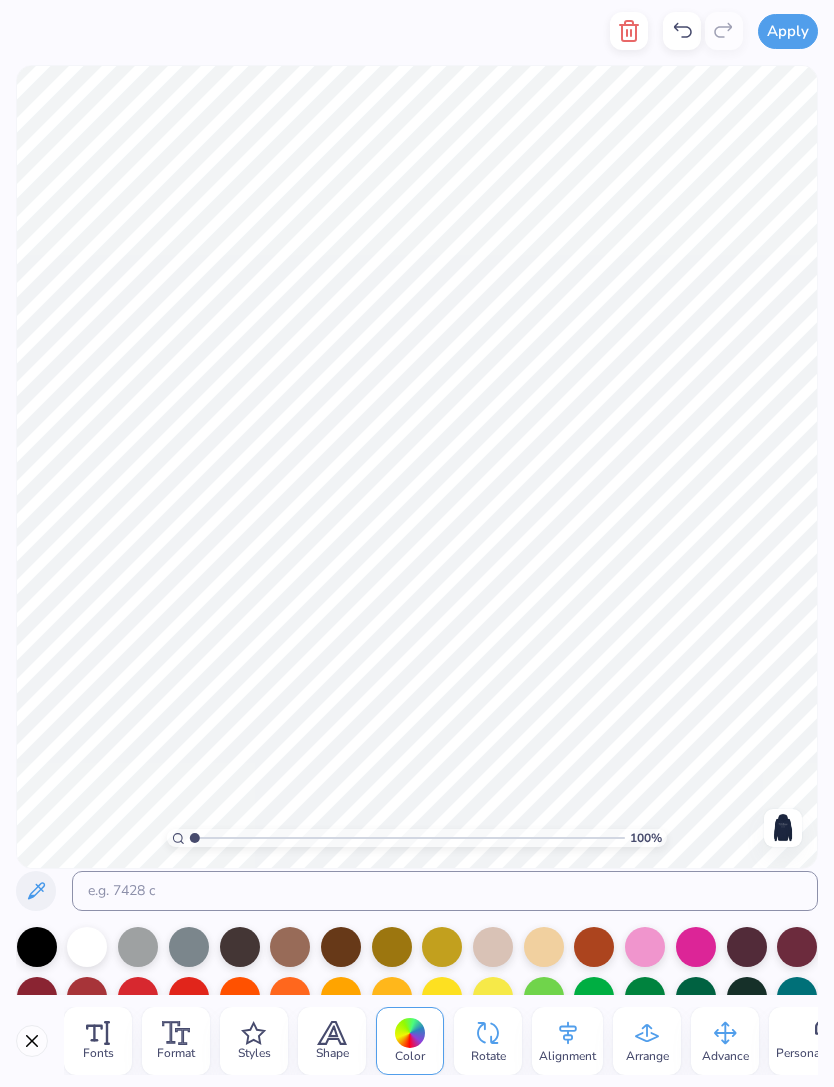click at bounding box center [87, 947] 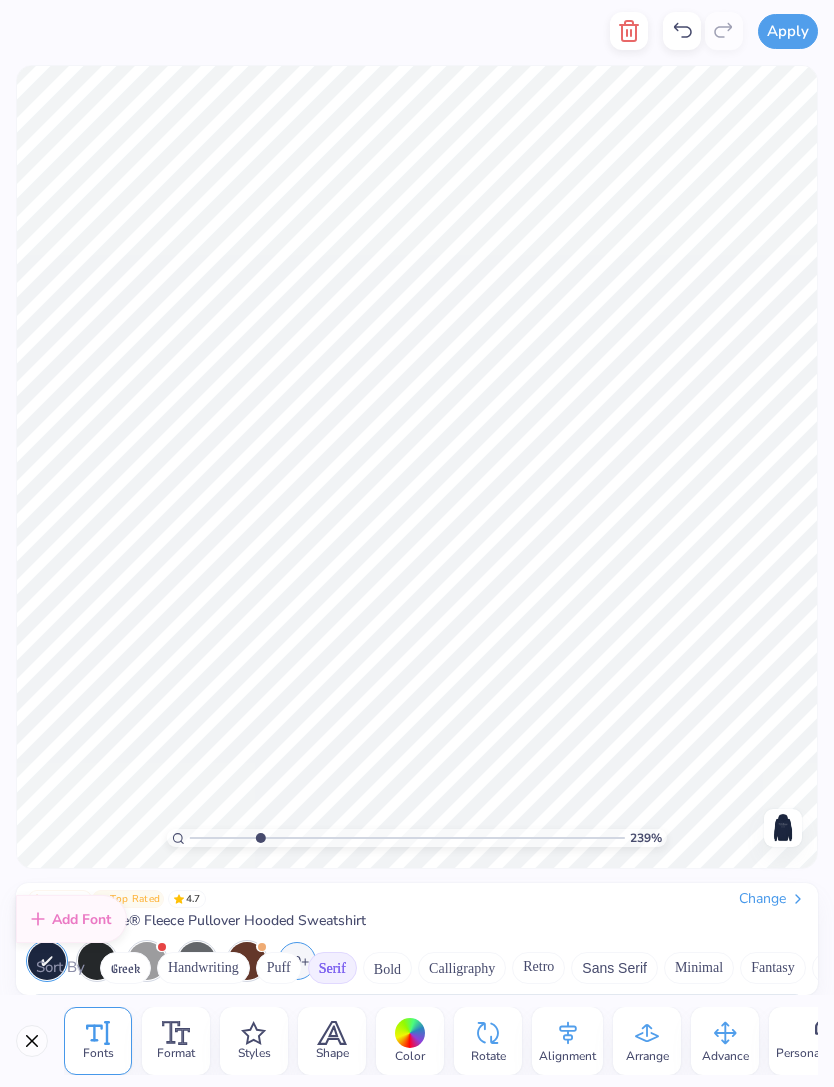 scroll, scrollTop: 0, scrollLeft: 0, axis: both 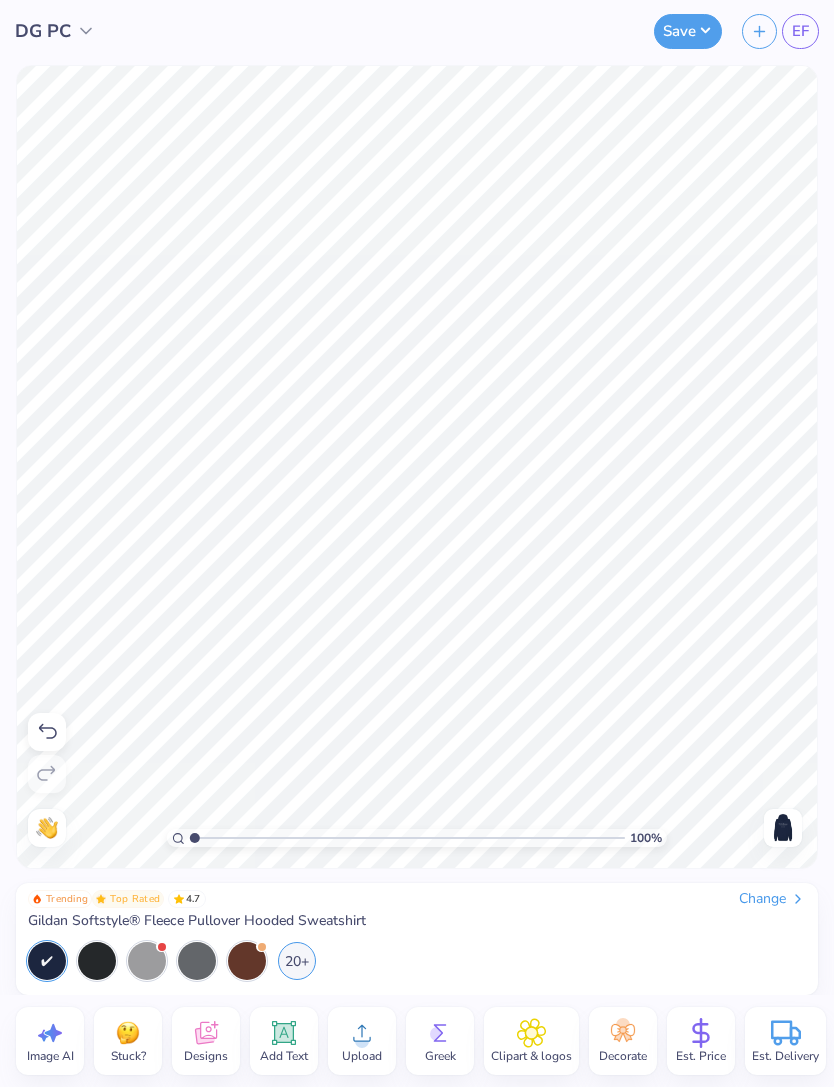 click at bounding box center [783, 828] 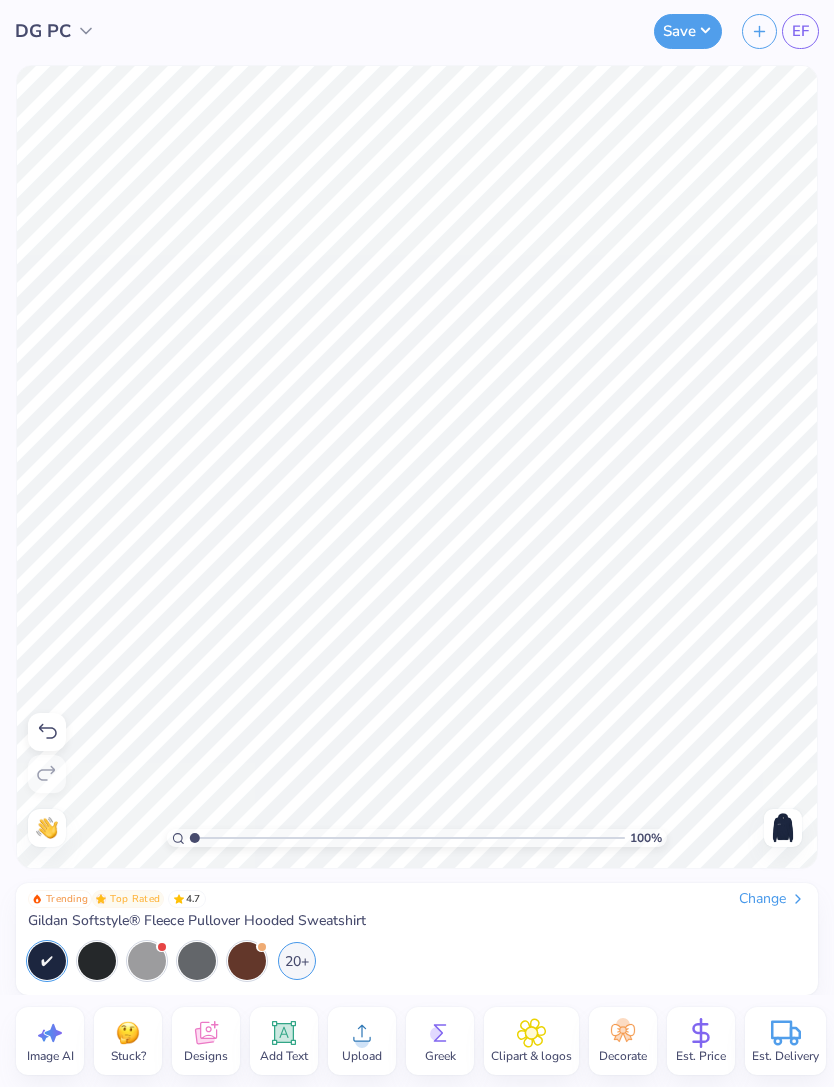 click at bounding box center [783, 828] 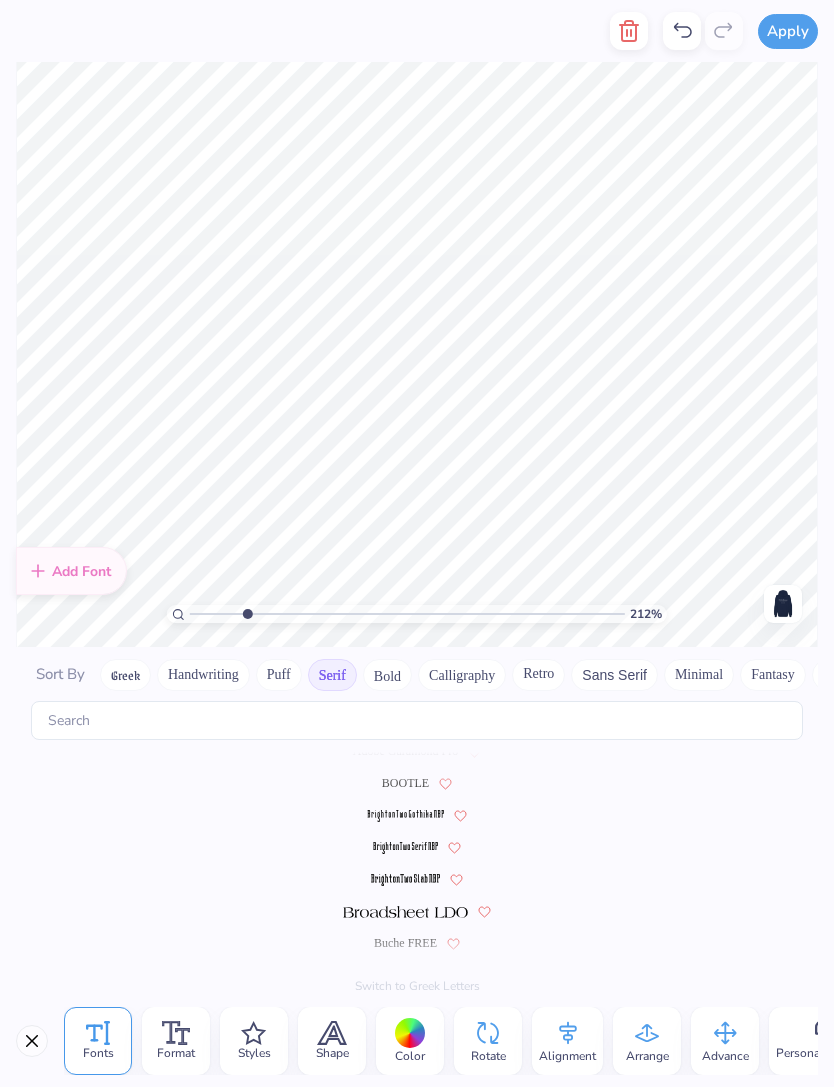 scroll, scrollTop: 0, scrollLeft: 0, axis: both 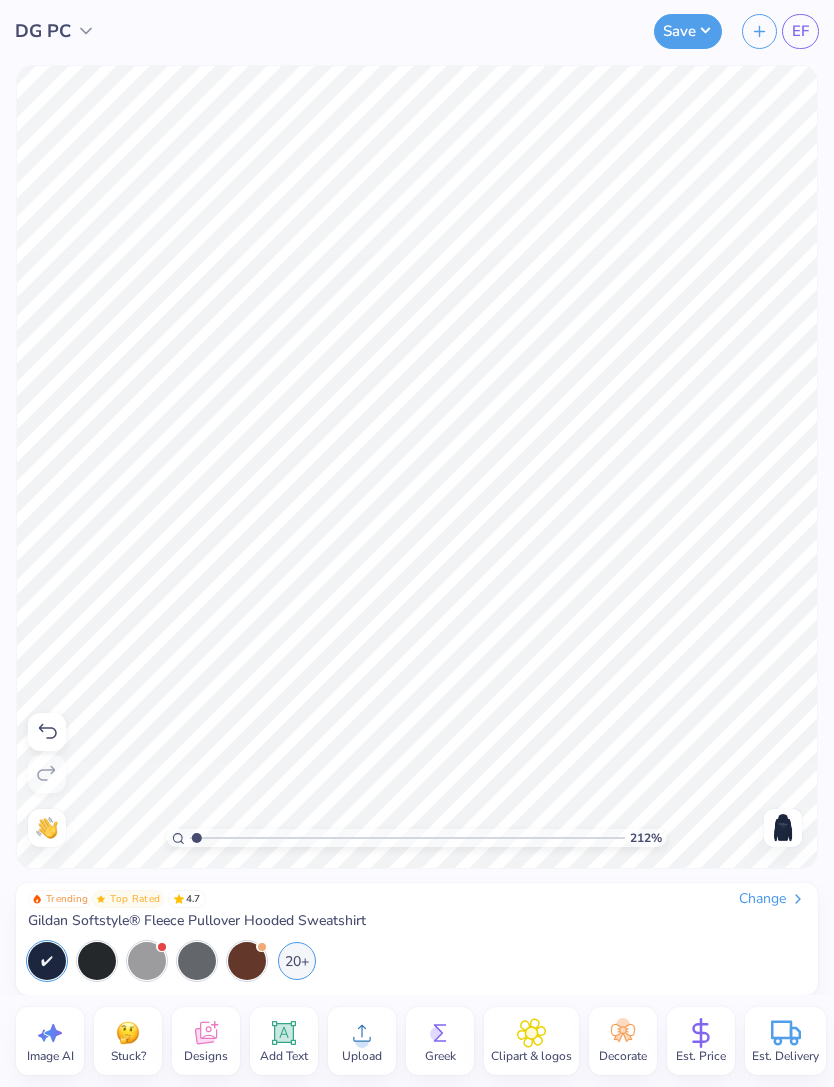 type on "1" 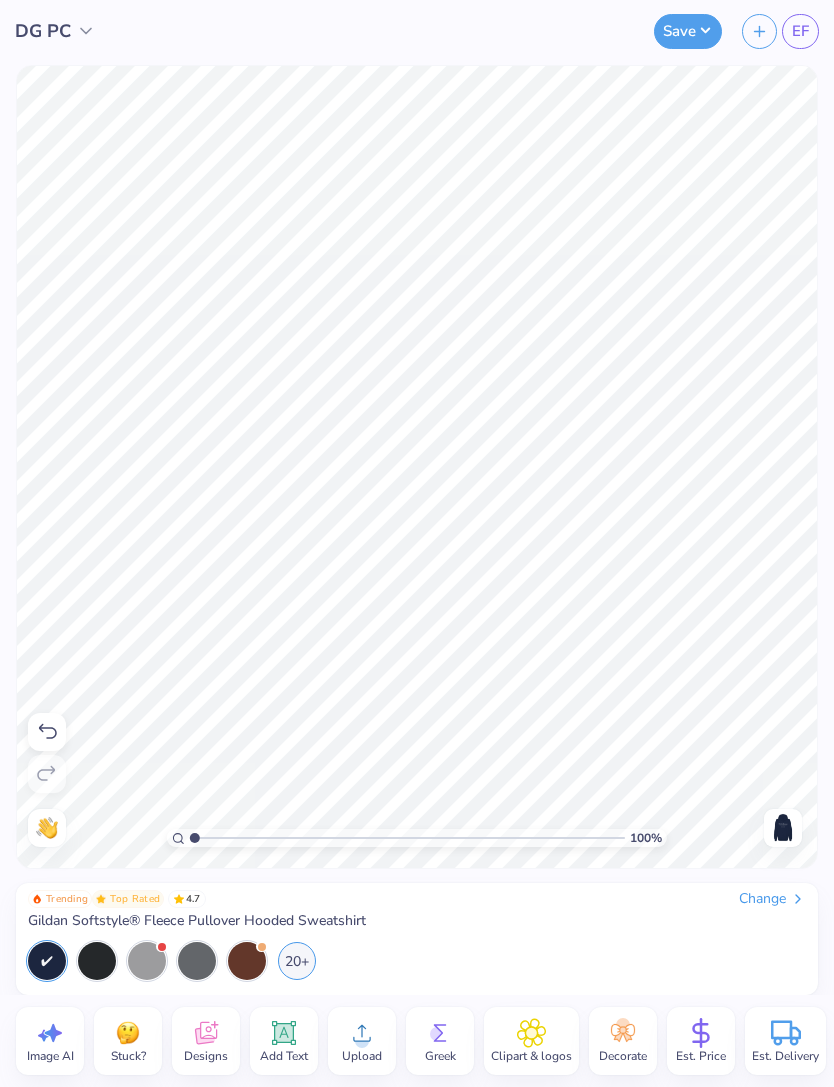 click at bounding box center [783, 828] 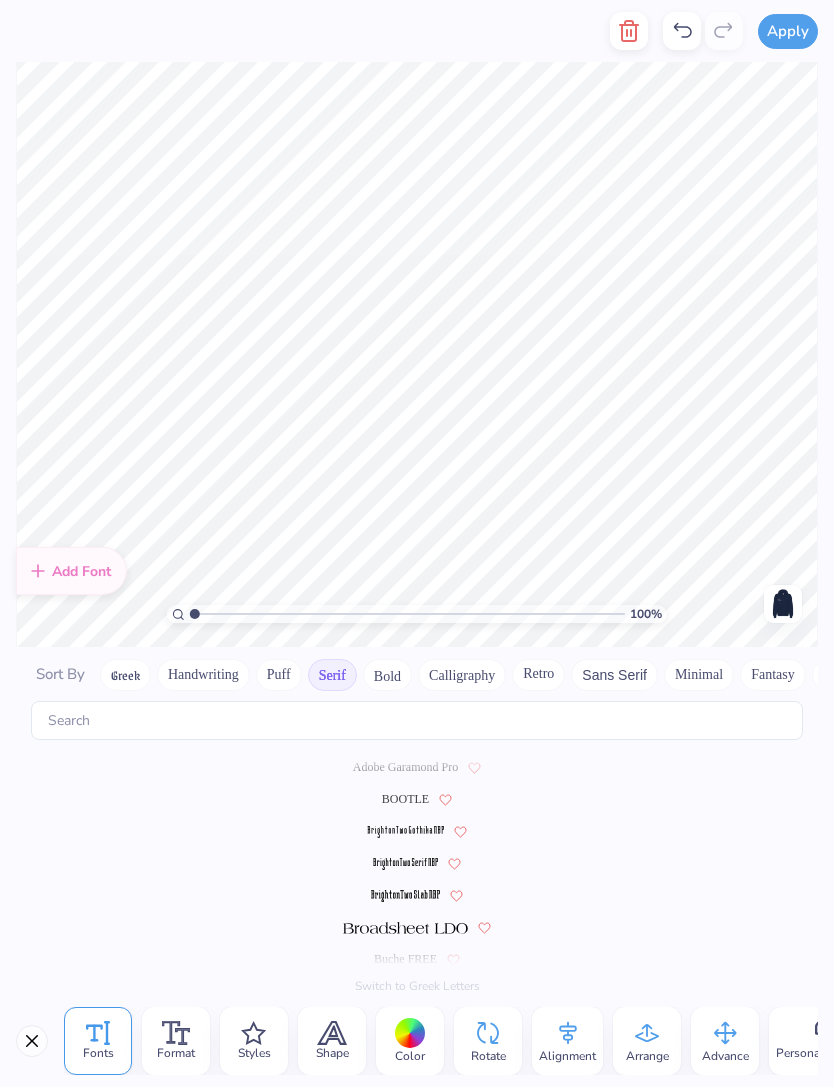 scroll, scrollTop: 16, scrollLeft: 0, axis: vertical 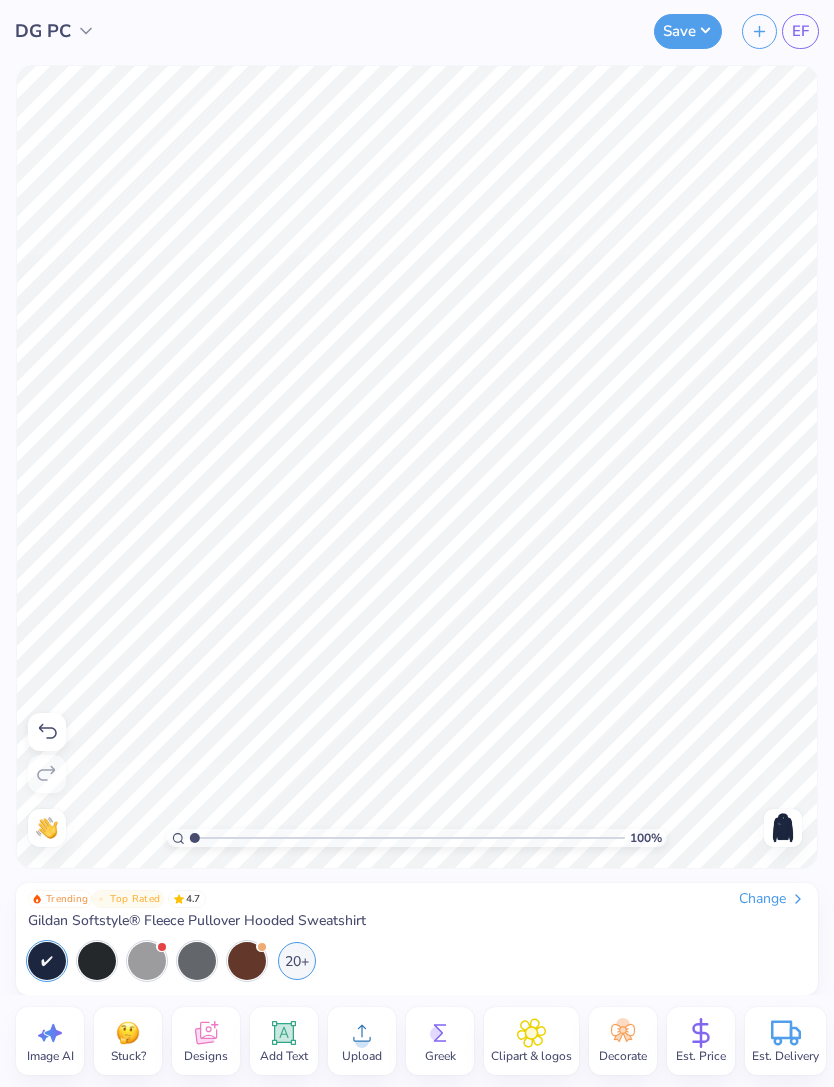 click on "Save" at bounding box center (688, 31) 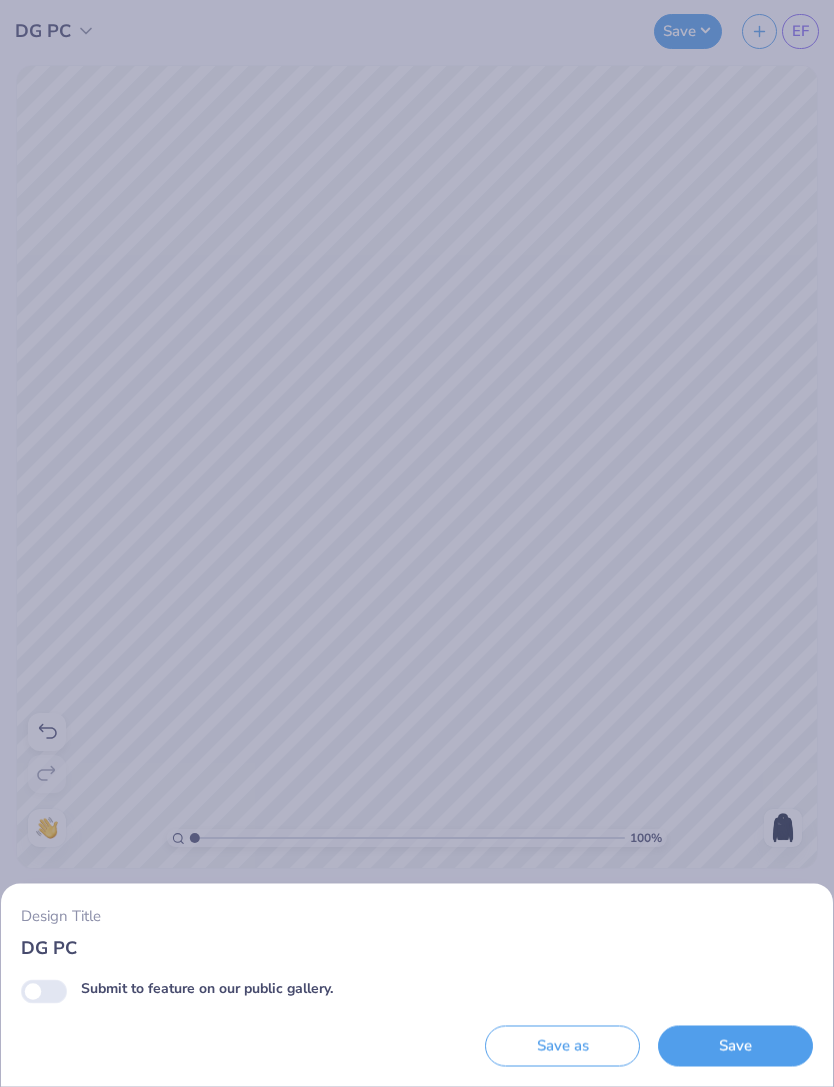 click on "Save" at bounding box center (735, 1046) 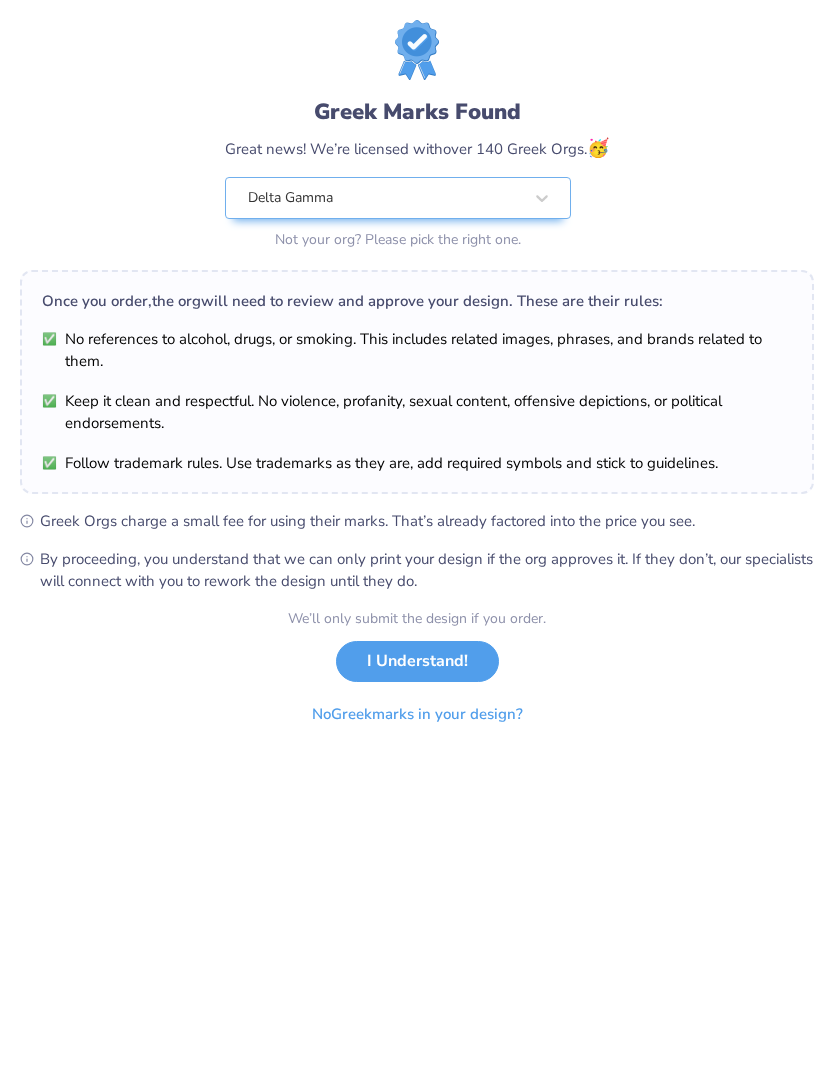 click on "I Understand!" at bounding box center [417, 661] 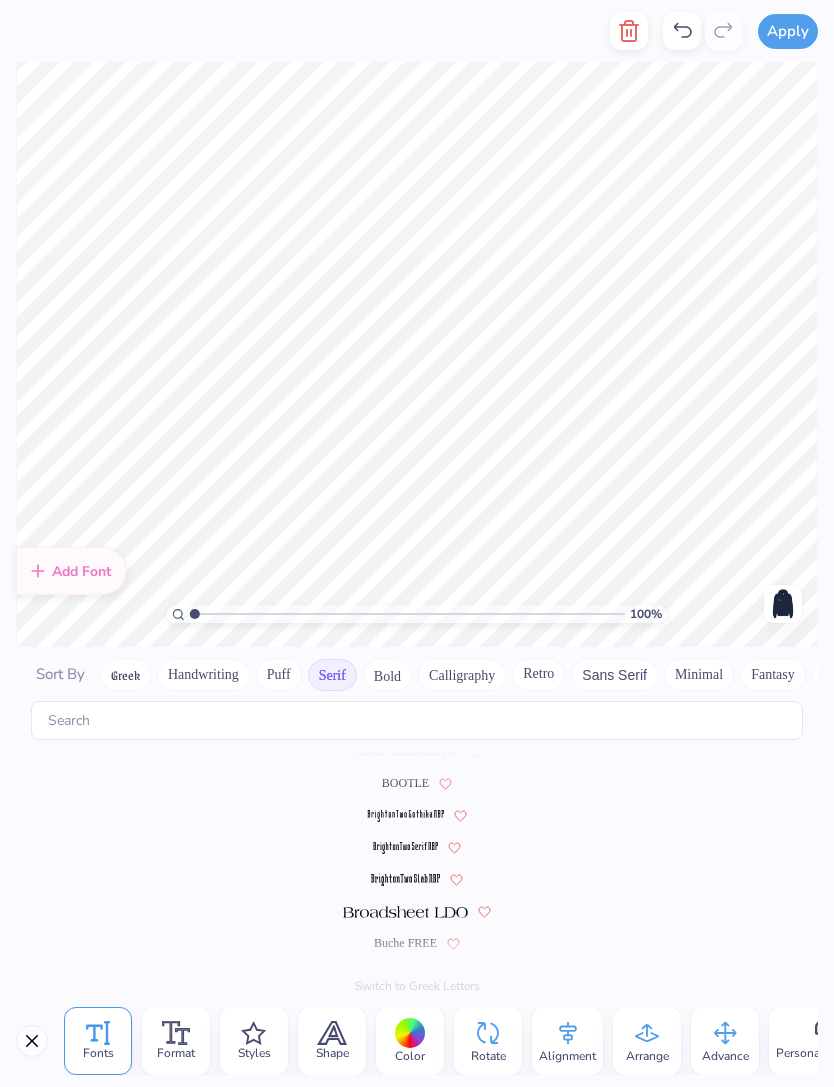 scroll, scrollTop: 0, scrollLeft: 0, axis: both 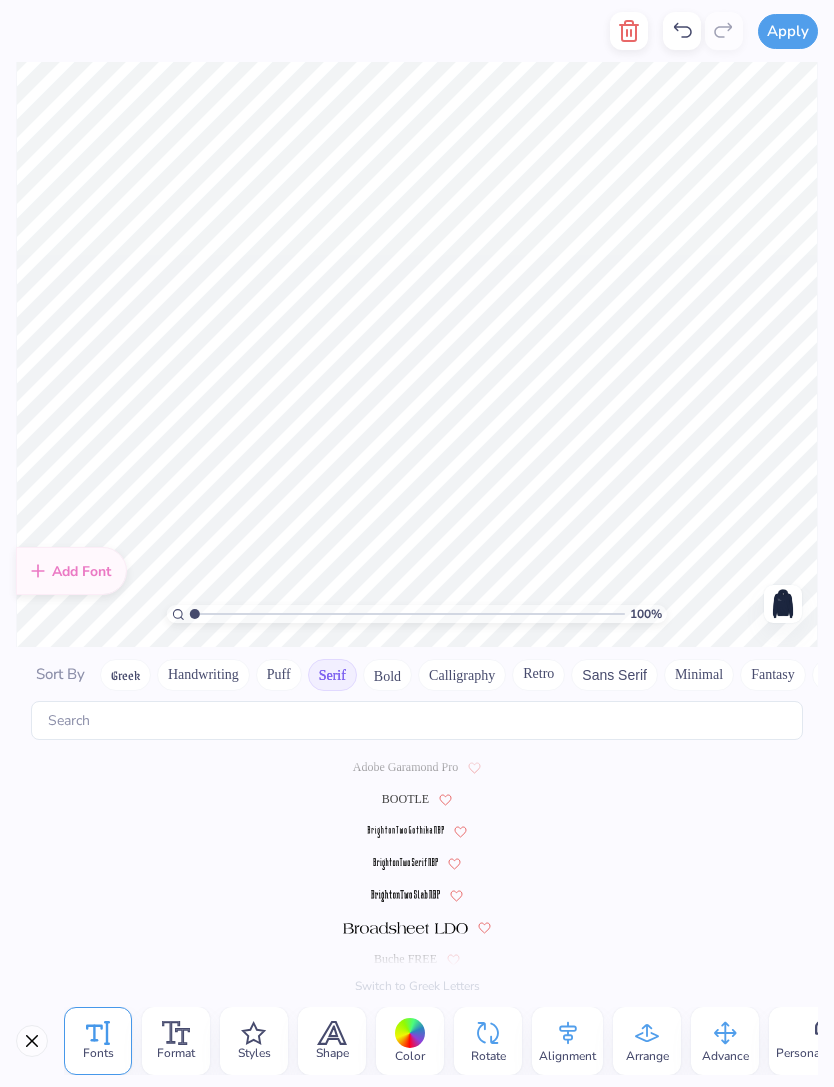 type on "The Sisters of Beta Eta invite you to" 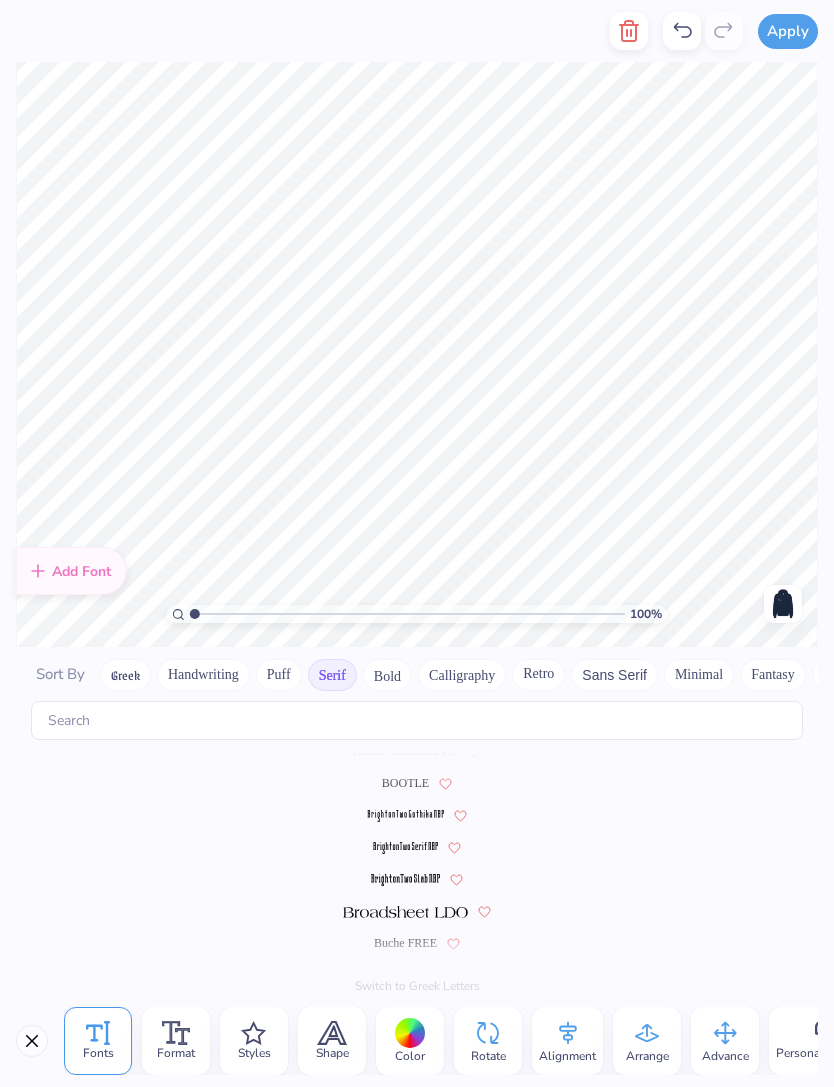 scroll, scrollTop: 0, scrollLeft: 0, axis: both 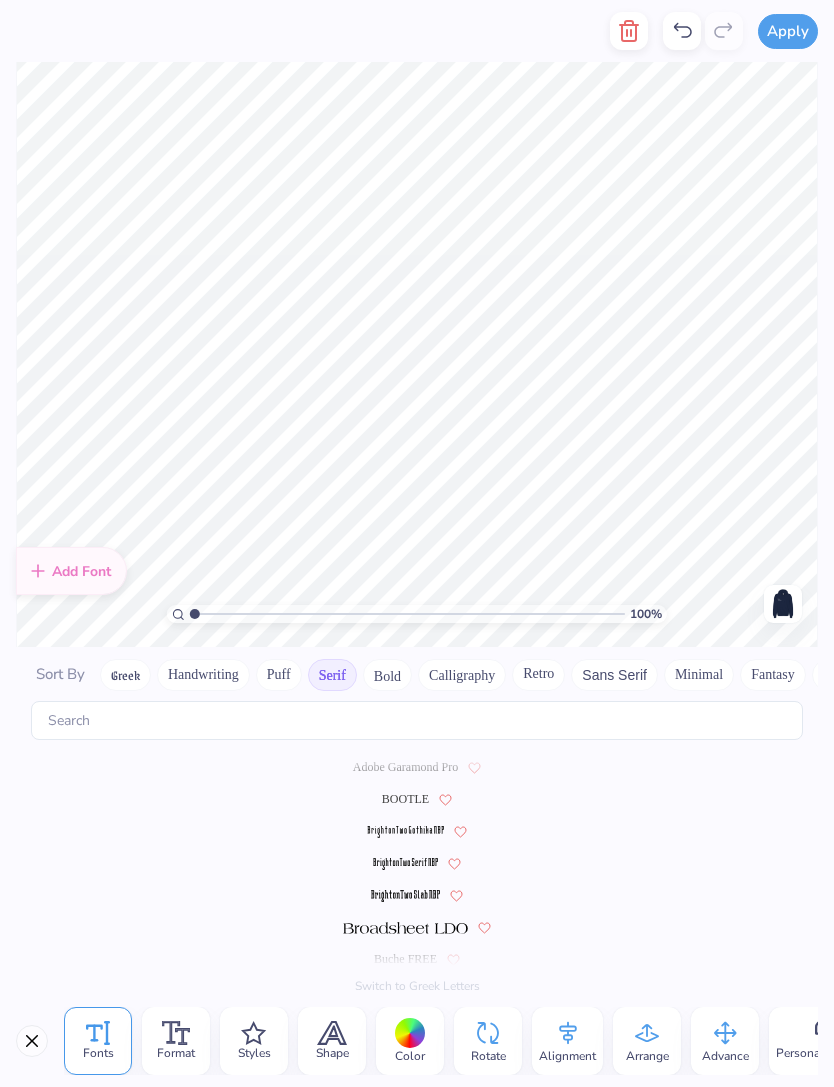 type on "The Sisters of Beta Eta sping '25 PC invite you to" 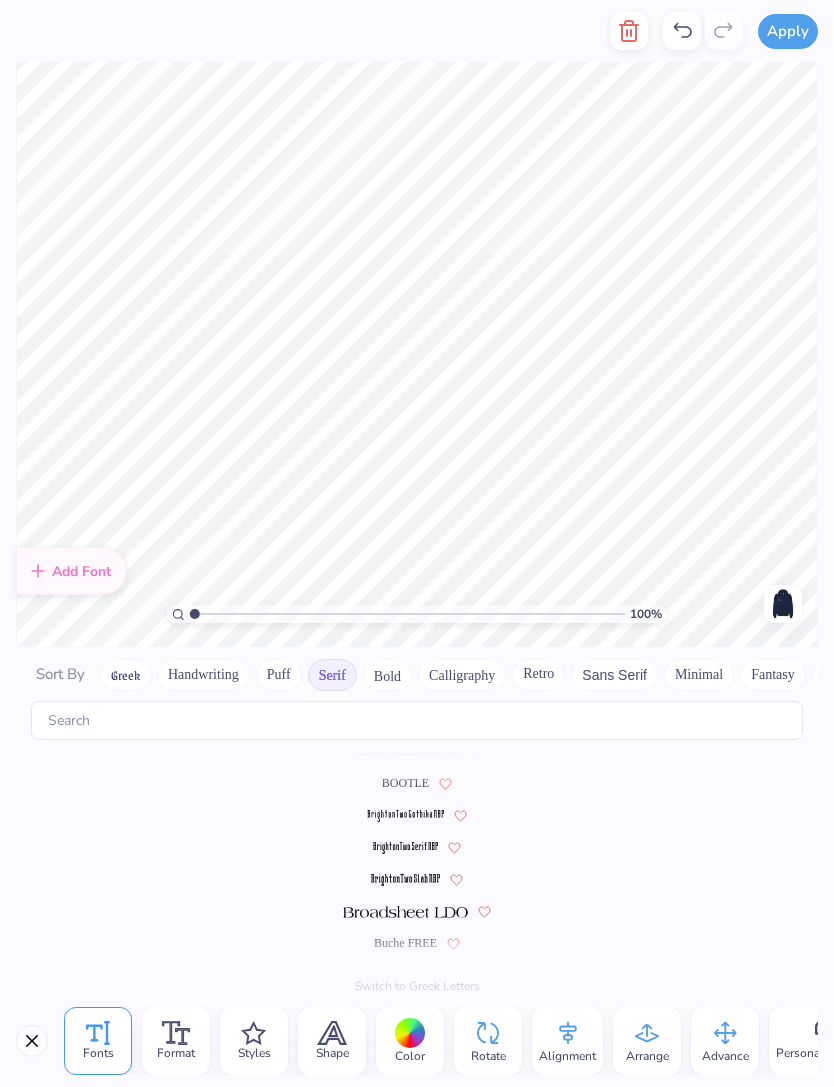 scroll, scrollTop: 0, scrollLeft: 0, axis: both 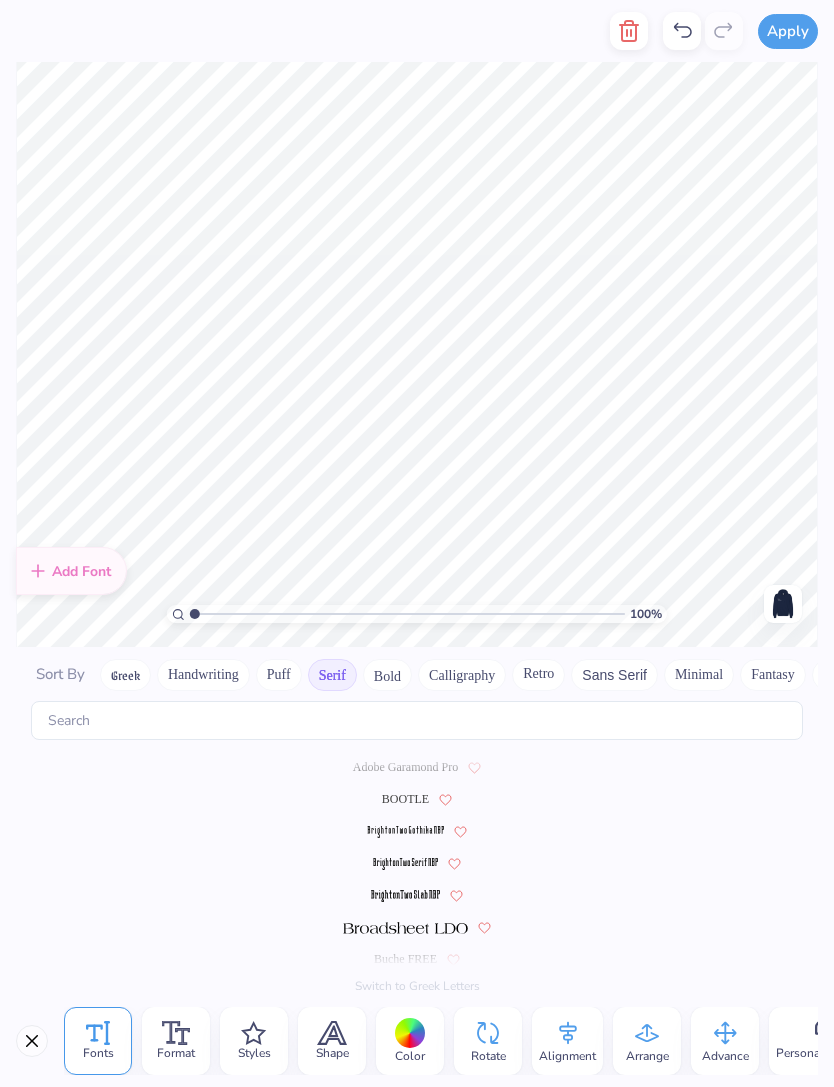 type on "The Sisters of Beta Eta sping '25 PC
invite you to" 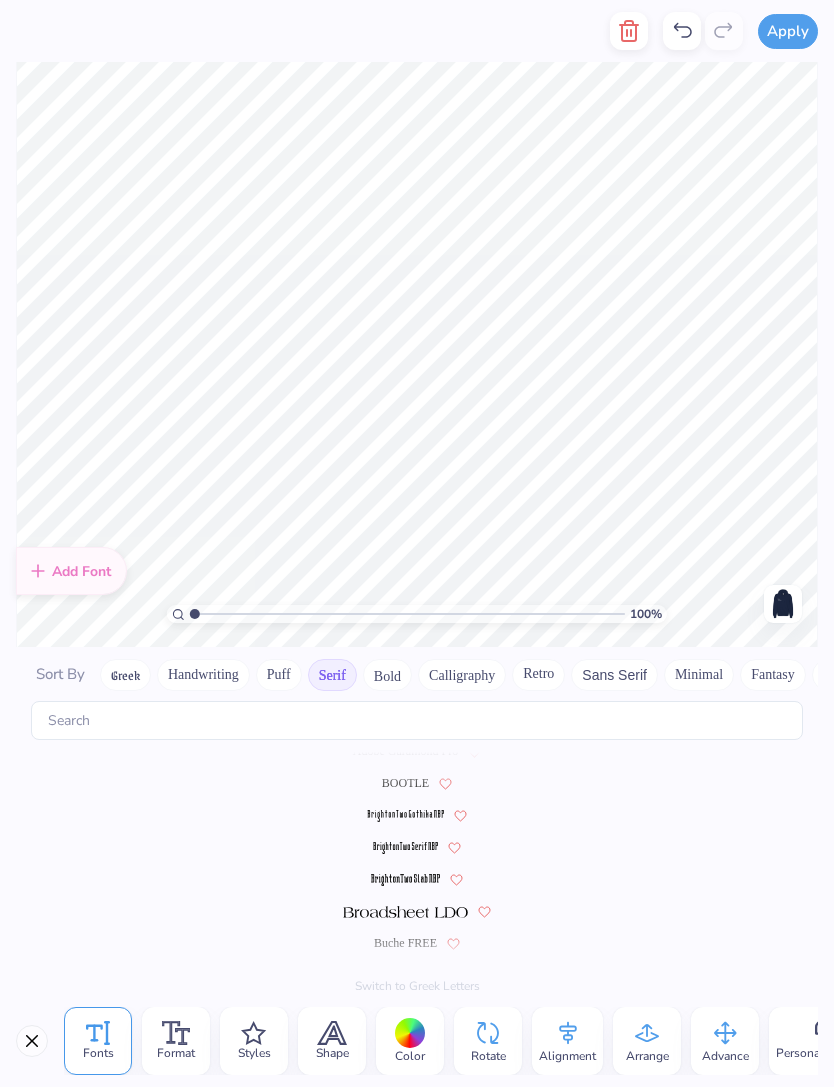 scroll, scrollTop: 0, scrollLeft: 0, axis: both 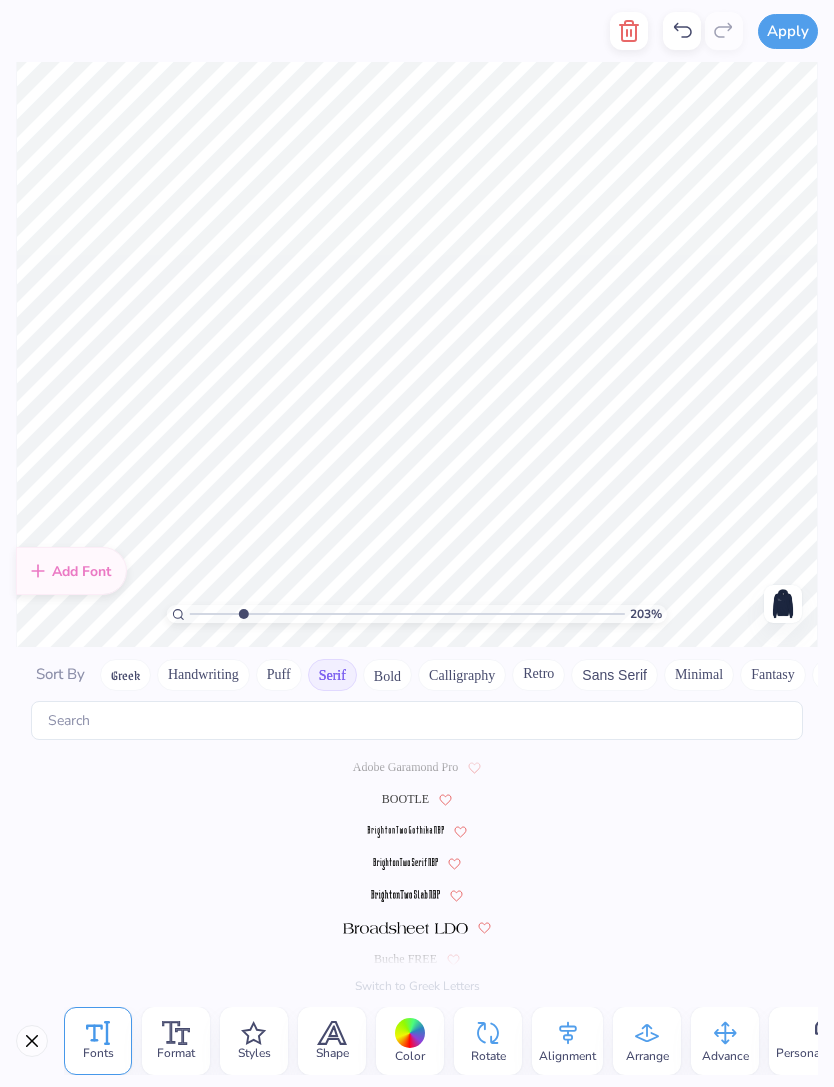 type on "2.02905616211857" 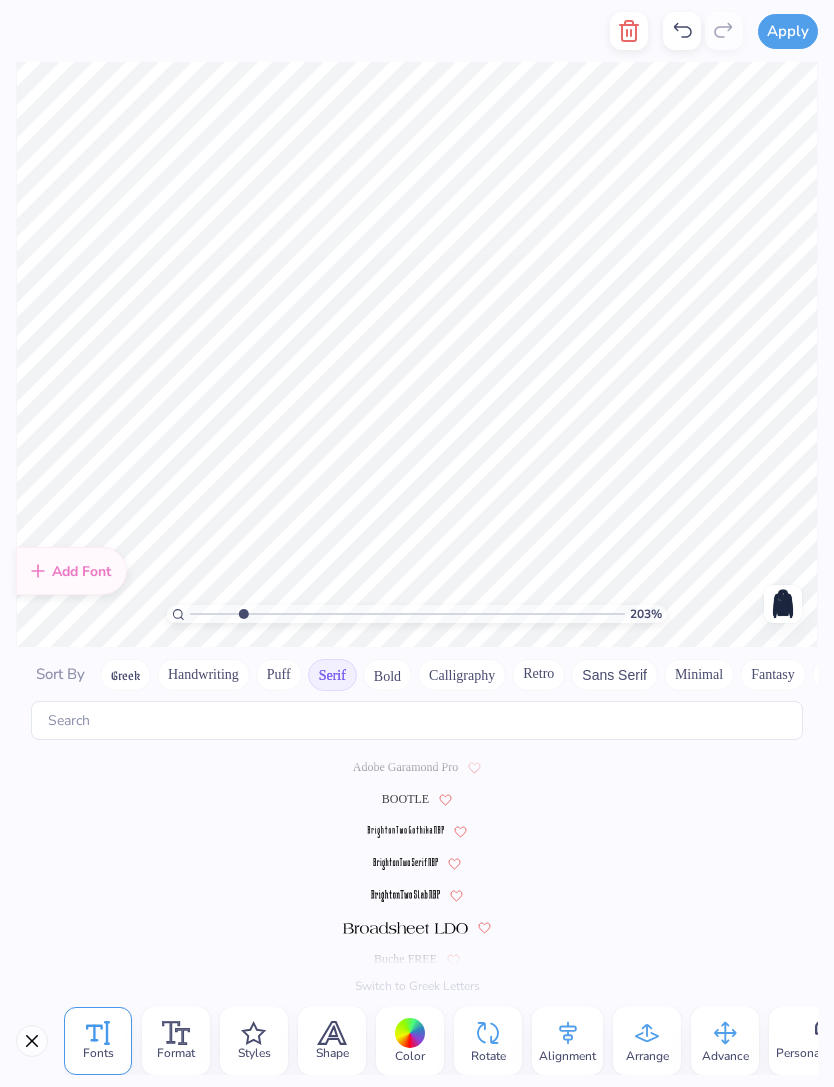 type on "The Sisters of Beta Eta '25 PC
invite you to" 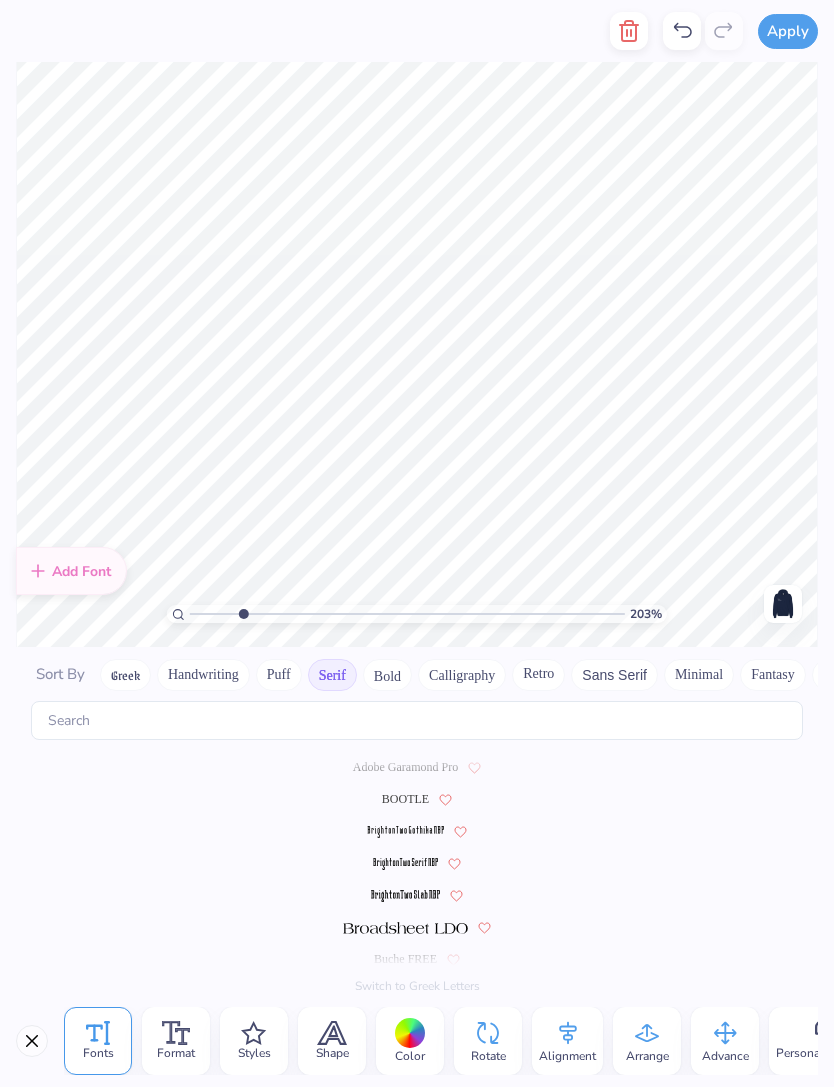 scroll, scrollTop: 1, scrollLeft: 11, axis: both 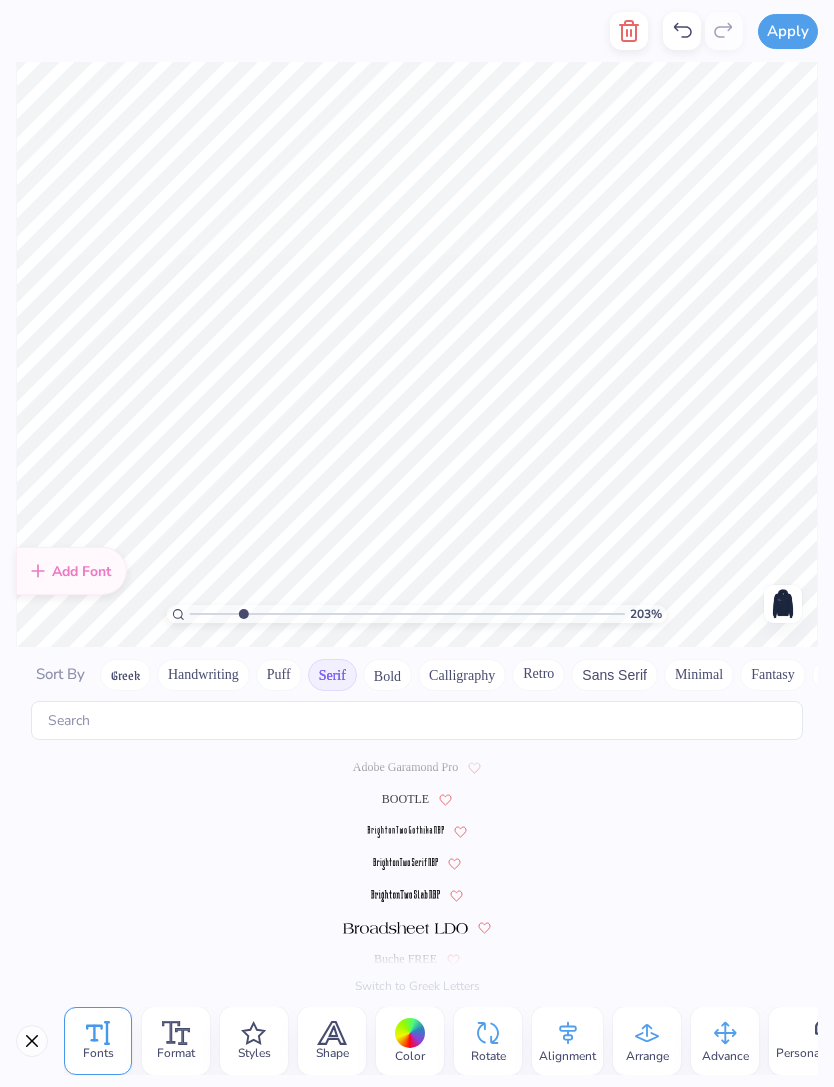 type on "The Sisters of Beta Eta invite you to" 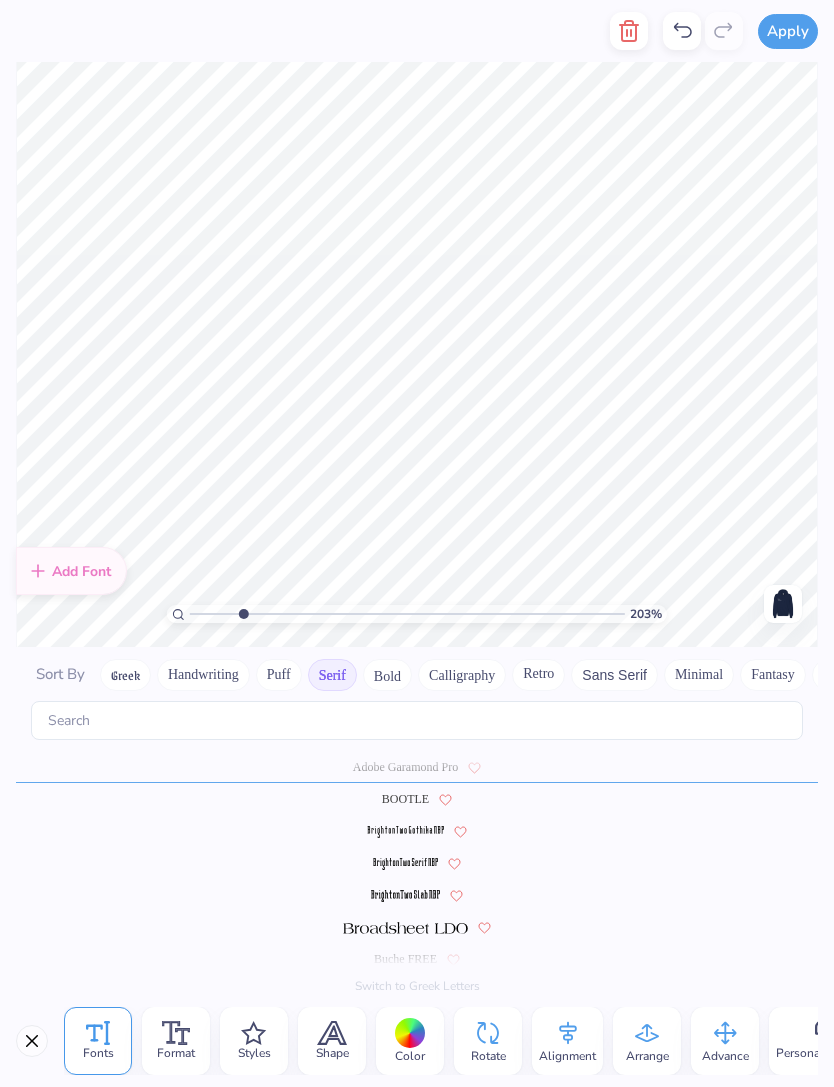 scroll, scrollTop: 0, scrollLeft: 0, axis: both 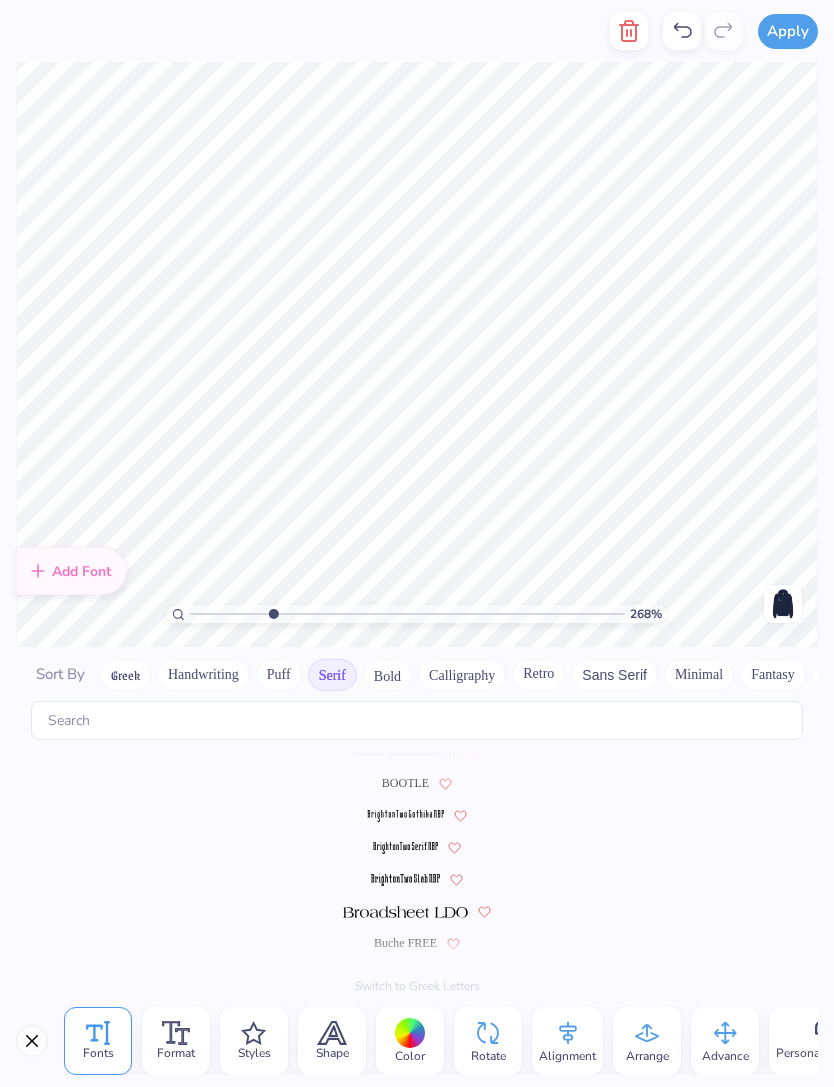 click 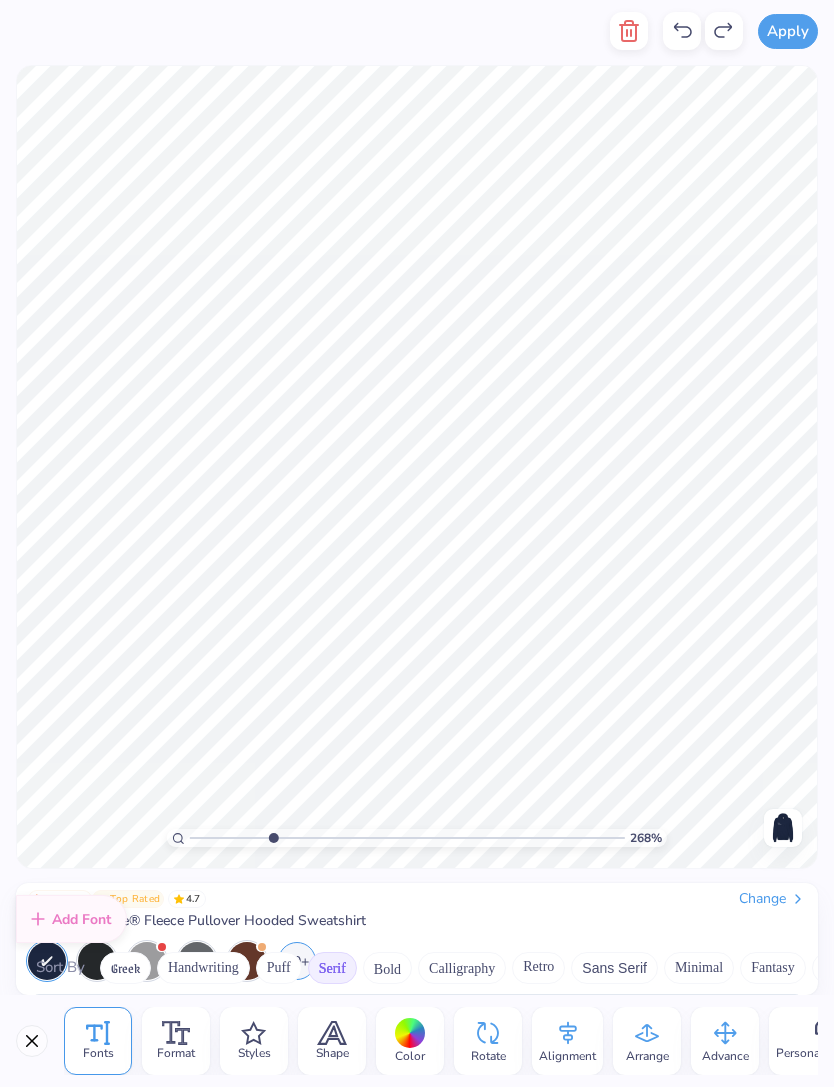 scroll, scrollTop: 0, scrollLeft: 0, axis: both 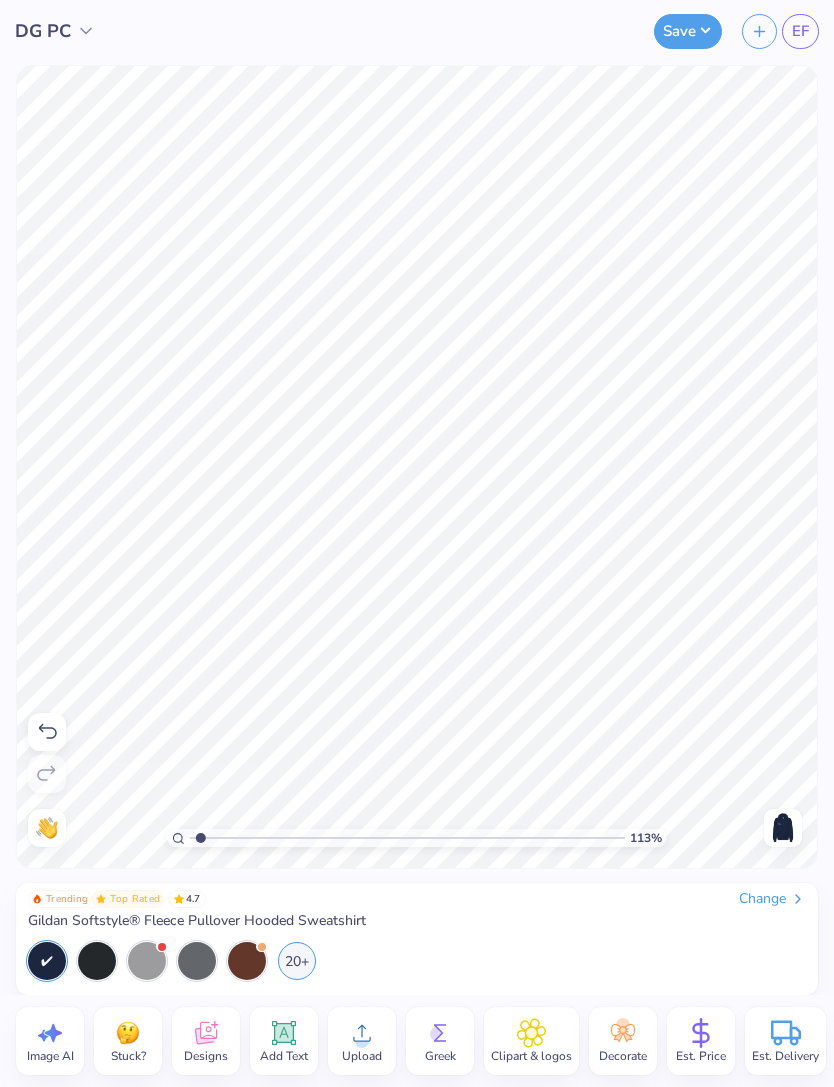 type on "1" 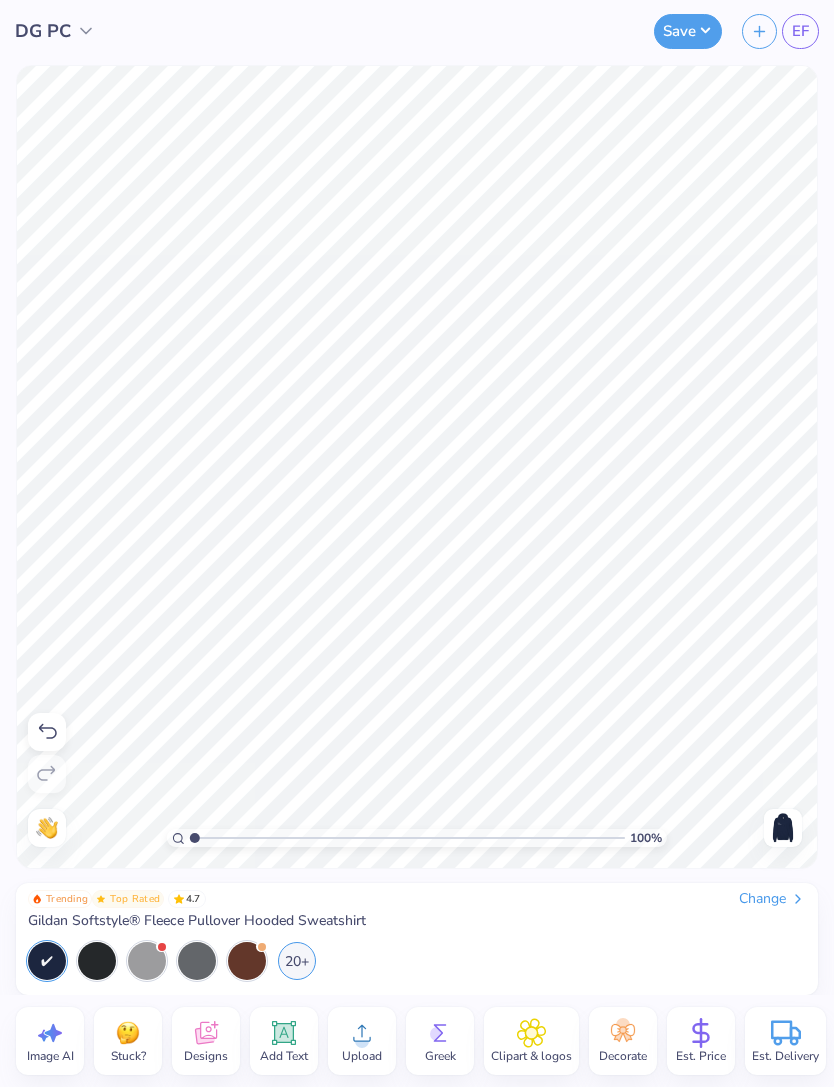 click at bounding box center [783, 828] 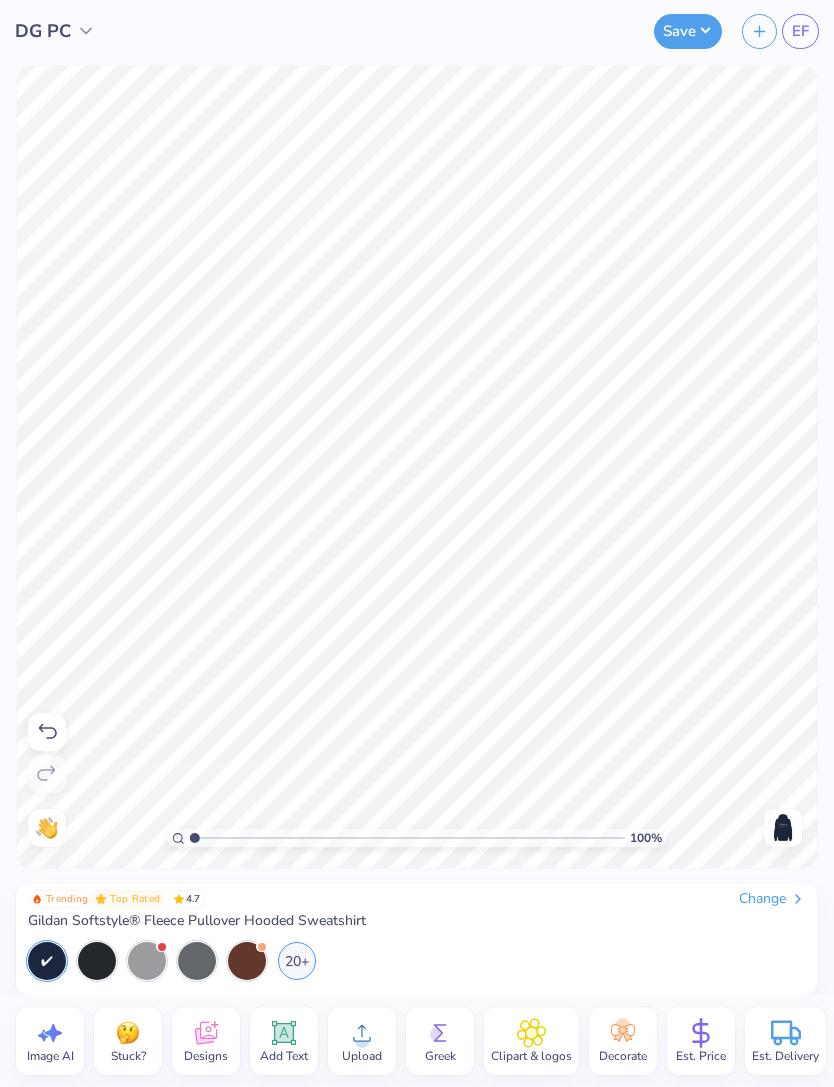 click at bounding box center [783, 828] 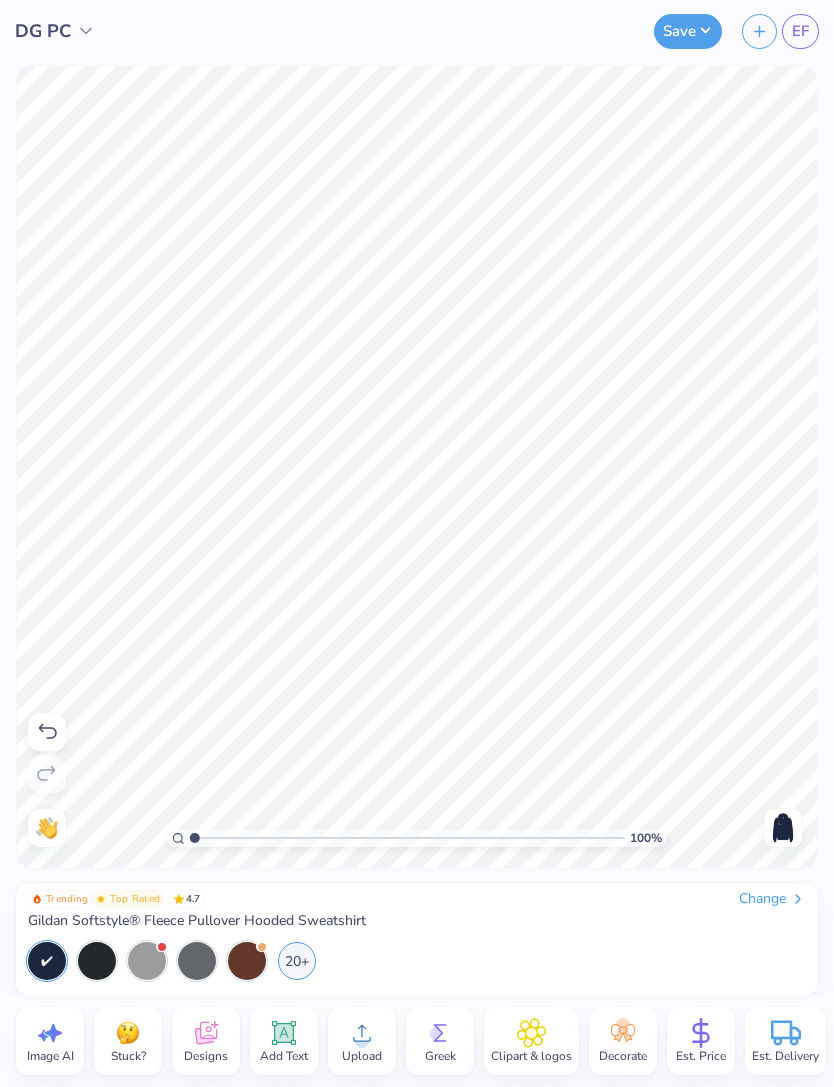 click at bounding box center [783, 828] 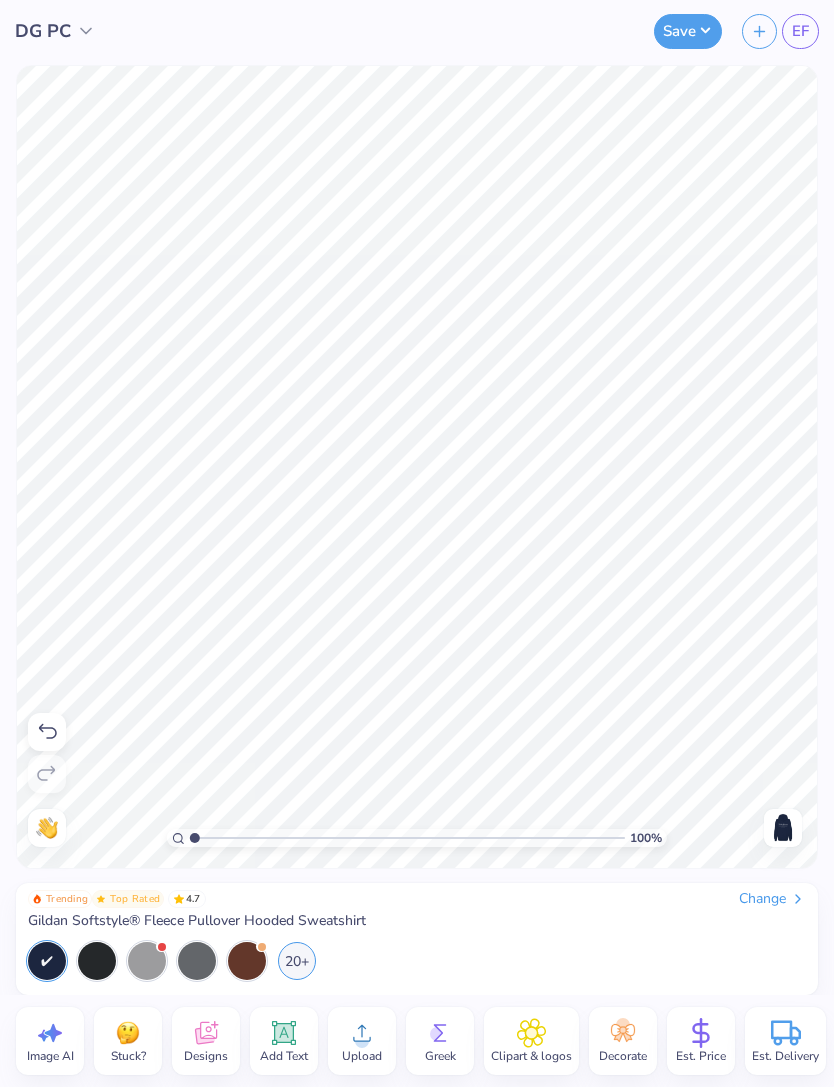 click at bounding box center [783, 828] 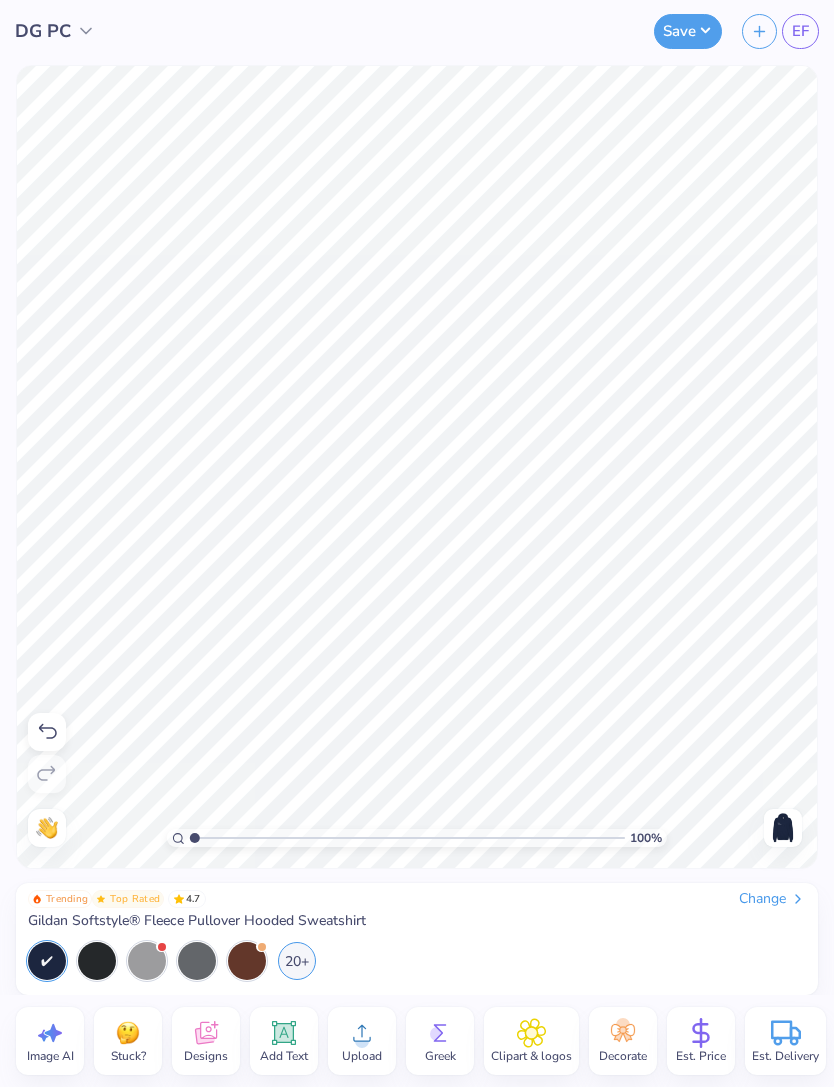 click on "Change" at bounding box center (772, 899) 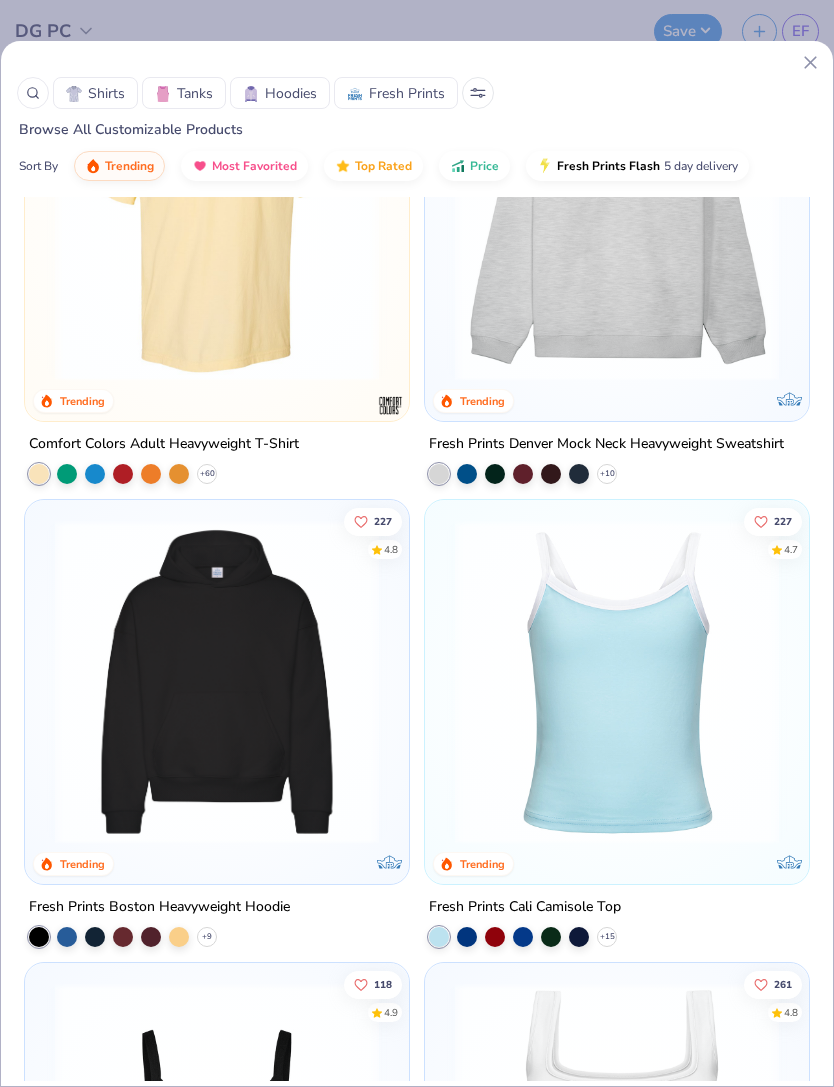 scroll, scrollTop: 173, scrollLeft: 0, axis: vertical 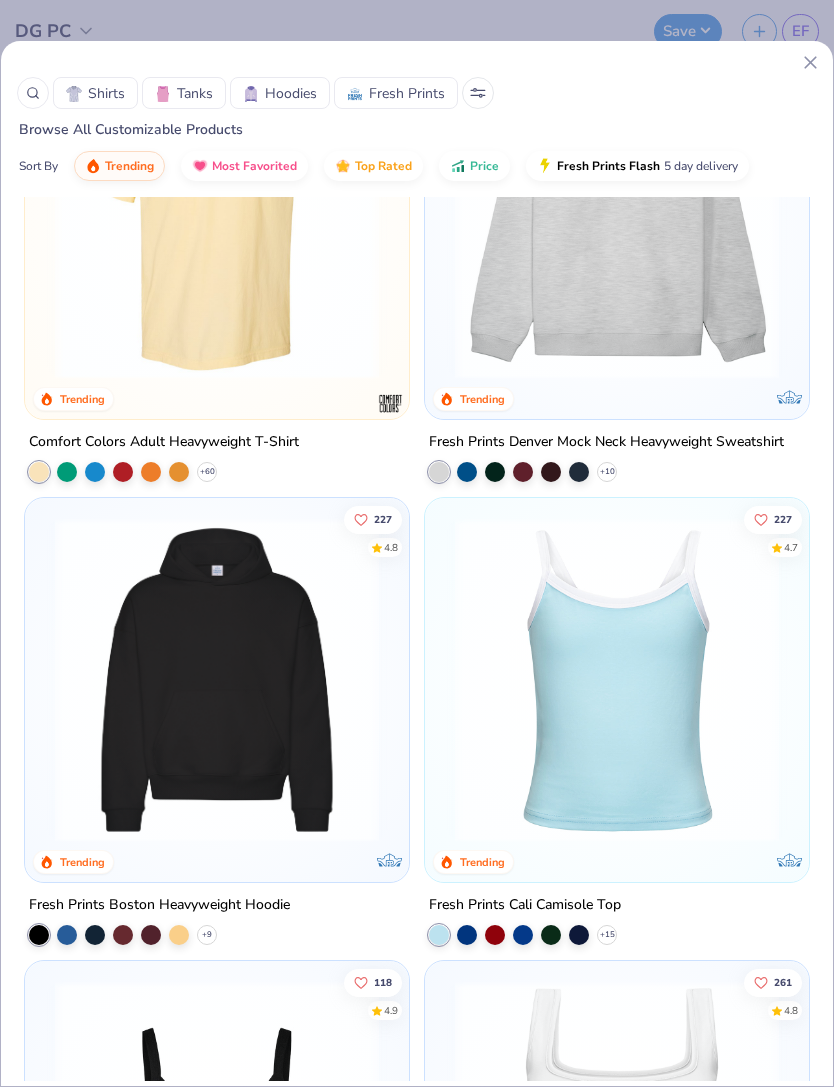 click 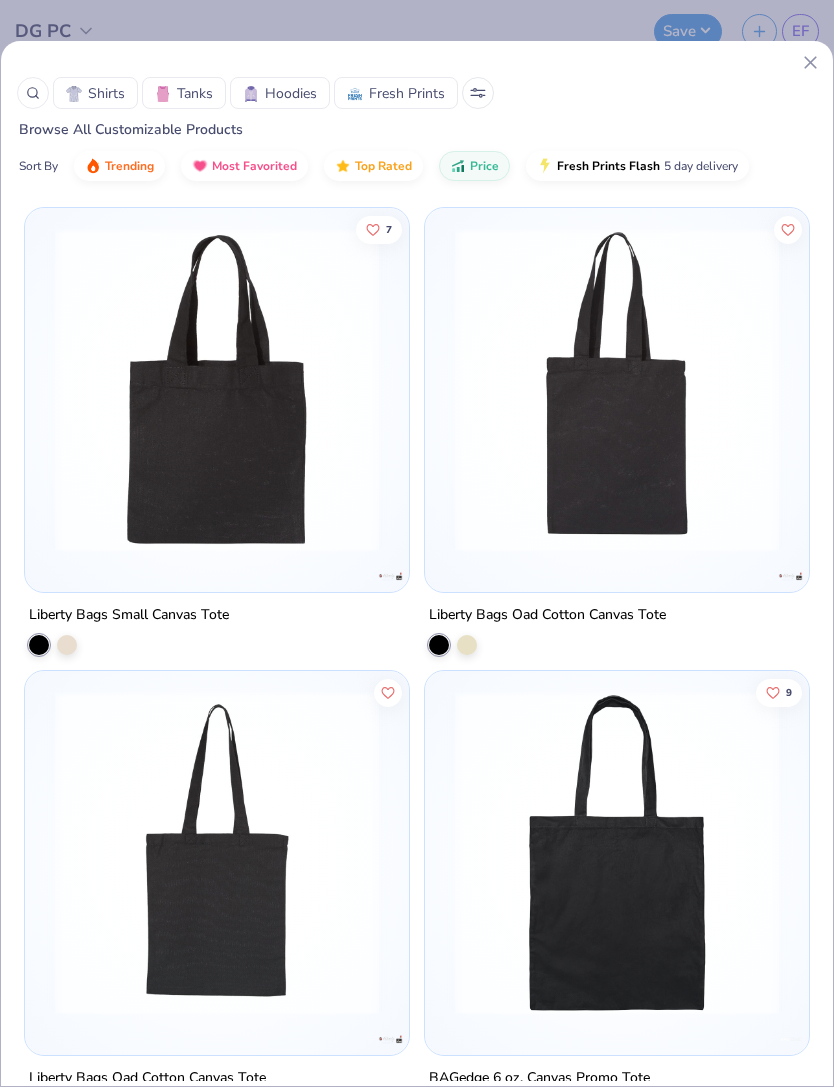 click on "Price" at bounding box center (484, 166) 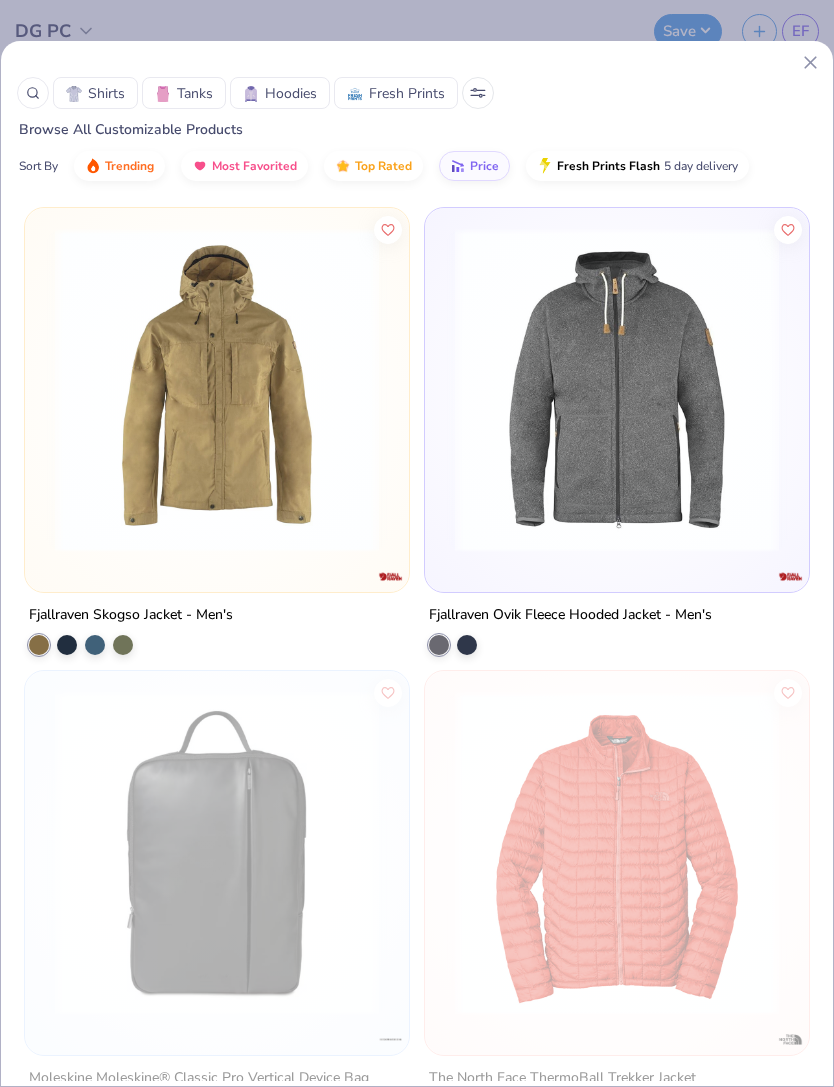 click on "Price" at bounding box center (484, 166) 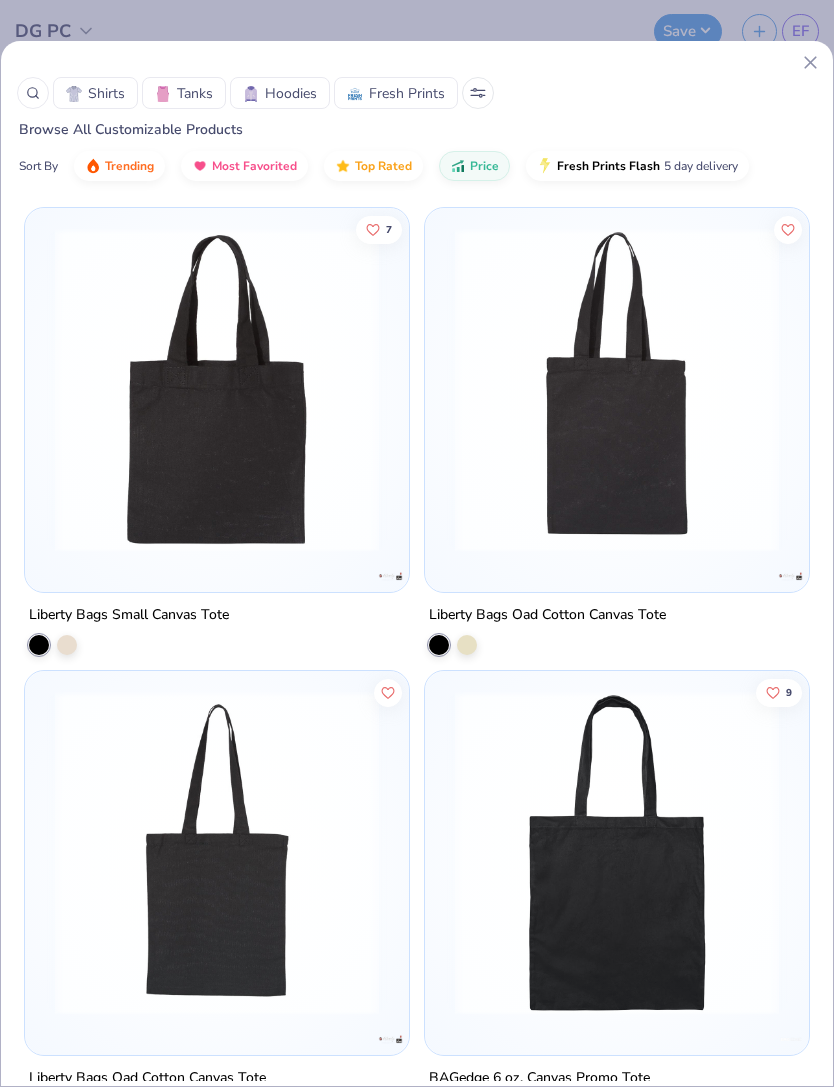 click at bounding box center (251, 94) 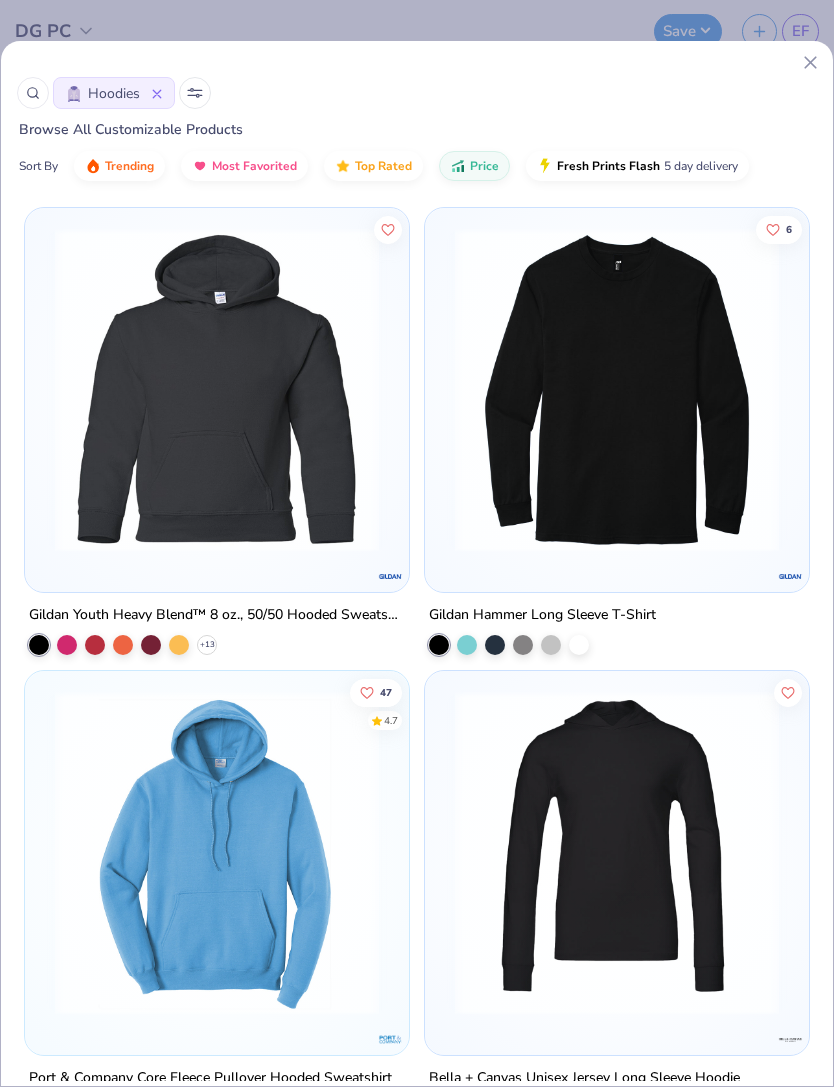 scroll, scrollTop: 0, scrollLeft: 0, axis: both 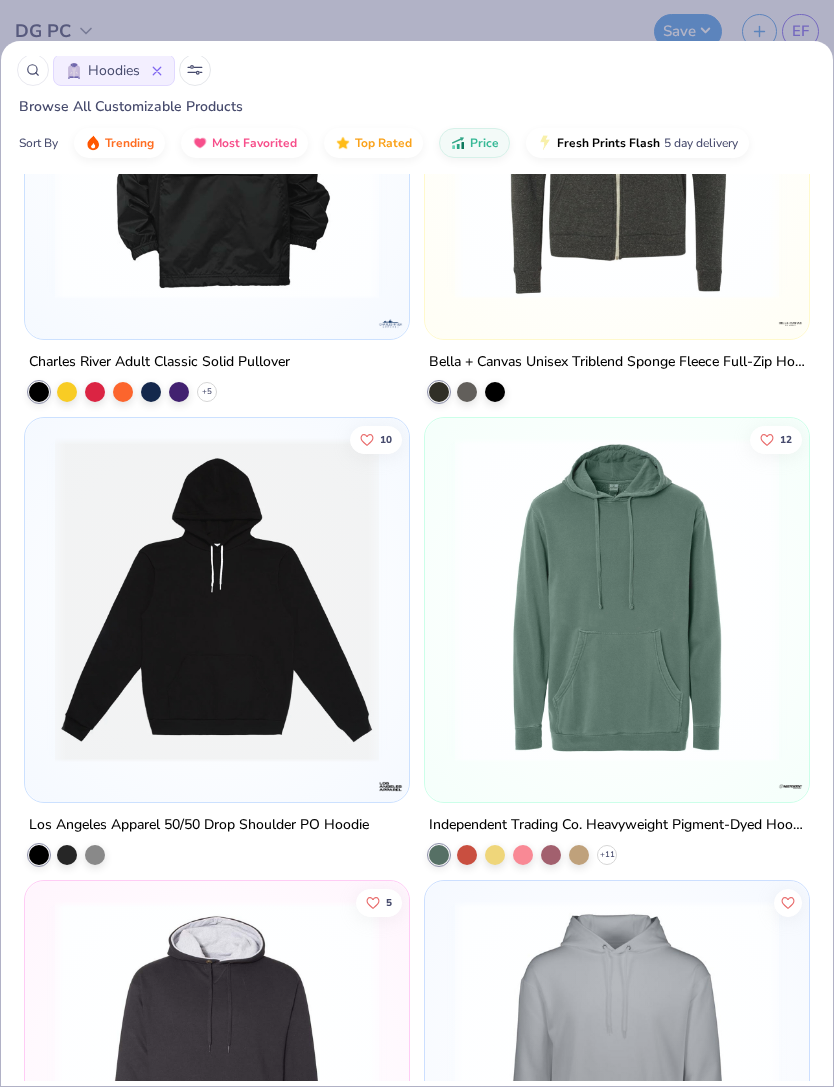 click on "Hoodies Browse All Customizable Products Sort By Trending Most Favorited Top Rated Price Fresh Prints Flash 5 day delivery Badger Performance Fleece Hooded Sweatshirt + 16 227 4.8 Exclusive Fresh Prints Boston Heavyweight Hoodie + 9 12 Charles River Adult Classic Solid Pullover + 5 Bella + Canvas Unisex Triblend Sponge Fleece Full-Zip Hoodie 10 Los Angeles Apparel 50/50 Drop Shoulder PO Hoodie 12 Independent Trading Co. Heavyweight Pigment-Dyed Hooded Sweatshirt + 11 5 Champion Cotton Max Hooded Sweatshirt Augusta Sportswear Adult Wicking Fleece Hood + 13 Midweight Tie-Dye Hooded Sweatshirt + 2 J America Unisex Sport Lace Mvp Pullover Hooded Sweatshirt" at bounding box center (417, 543) 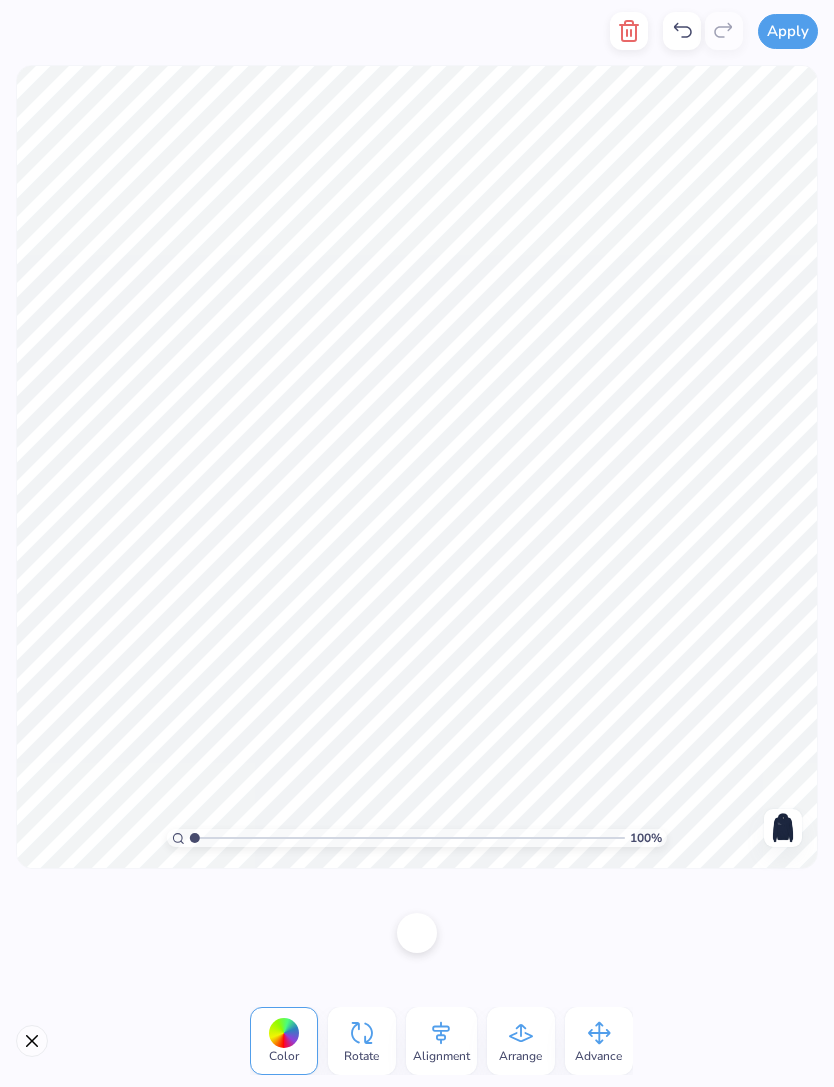 click on "Color" at bounding box center [284, 1056] 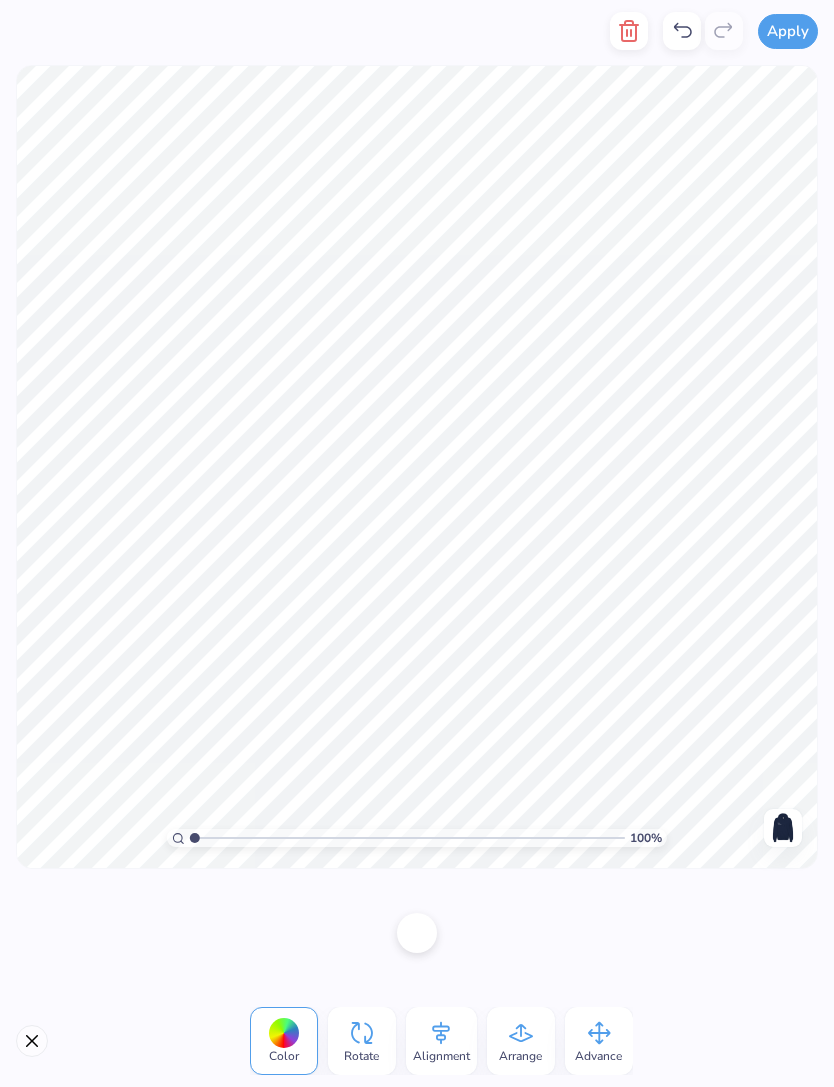 click 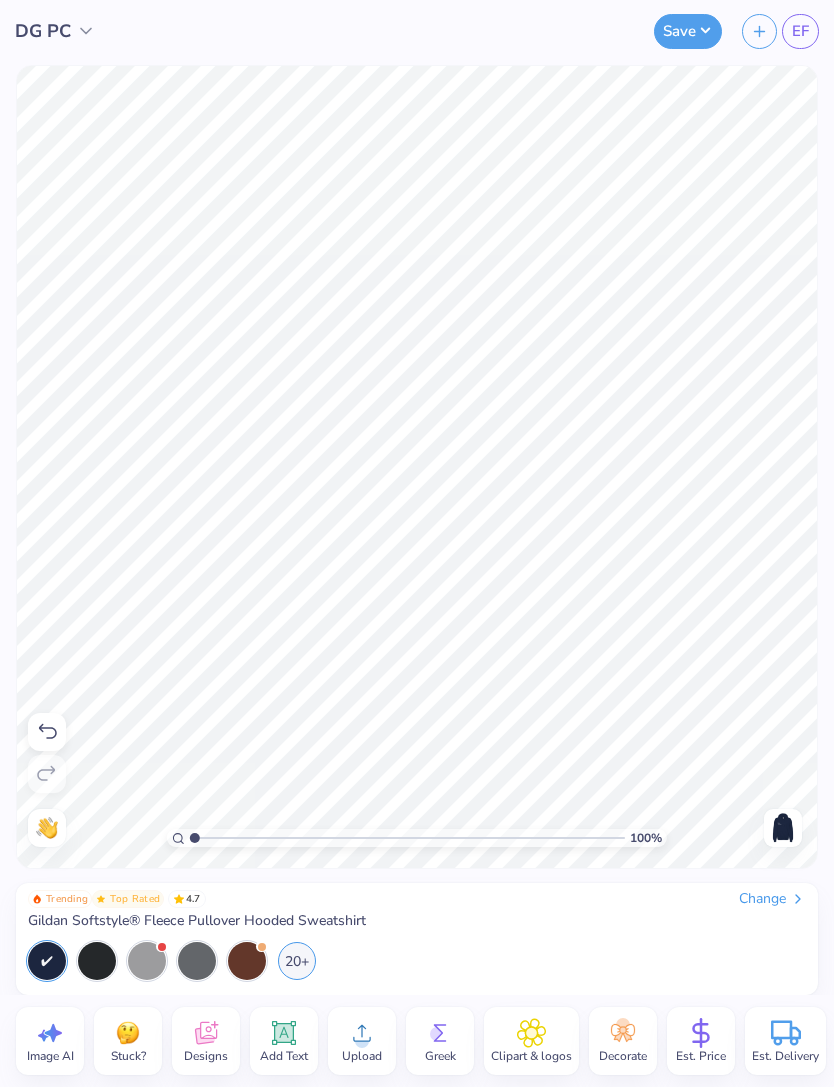 click at bounding box center (783, 828) 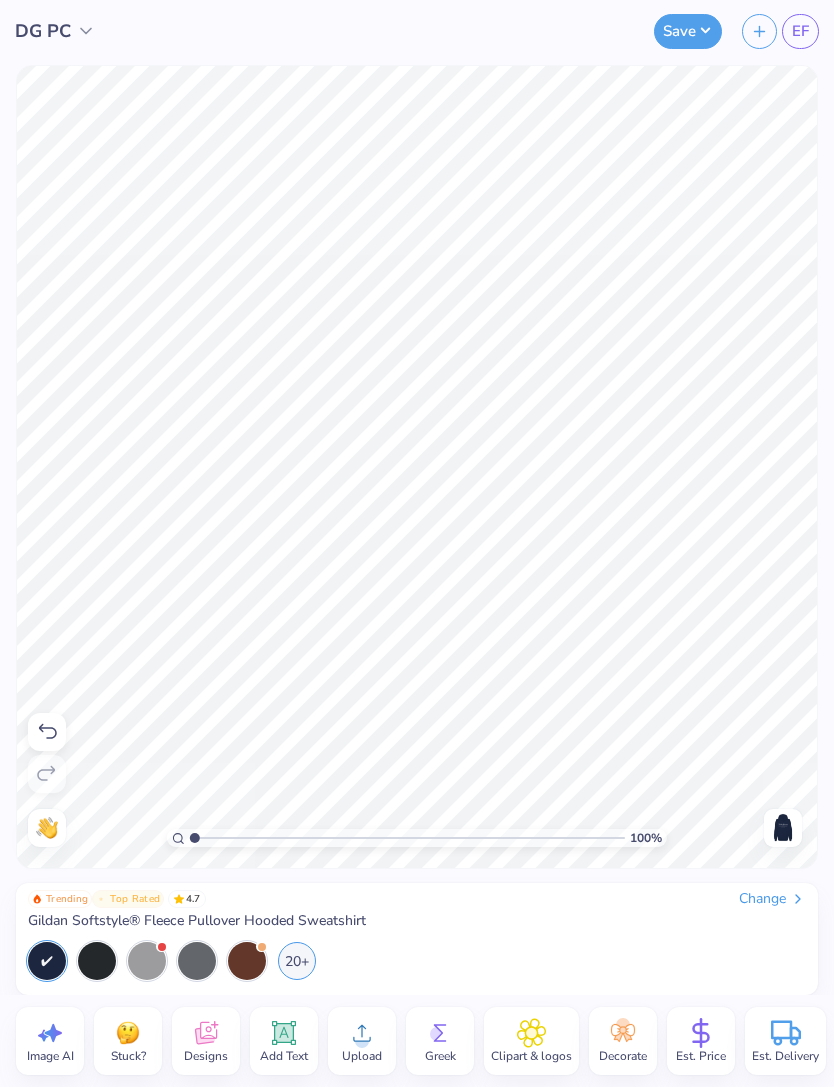 click on "Est. Price" at bounding box center [701, 1056] 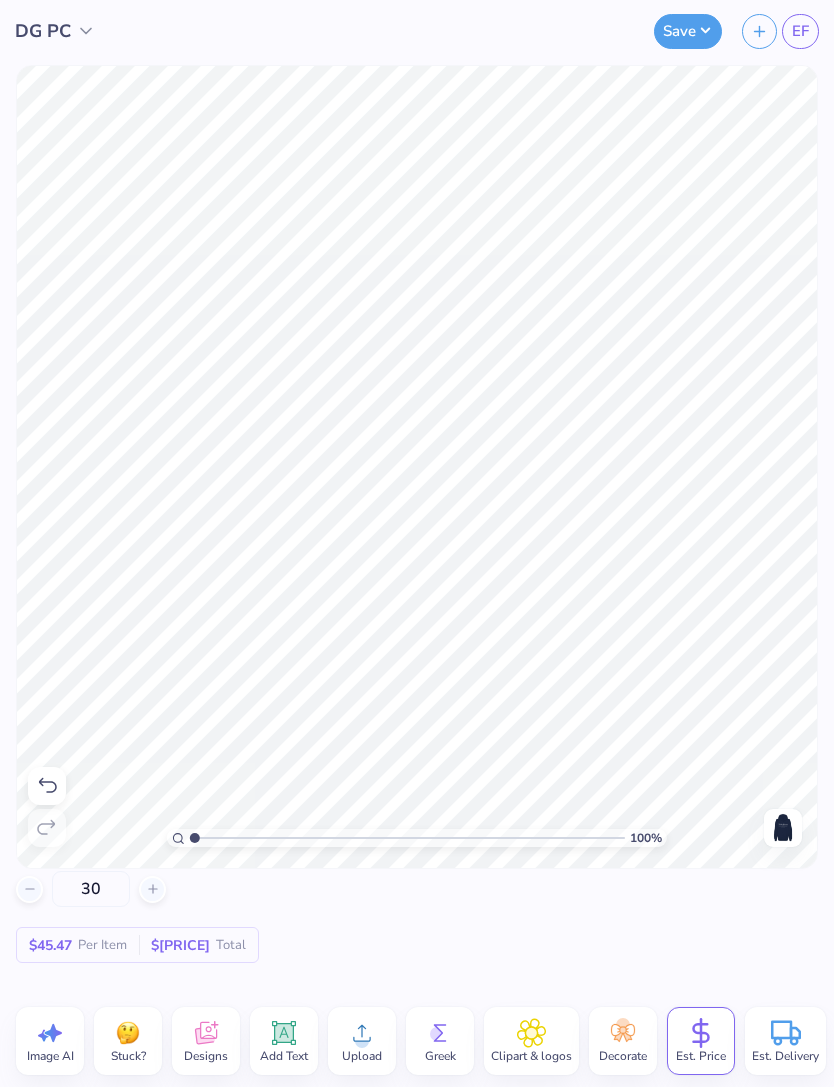 click at bounding box center (783, 828) 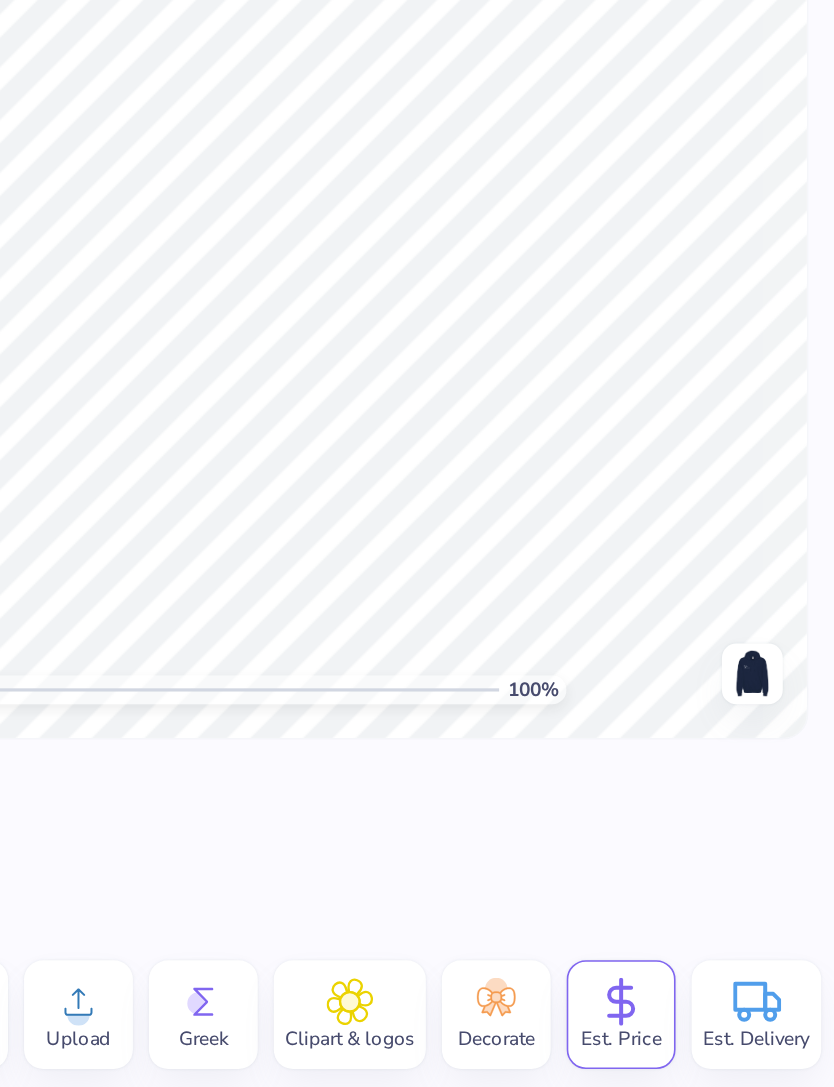 click 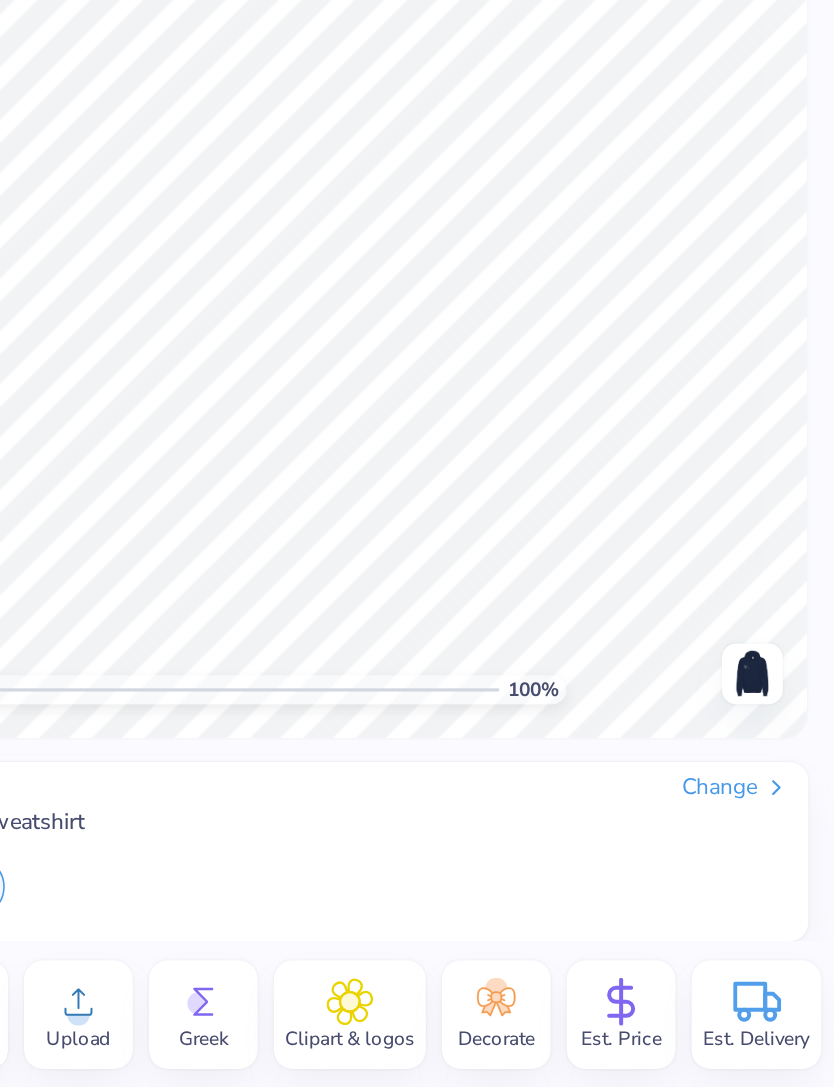 click 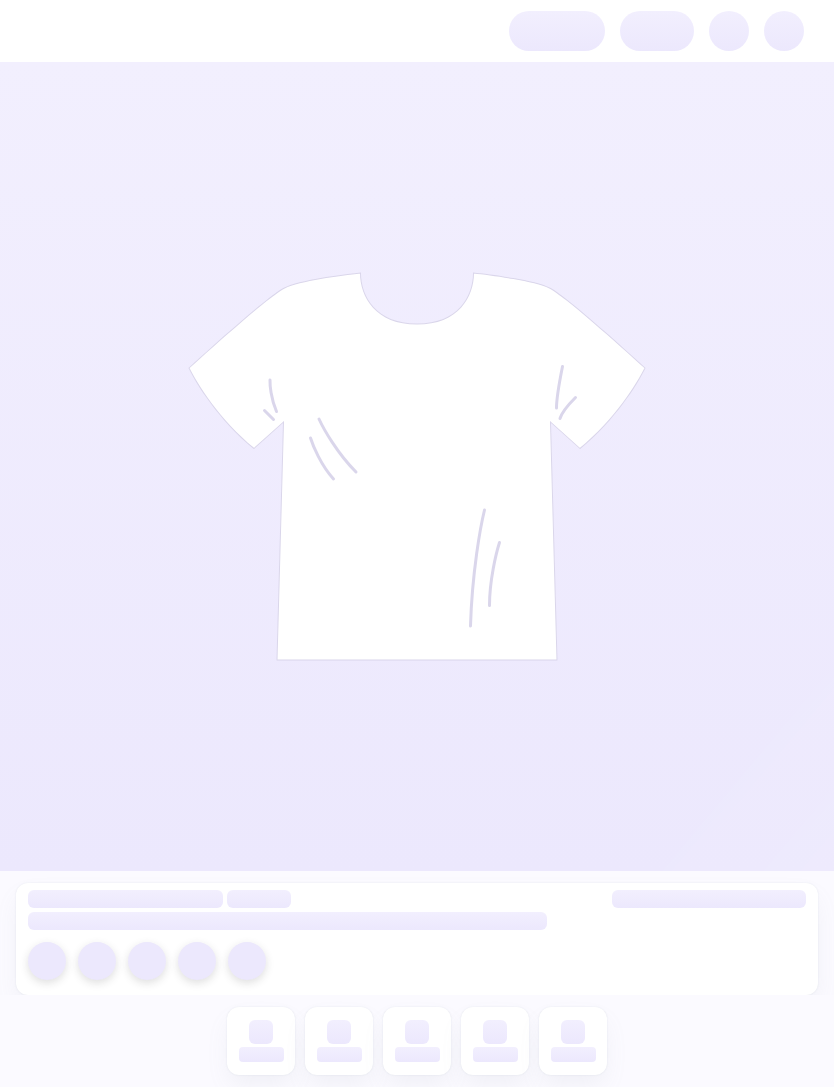 scroll, scrollTop: 0, scrollLeft: 0, axis: both 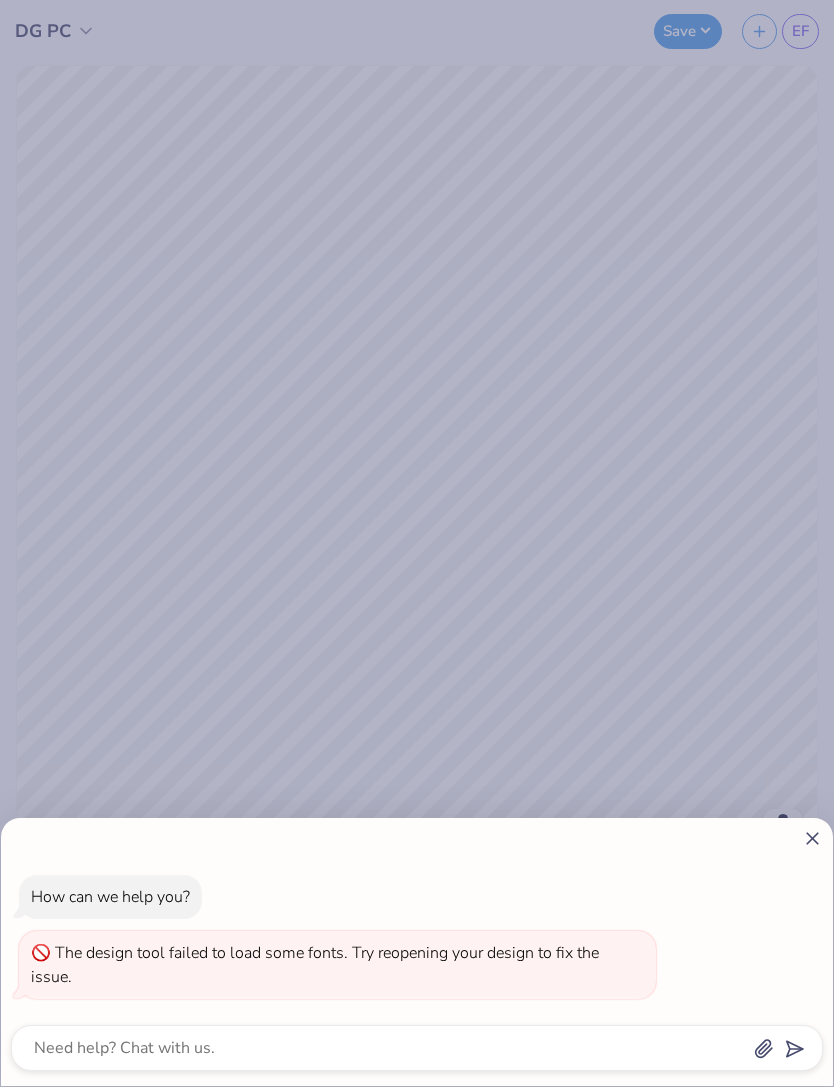 click 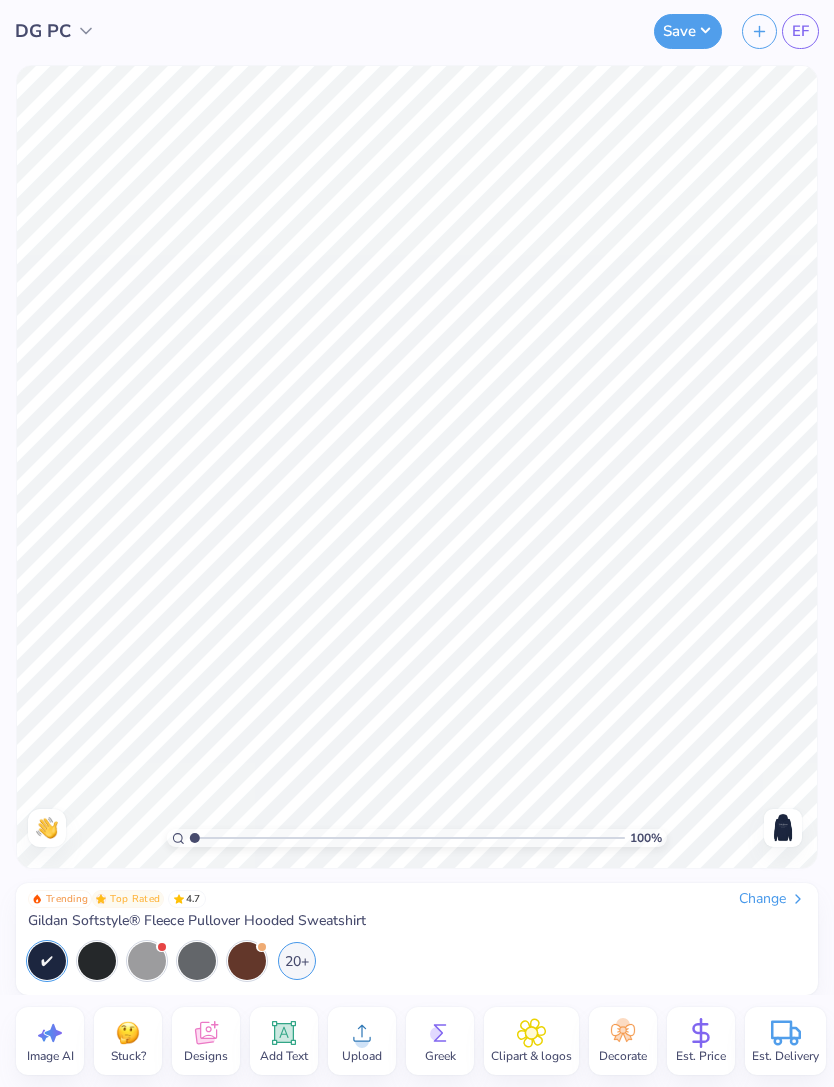 click at bounding box center (783, 828) 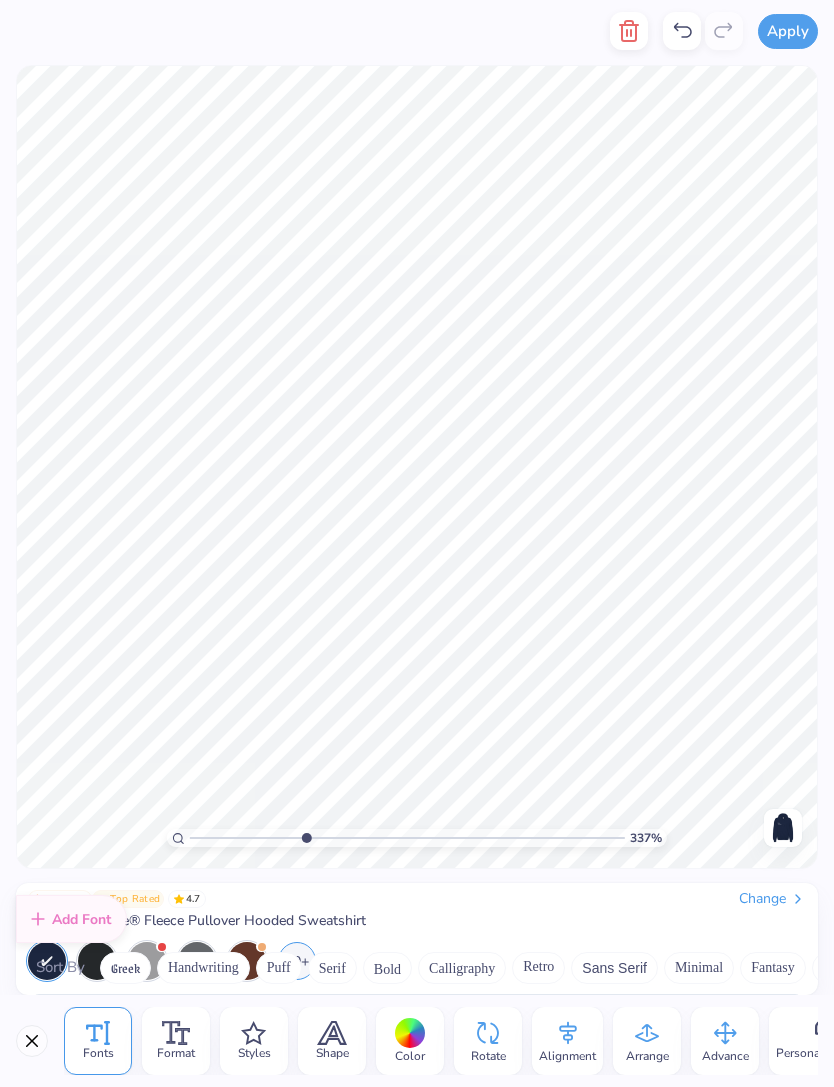 scroll, scrollTop: 8560, scrollLeft: 0, axis: vertical 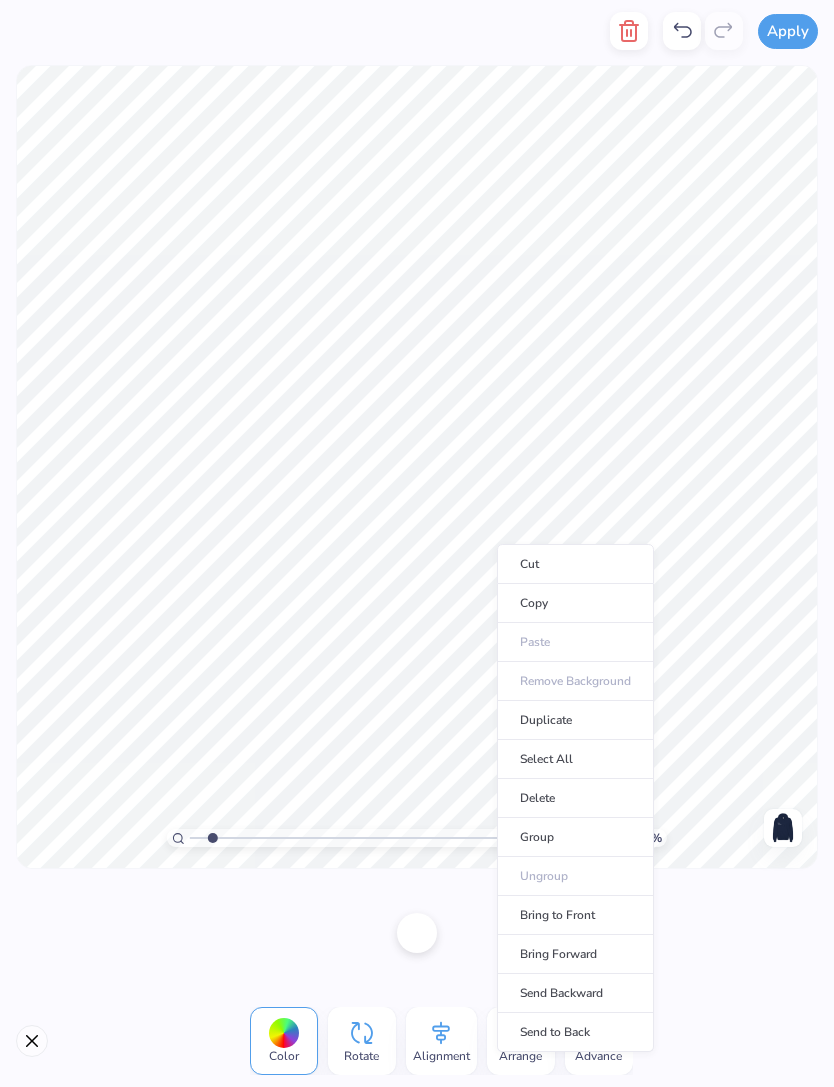 click on "Copy" at bounding box center (575, 603) 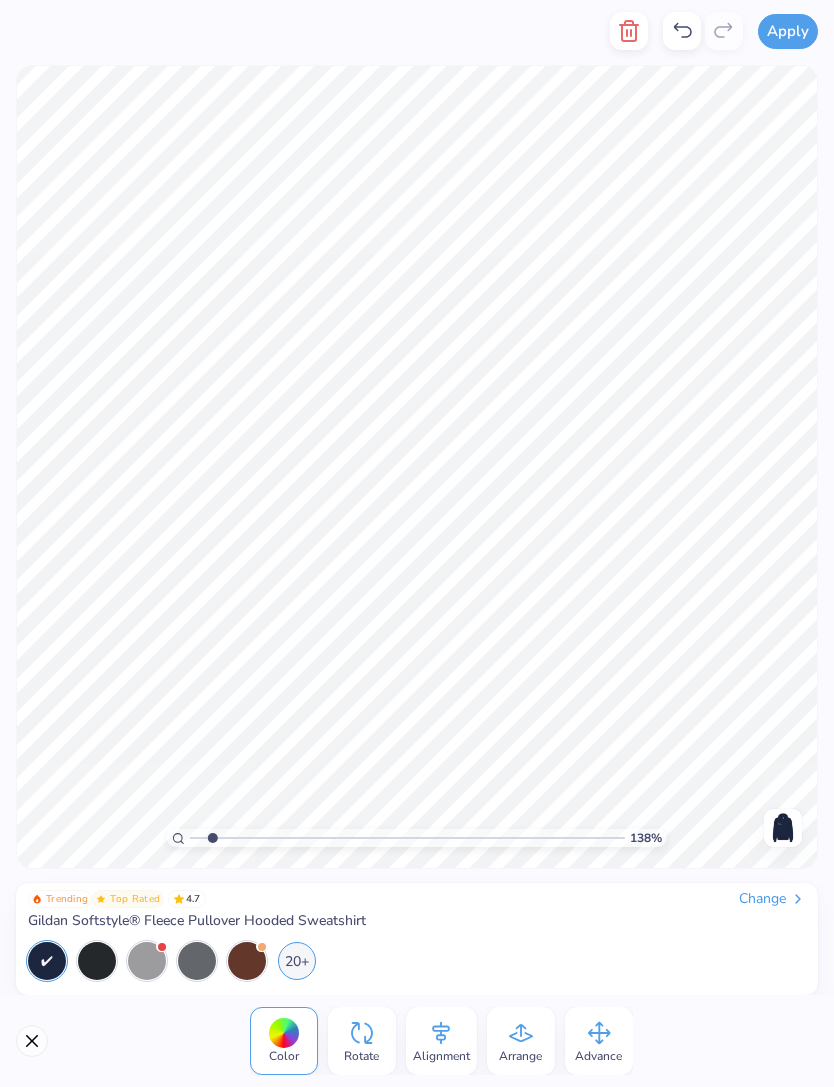 type on "1.37908923721646" 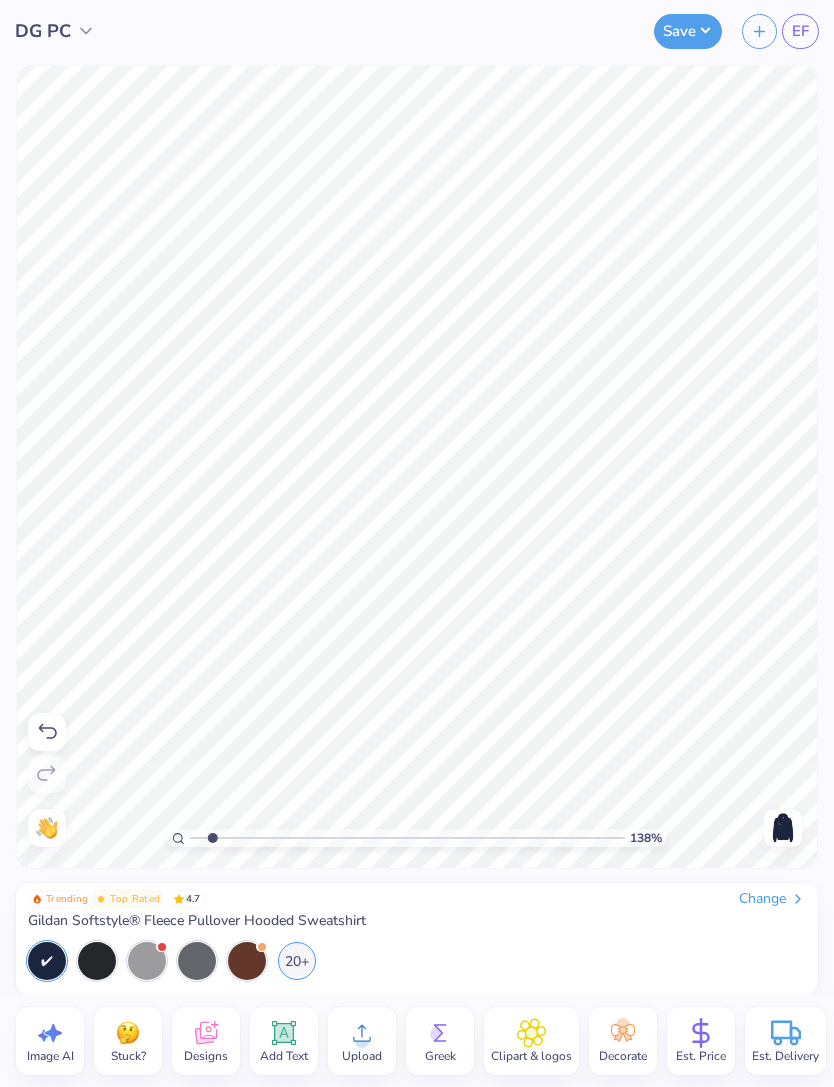 click on "Save" at bounding box center (688, 31) 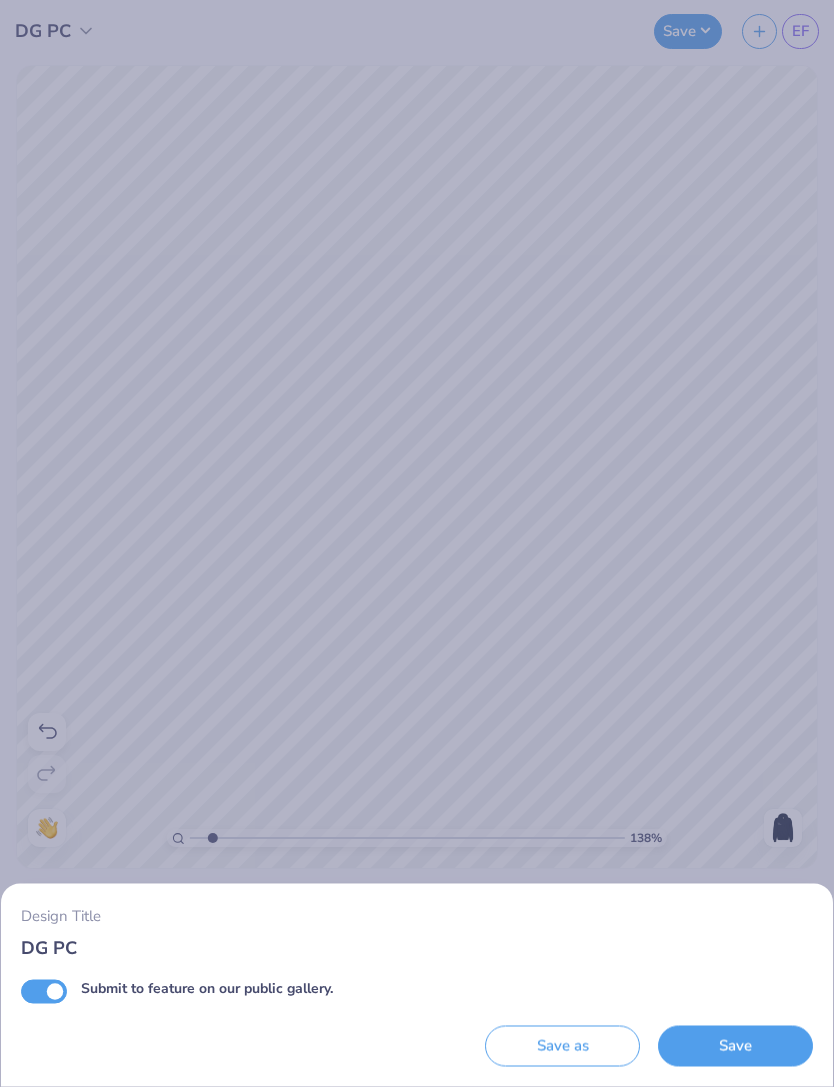 click on "Submit to feature on our public gallery." at bounding box center [44, 991] 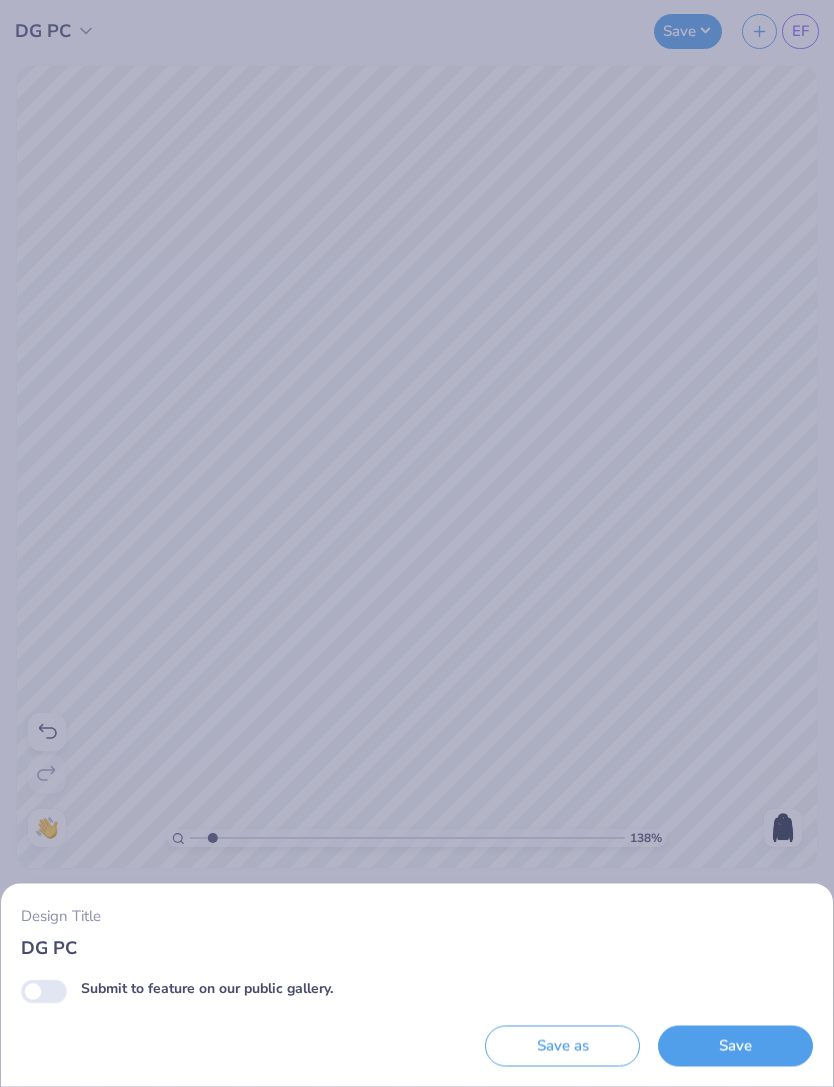 checkbox on "false" 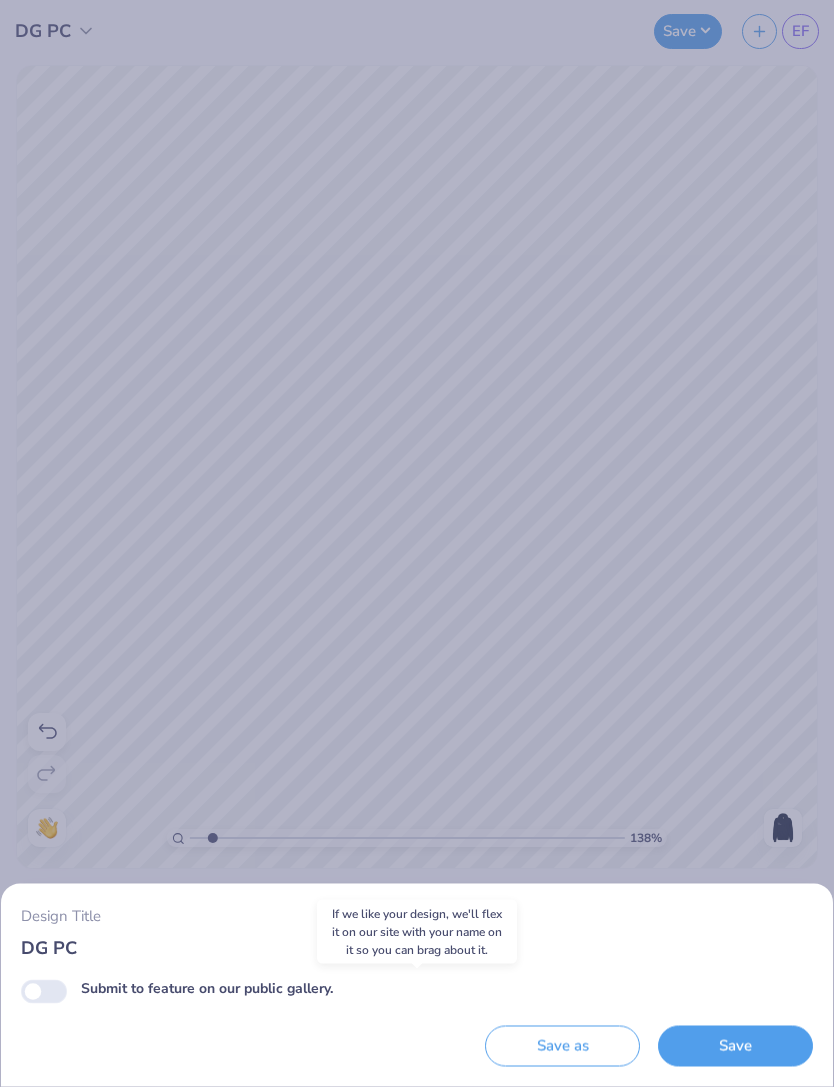 click on "Save" at bounding box center (735, 1046) 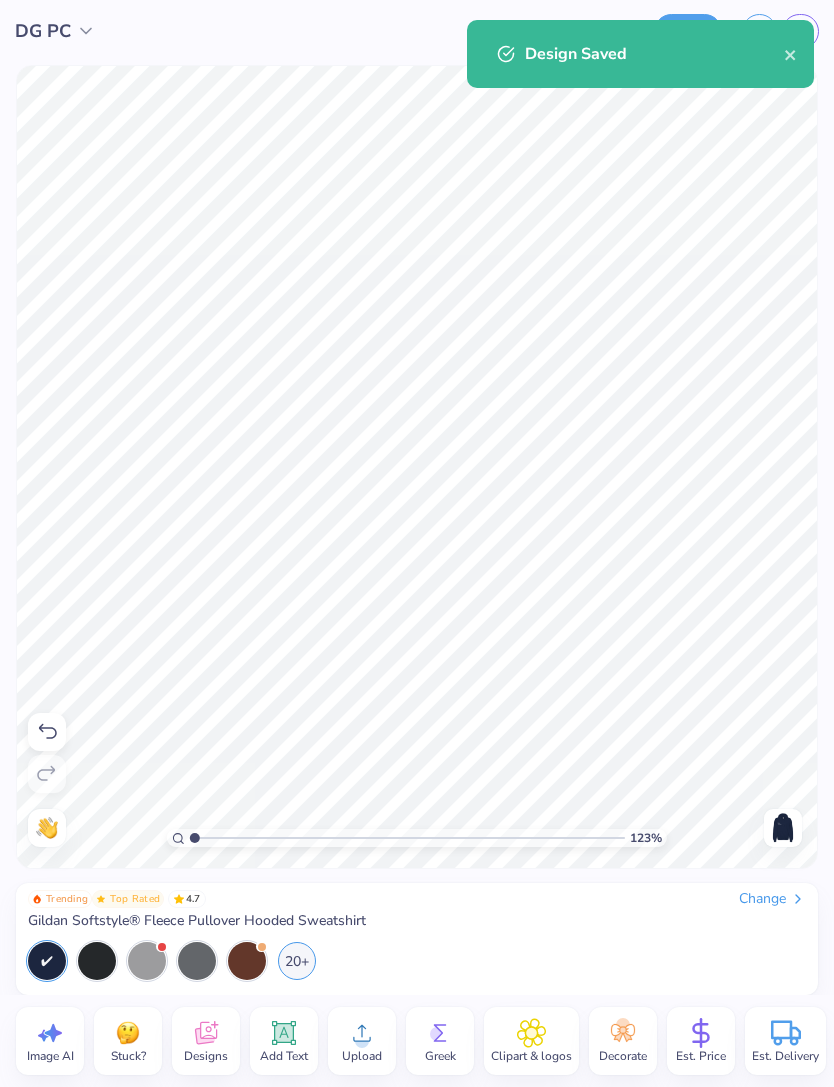 type on "1" 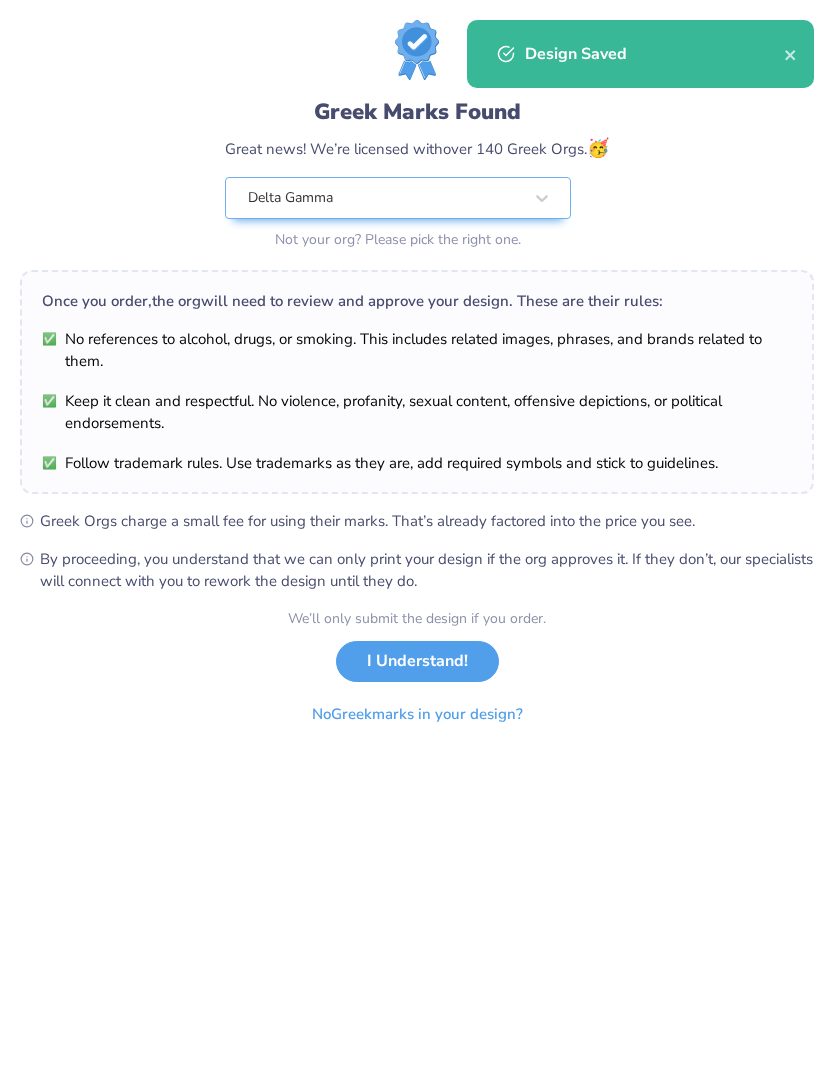 click on "I Understand!" at bounding box center (417, 661) 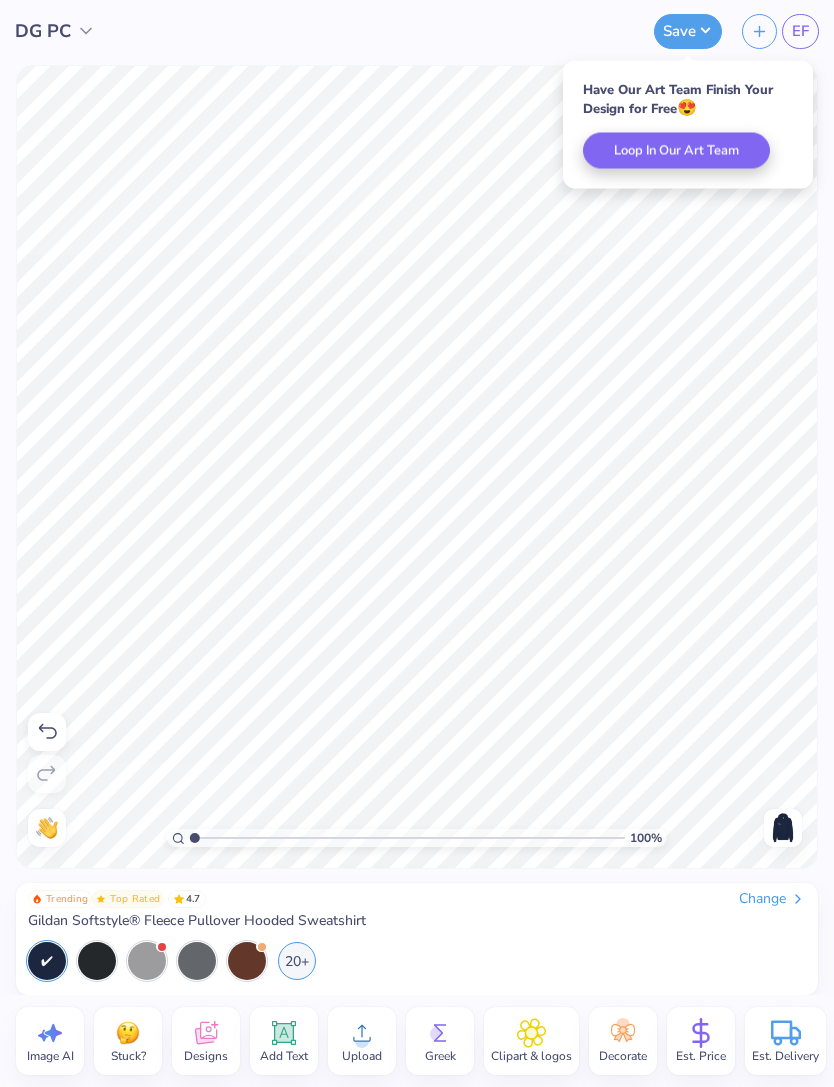 click at bounding box center (783, 828) 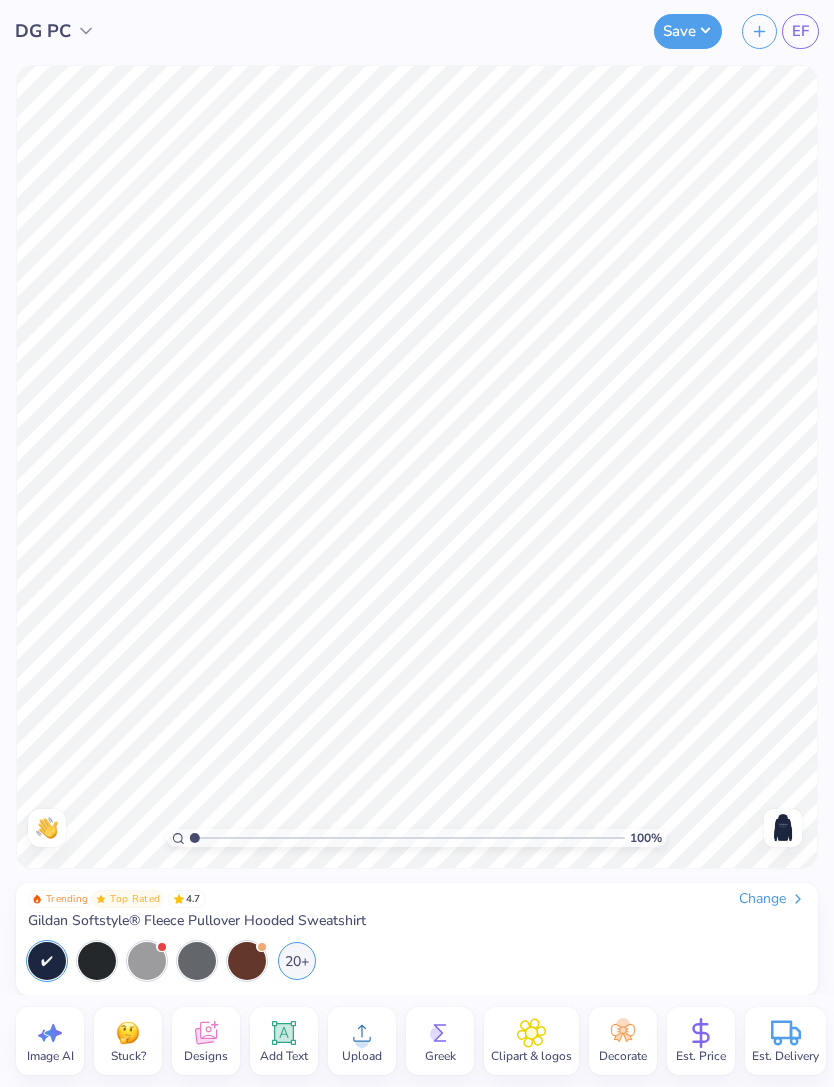 click on "Back" at bounding box center (783, 828) 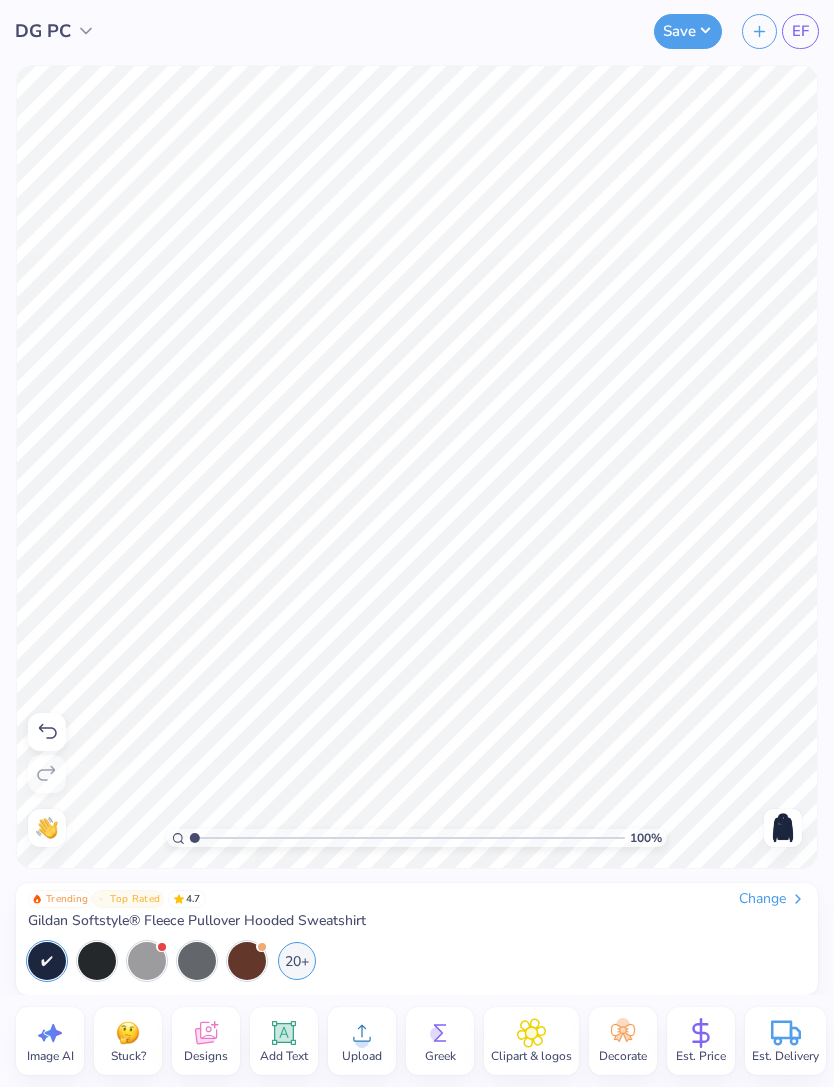 click 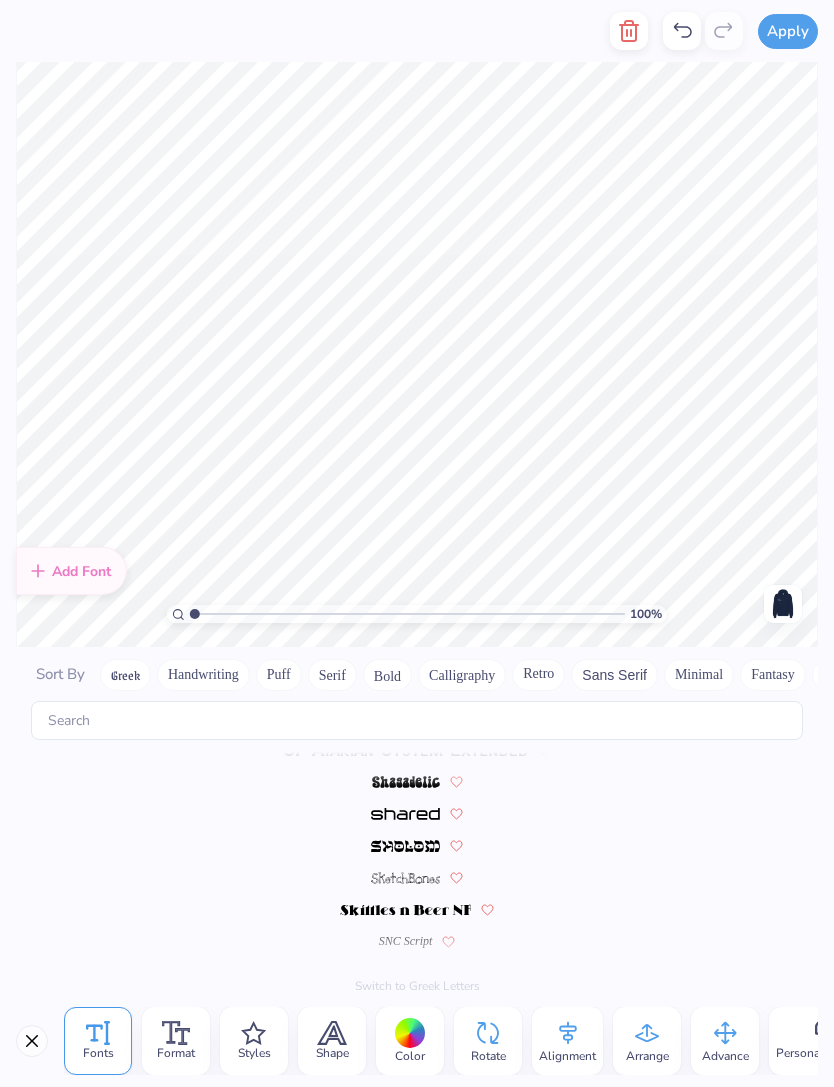 scroll, scrollTop: 8720, scrollLeft: 0, axis: vertical 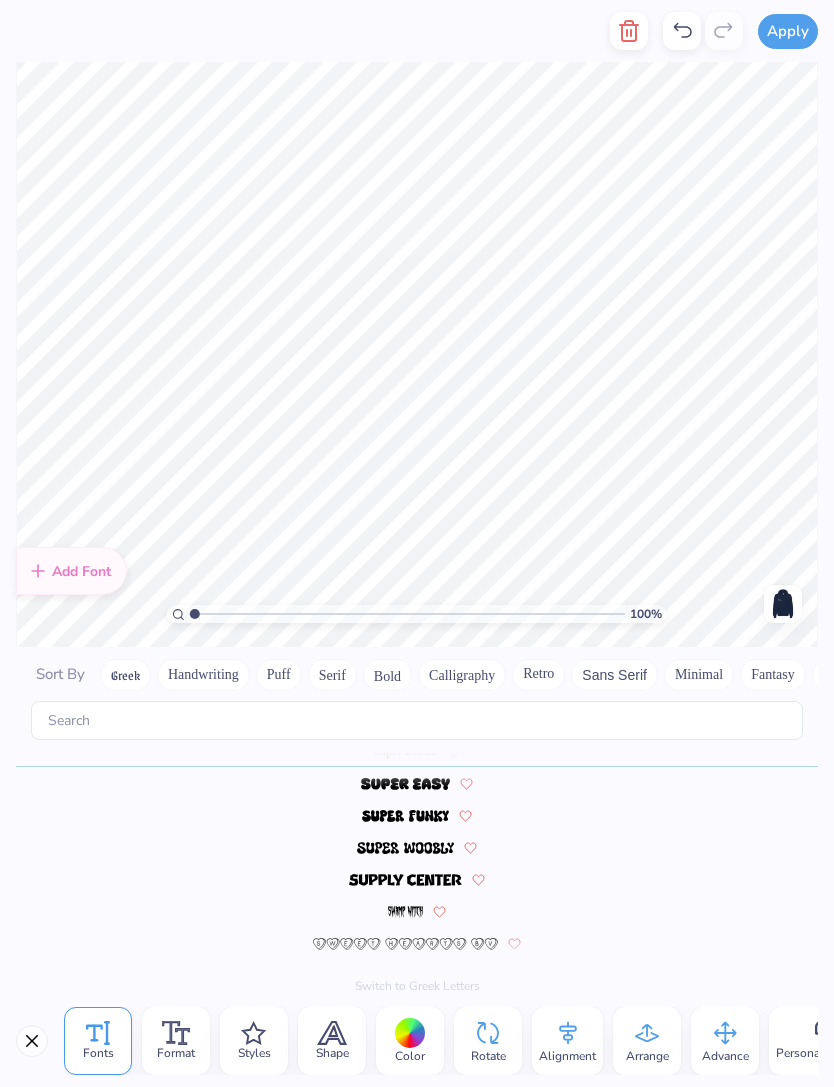 type on "e" 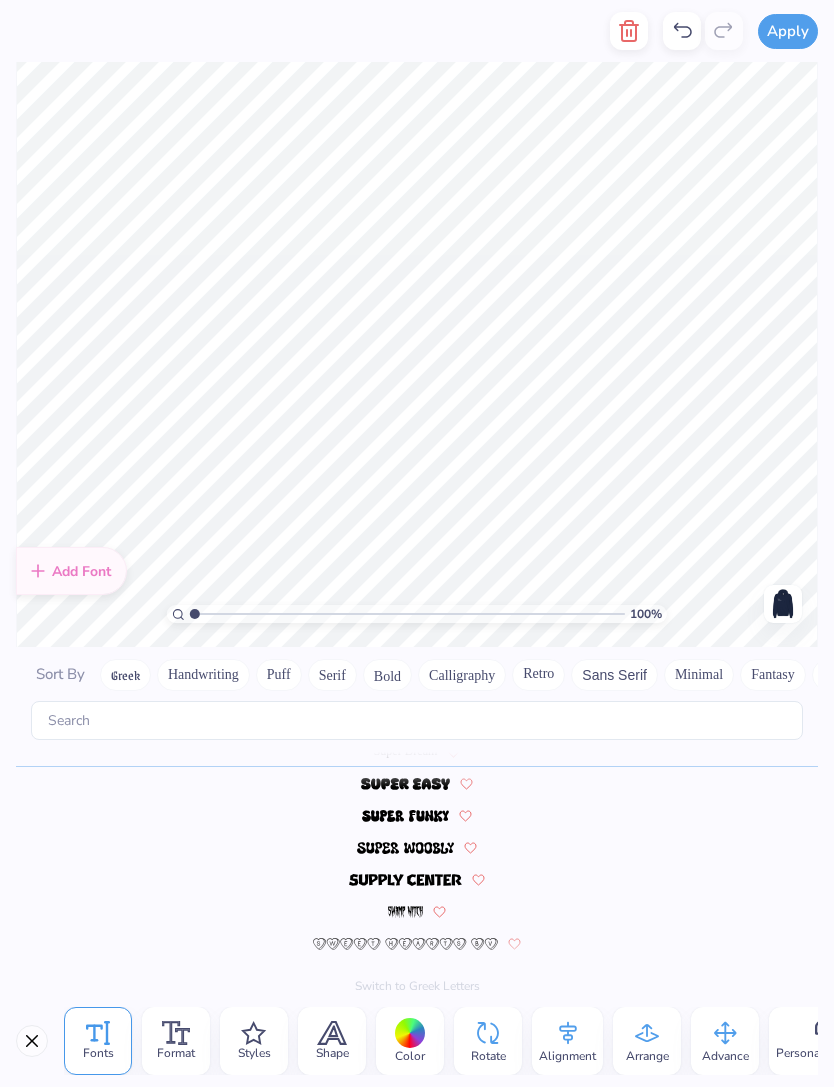 type 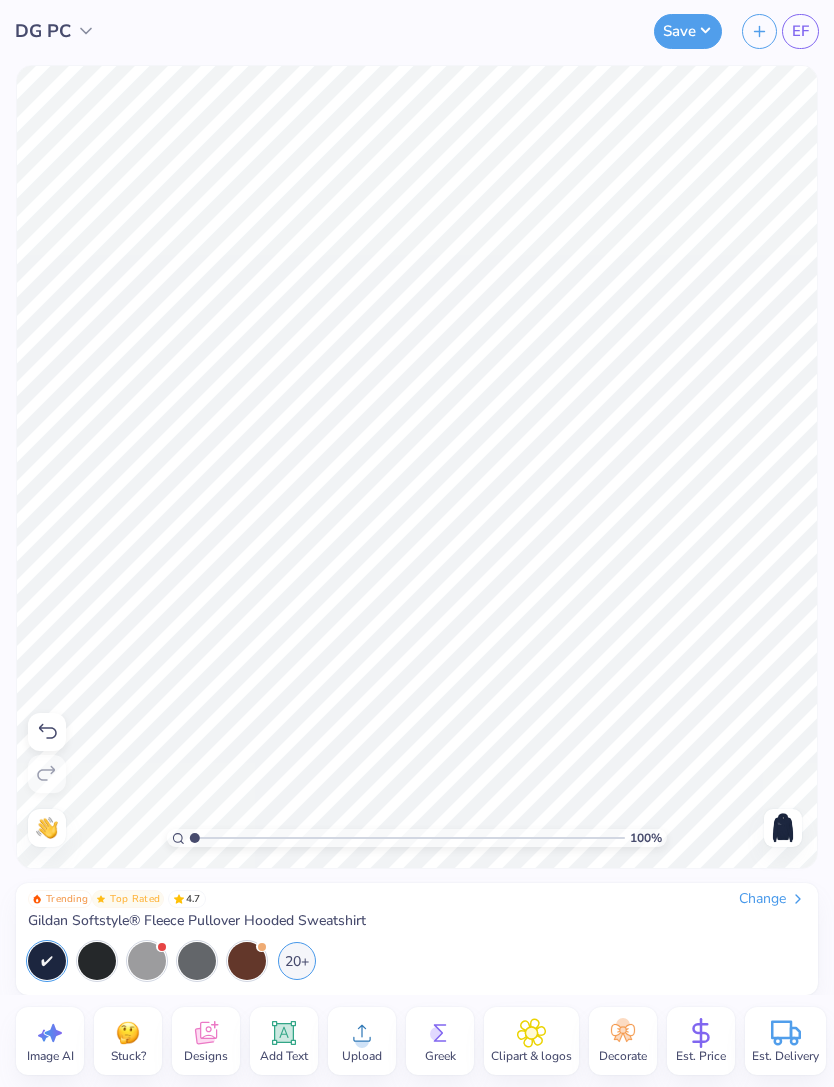 click 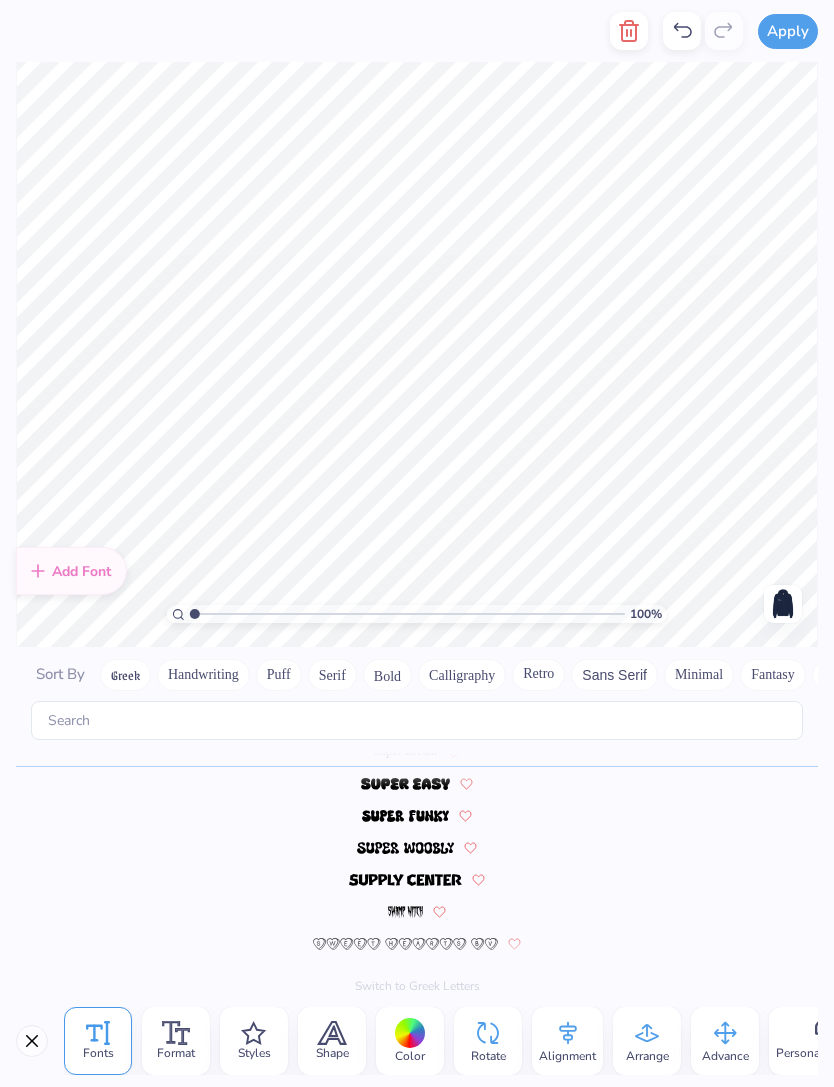 scroll, scrollTop: 8720, scrollLeft: 0, axis: vertical 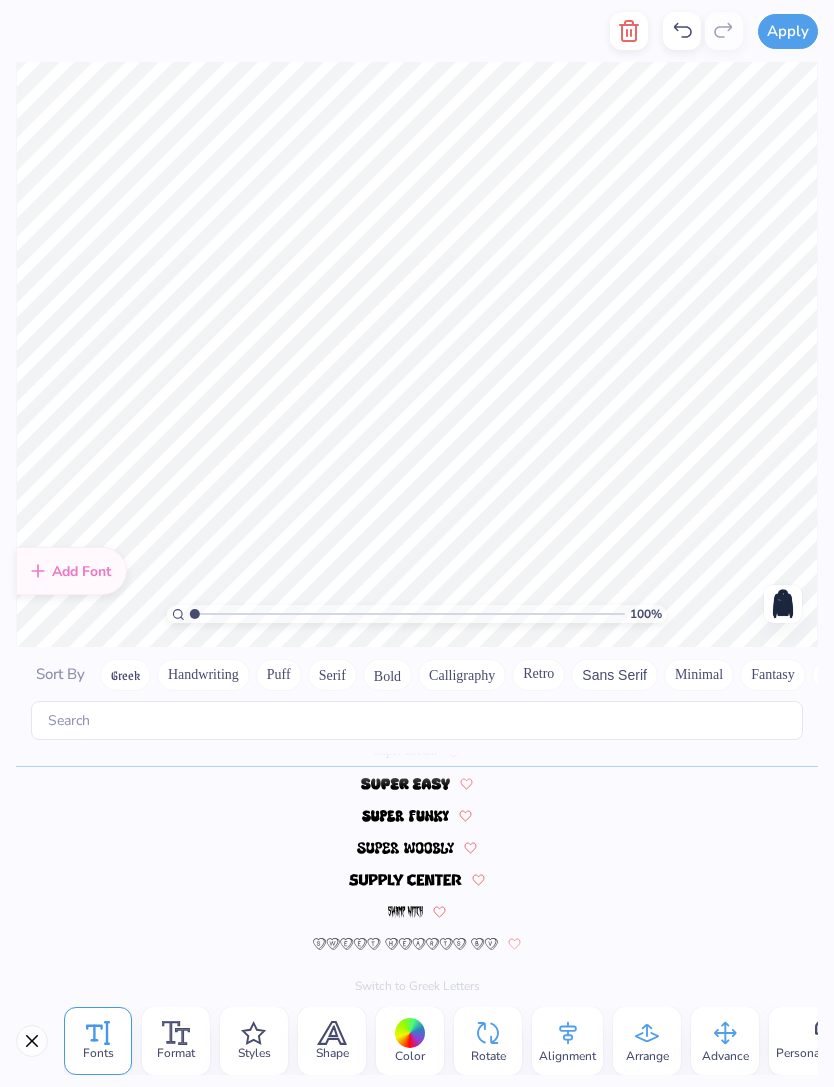 type 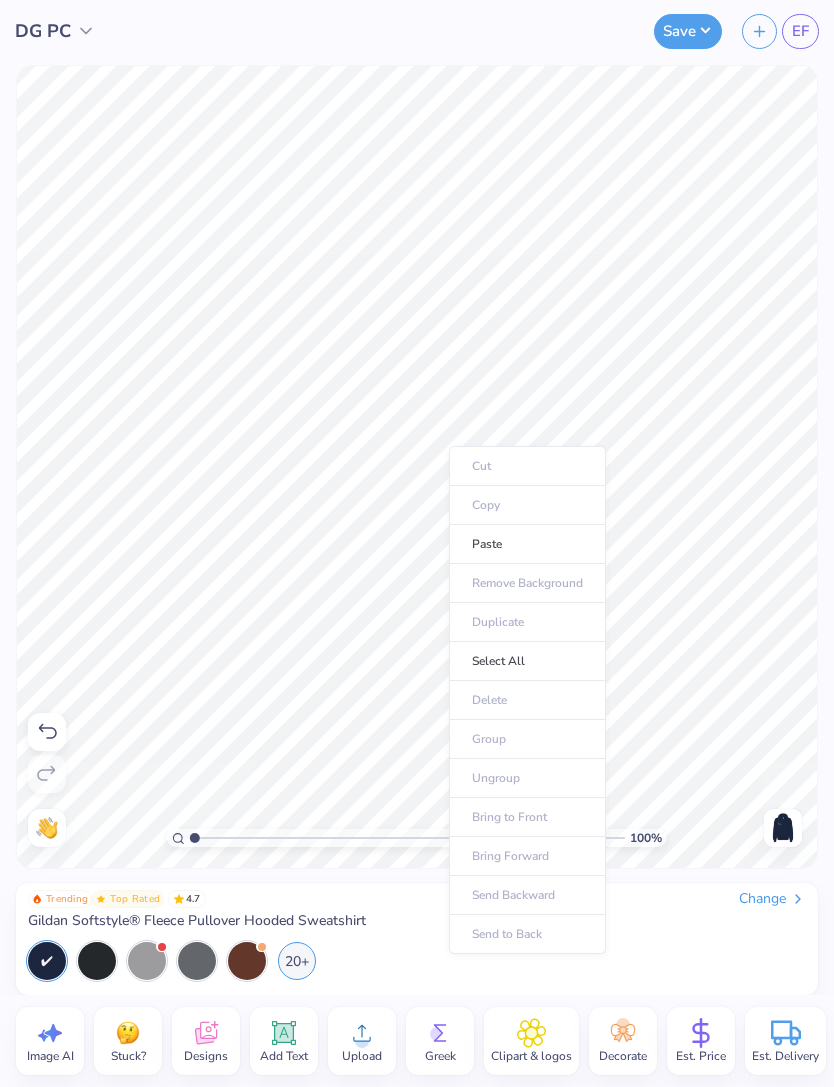 click on "Paste" at bounding box center [527, 544] 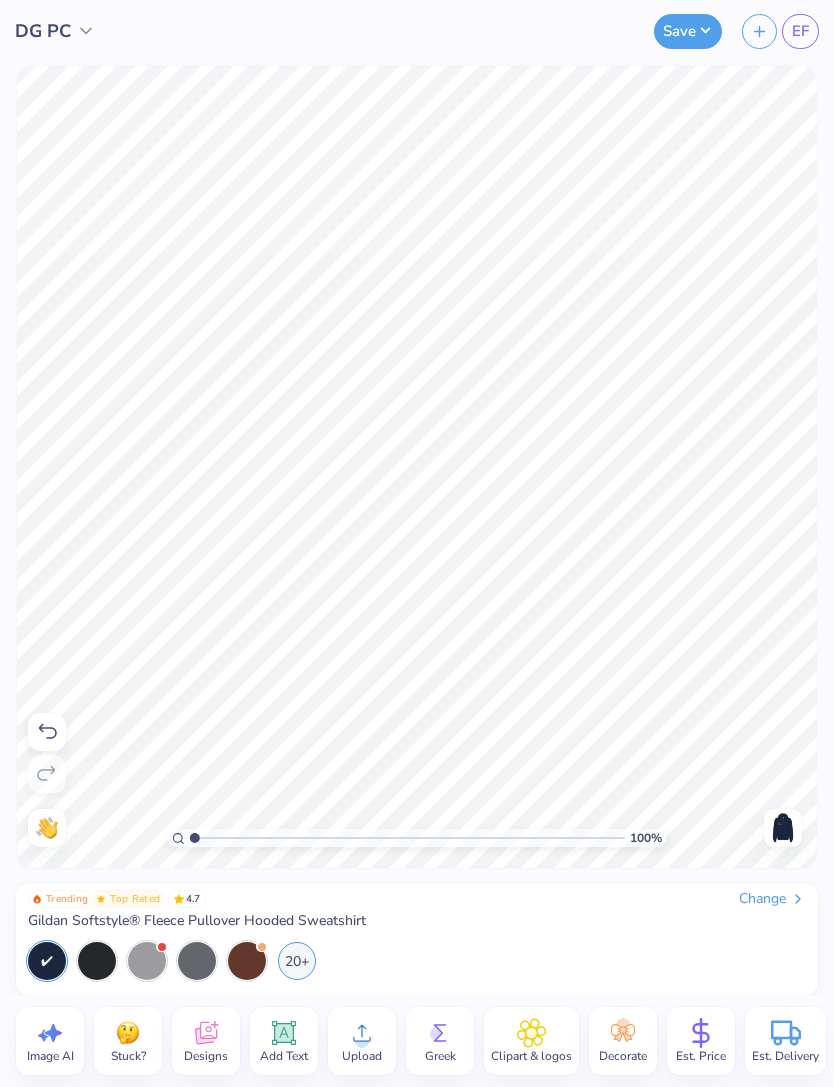click 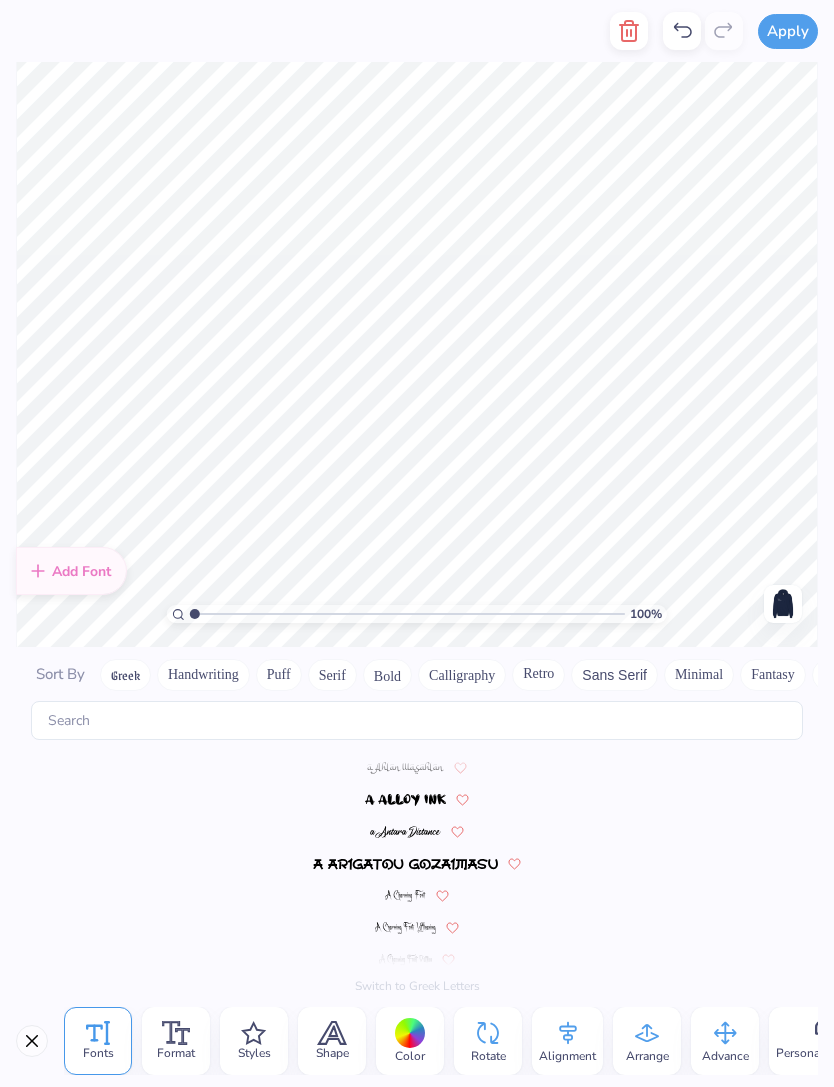 scroll, scrollTop: 8720, scrollLeft: 0, axis: vertical 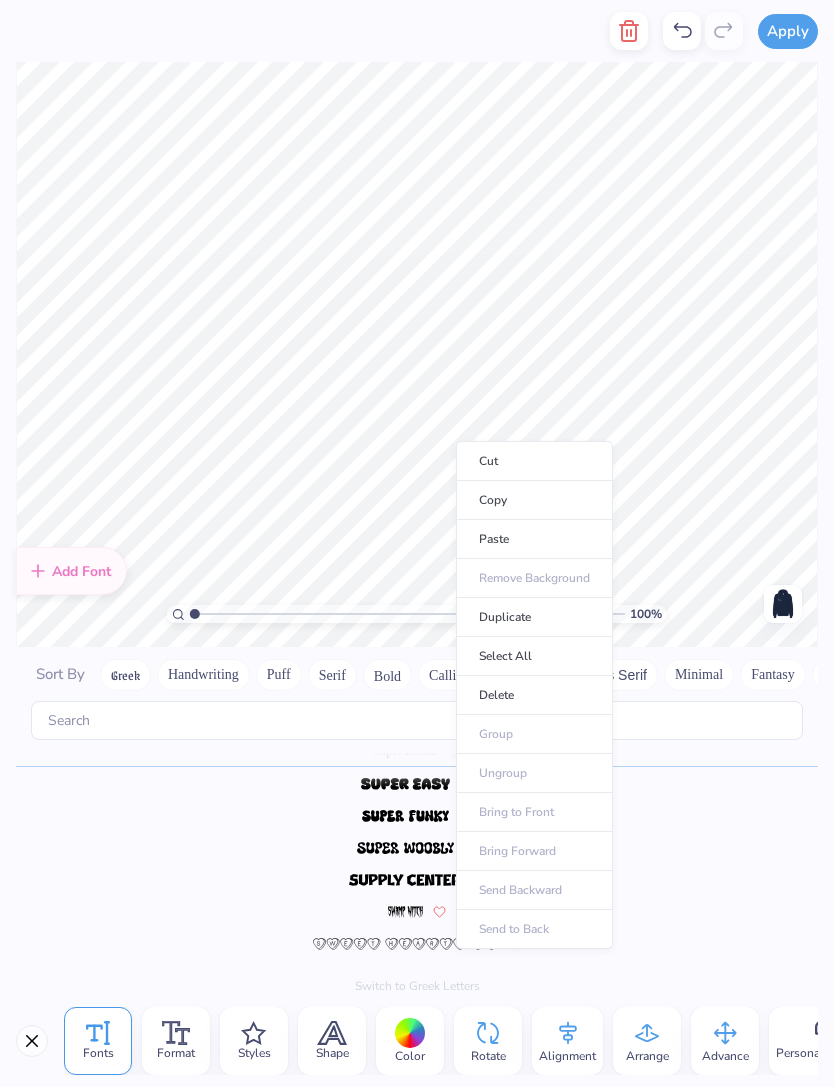 click on "Paste" at bounding box center (534, 539) 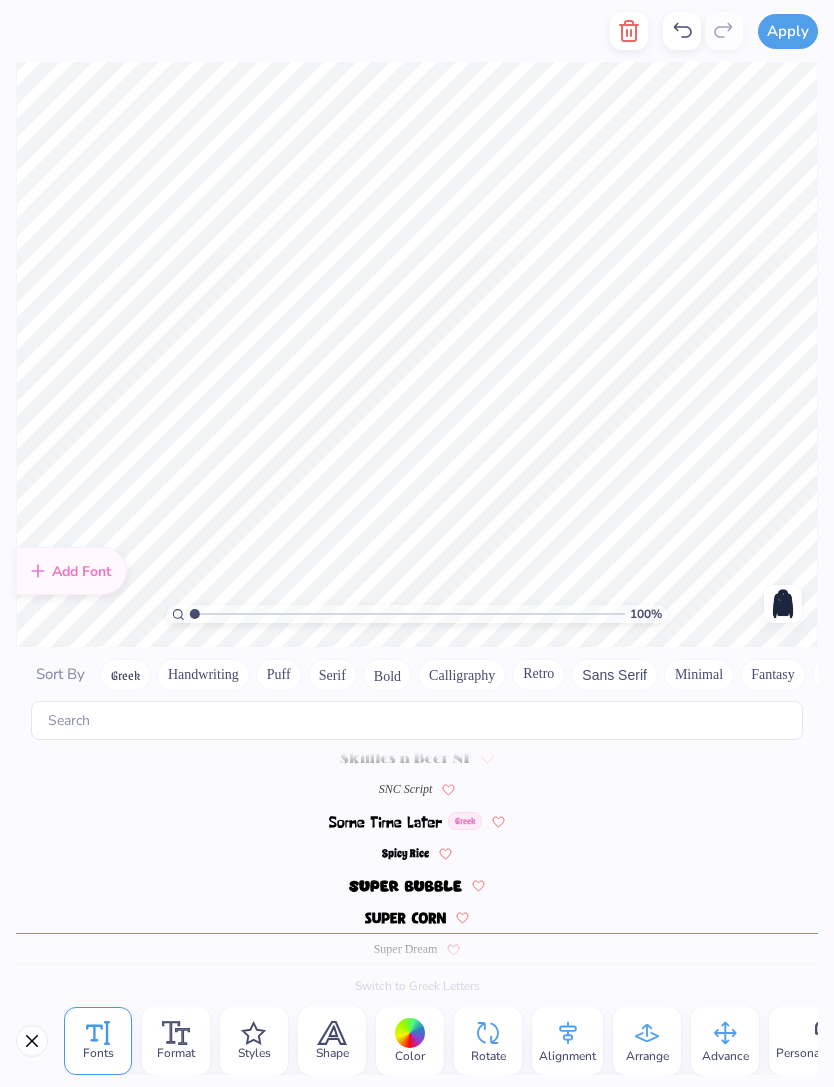 scroll, scrollTop: 8720, scrollLeft: 0, axis: vertical 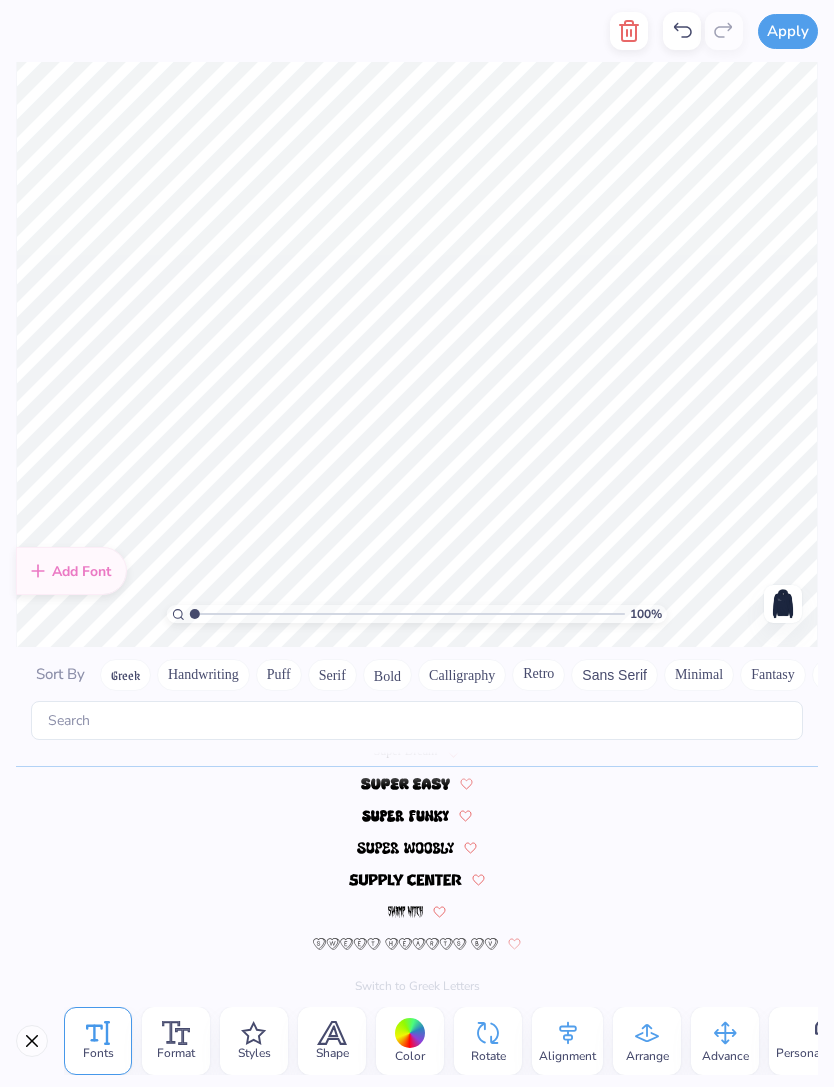 type 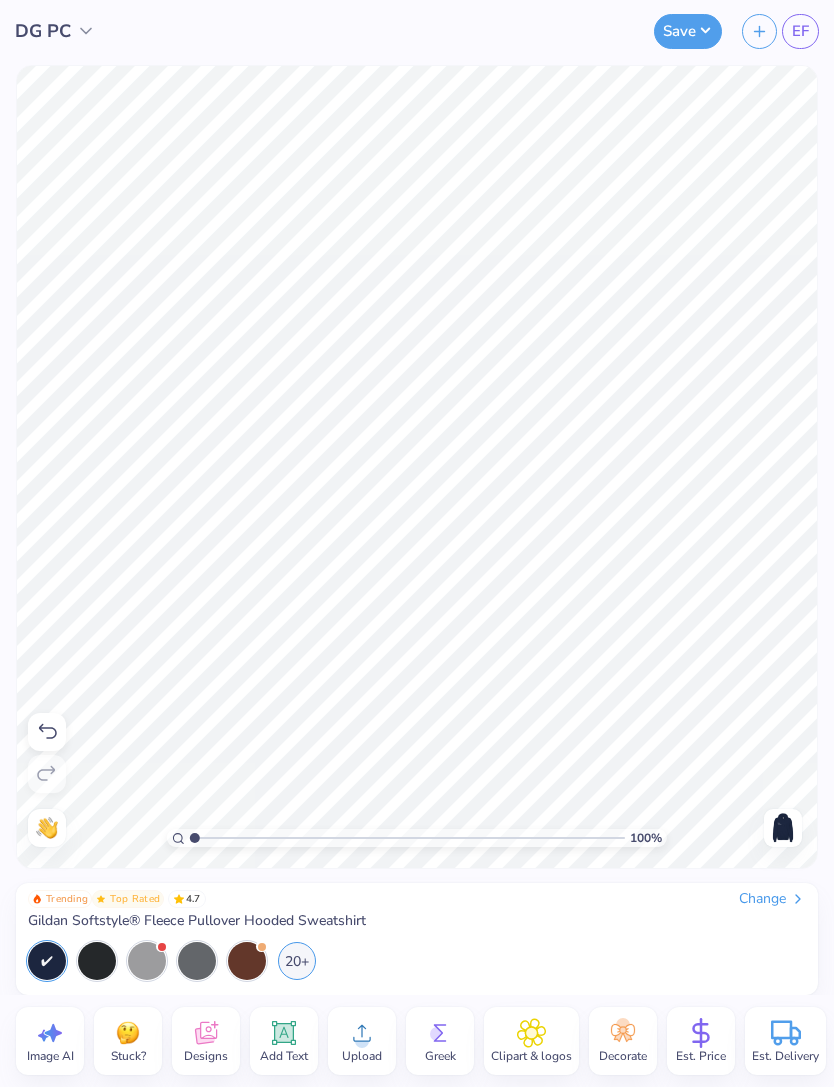 click at bounding box center (783, 828) 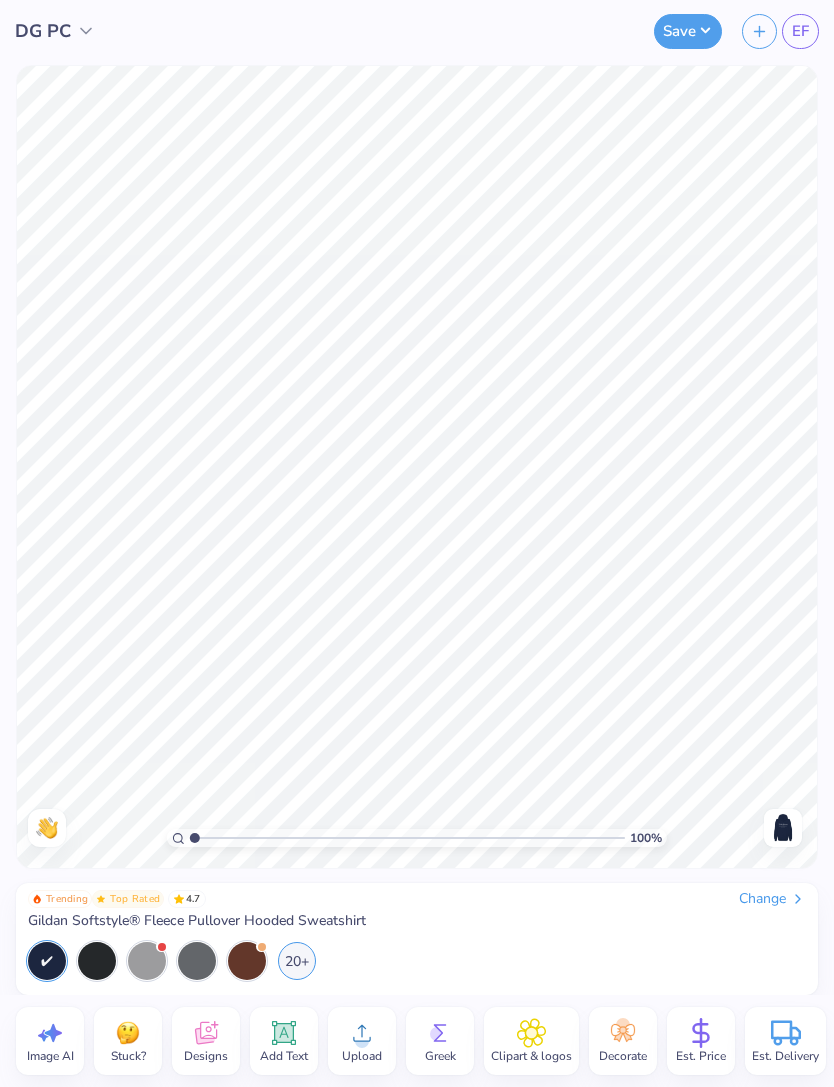 click at bounding box center (783, 828) 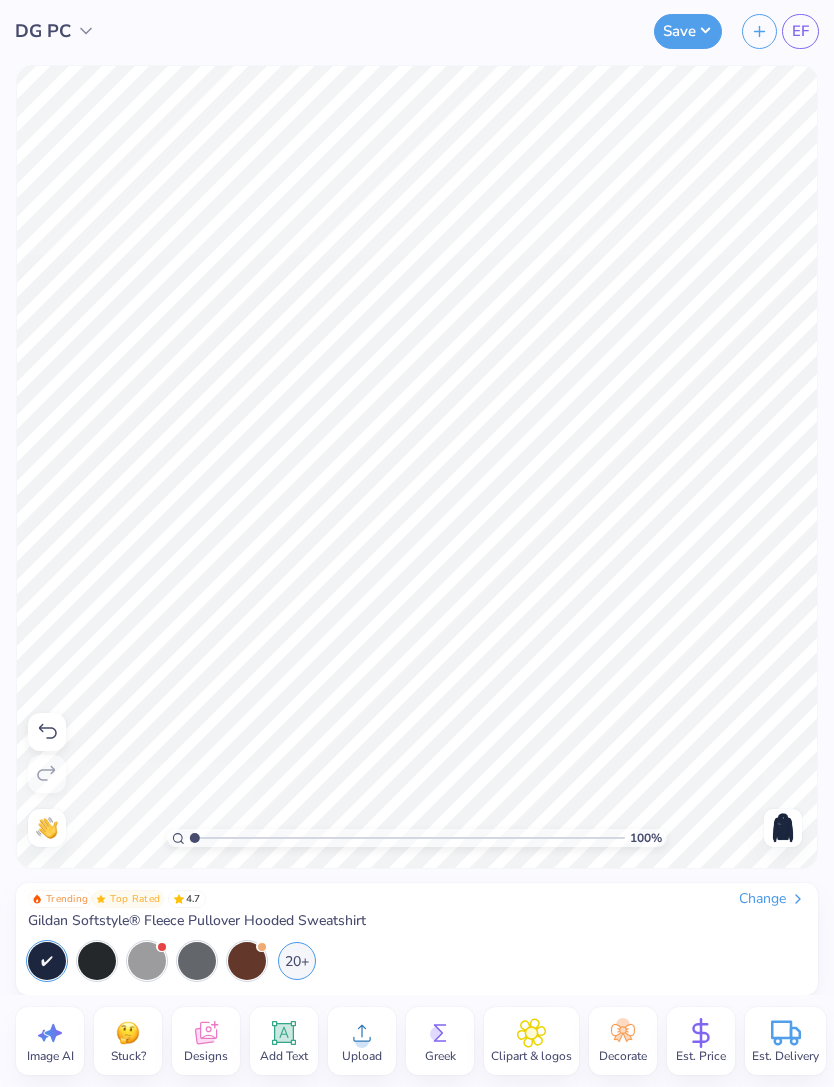 click at bounding box center (783, 828) 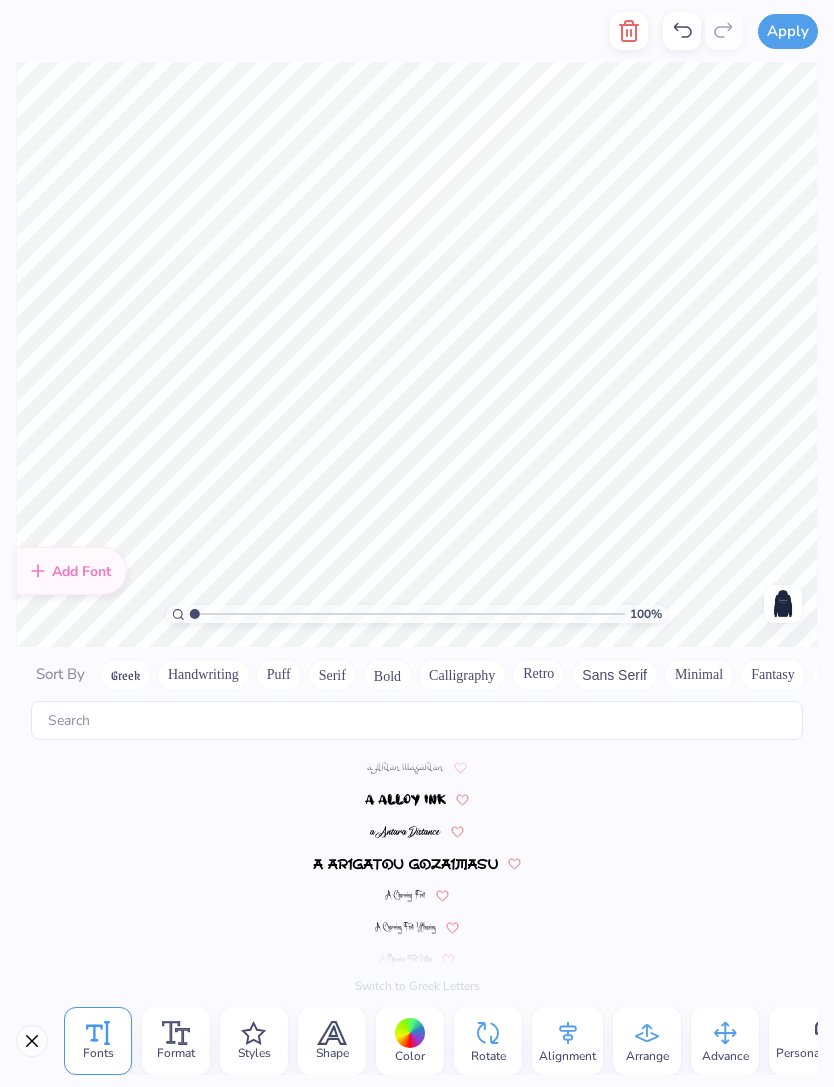 scroll, scrollTop: 496, scrollLeft: 0, axis: vertical 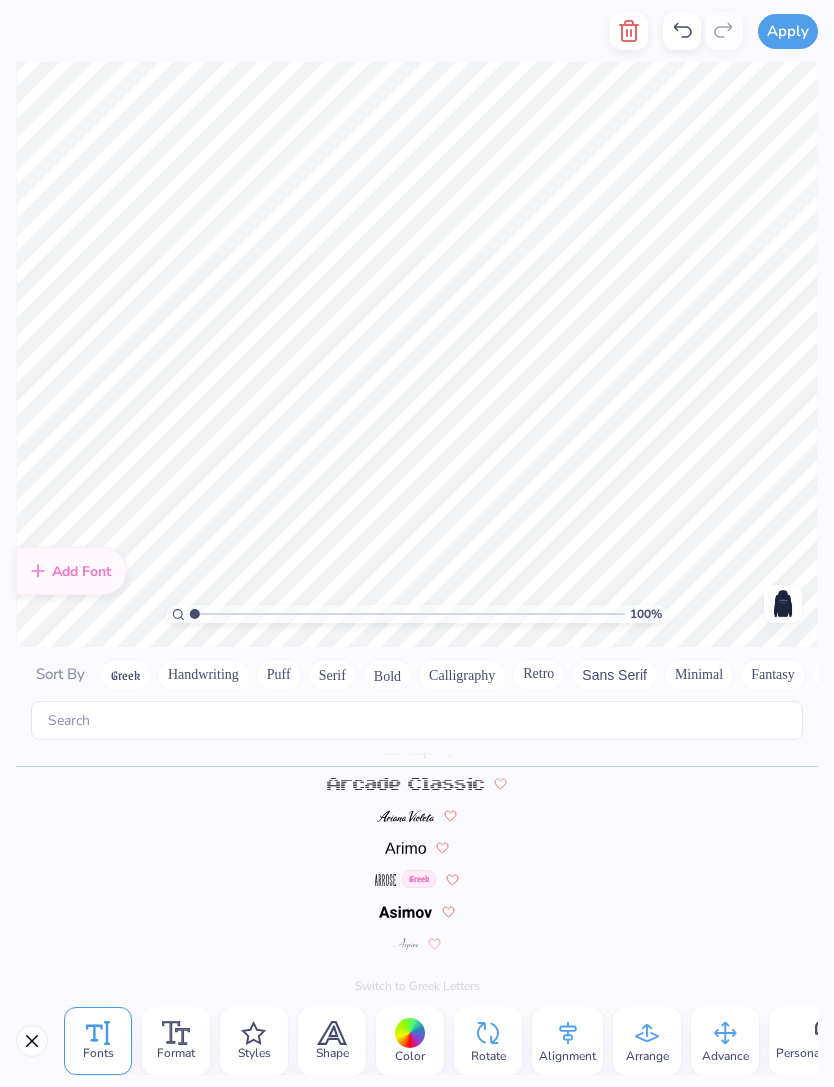 click 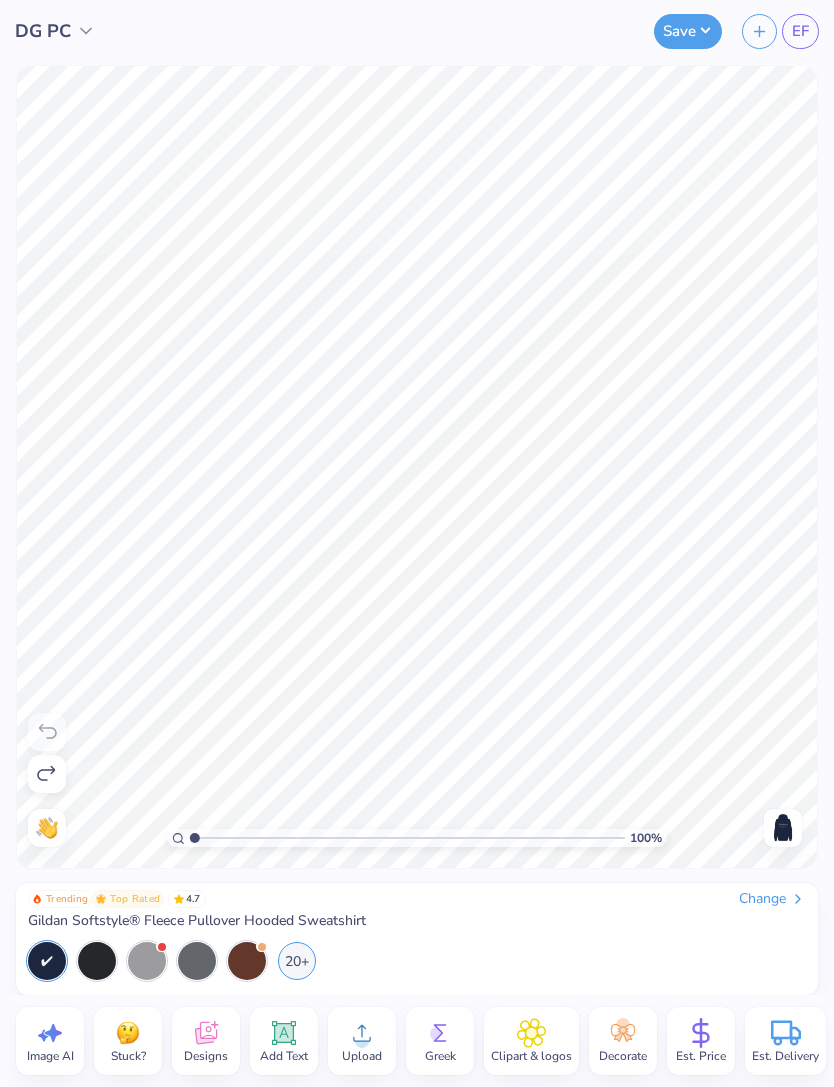 click 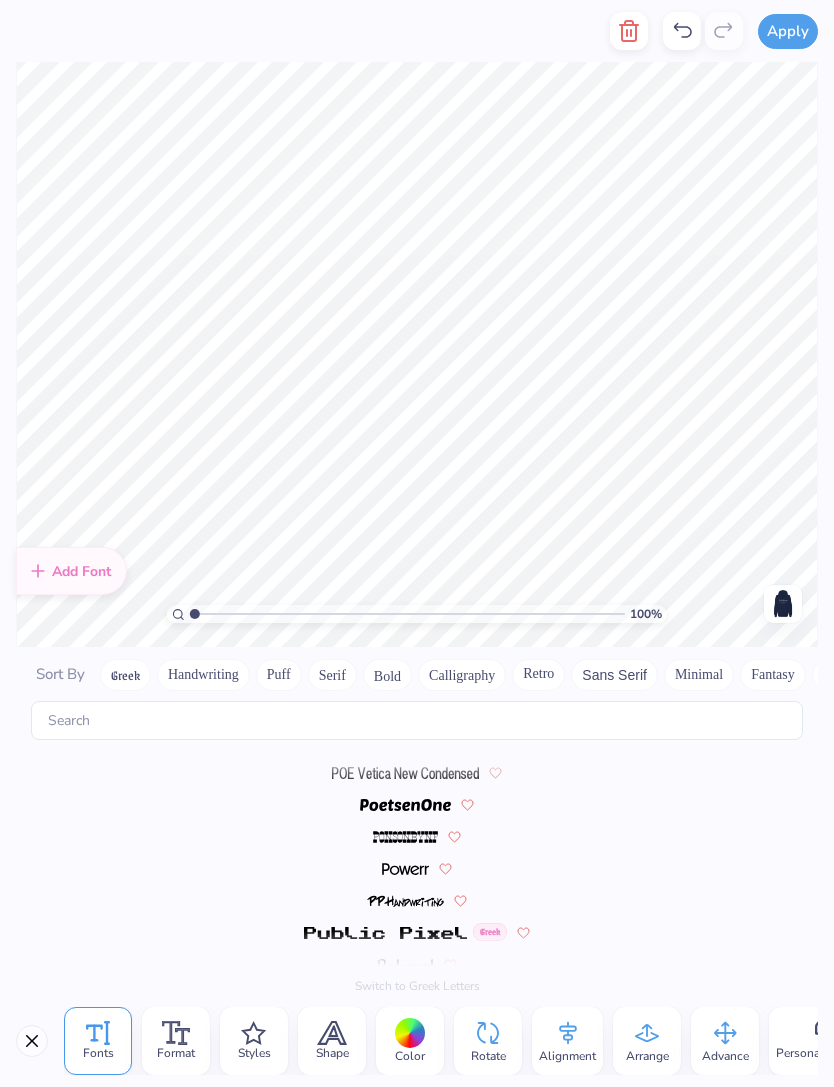 scroll, scrollTop: 8720, scrollLeft: 0, axis: vertical 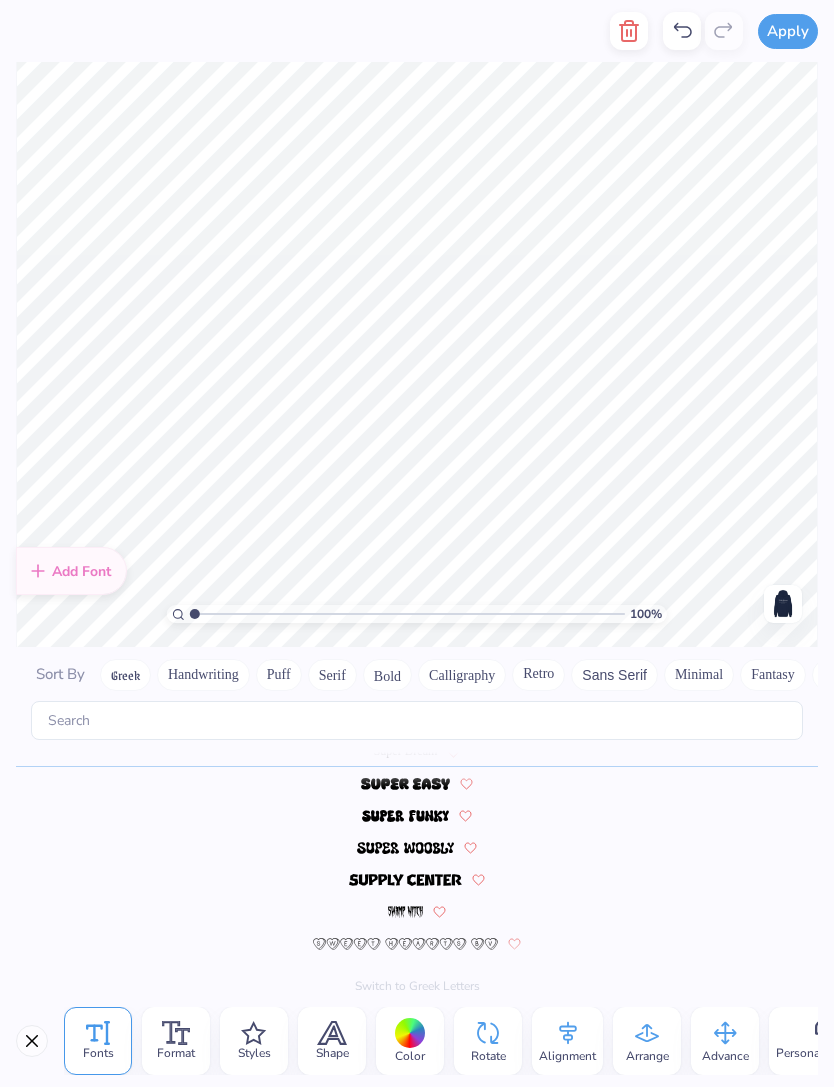 type on "z" 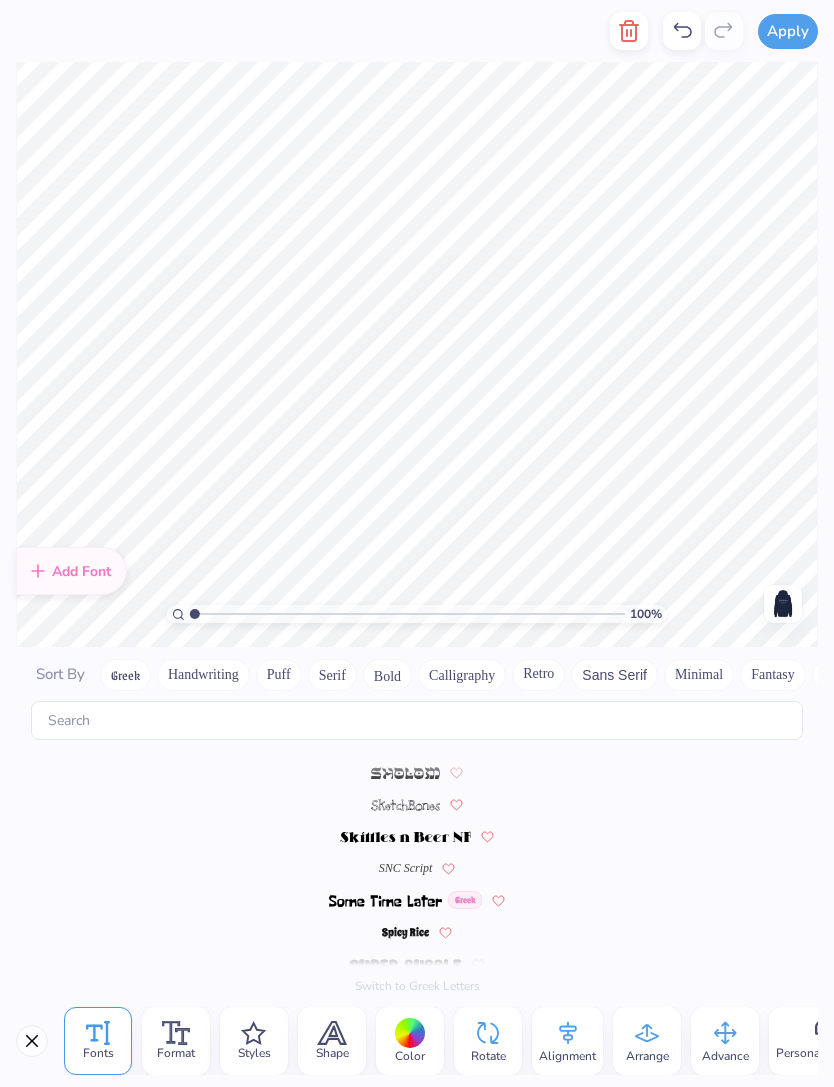 scroll, scrollTop: 8442, scrollLeft: 0, axis: vertical 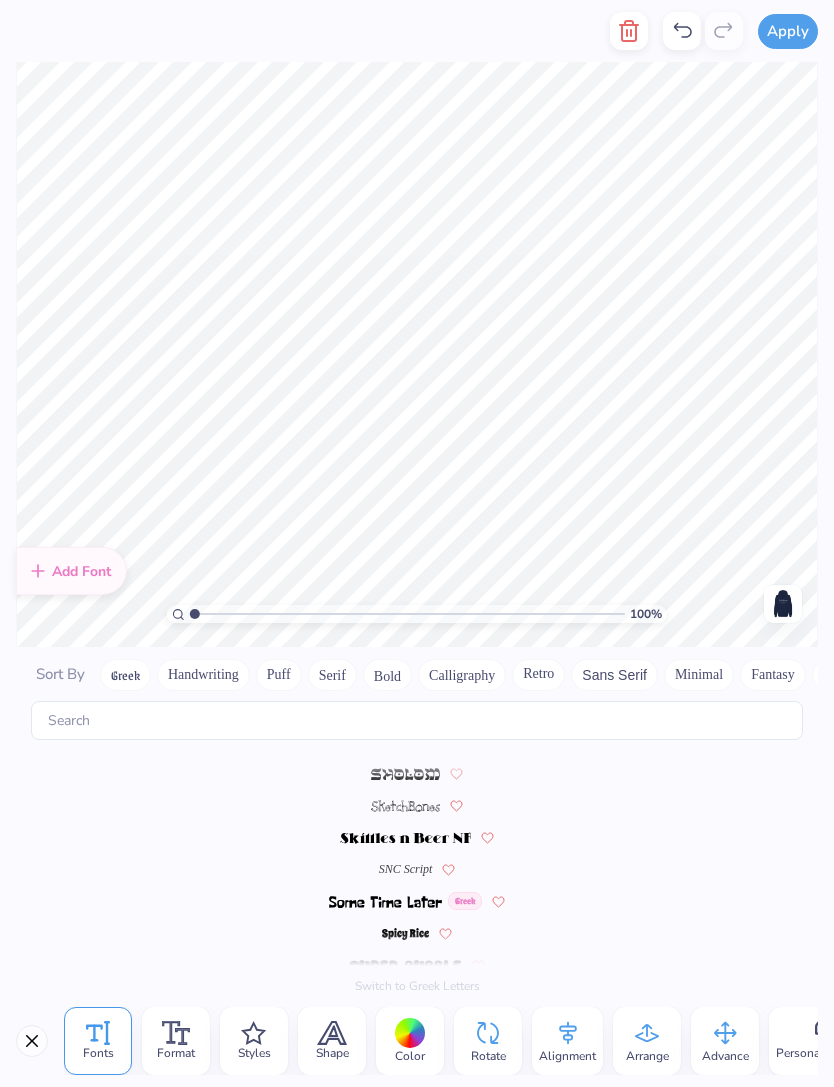 type on "Zeta Delta" 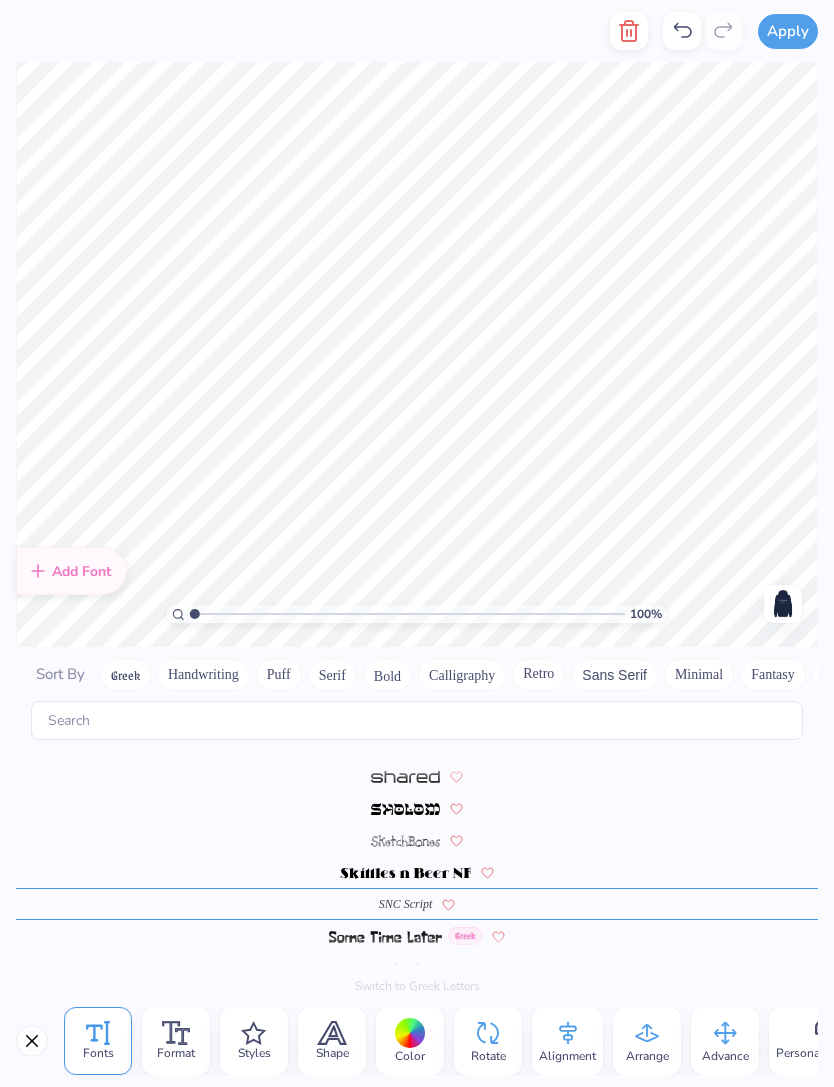 scroll, scrollTop: 8410, scrollLeft: 0, axis: vertical 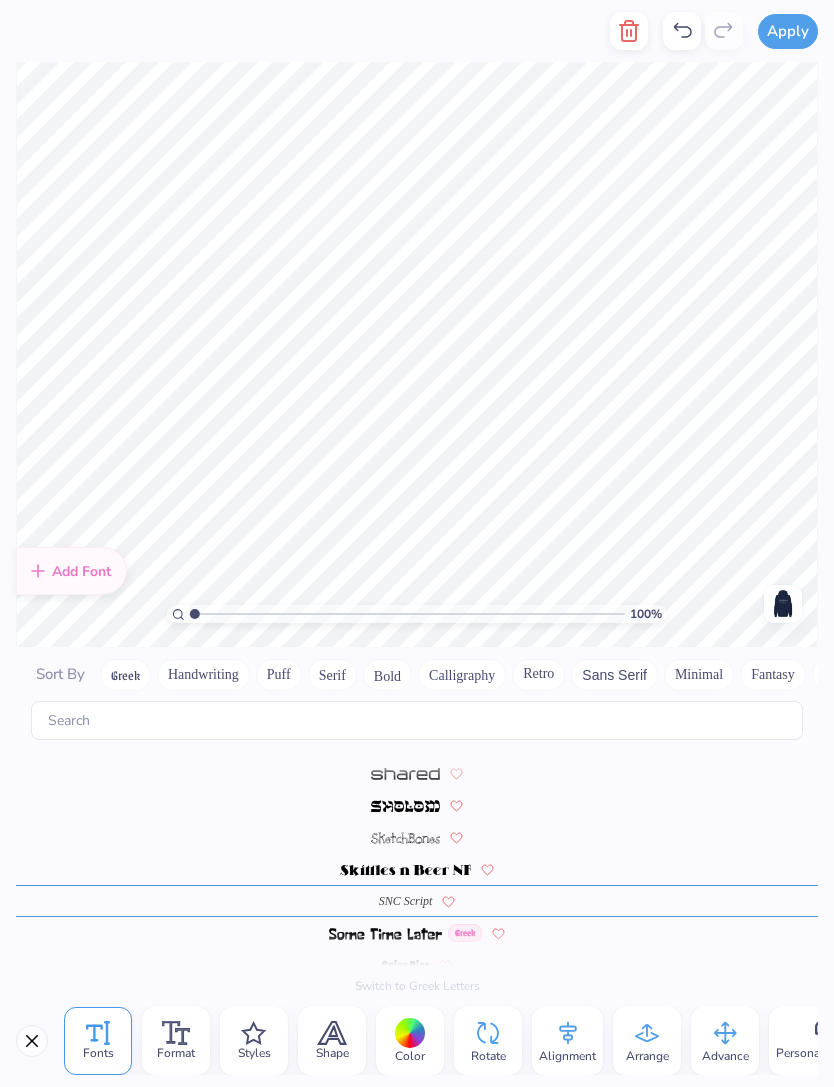 click on "Puff" at bounding box center [279, 675] 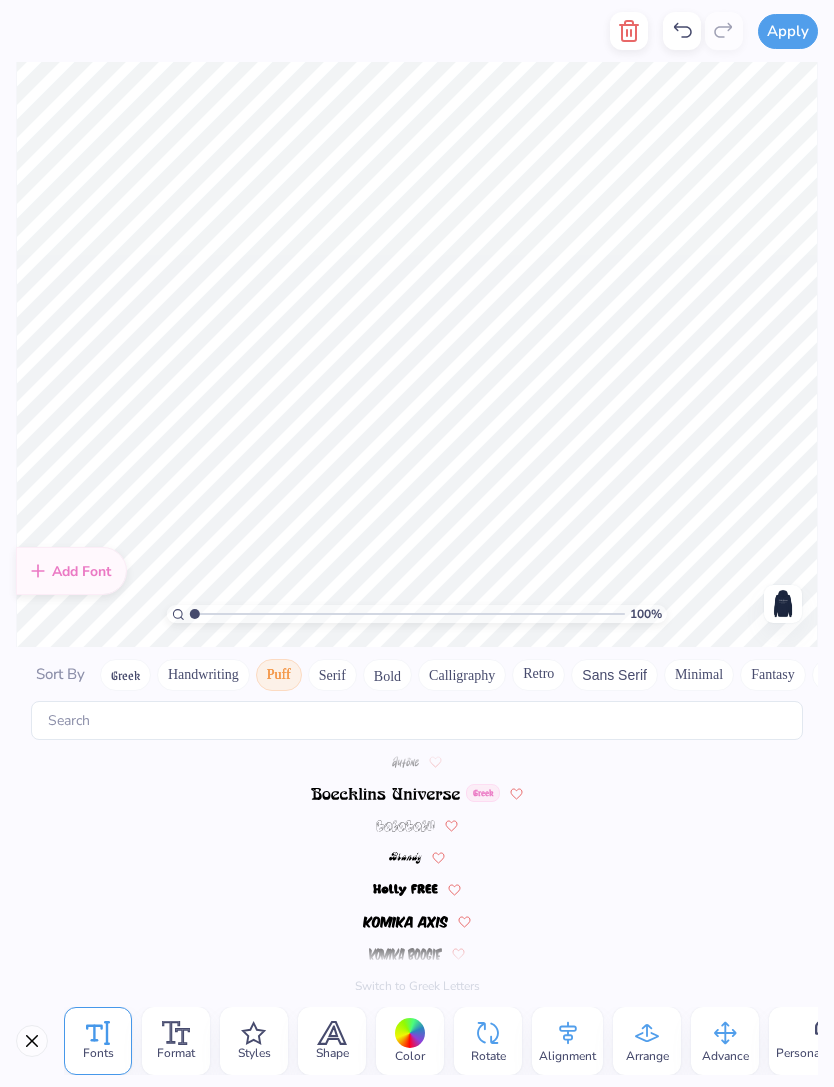 scroll, scrollTop: 0, scrollLeft: 0, axis: both 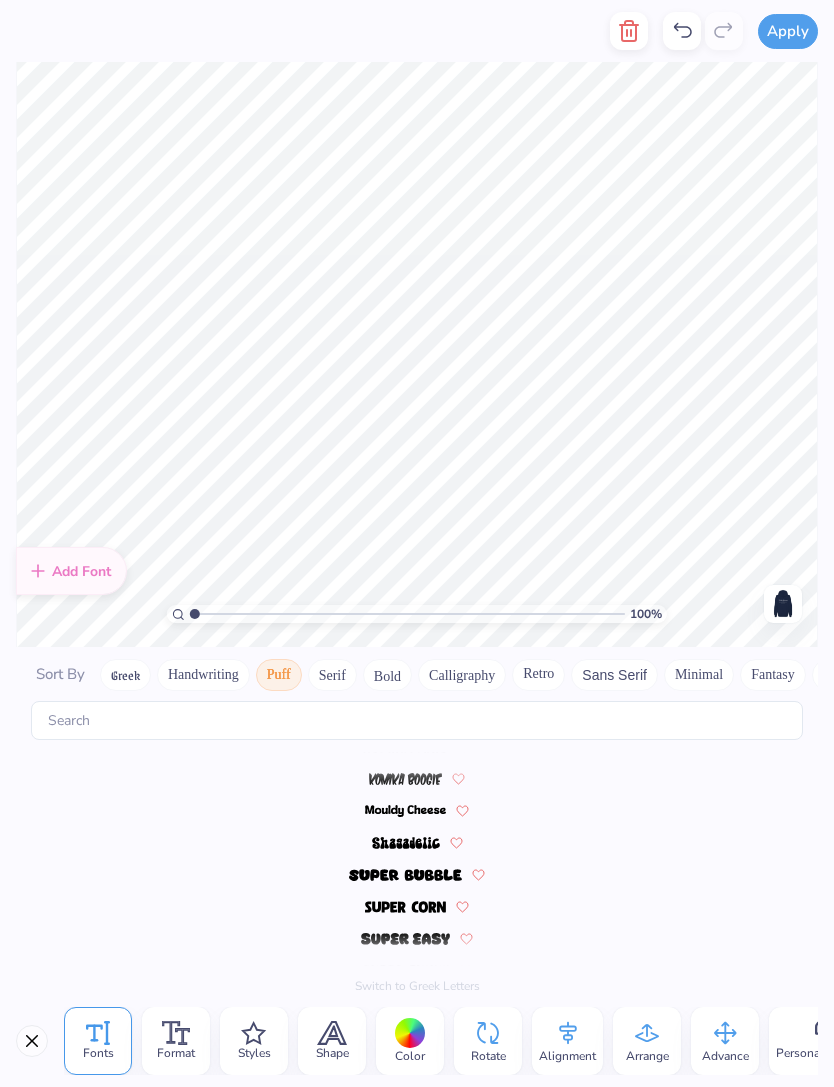 click on "Sans Serif" at bounding box center [614, 675] 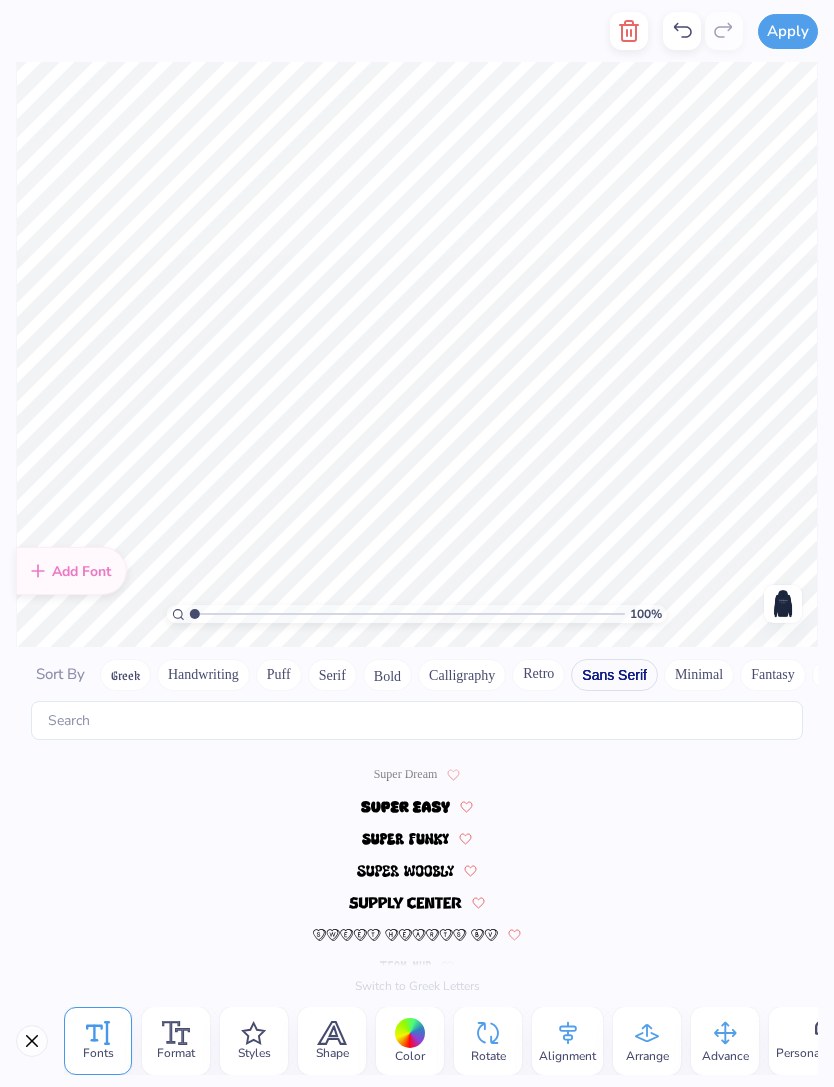 scroll, scrollTop: 2138, scrollLeft: 0, axis: vertical 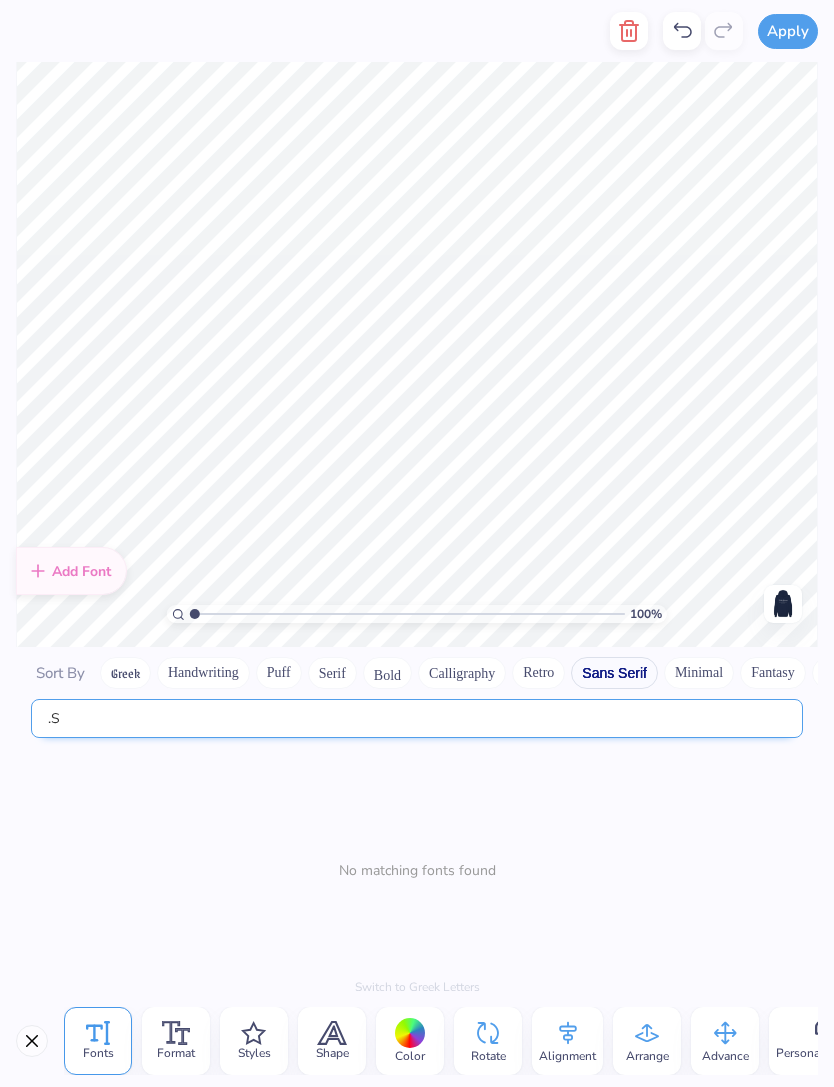 type on "." 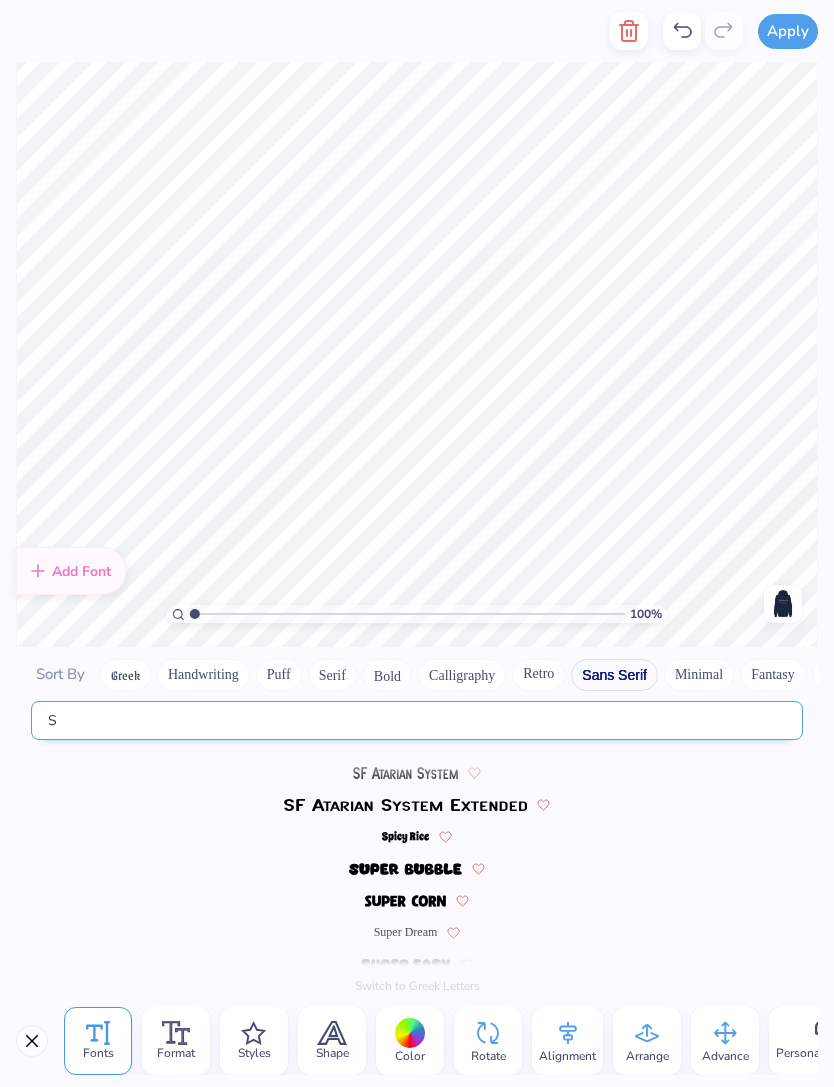 scroll, scrollTop: 1018, scrollLeft: 0, axis: vertical 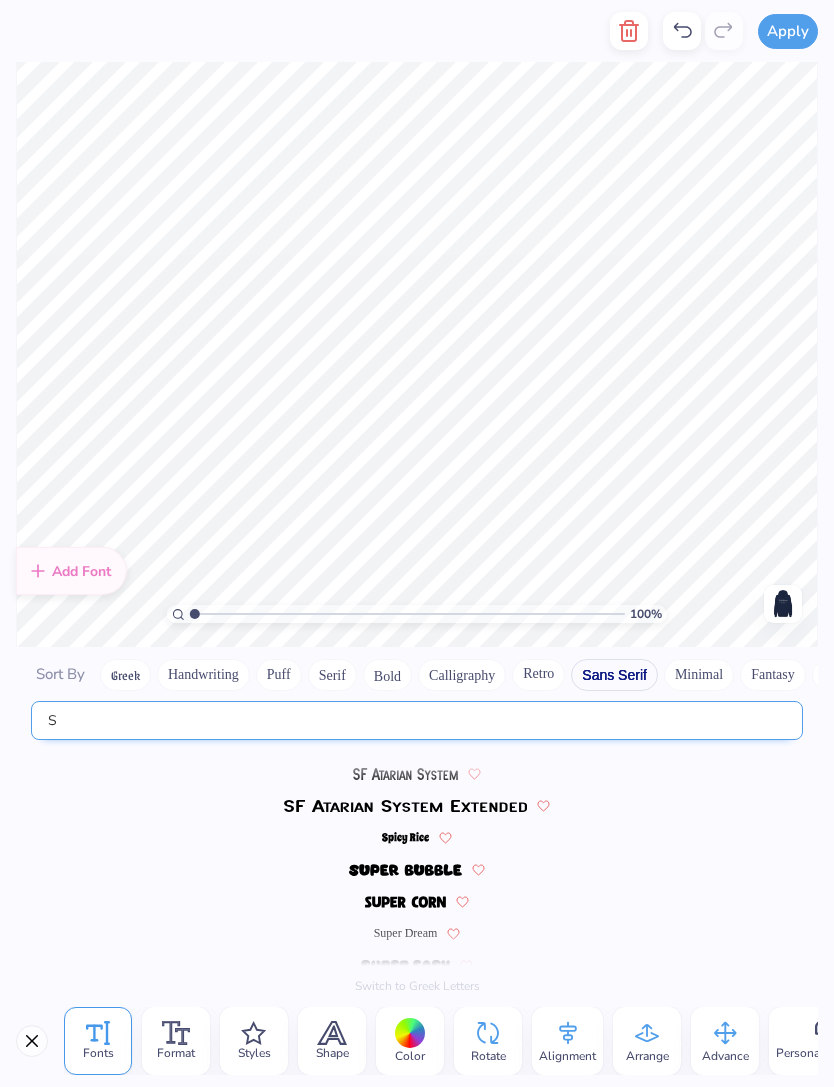 type on "S" 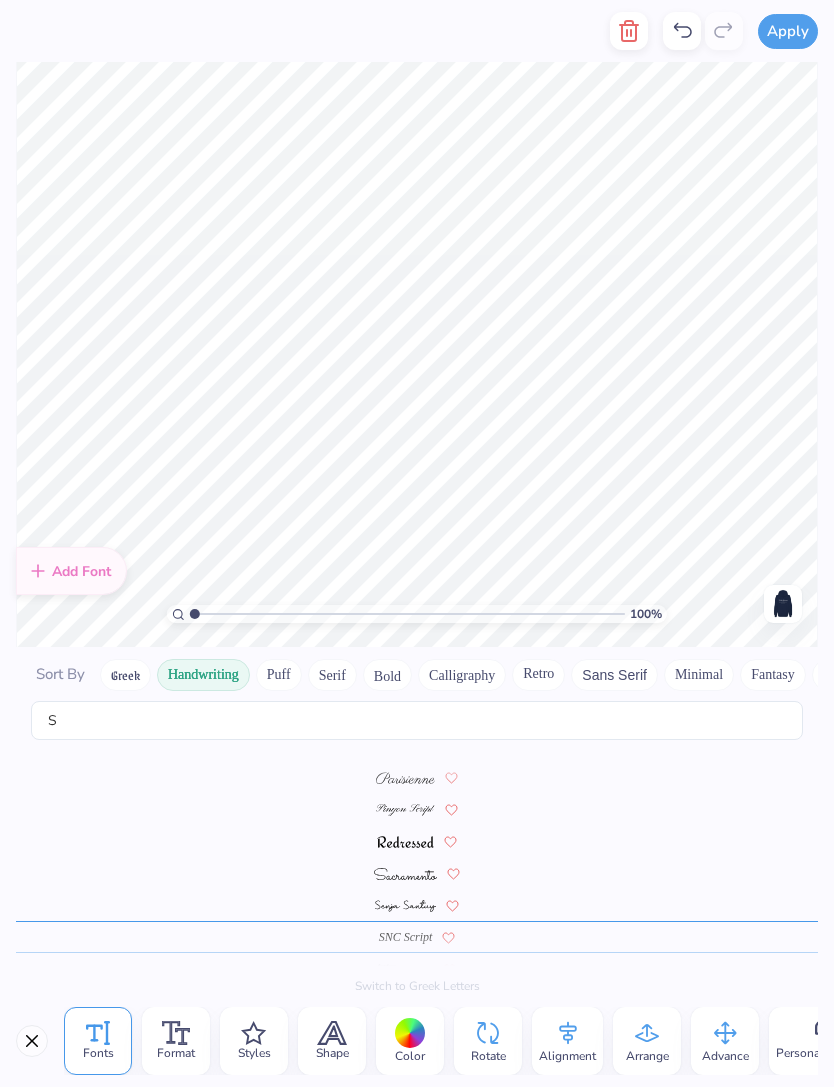 scroll, scrollTop: 309, scrollLeft: 0, axis: vertical 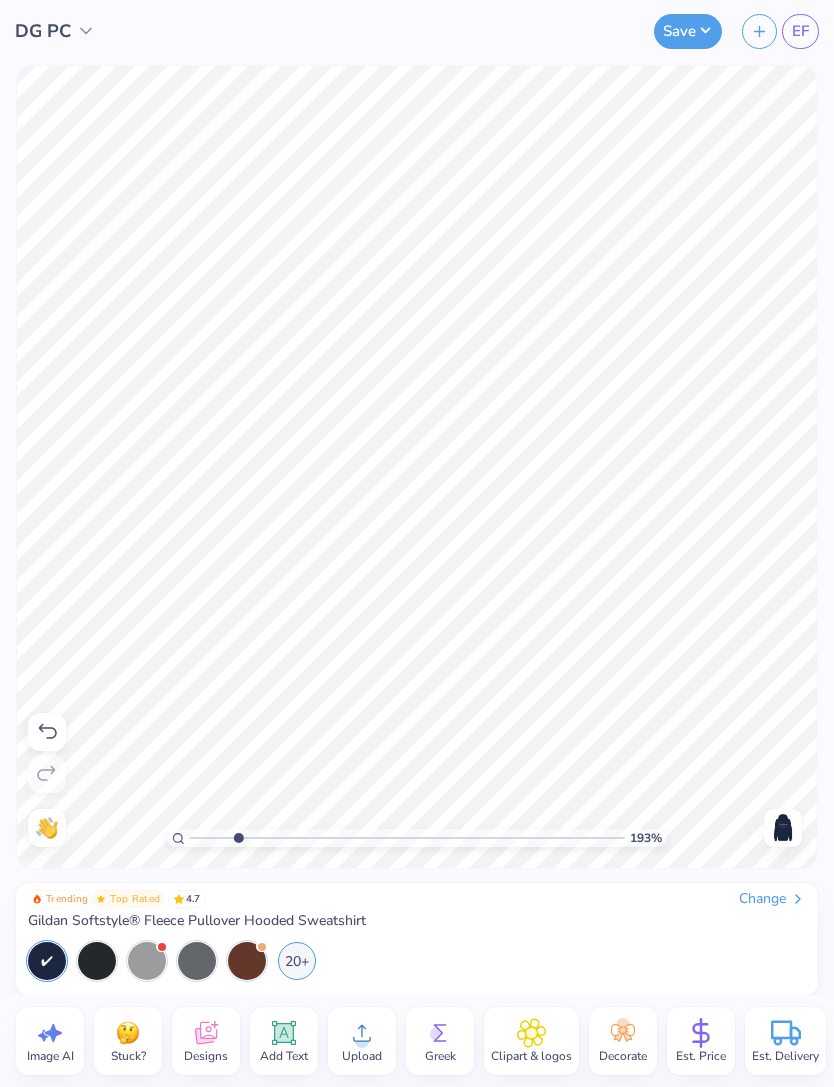 click at bounding box center [783, 828] 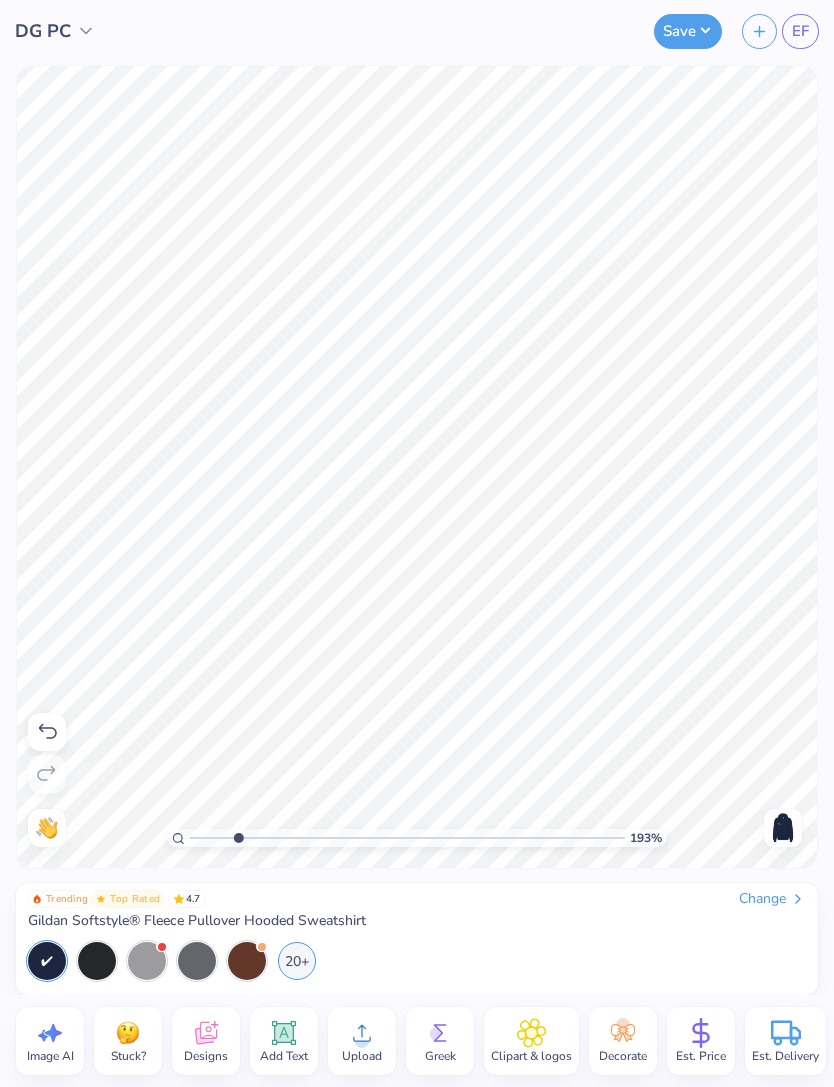 click at bounding box center [783, 828] 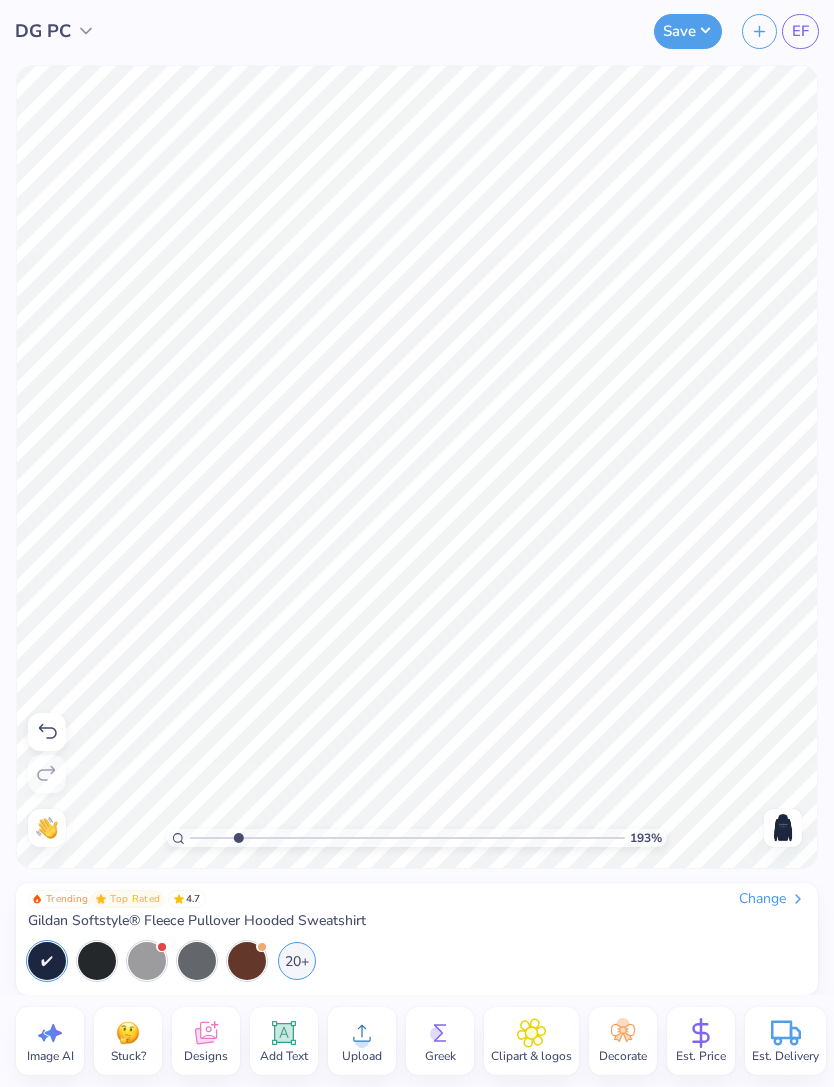 click at bounding box center [783, 828] 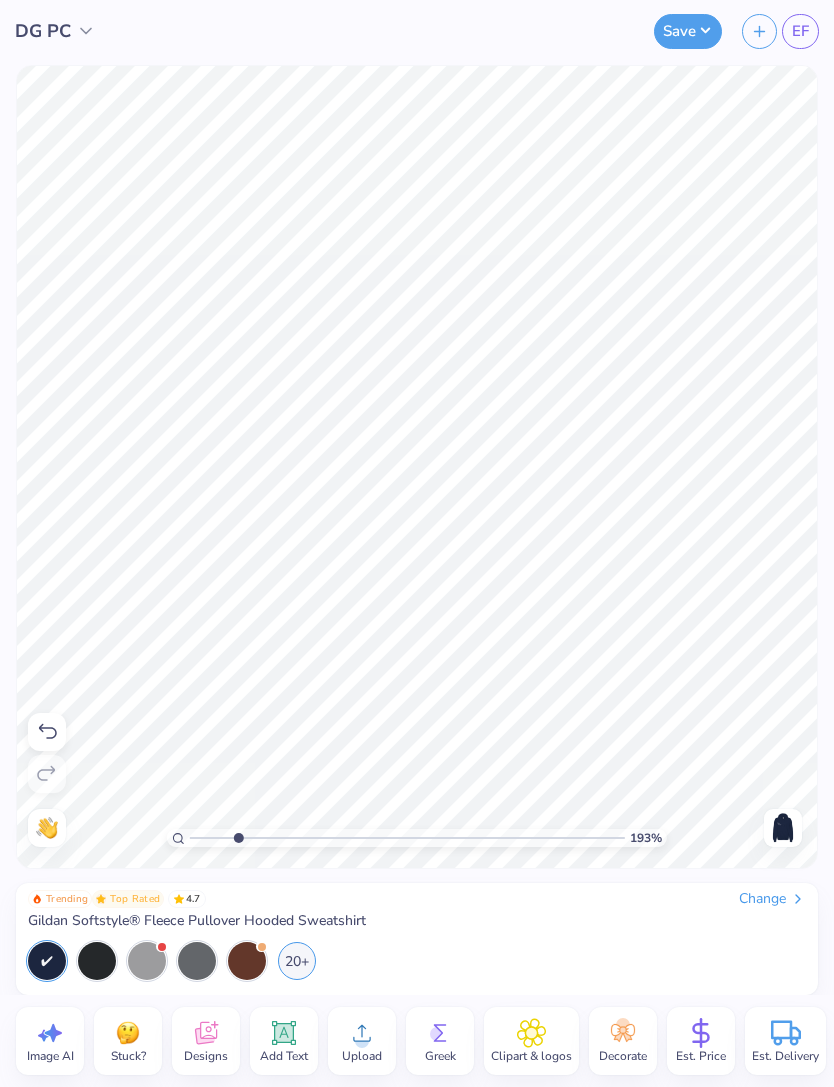 click at bounding box center [783, 828] 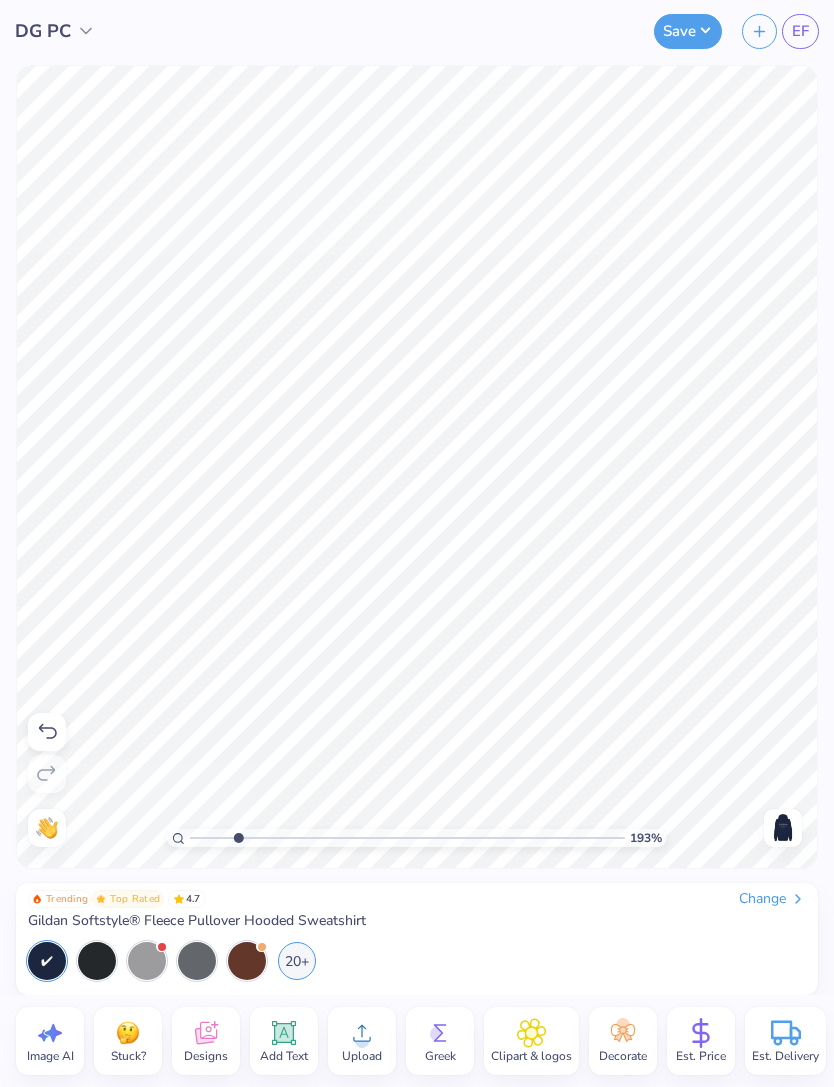 click at bounding box center (783, 828) 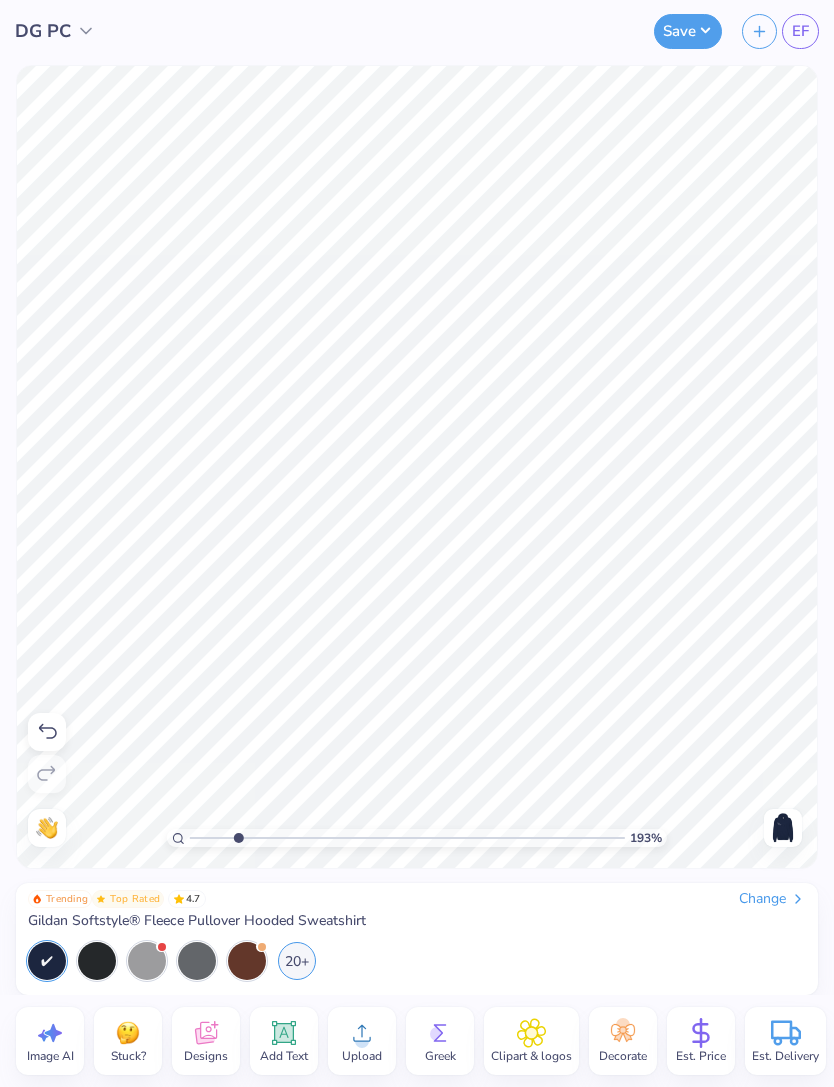 click at bounding box center [783, 828] 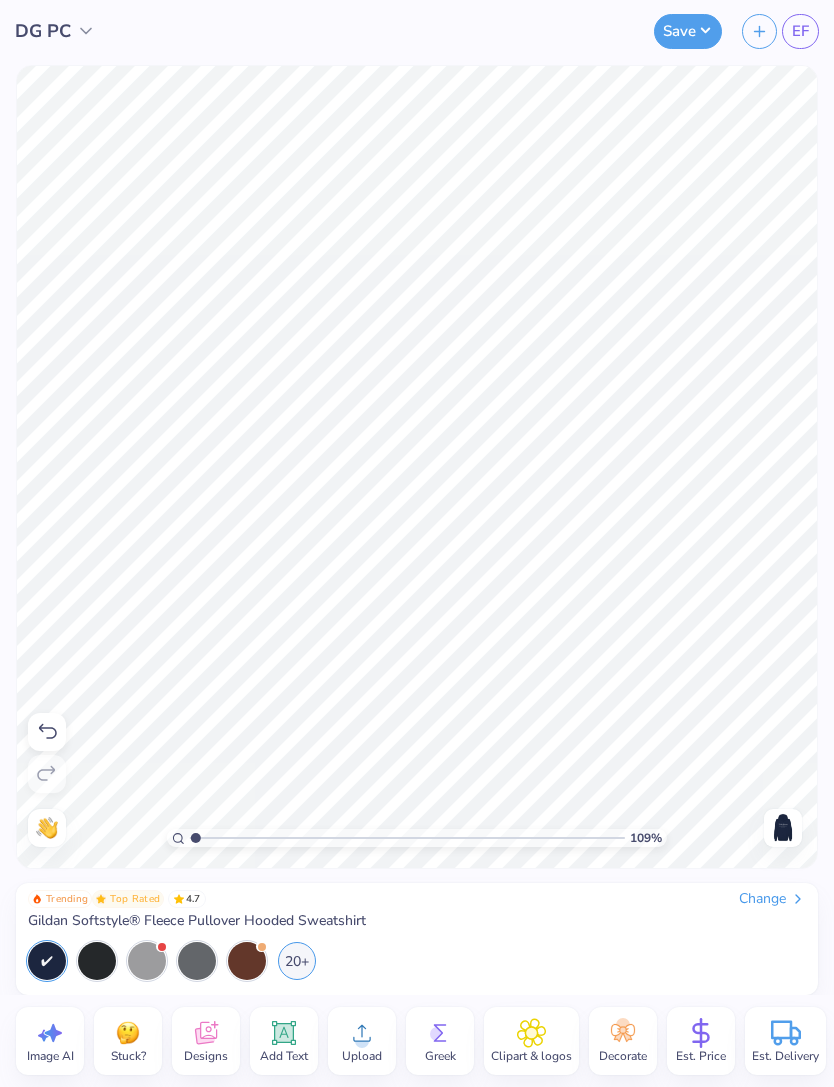 type on "1" 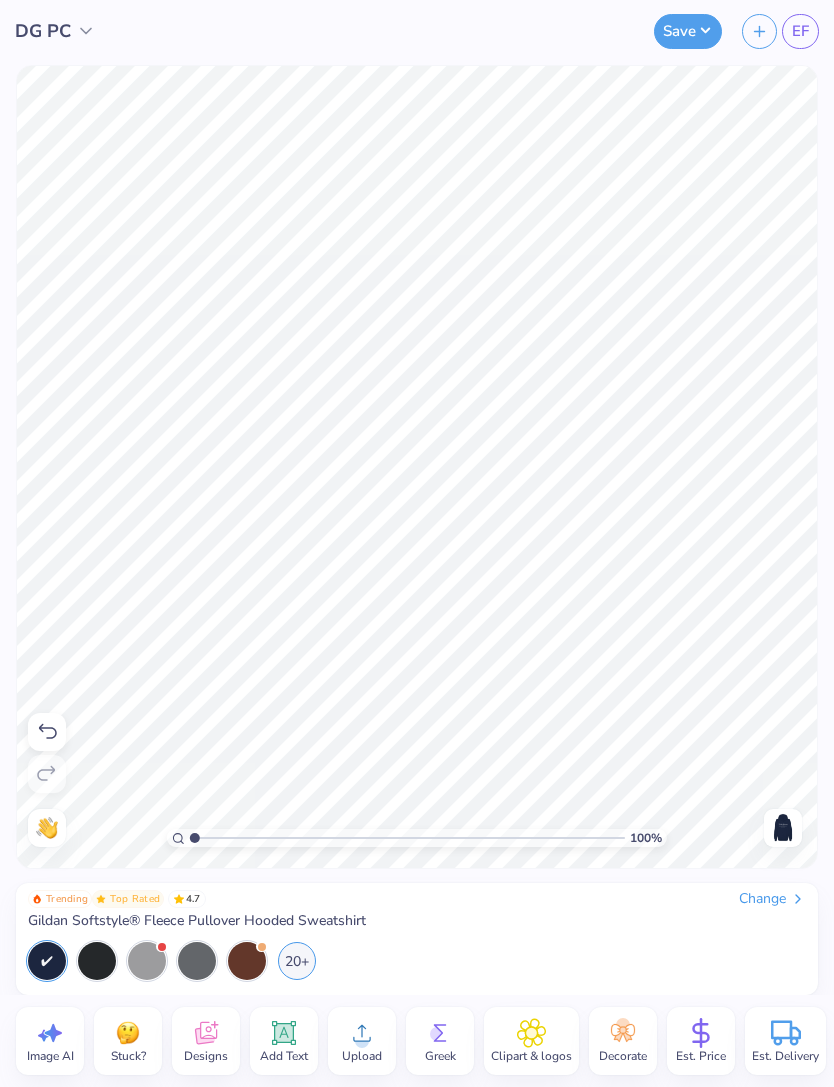 click 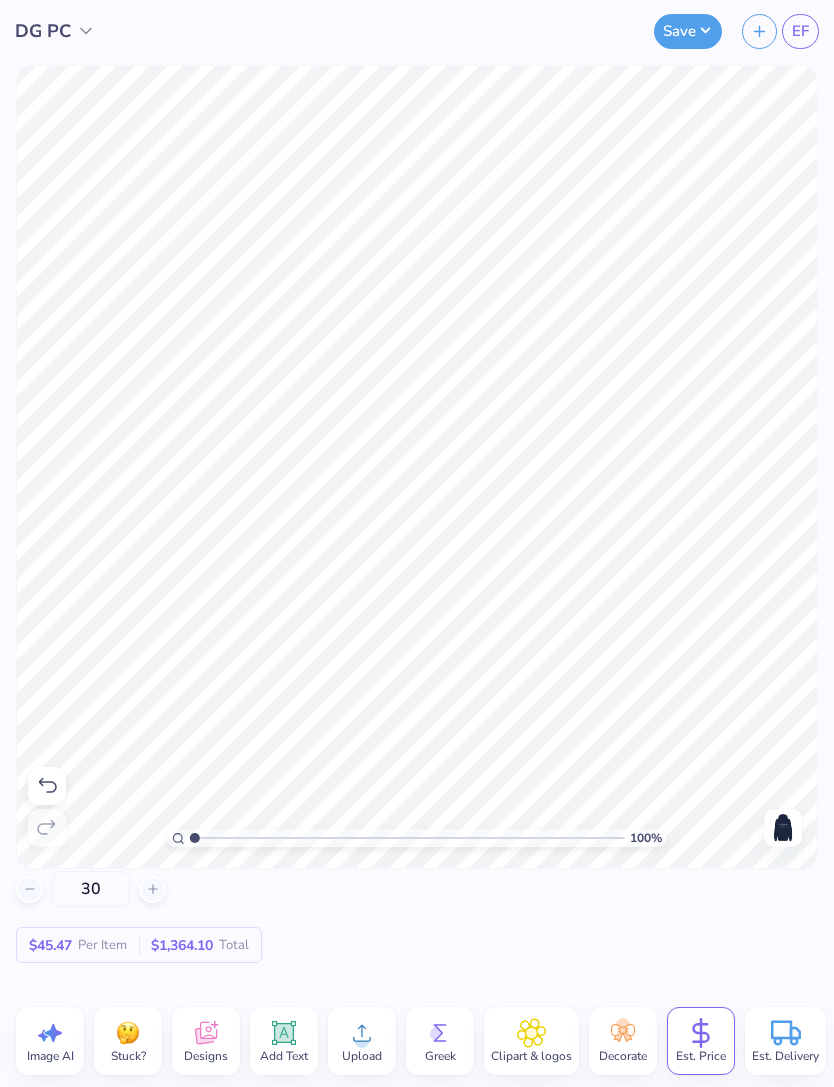 click at bounding box center [783, 828] 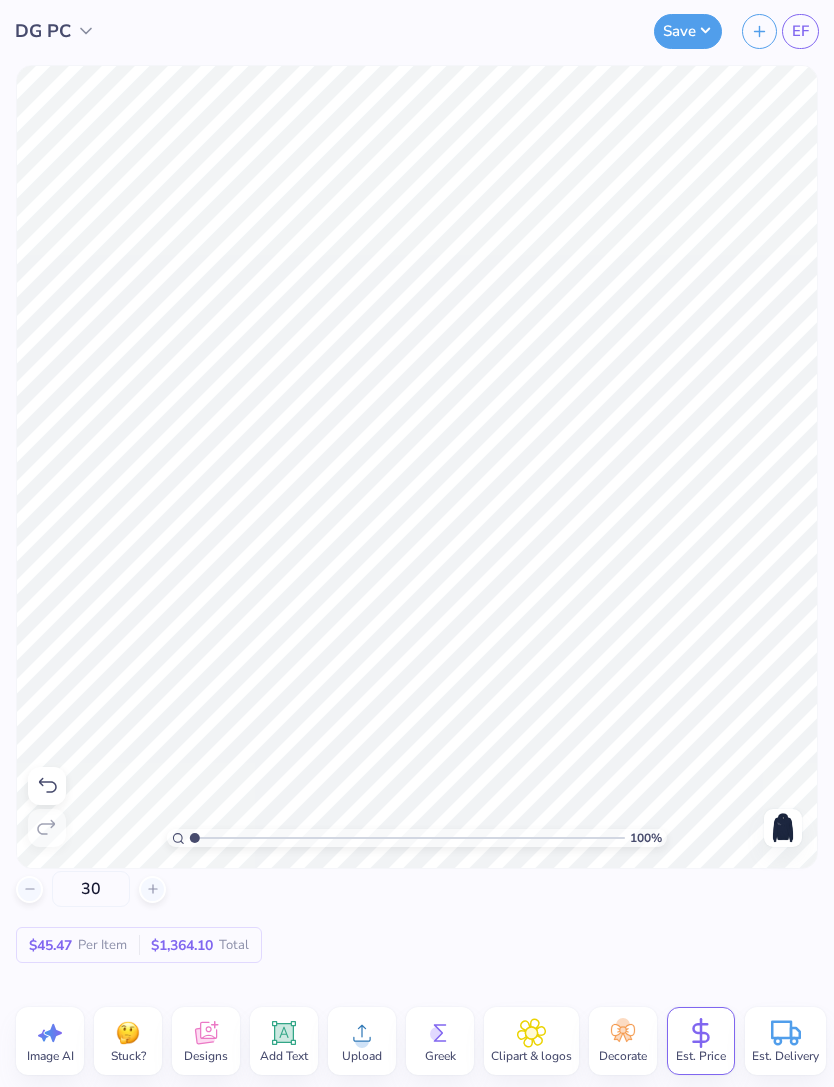 click on "Save" at bounding box center (688, 31) 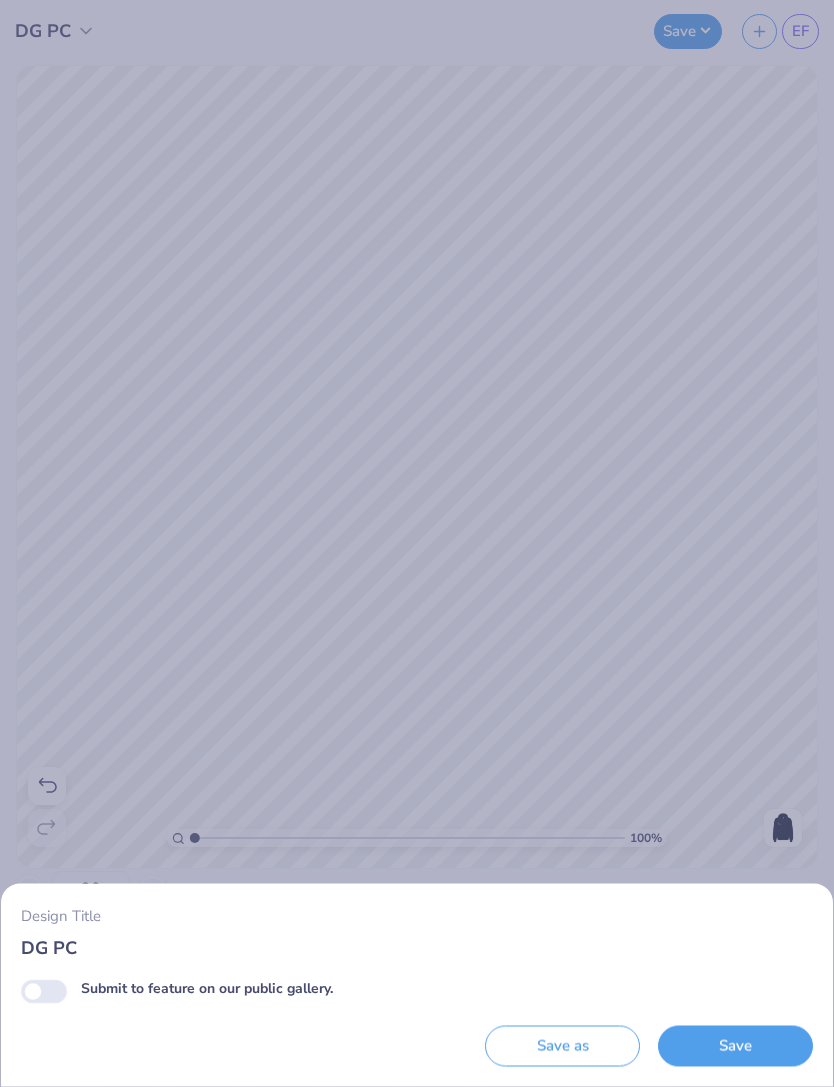 click on "Save" at bounding box center [735, 1046] 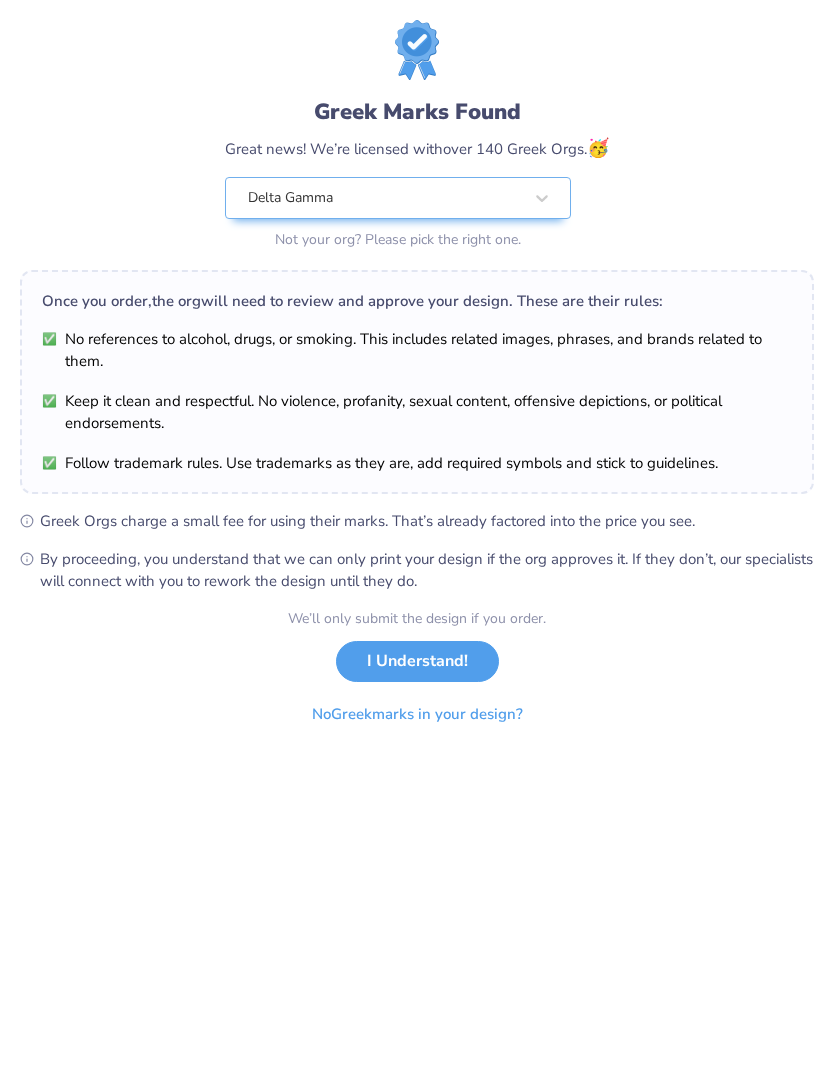 click on "I Understand!" at bounding box center [417, 661] 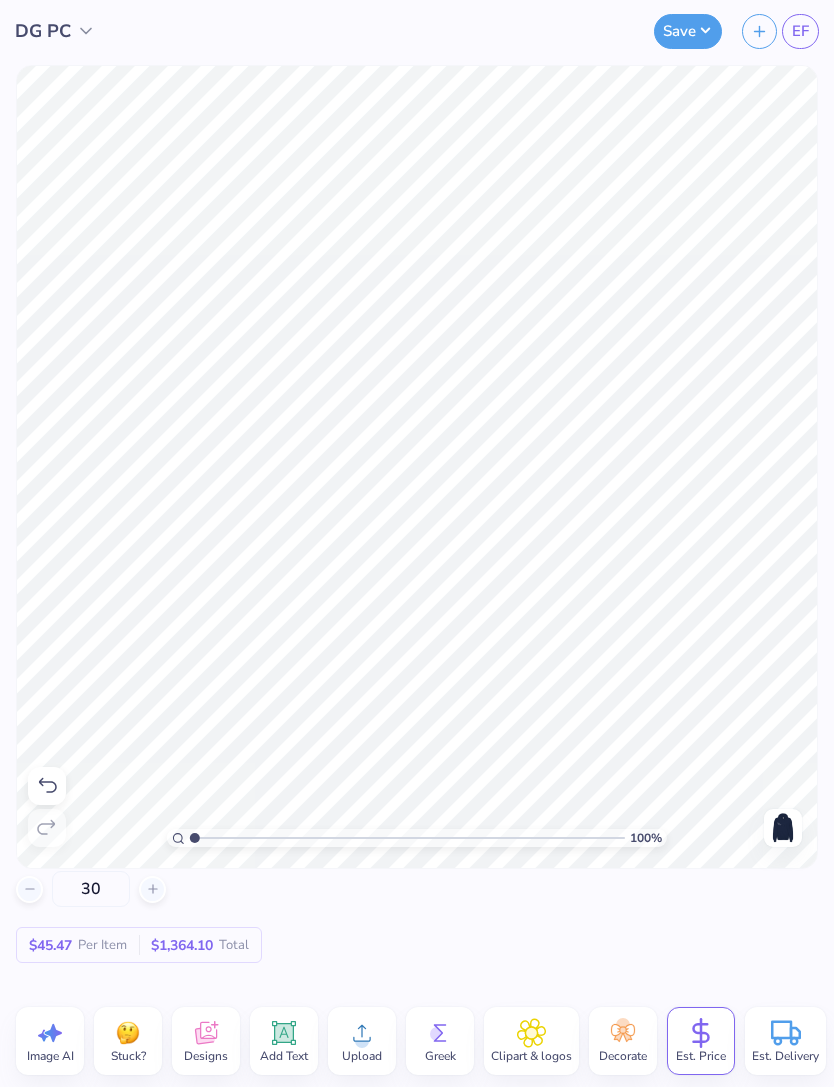 click on "Save" at bounding box center (688, 31) 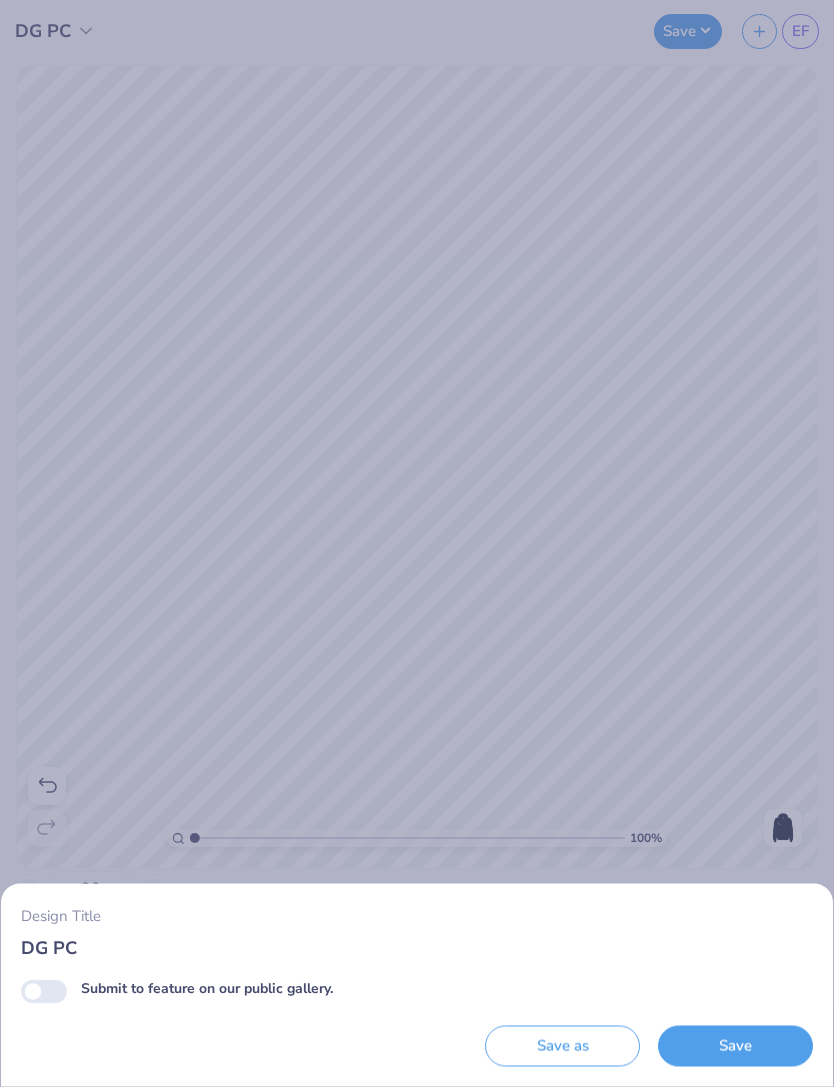 click on "Save as" at bounding box center (562, 1046) 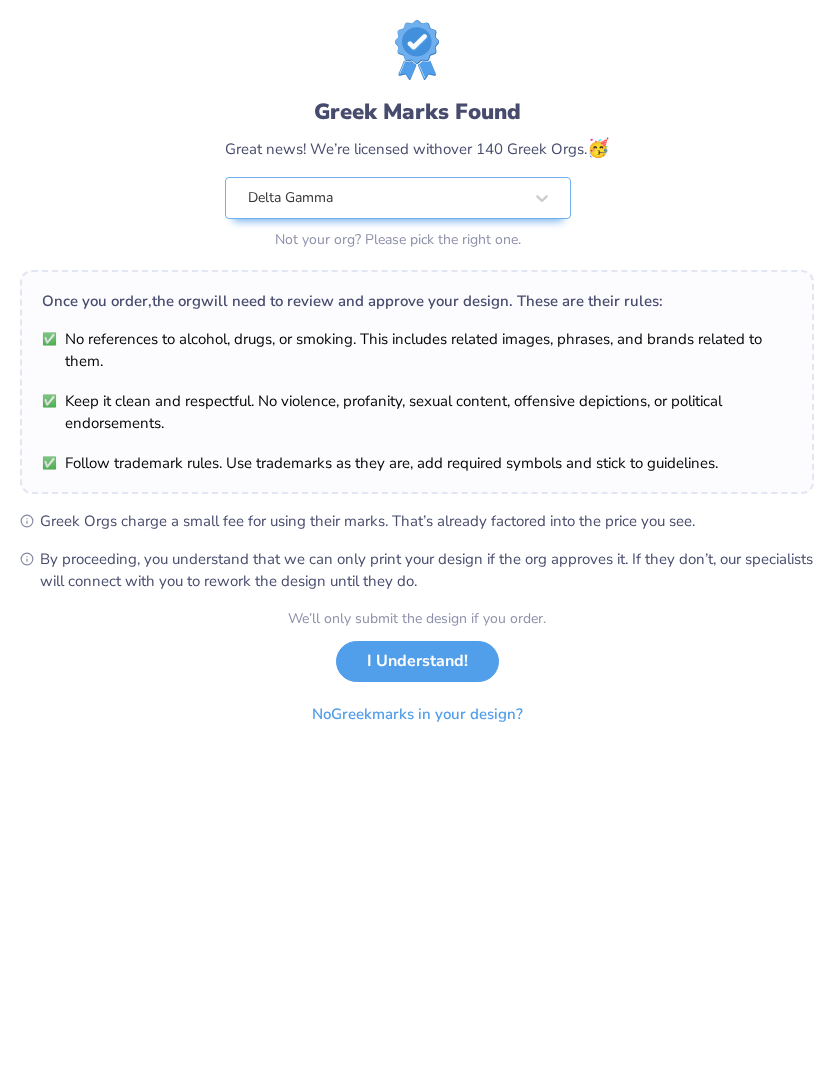click on "I Understand!" at bounding box center [417, 661] 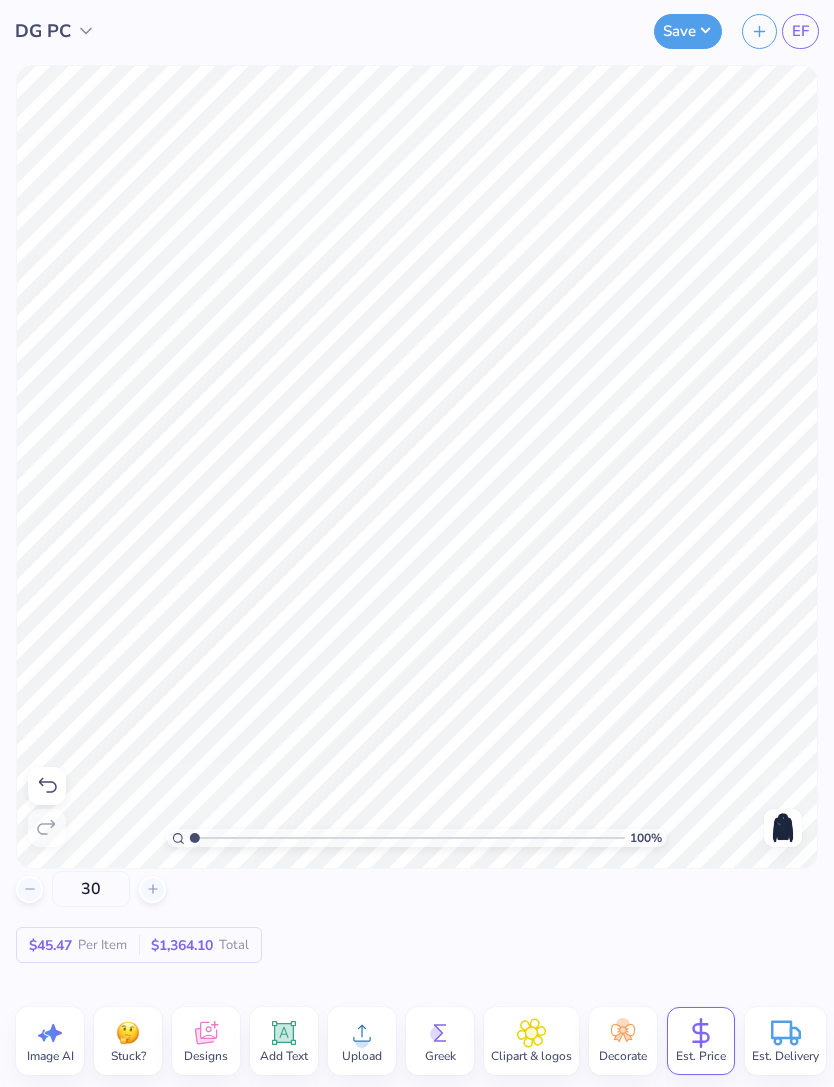 click on "Save" at bounding box center [688, 31] 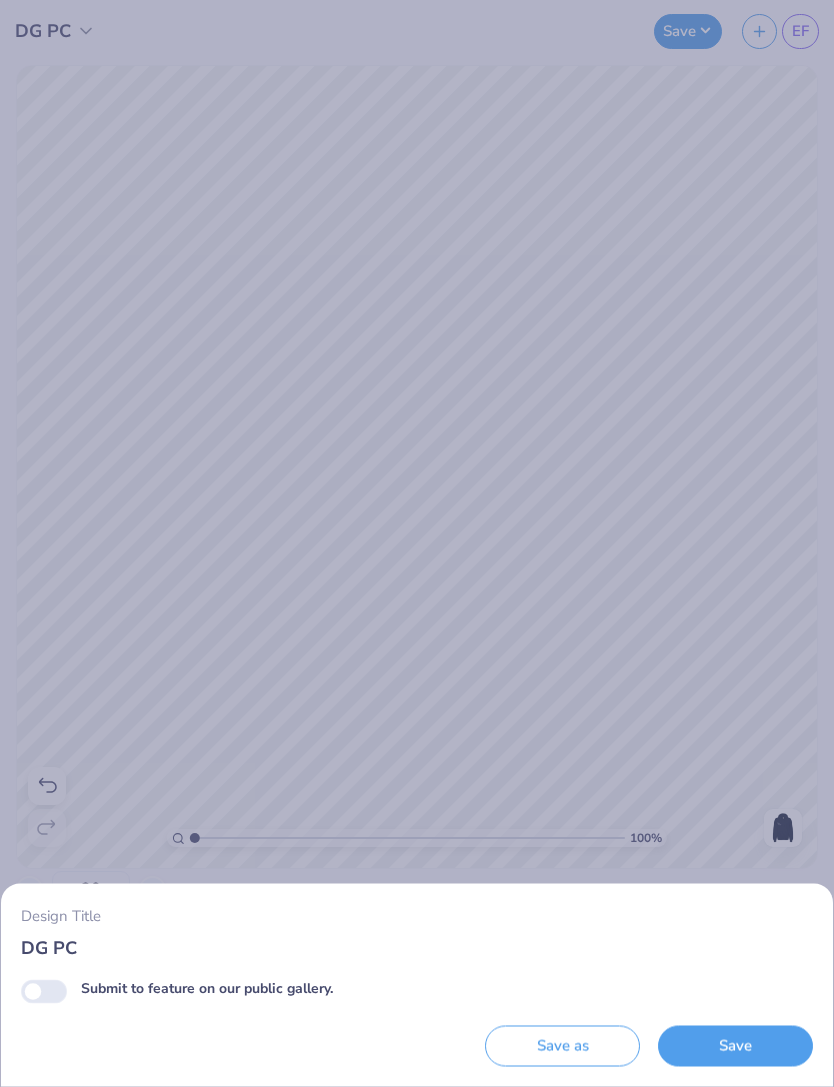 click on "Save as" at bounding box center (562, 1046) 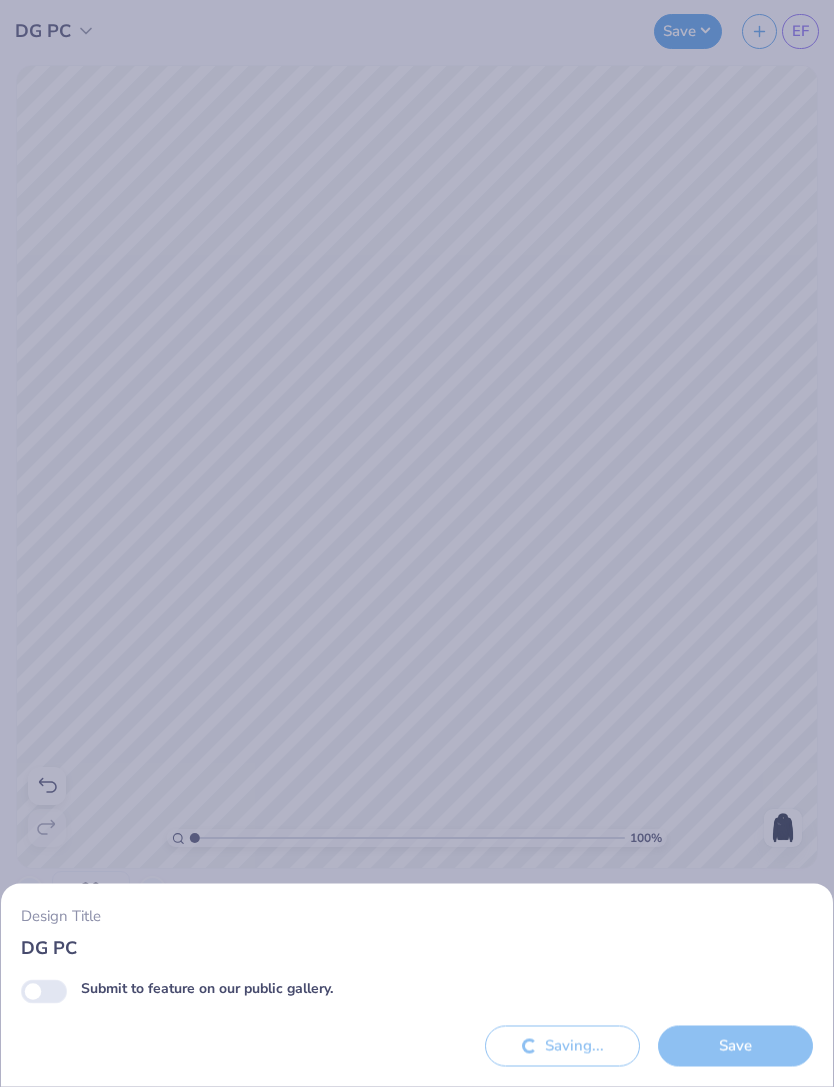 click on "DG PC" at bounding box center (417, 947) 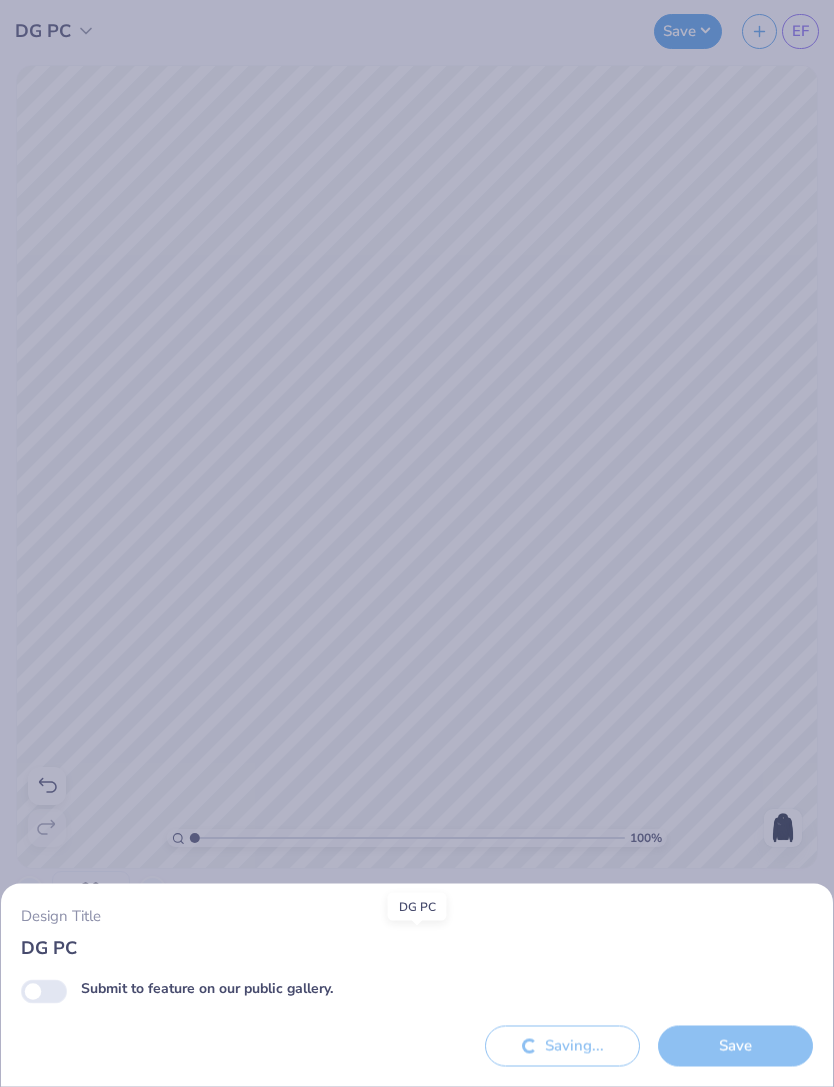 click on "DG PC" at bounding box center (417, 947) 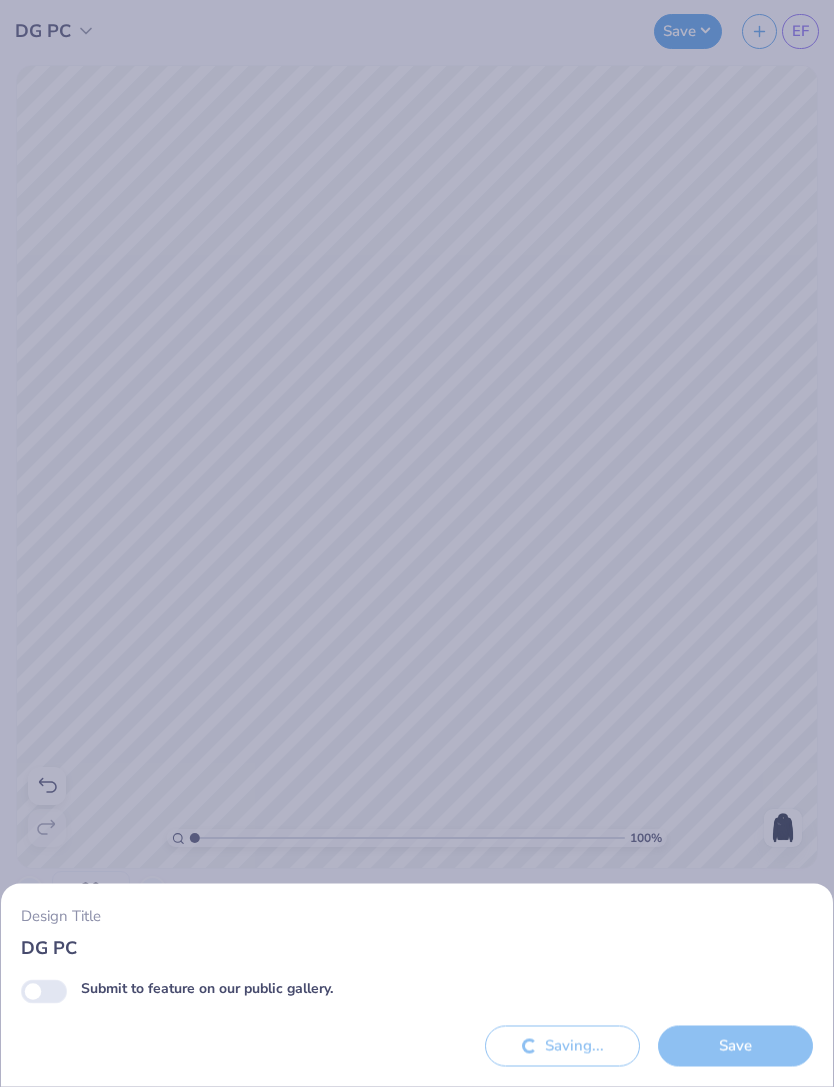 click on "DG PC" at bounding box center [417, 947] 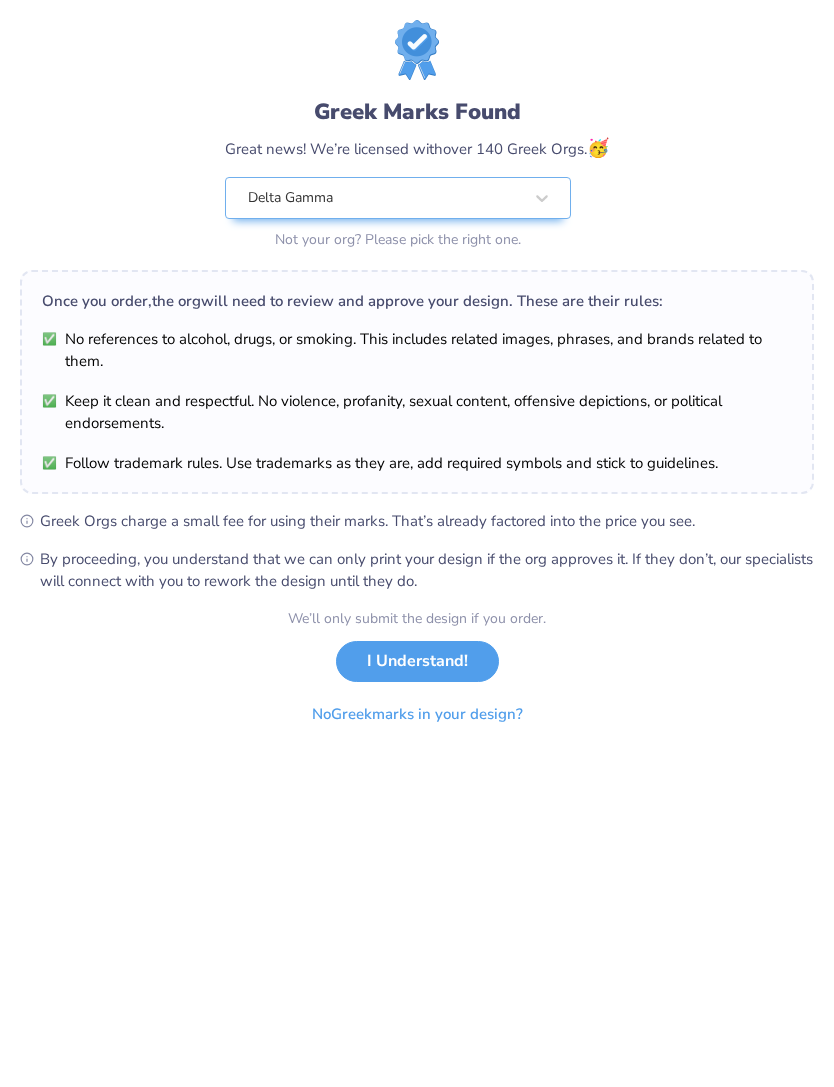 click on "I Understand!" at bounding box center [417, 661] 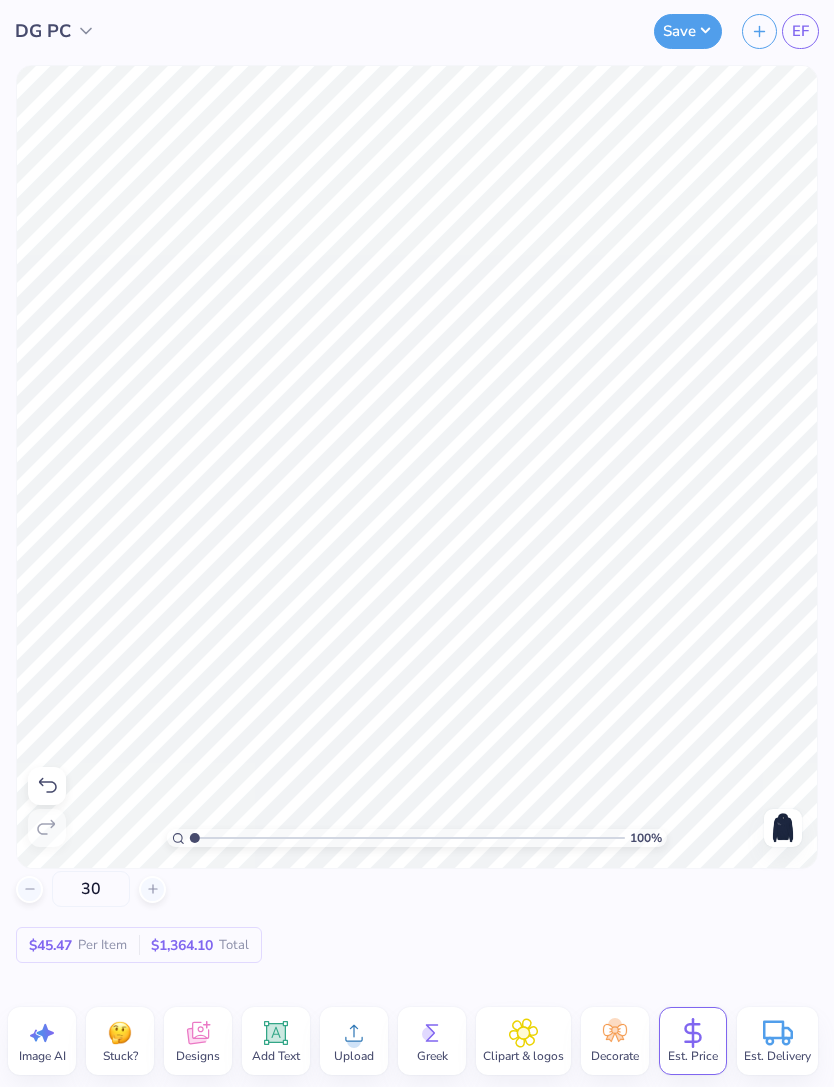 scroll, scrollTop: 0, scrollLeft: 10, axis: horizontal 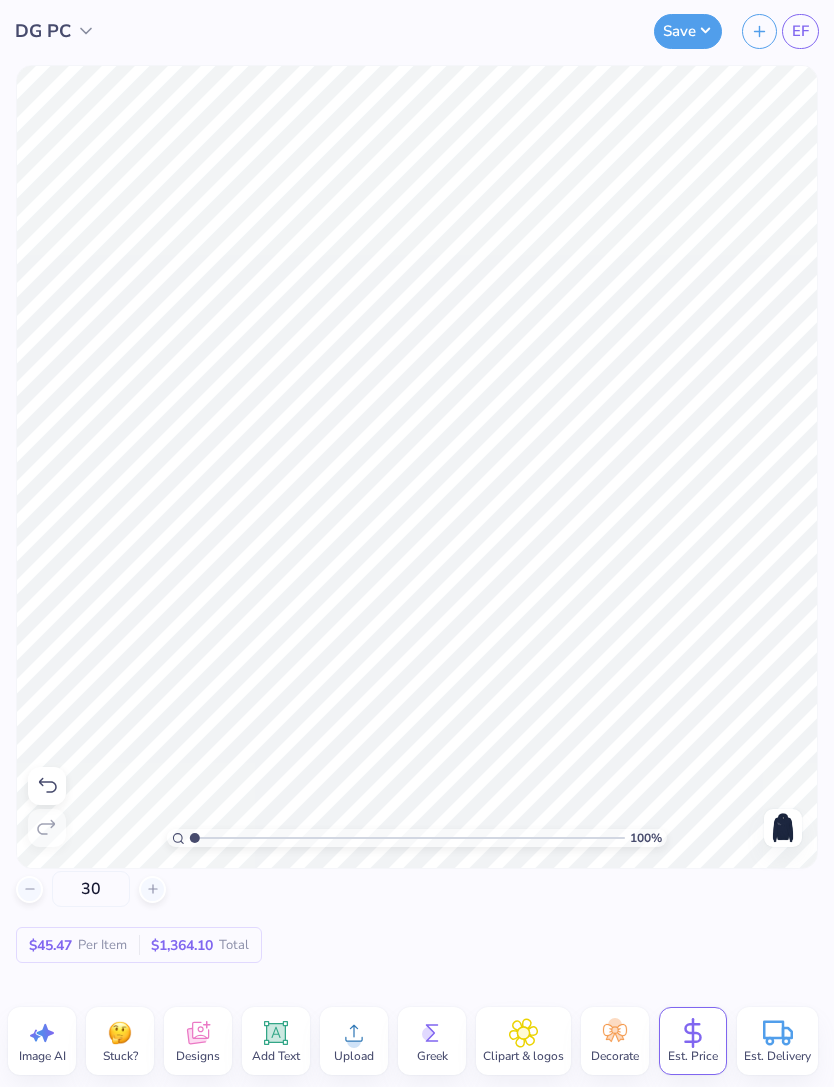 click on "Save" at bounding box center [688, 31] 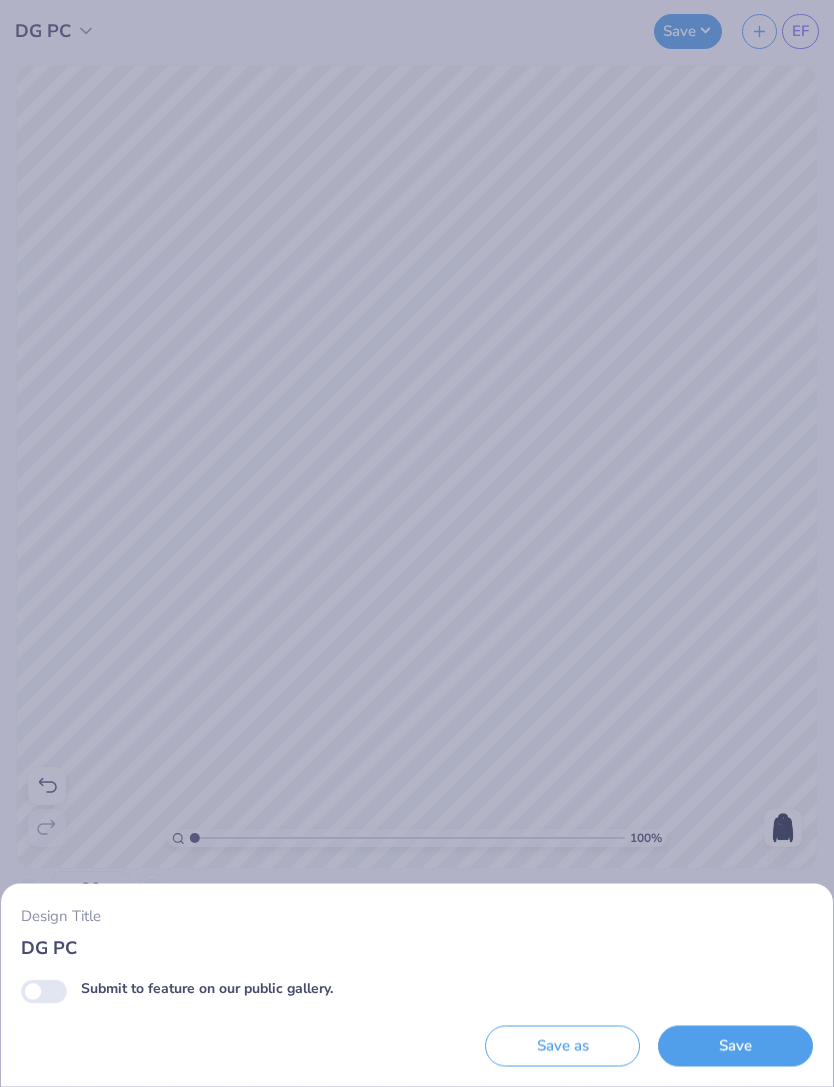 click on "Design Title DG PC Submit to feature on our public gallery. Save as Save" at bounding box center [417, 543] 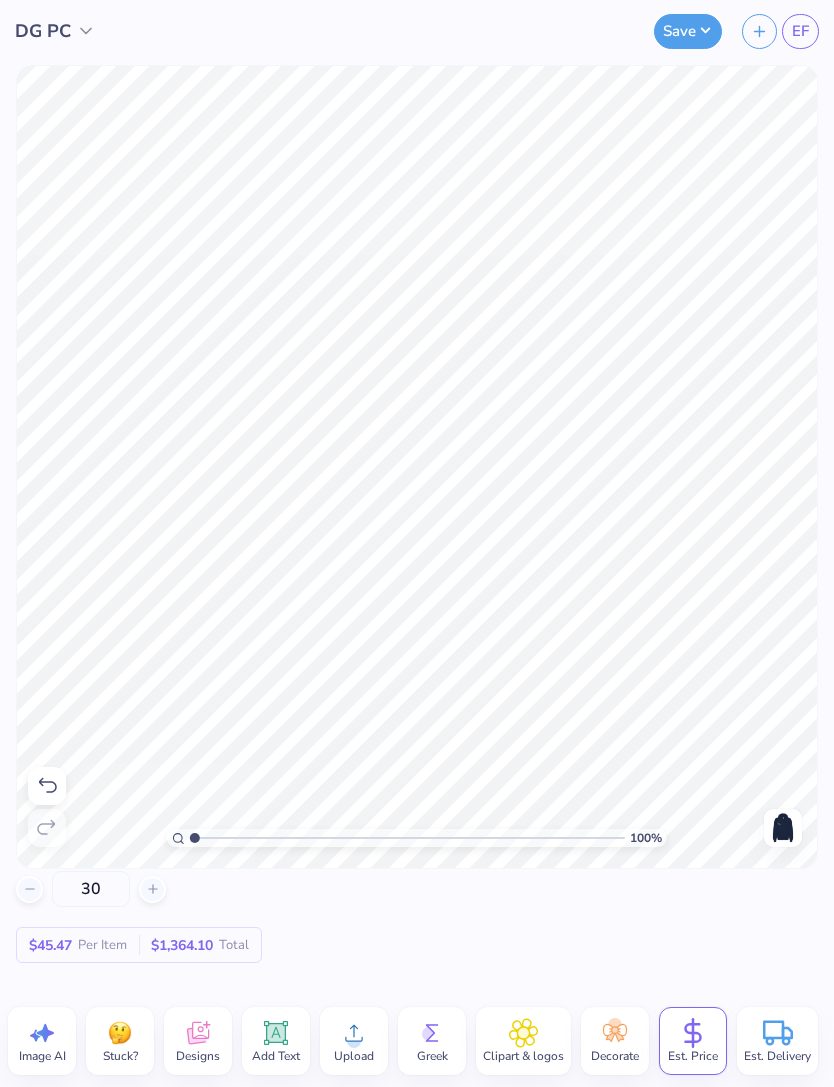 click on "EF" at bounding box center (800, 31) 